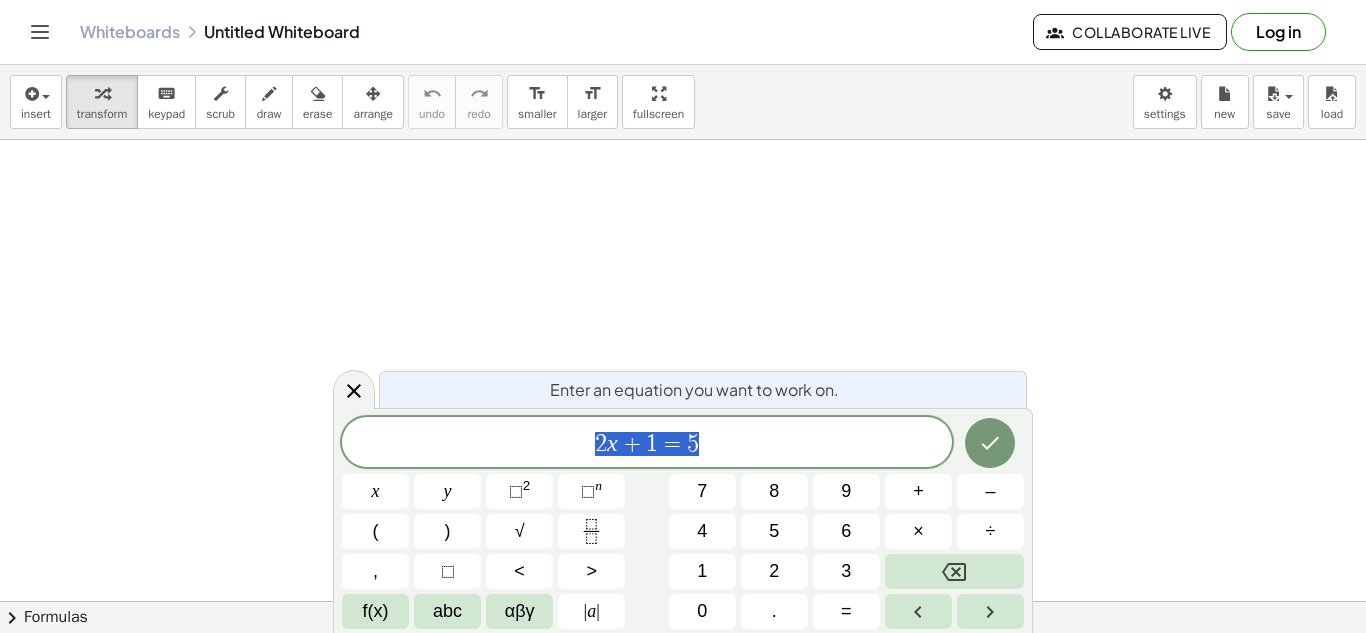 scroll, scrollTop: 0, scrollLeft: 0, axis: both 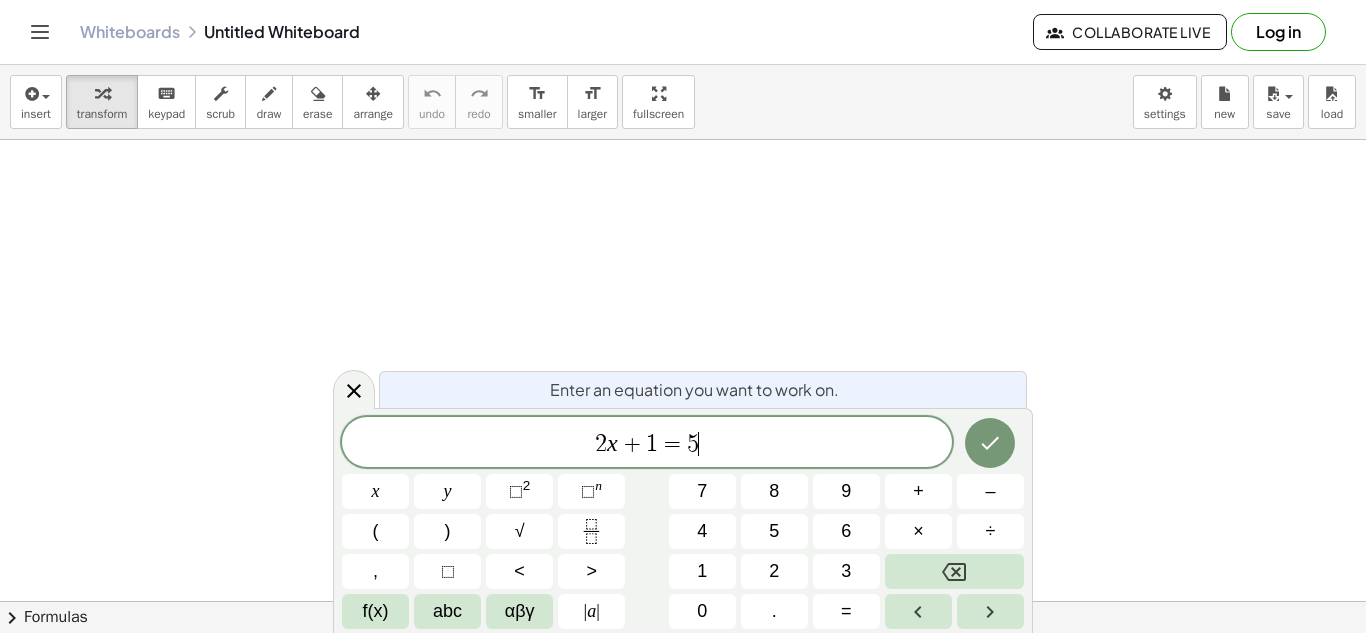 click on "2 x + 1 = 5 ​" at bounding box center (647, 444) 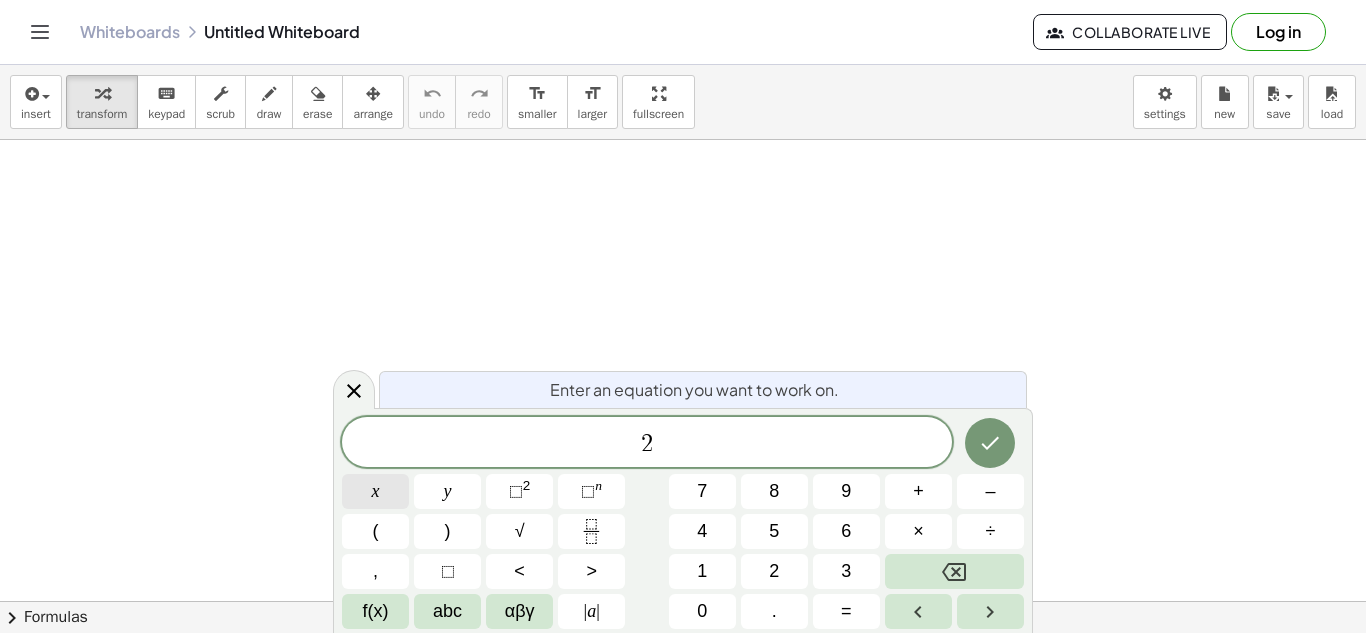 click on "x" at bounding box center (376, 491) 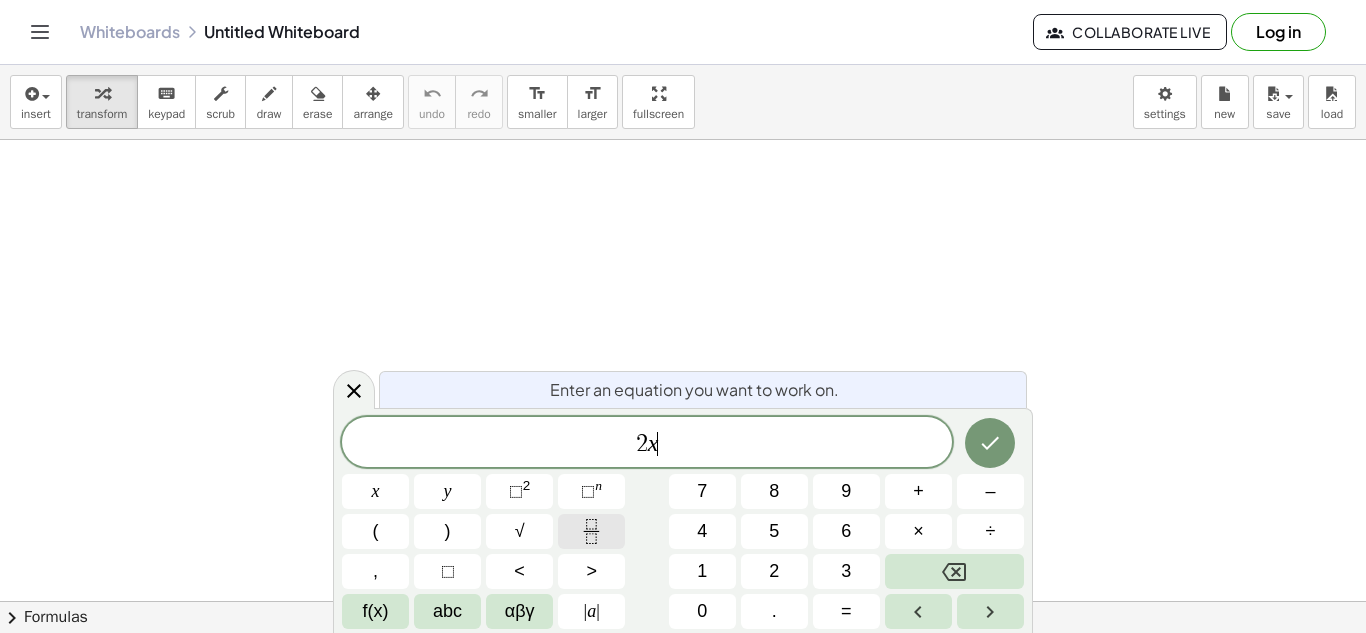 click 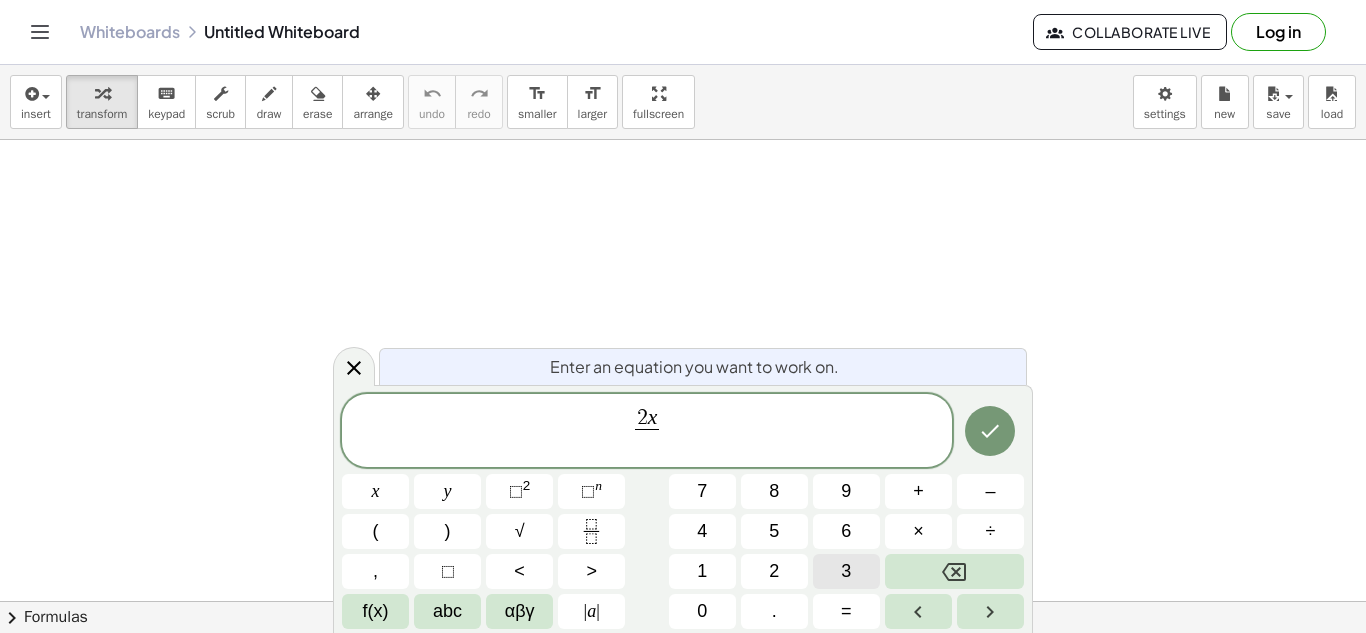 click on "3" at bounding box center (846, 571) 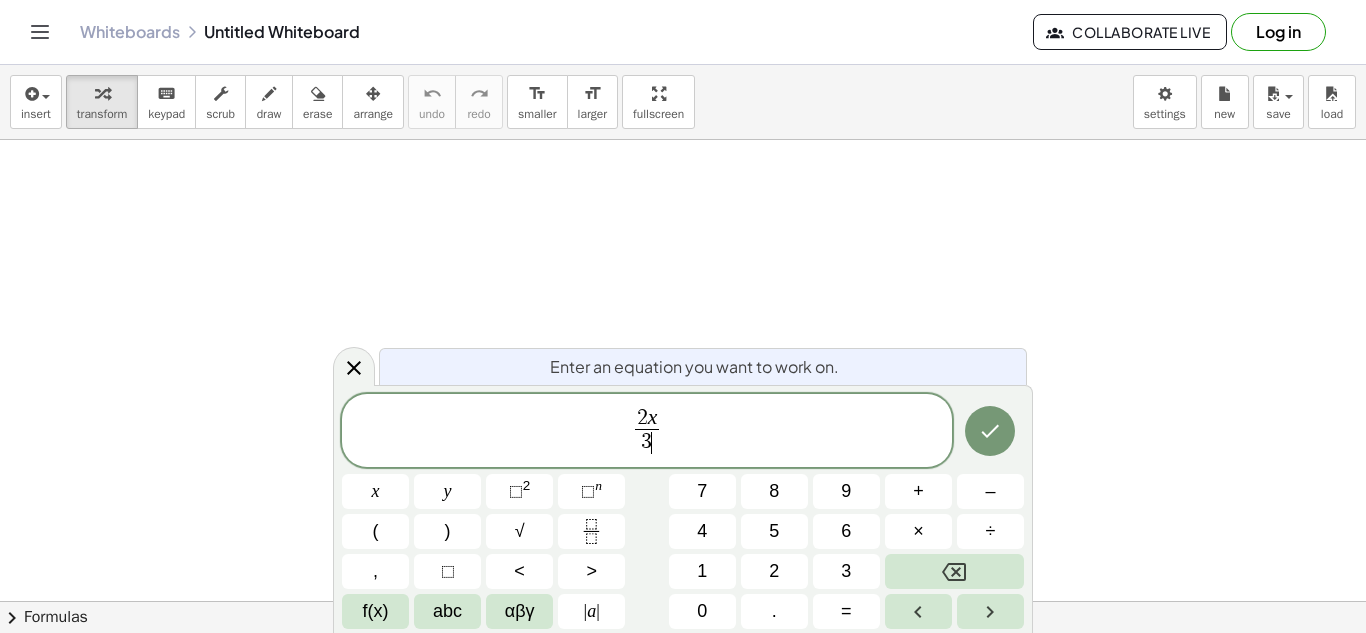 click on "2 x 3 ​ ​" at bounding box center (647, 432) 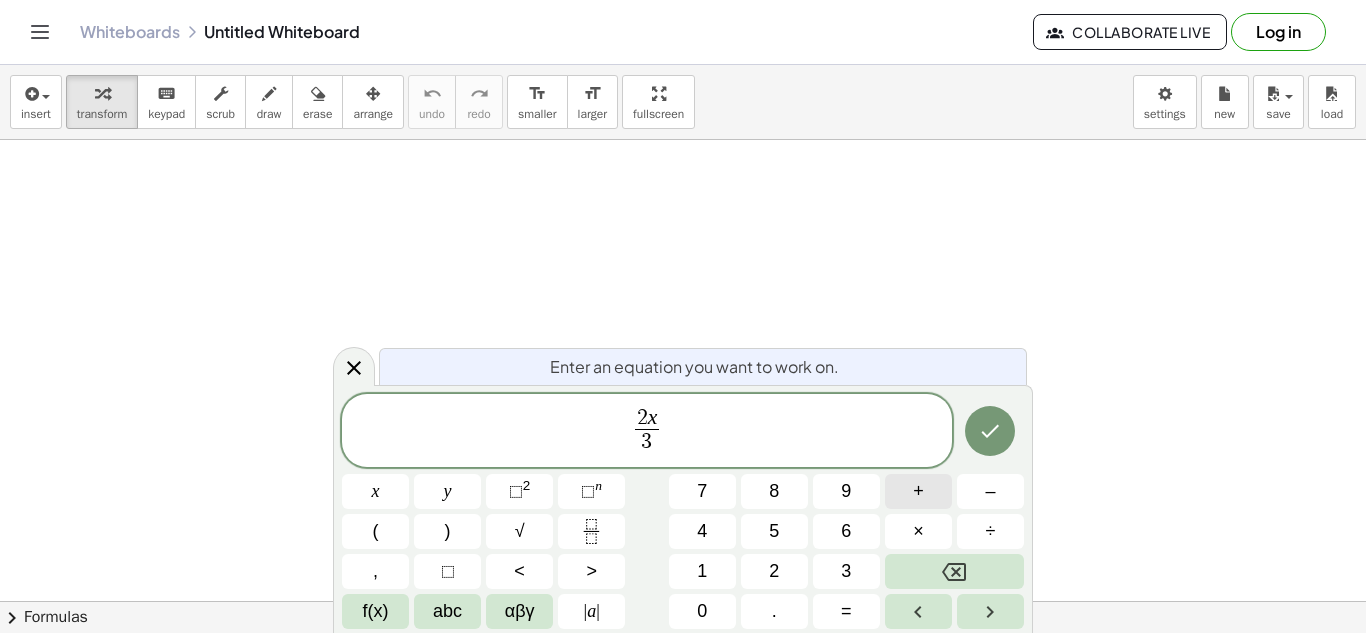 click on "+" at bounding box center [918, 491] 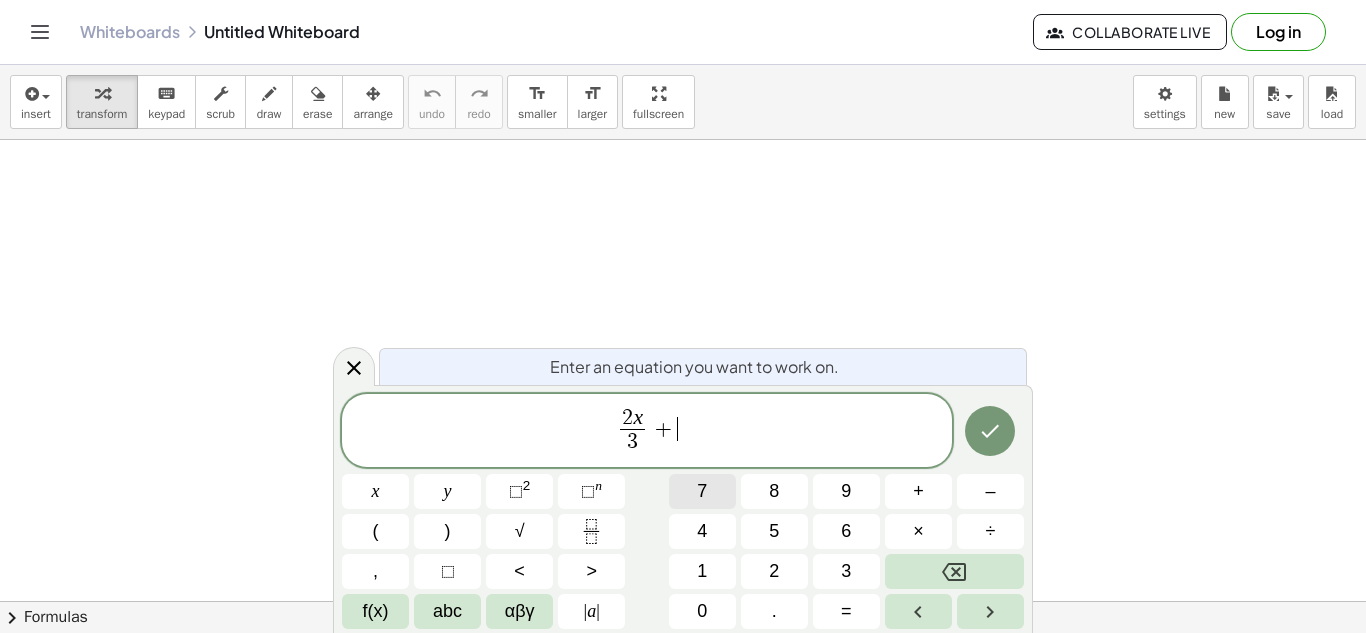 click on "7" at bounding box center [702, 491] 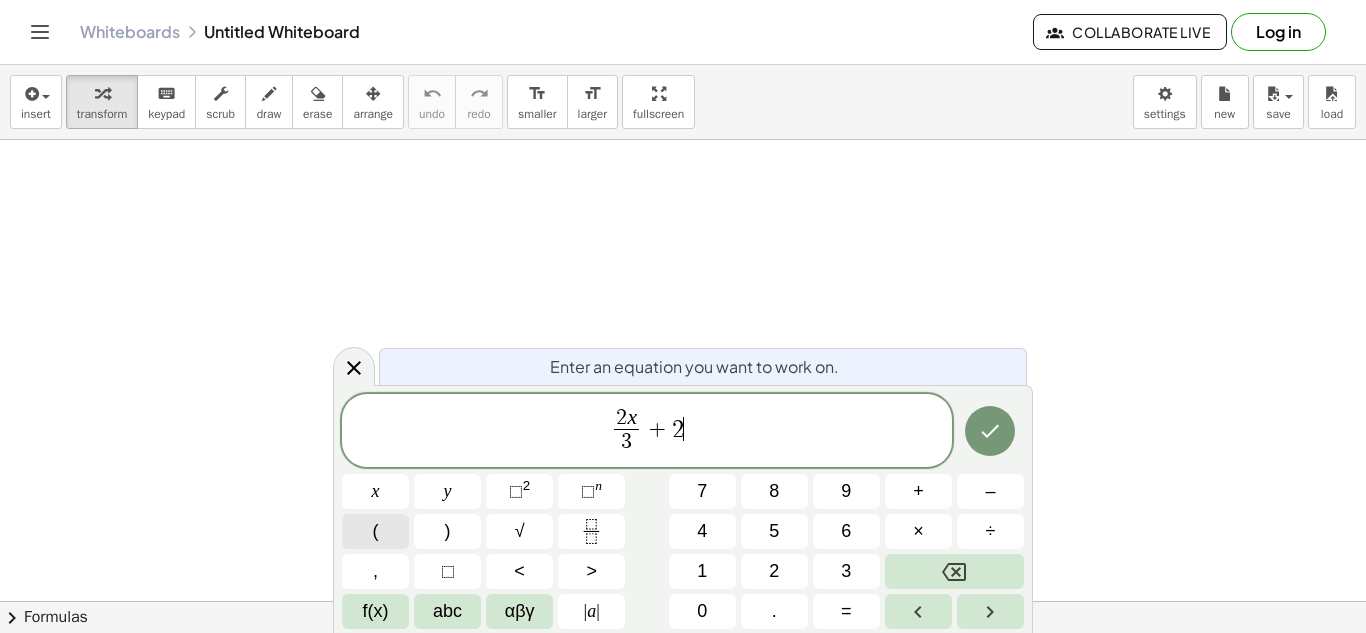 click on "(" at bounding box center [375, 531] 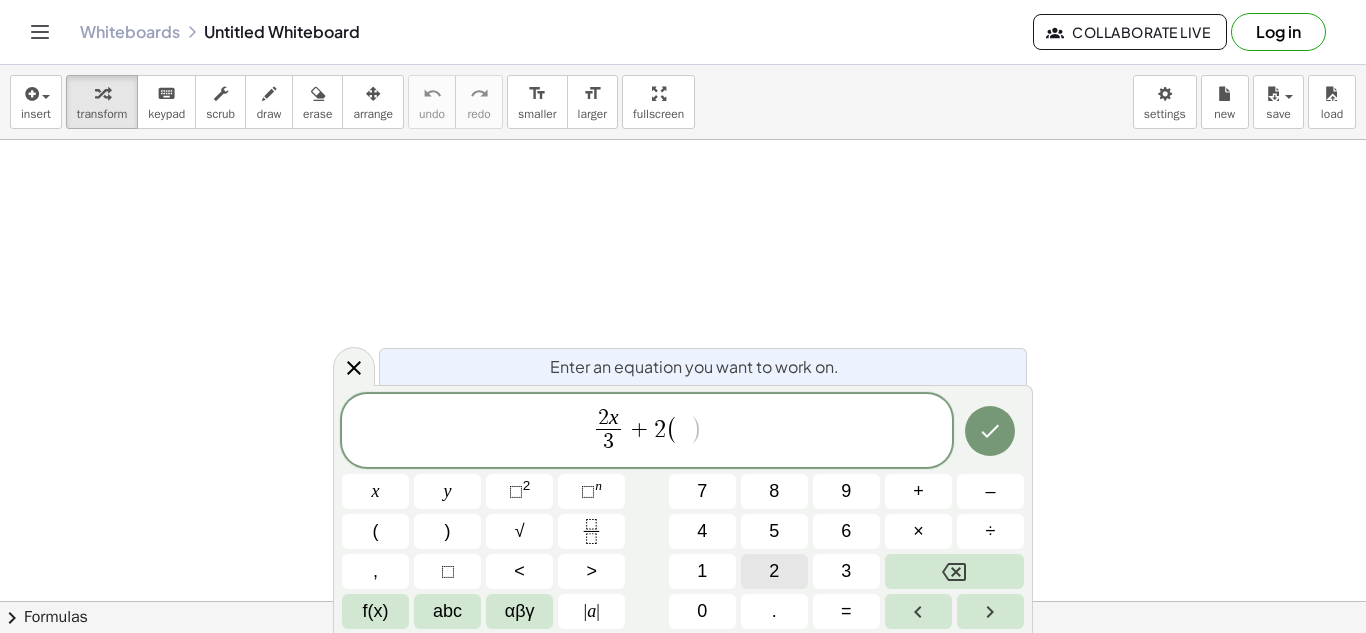 click on "2" at bounding box center (774, 571) 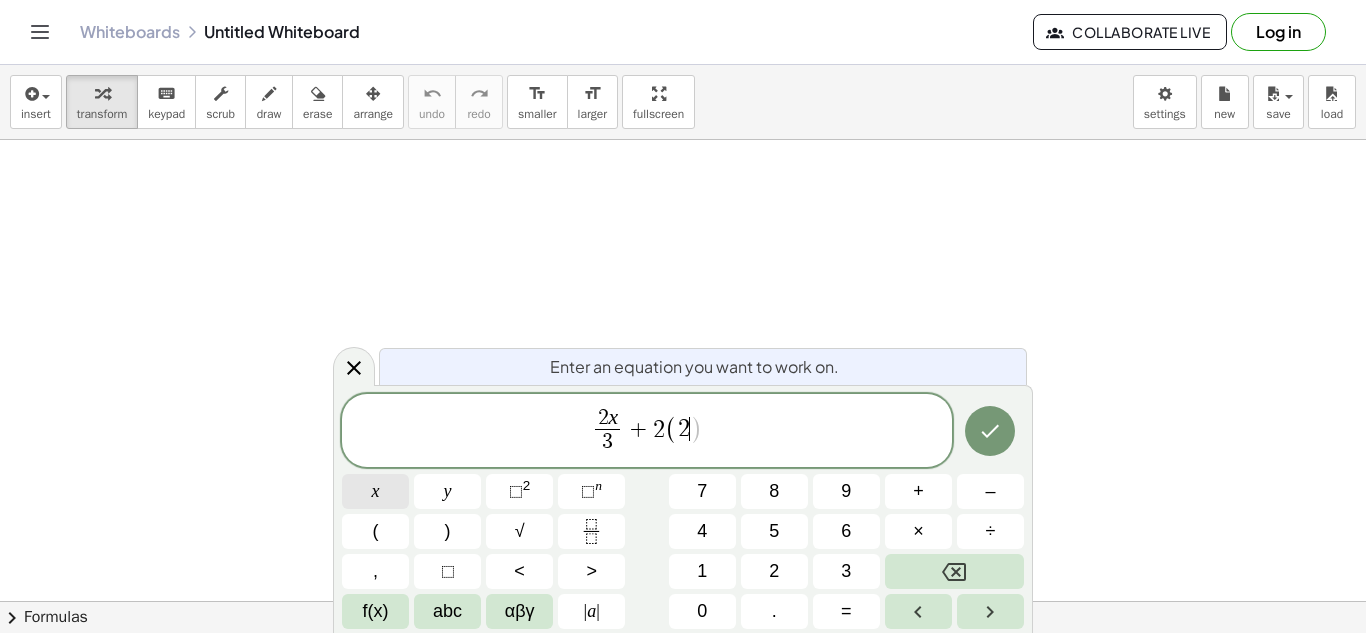 click on "x" at bounding box center [376, 491] 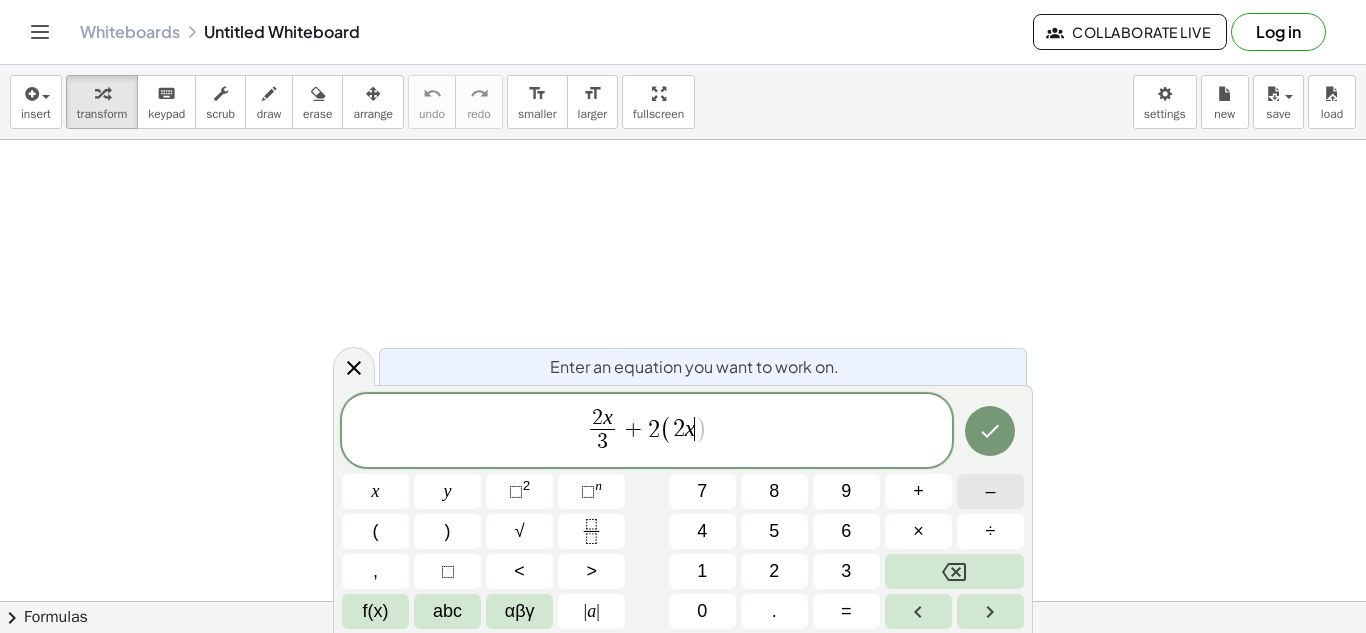 click on "–" at bounding box center [990, 491] 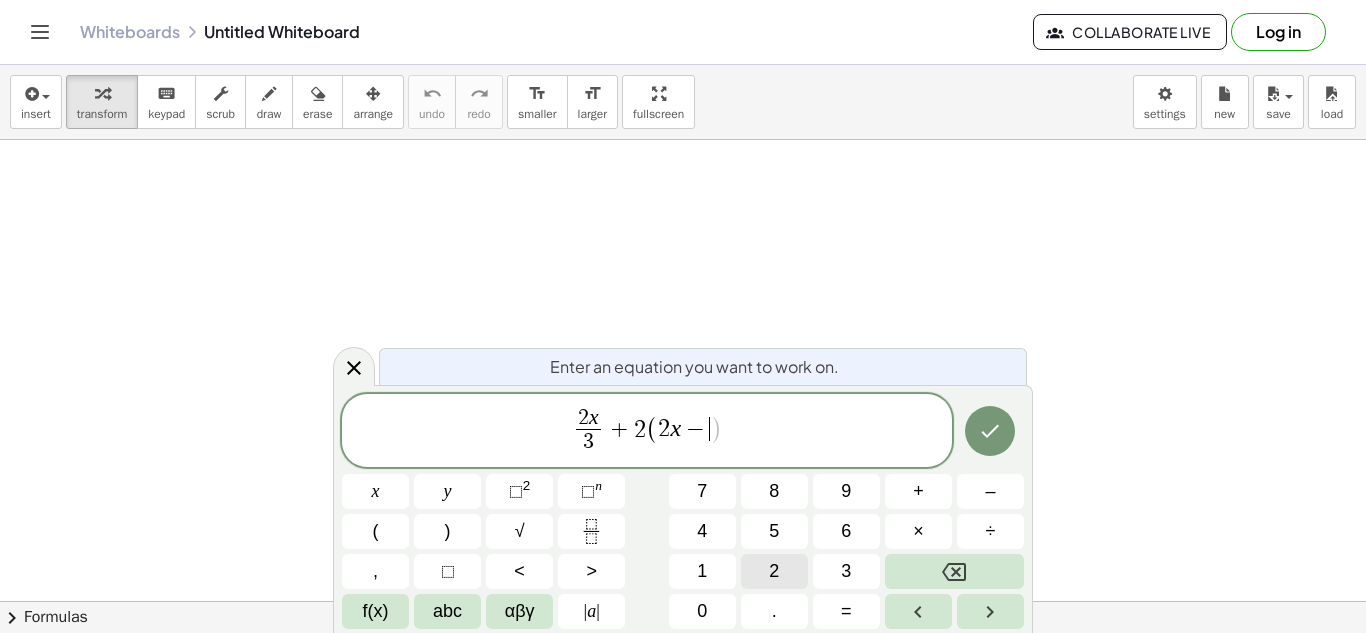 click on "2" at bounding box center (774, 571) 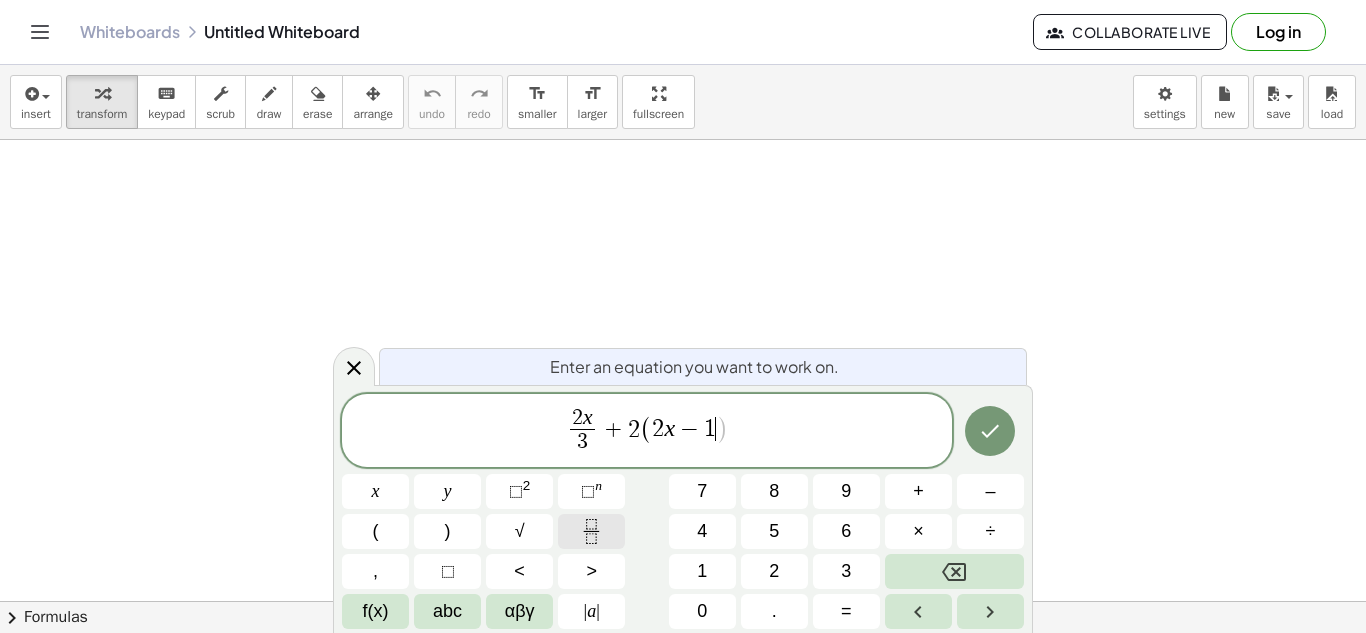 click 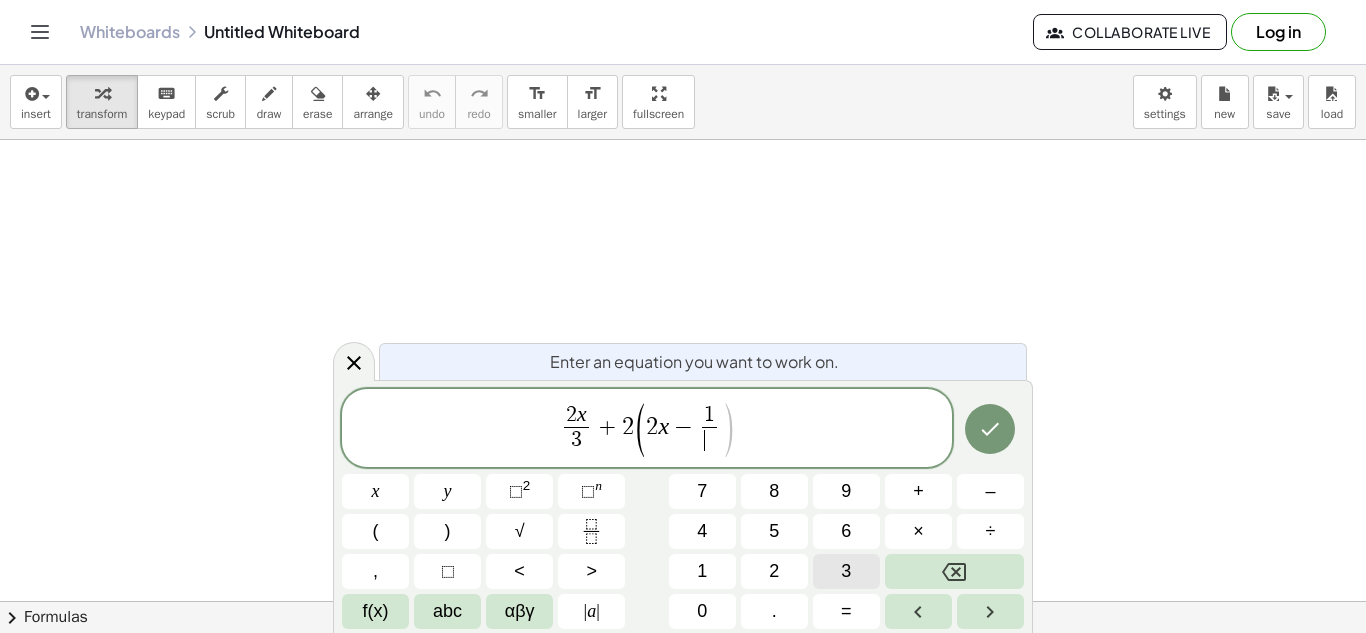 click on "3" at bounding box center (846, 571) 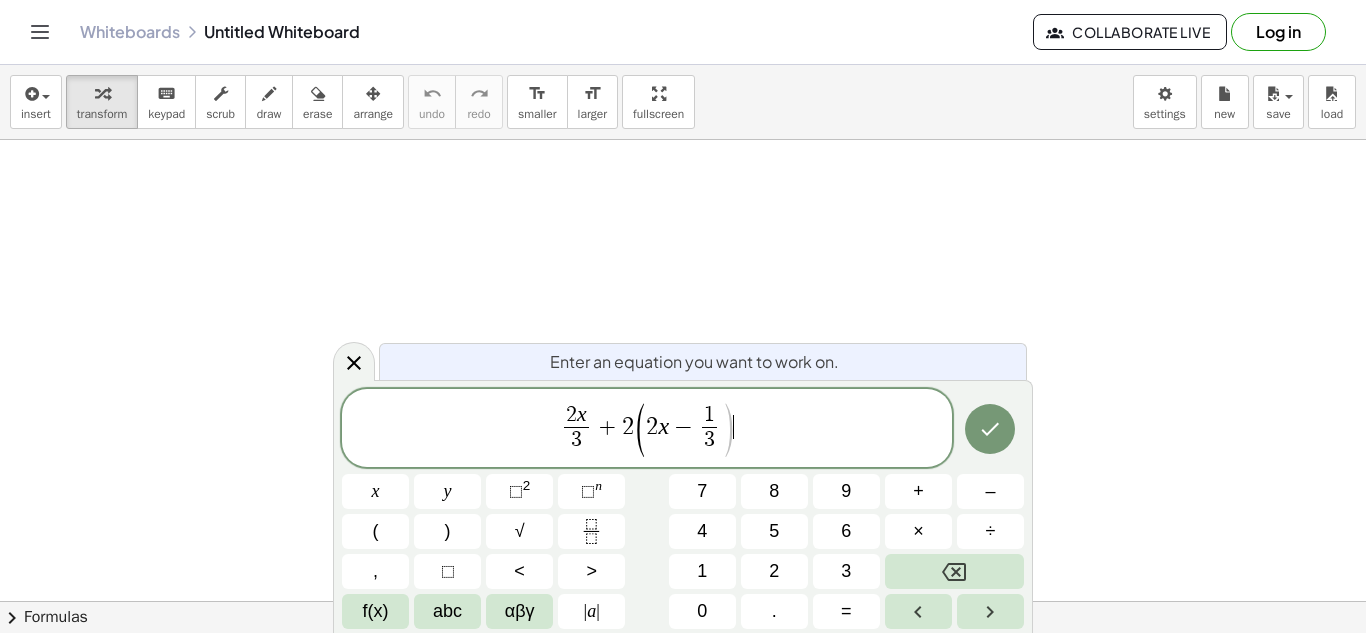 click on "2 x 3 ​ + 2 ( 2 x − 1 3 ​ ) ​" at bounding box center (647, 429) 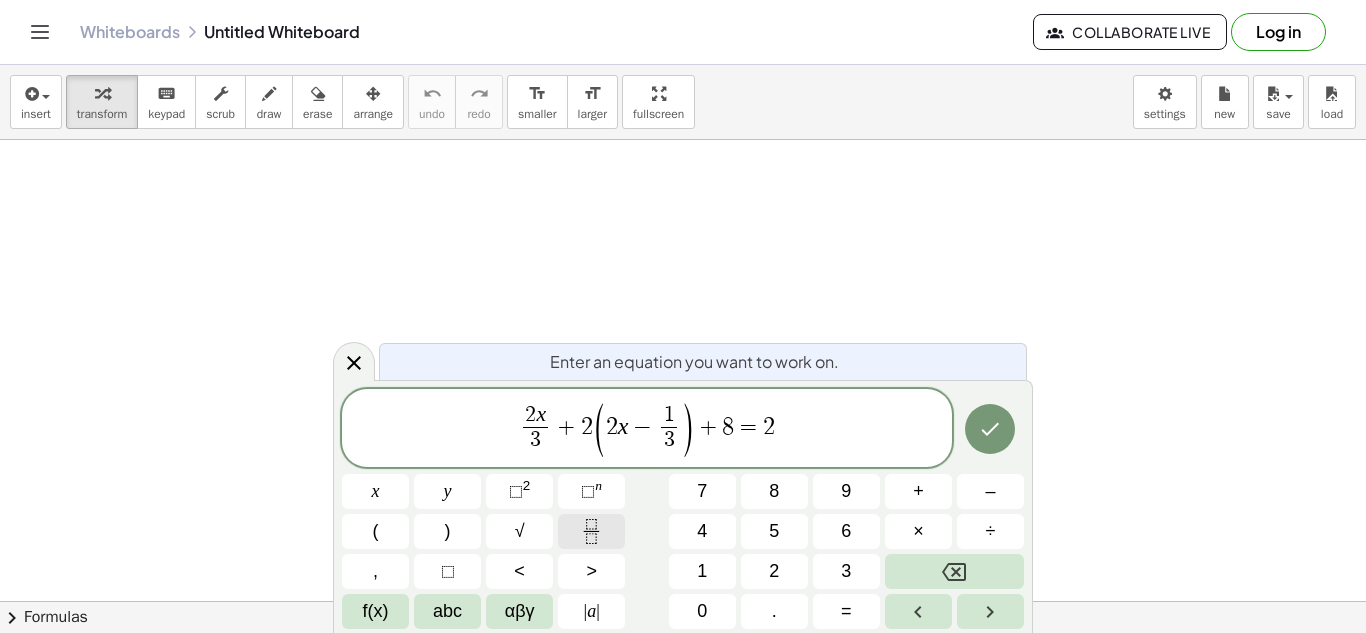 click 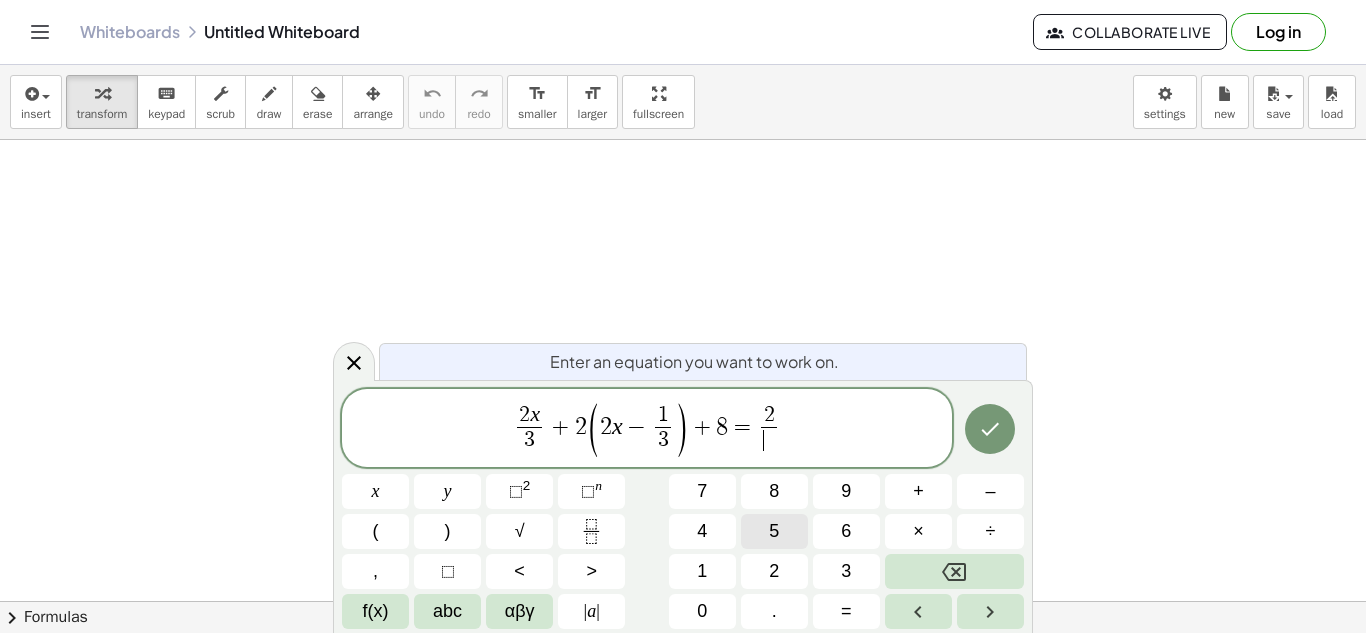 click on "5" at bounding box center [774, 531] 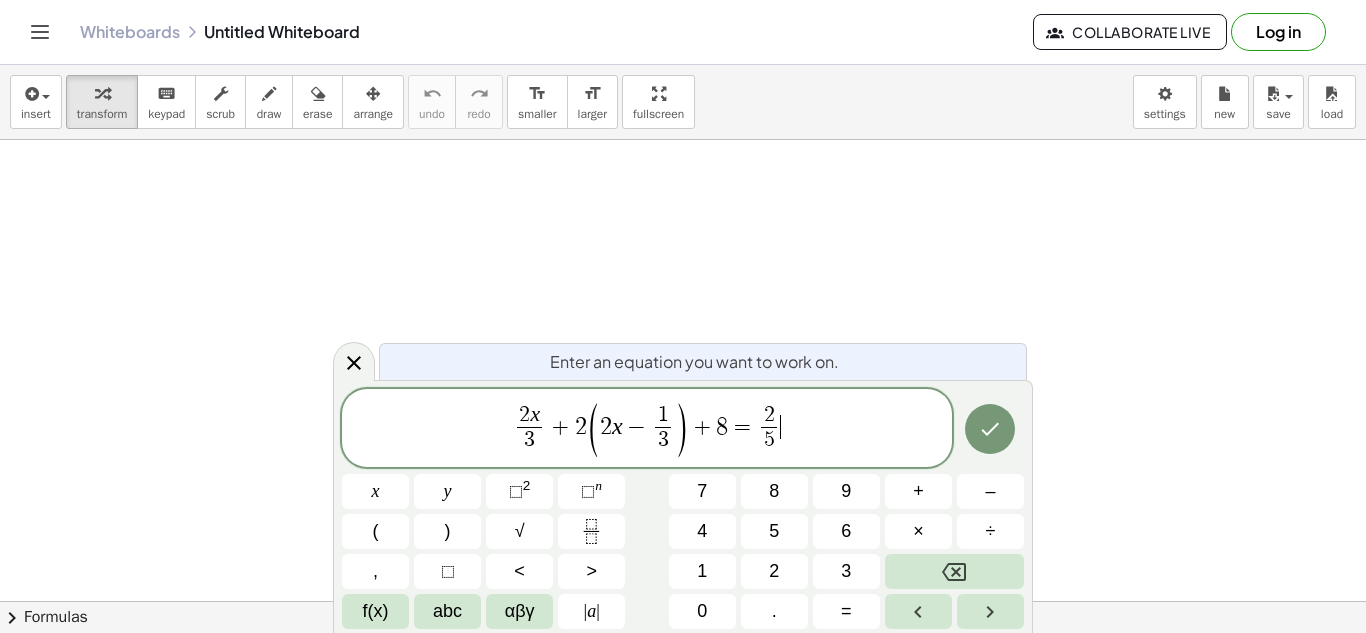 click on "2 x 3 ​ + 2 ( 2 x − 1 3 ​ ) + 8 = 2 5 ​ ​" at bounding box center [647, 429] 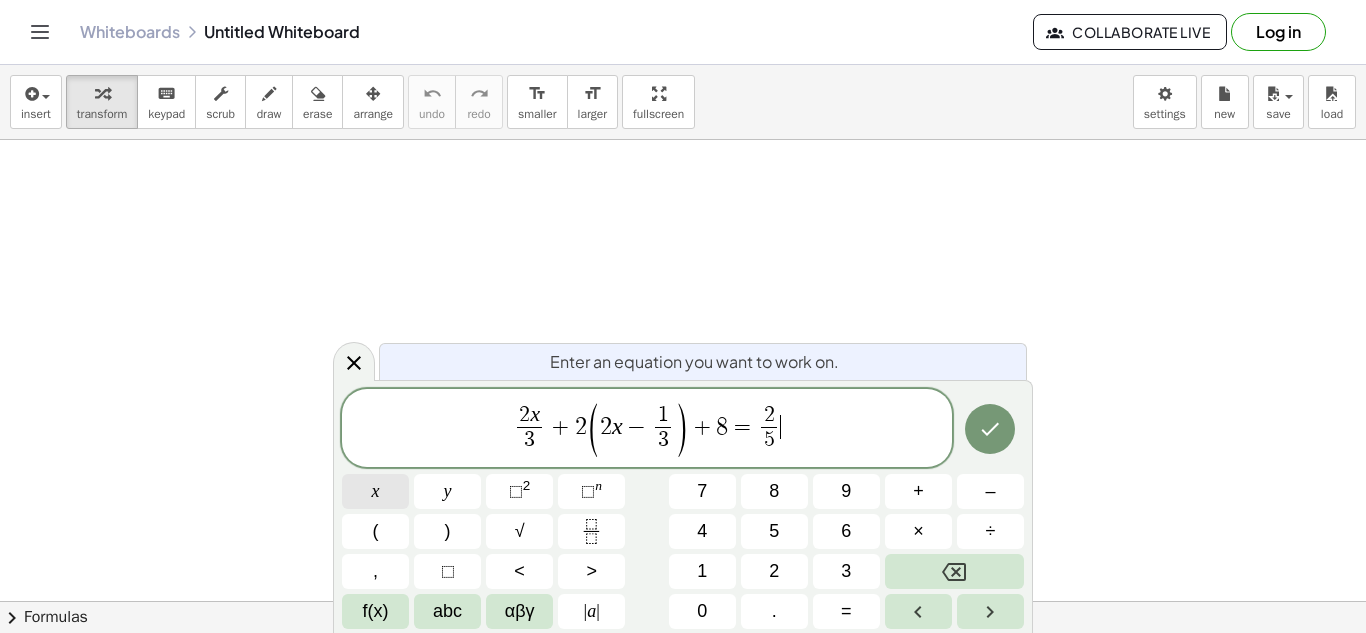 click on "x" at bounding box center [376, 491] 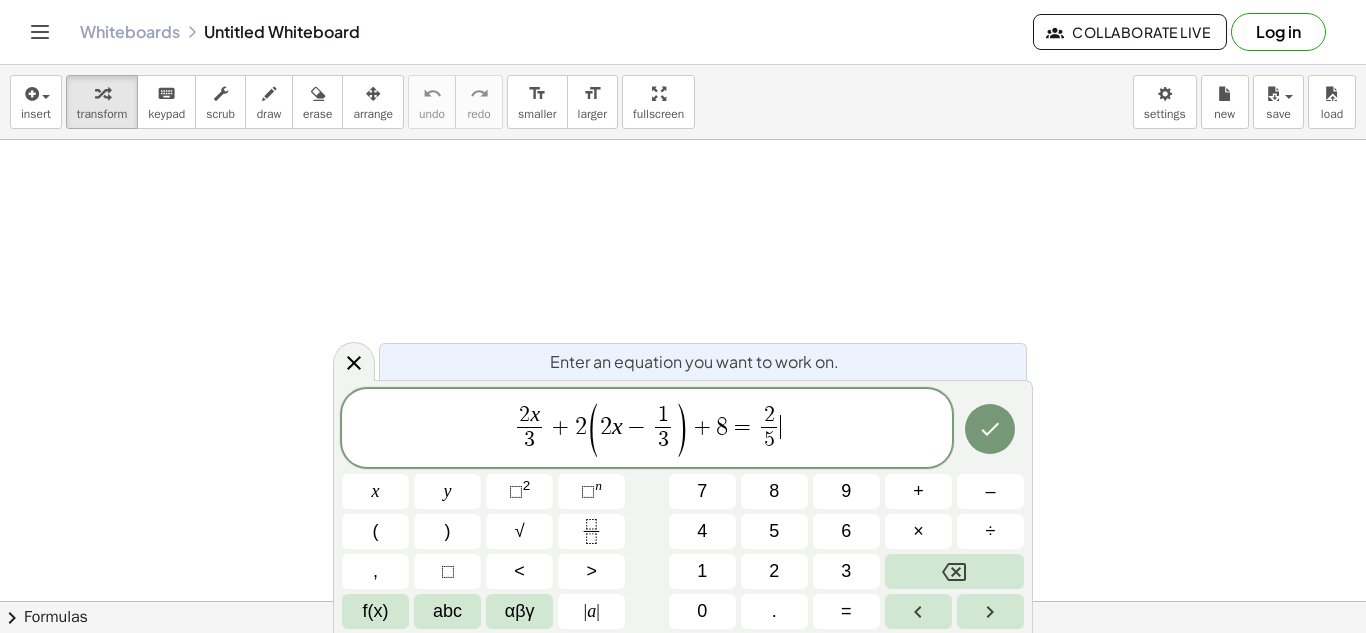 click on "2" at bounding box center (768, 416) 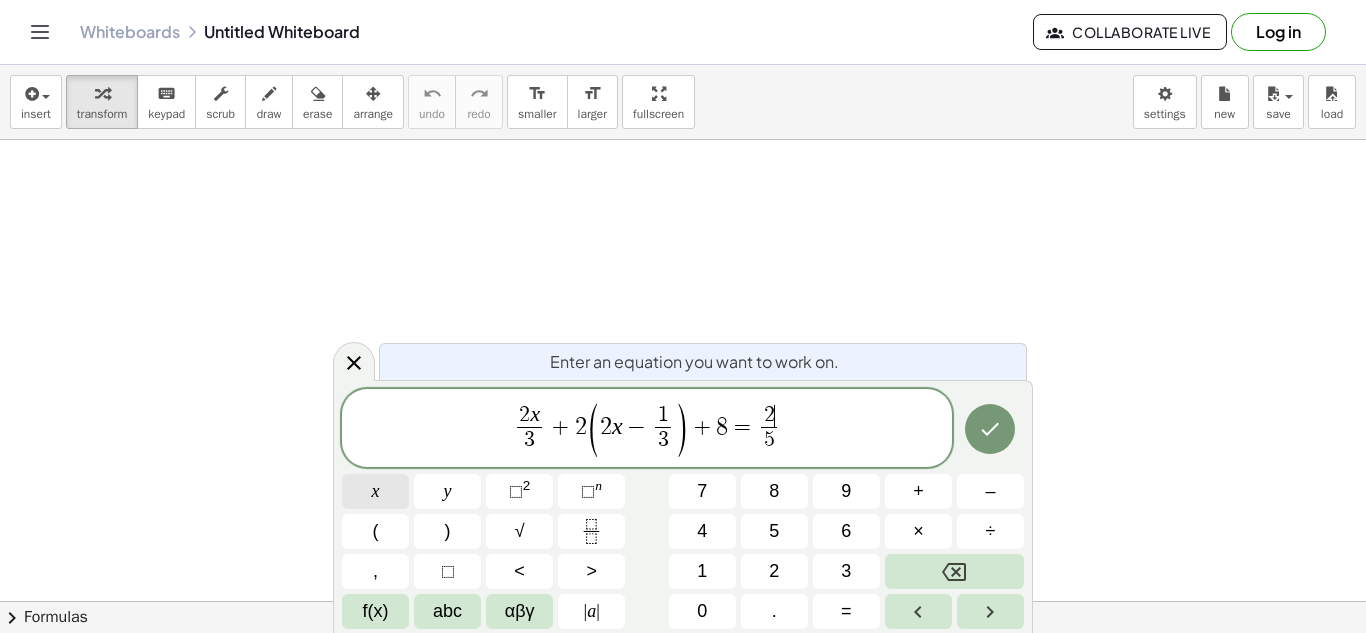 click on "x" at bounding box center [376, 491] 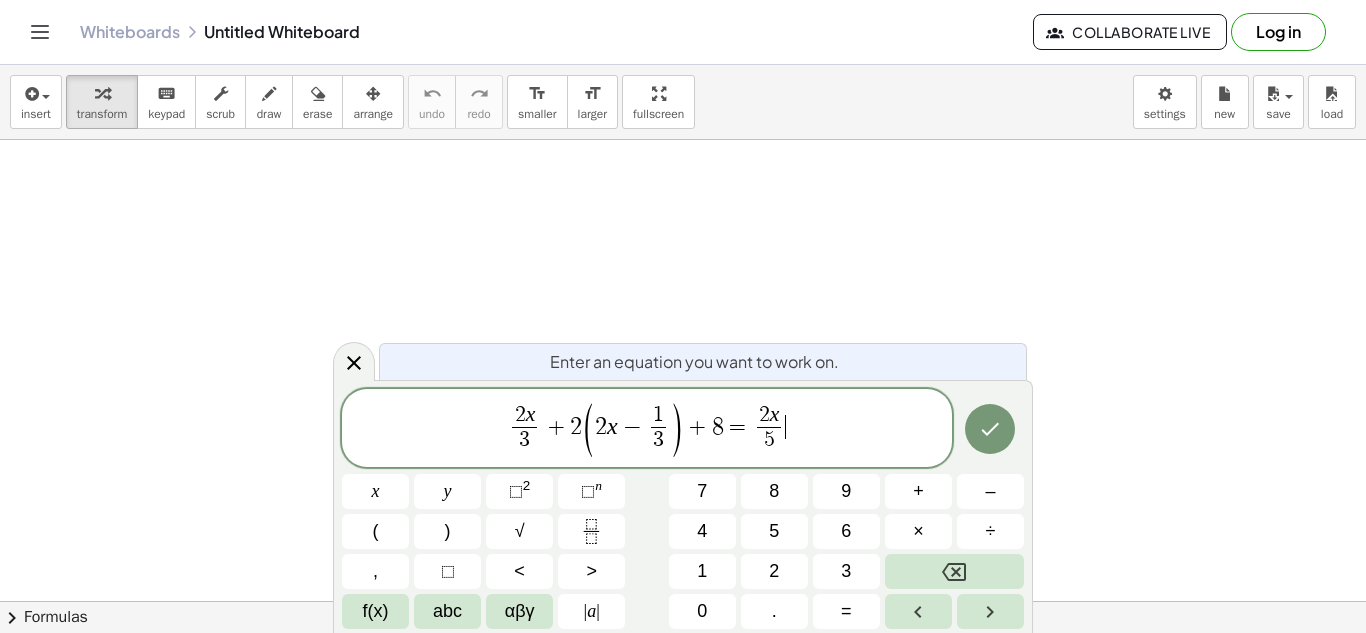 click on "2 x 3 ​ + 2 ( 2 x − 1 3 ​ ) + 8 = 2 x 5 ​ ​" at bounding box center [647, 429] 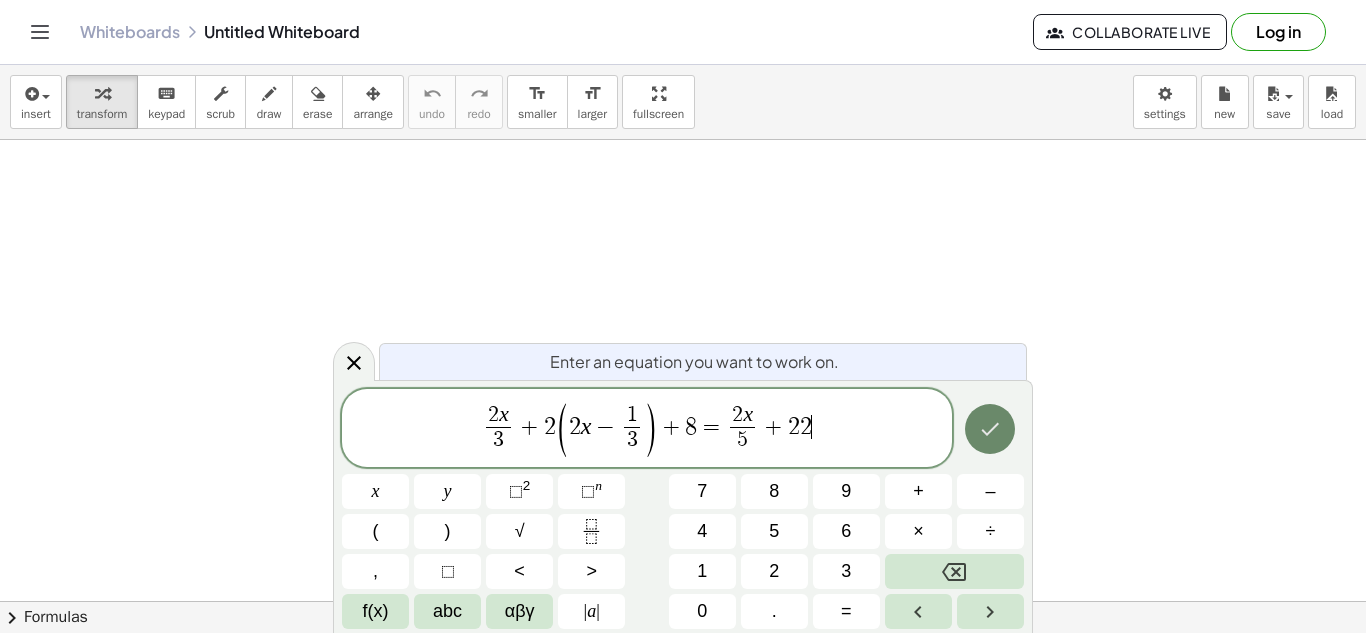 click 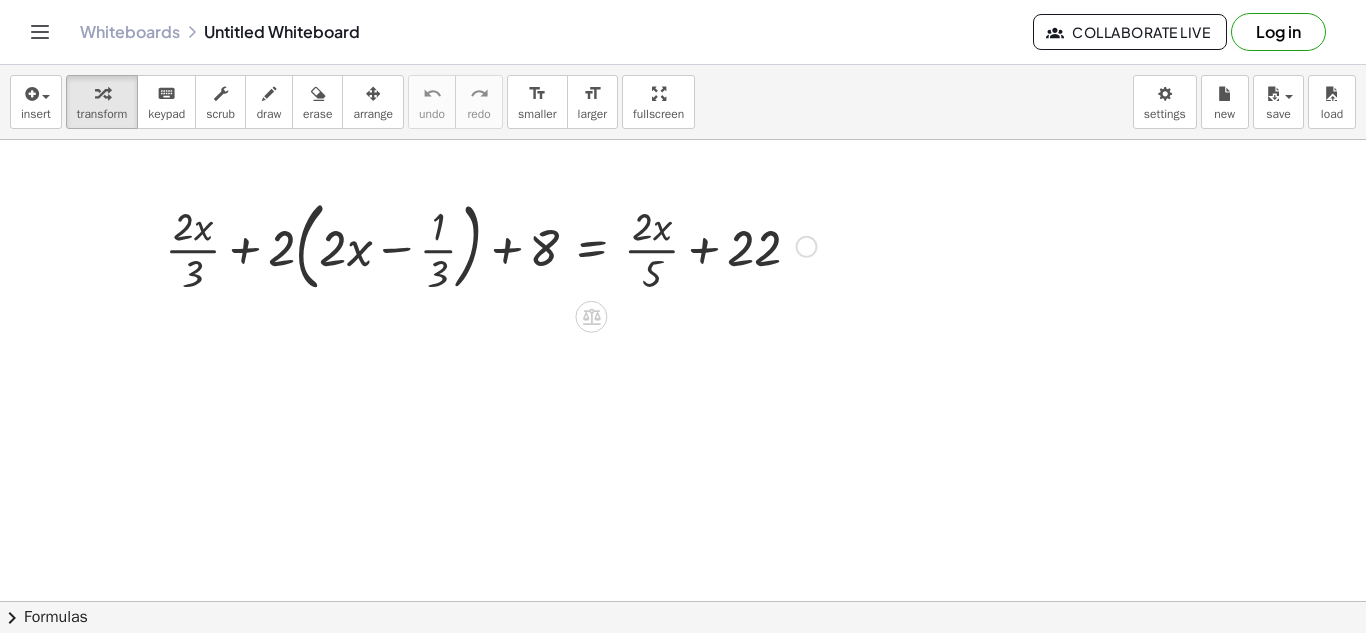 click at bounding box center [491, 245] 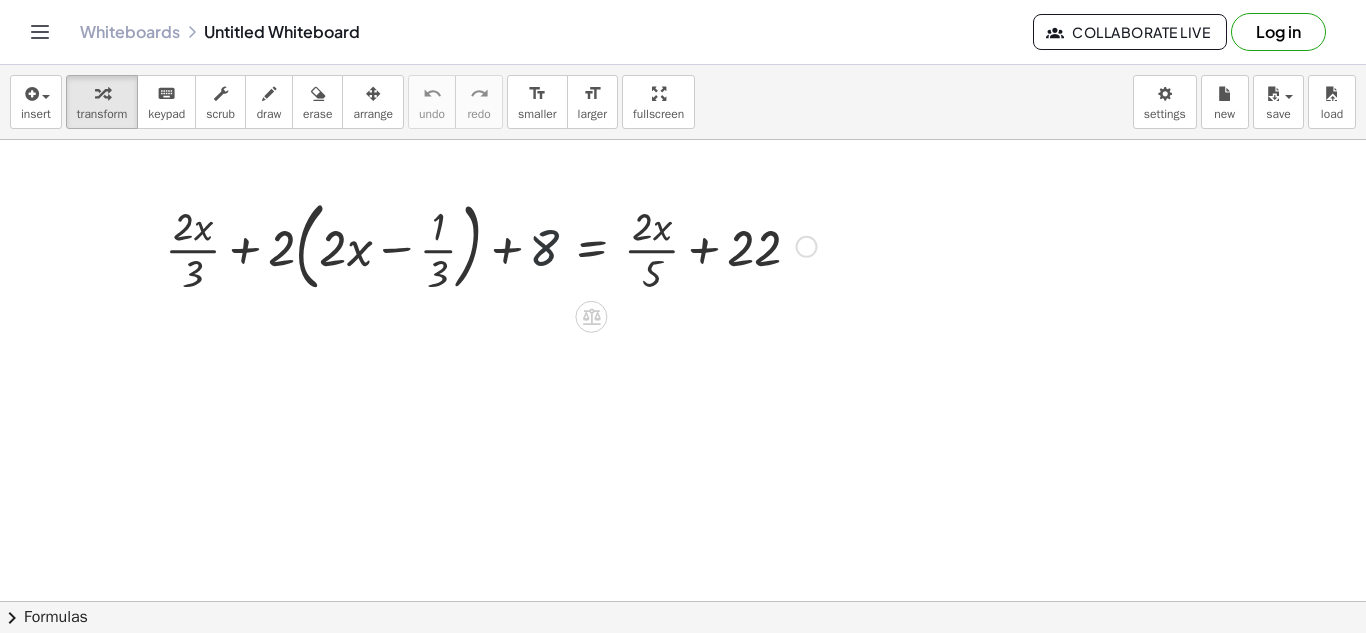 click at bounding box center (491, 245) 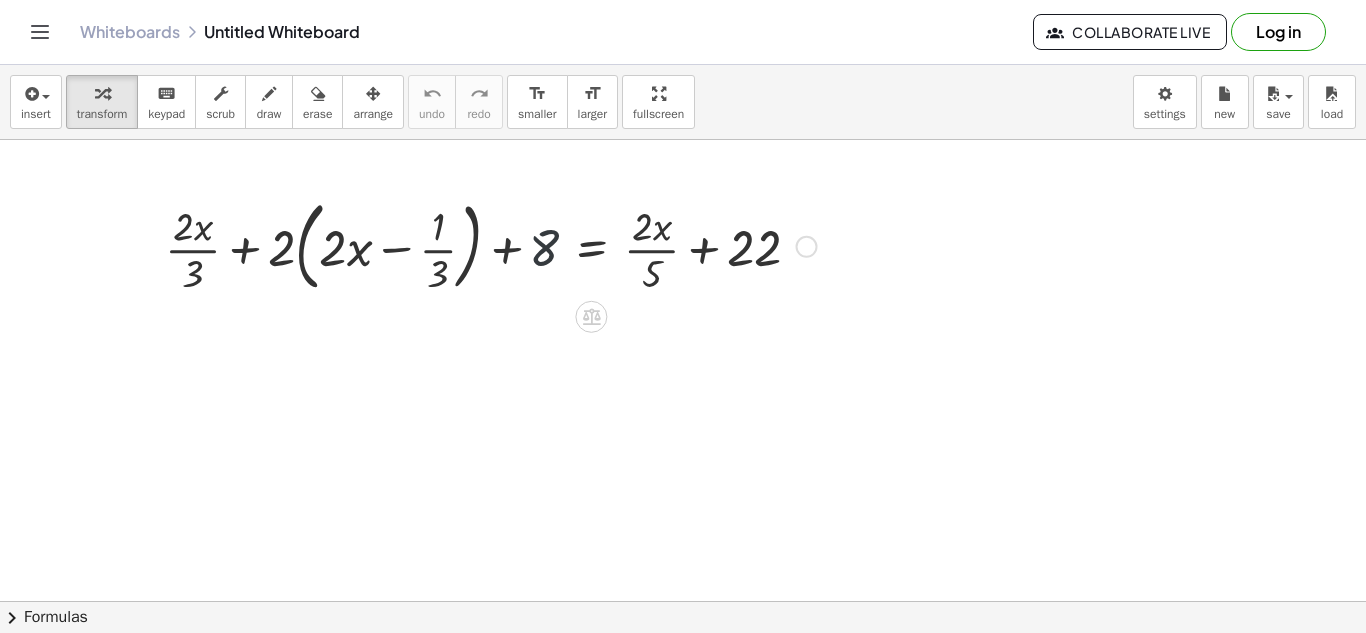 click at bounding box center (491, 245) 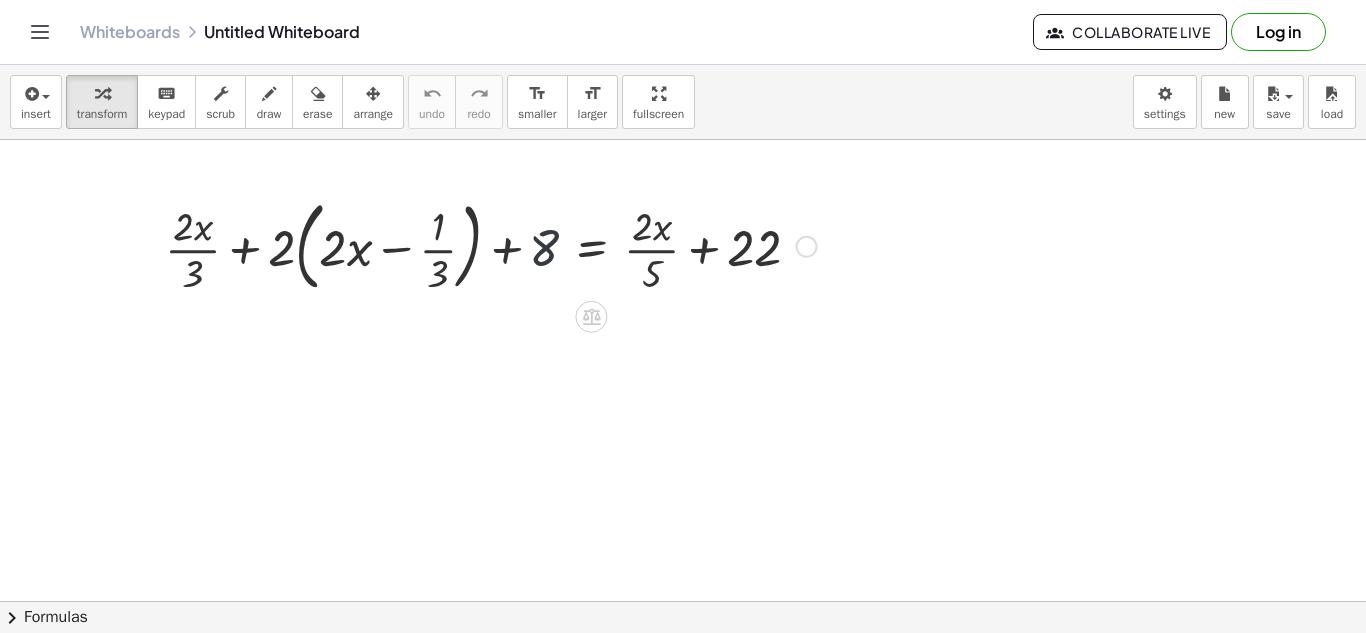 click at bounding box center [491, 245] 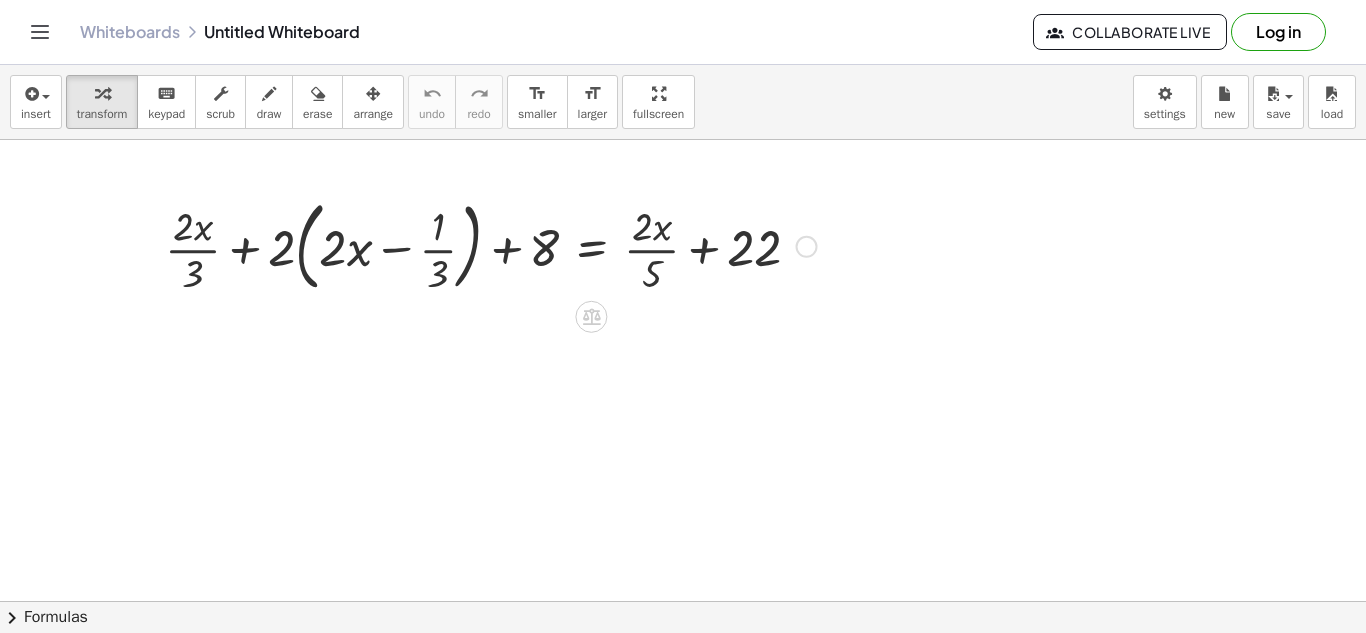 click at bounding box center (491, 245) 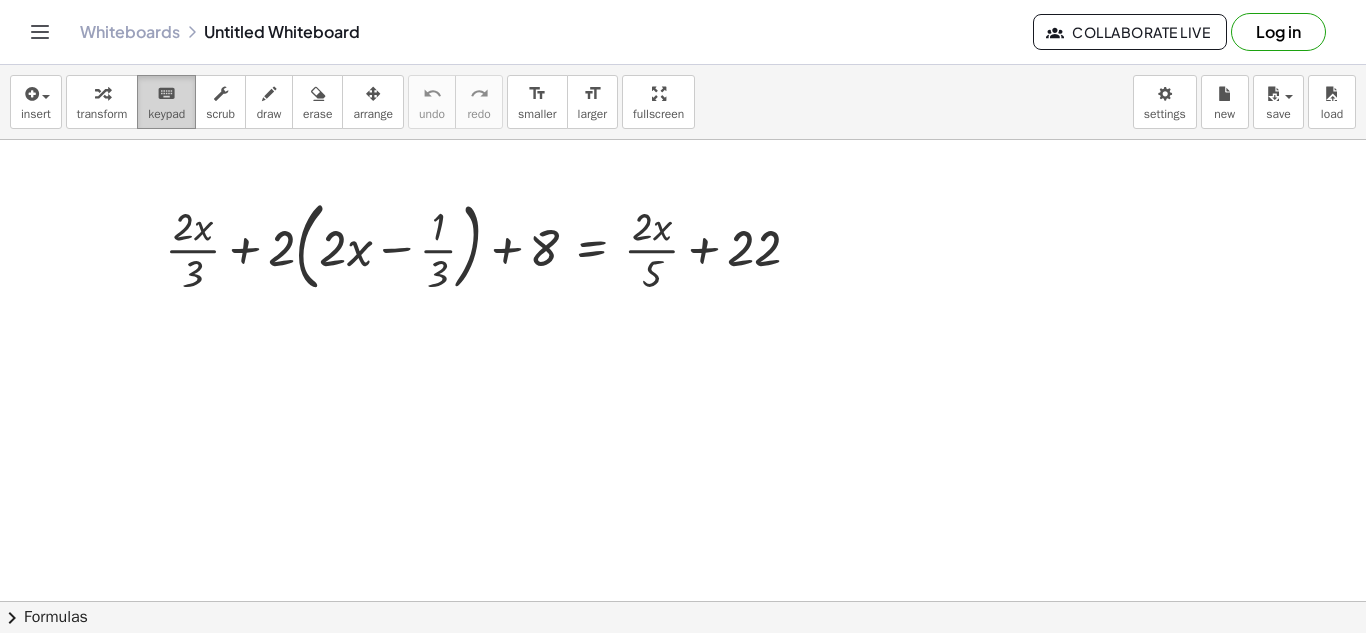 click on "keyboard" at bounding box center (166, 94) 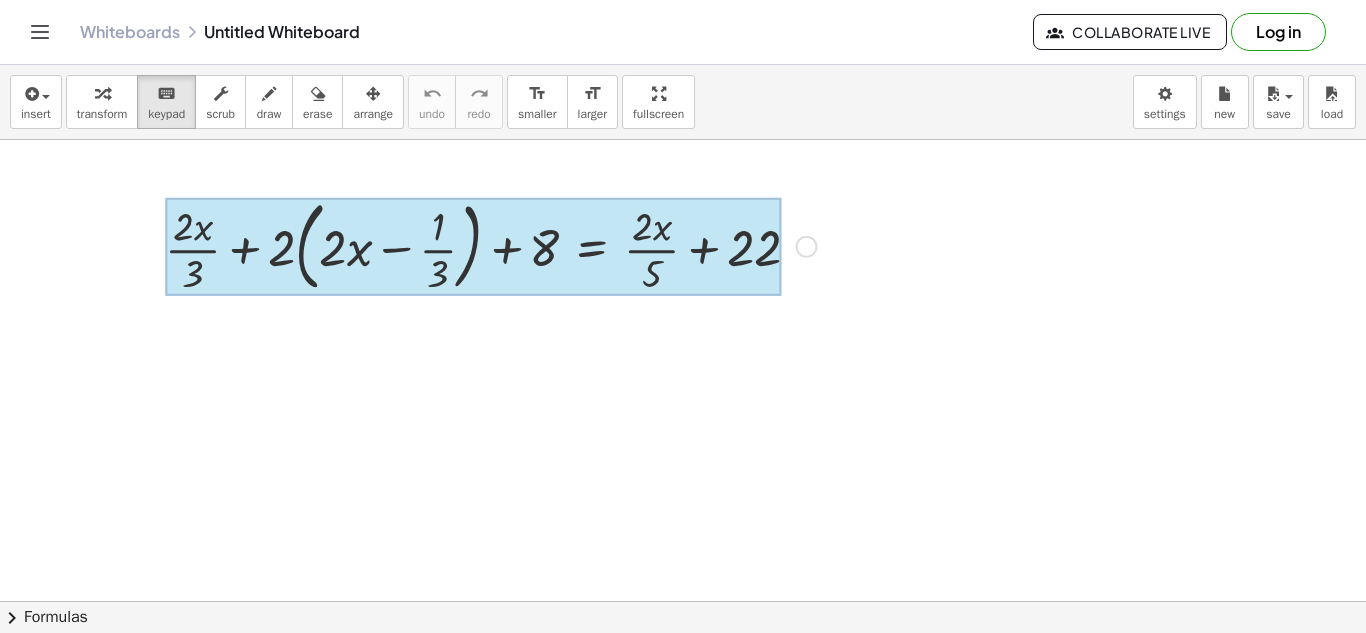 click at bounding box center [473, 247] 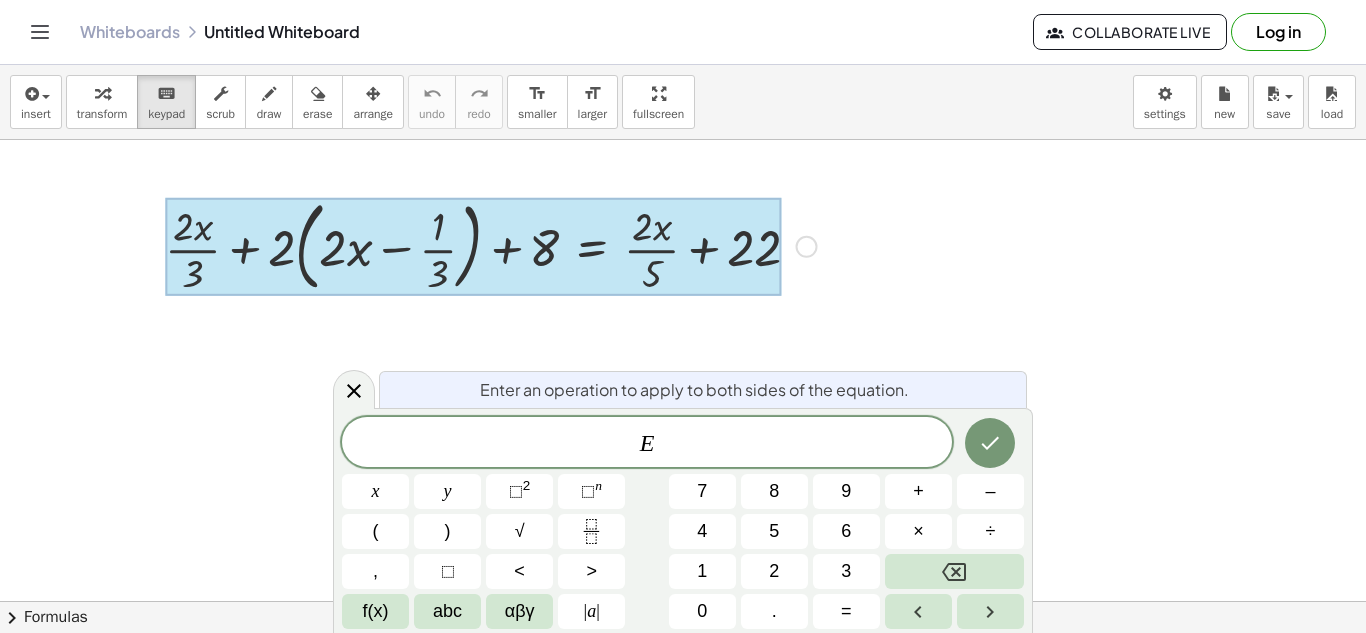 click at bounding box center (473, 247) 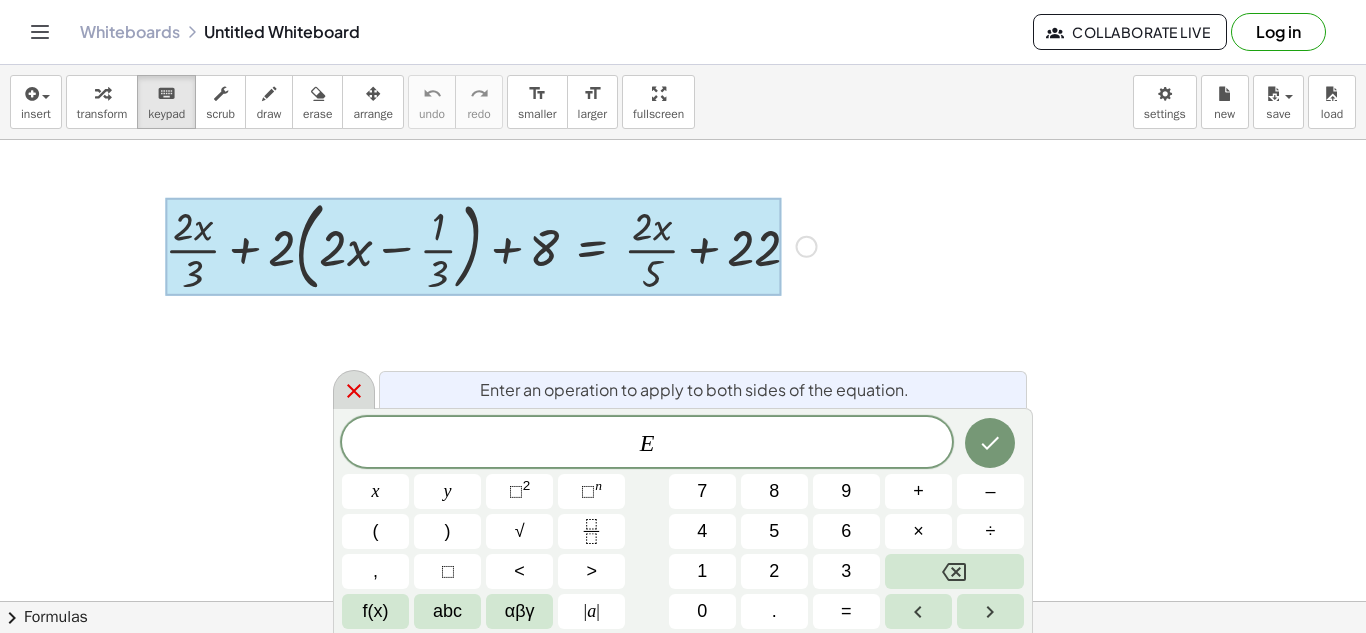 click 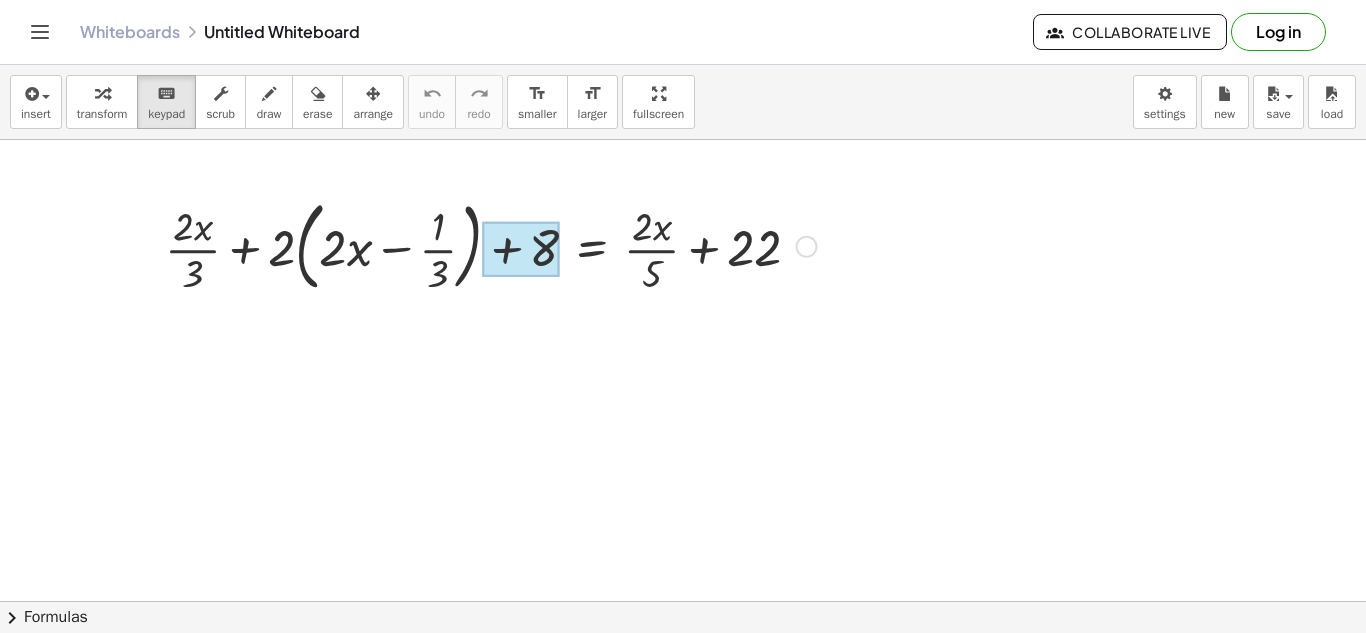 click at bounding box center (520, 250) 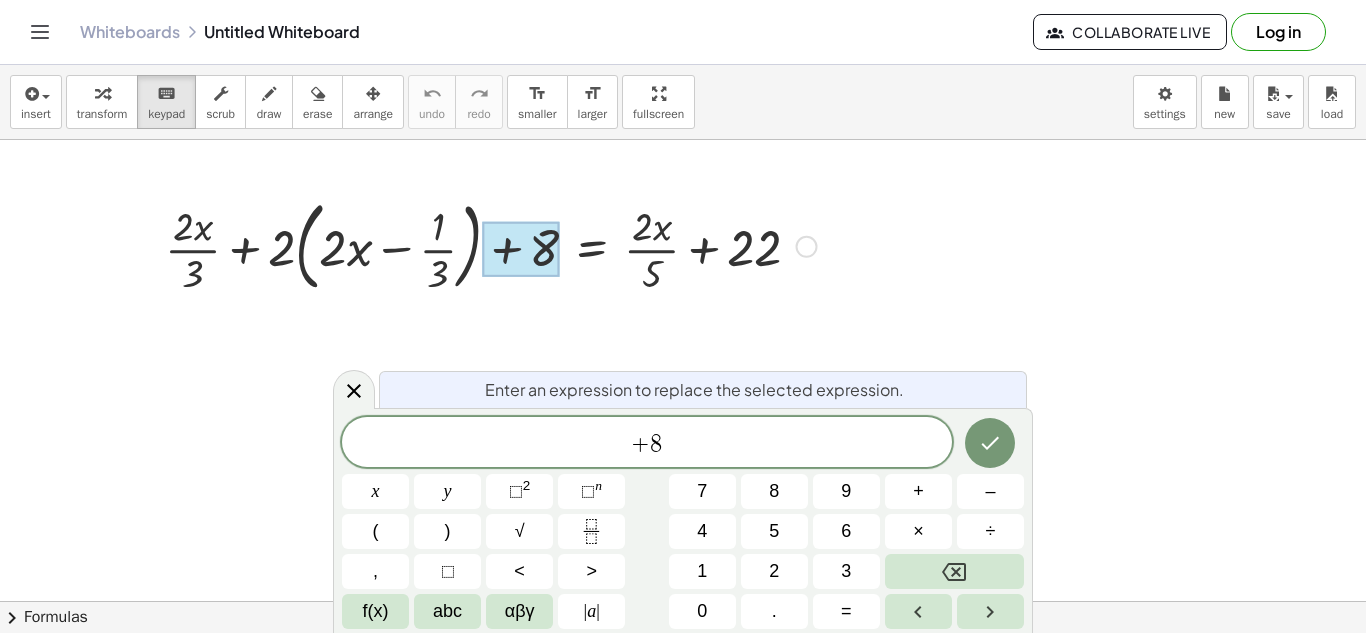 click at bounding box center [520, 250] 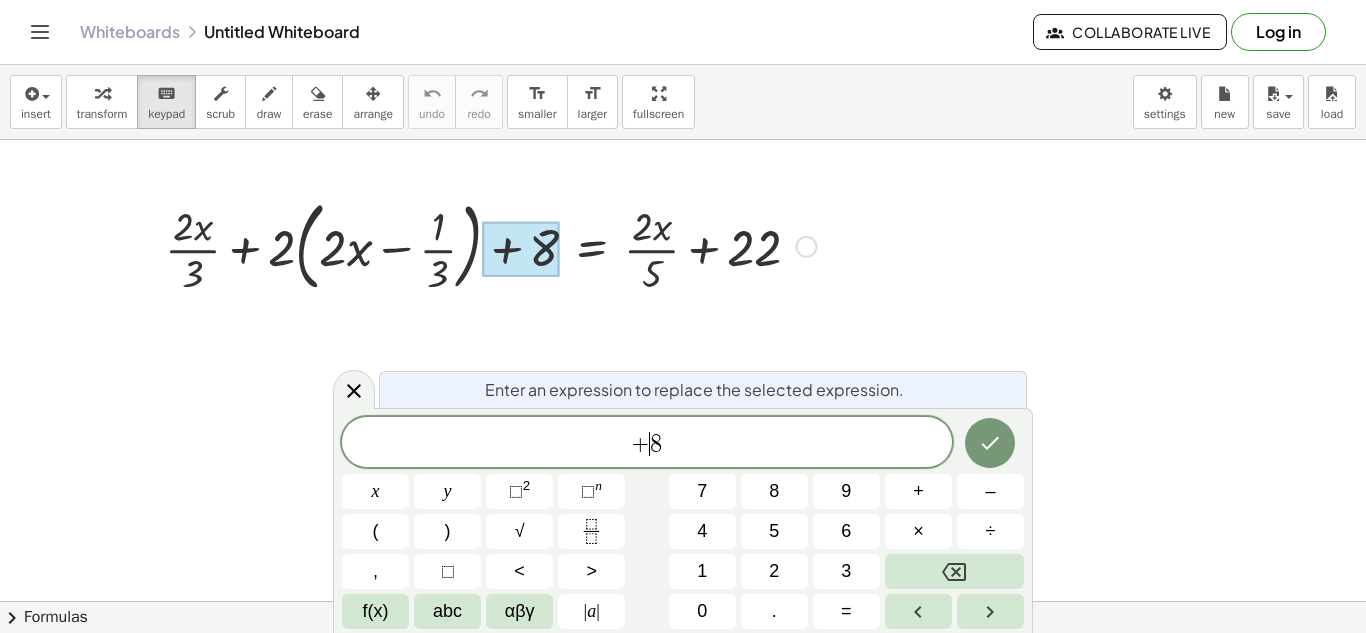 click on "8" at bounding box center (656, 444) 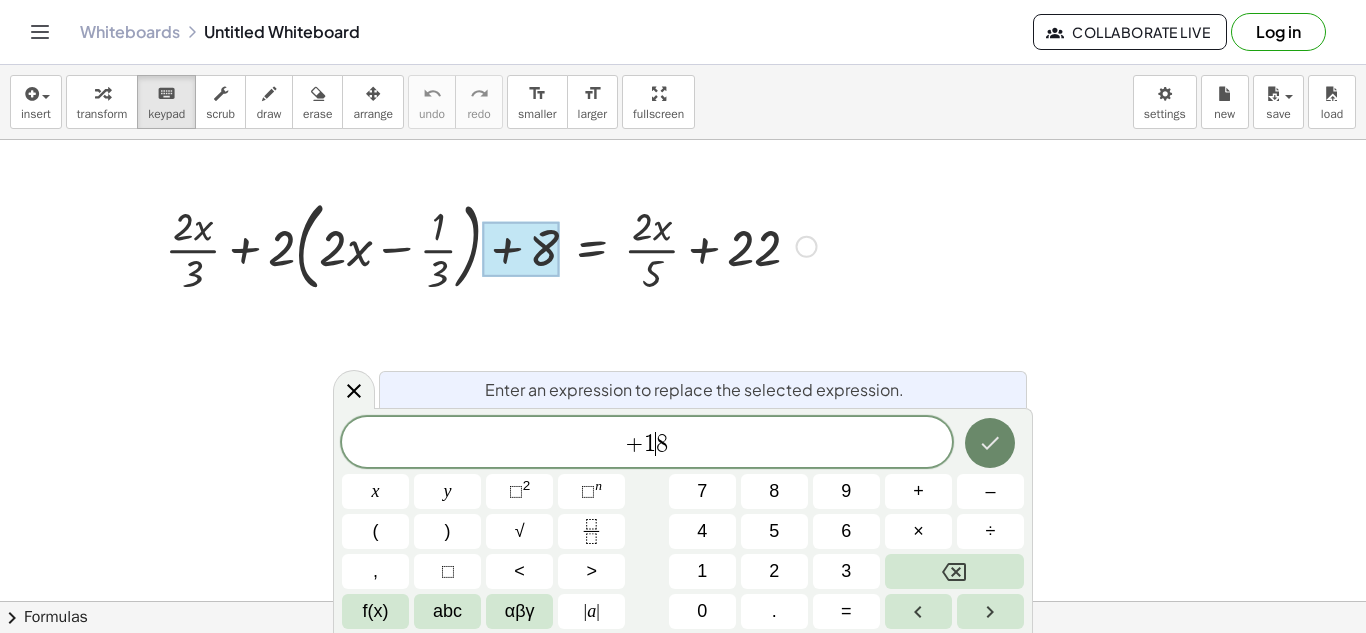 click 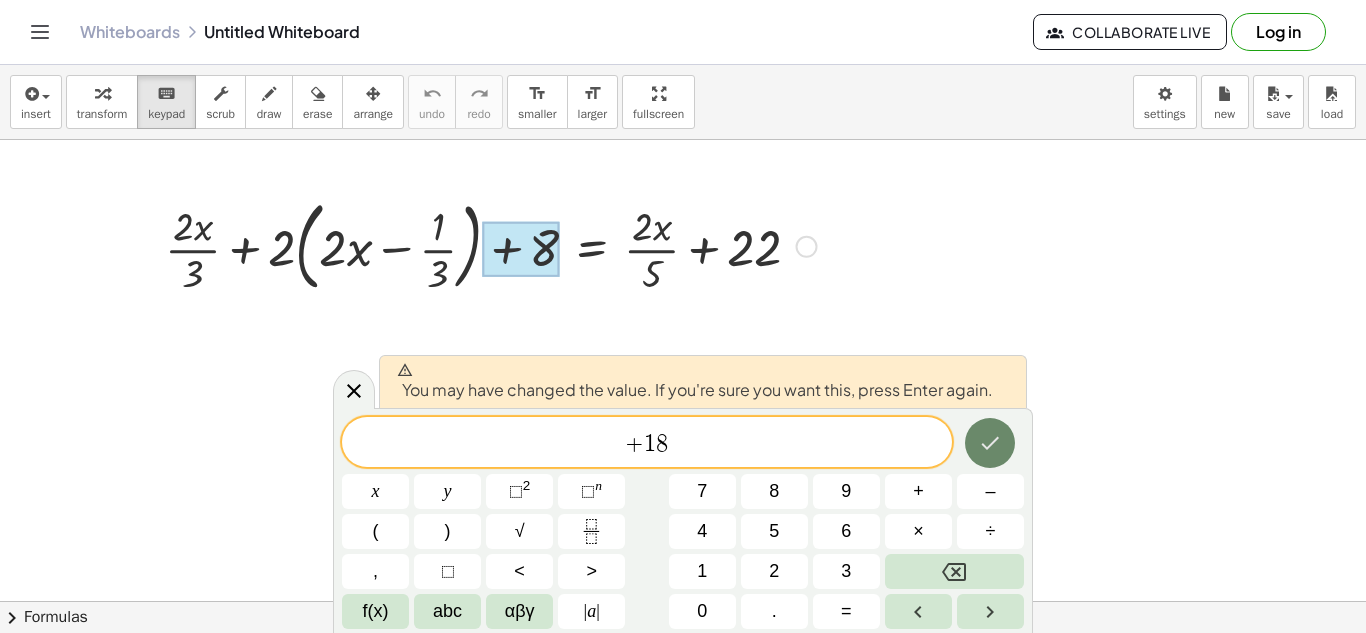click 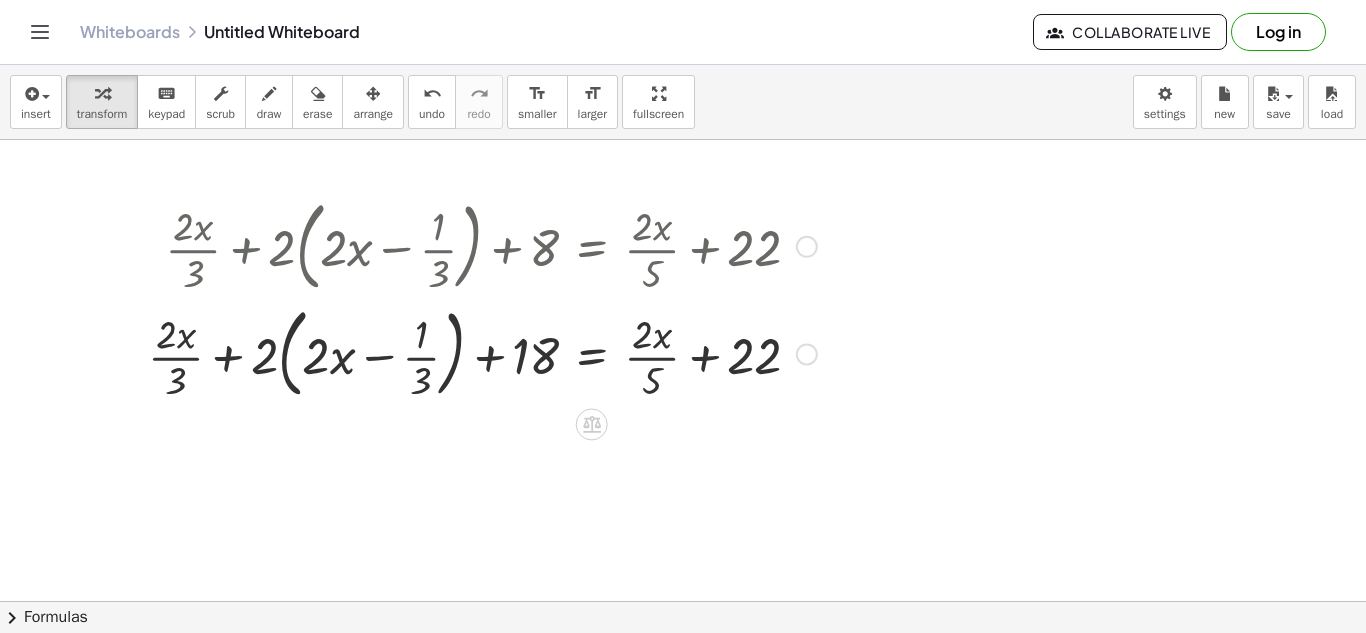 click at bounding box center [807, 247] 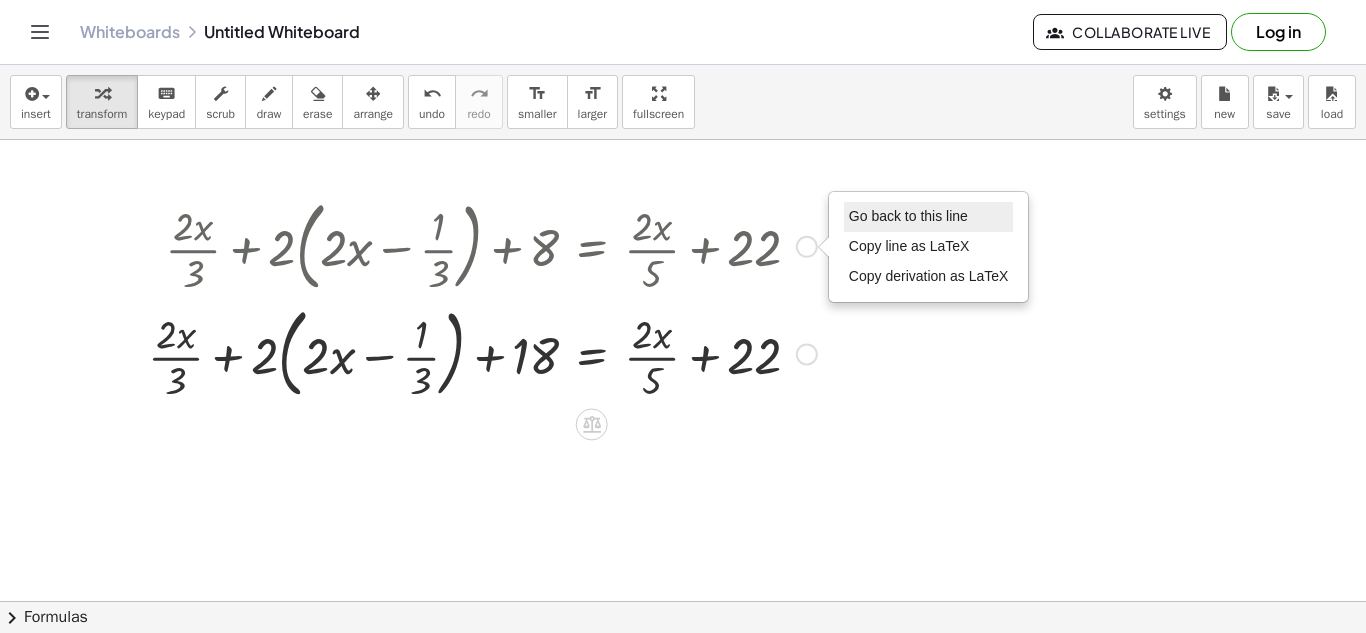 click on "Go back to this line" at bounding box center [908, 216] 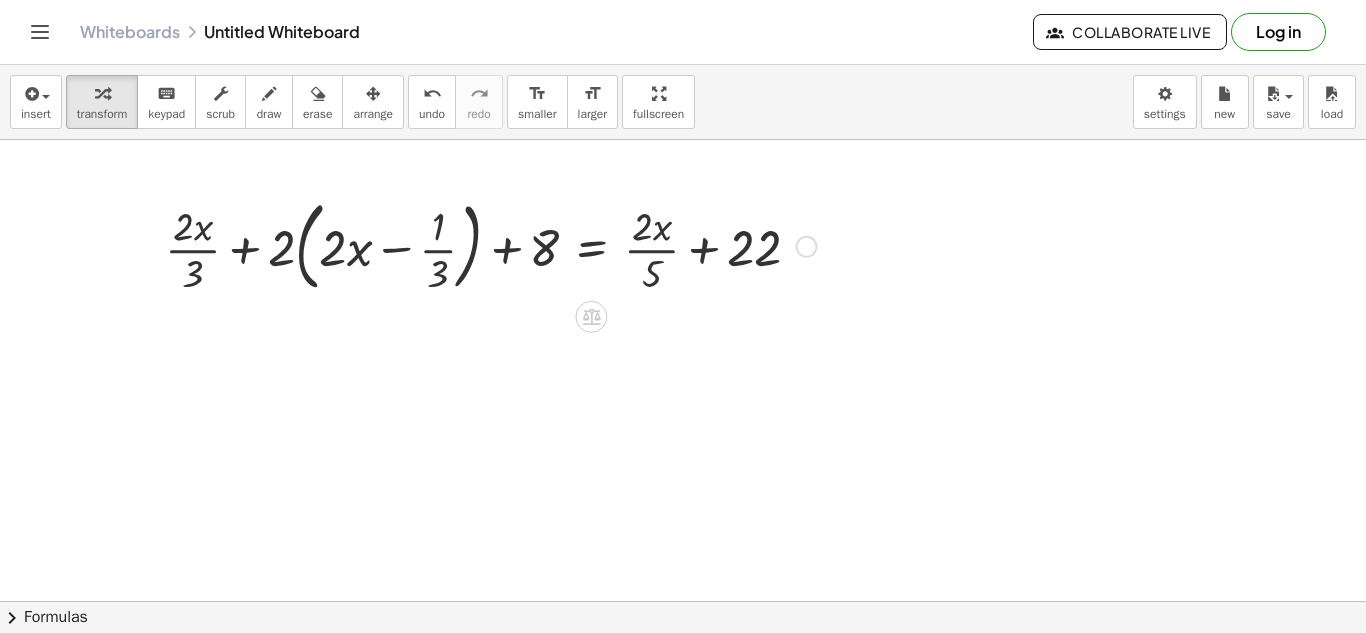click on "Go back to this line Copy line as LaTeX Copy derivation as LaTeX" at bounding box center [807, 247] 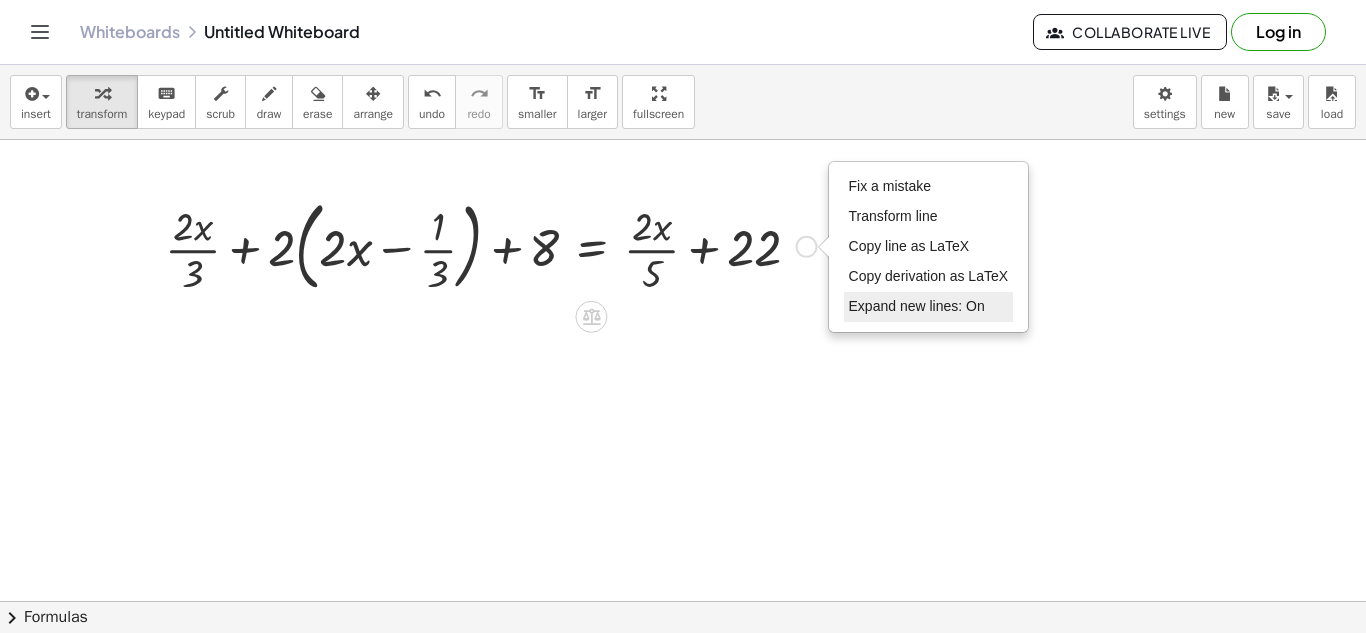 click on "Expand new lines: On" at bounding box center (929, 307) 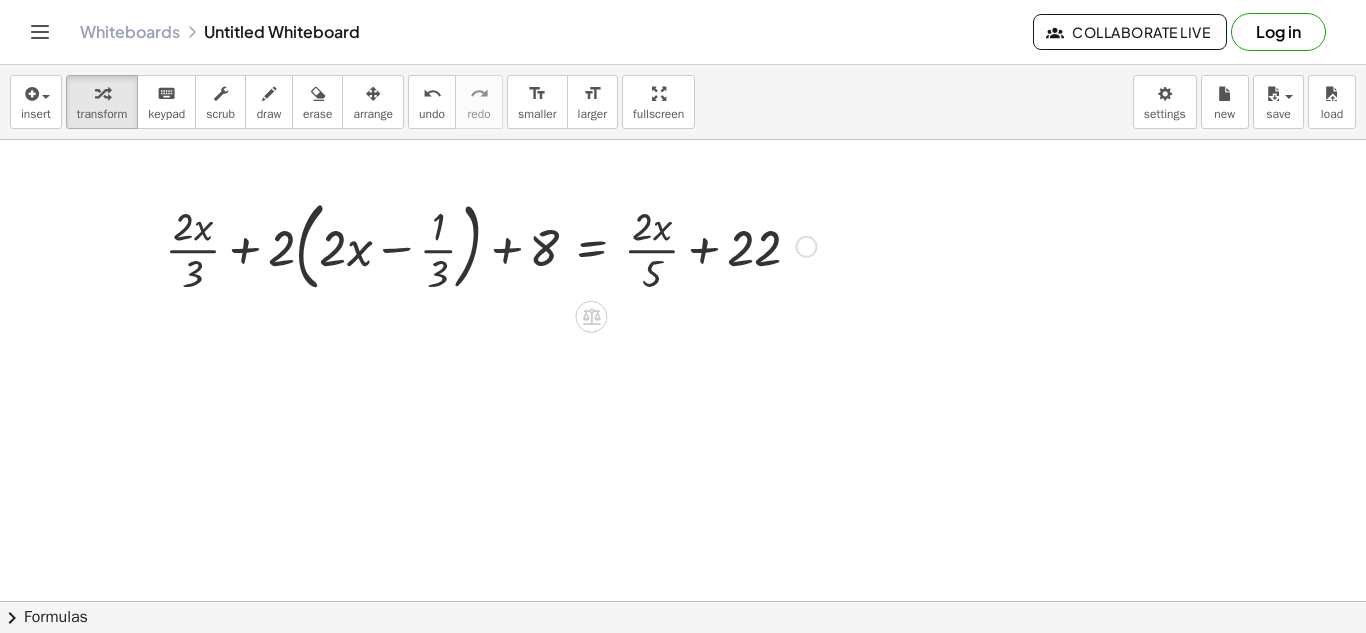 click at bounding box center [491, 245] 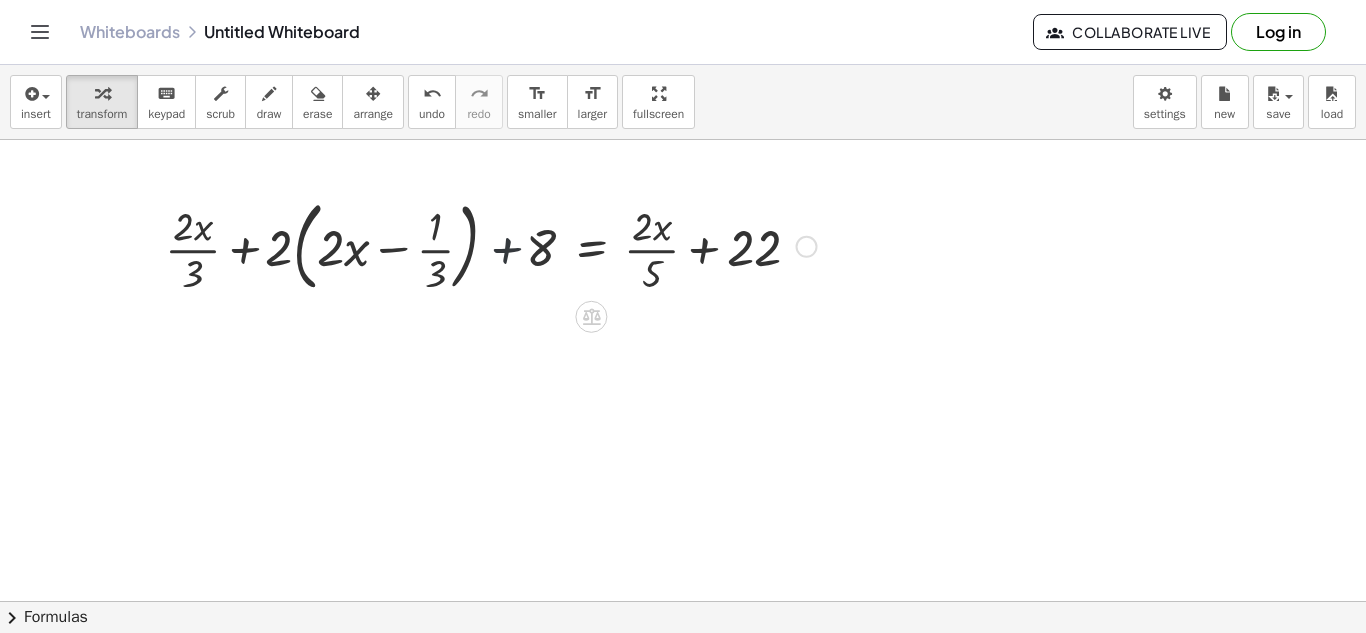 click at bounding box center [491, 245] 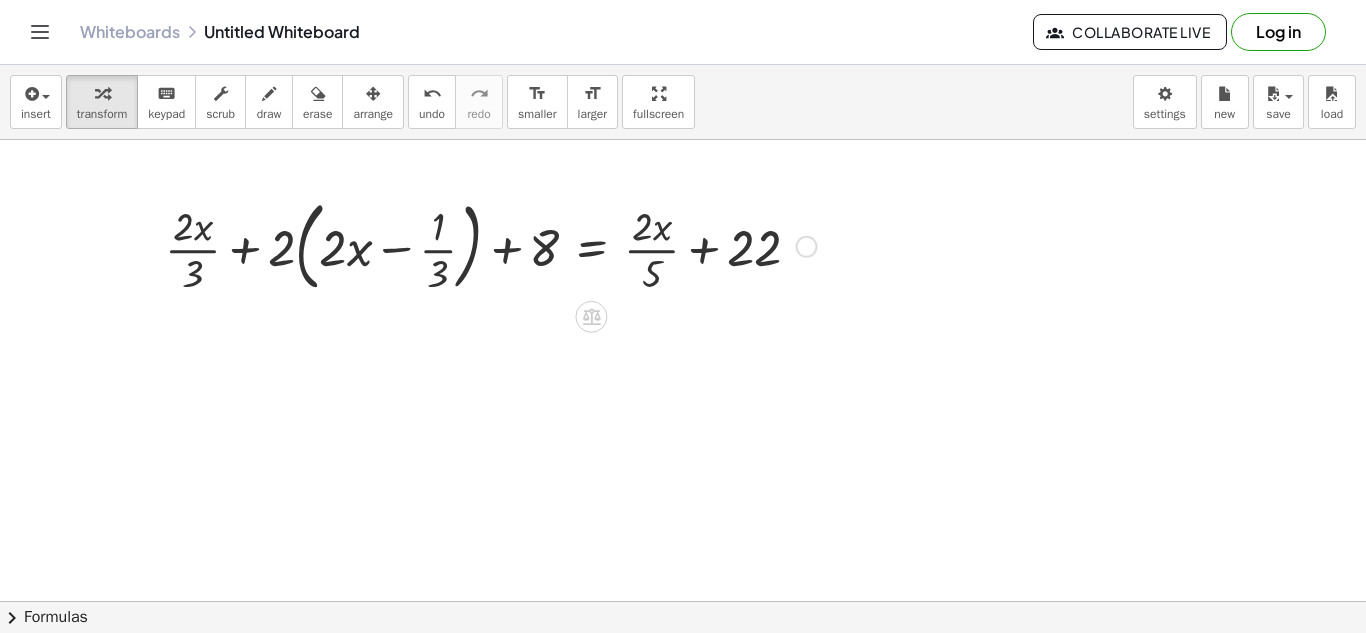 click at bounding box center [491, 245] 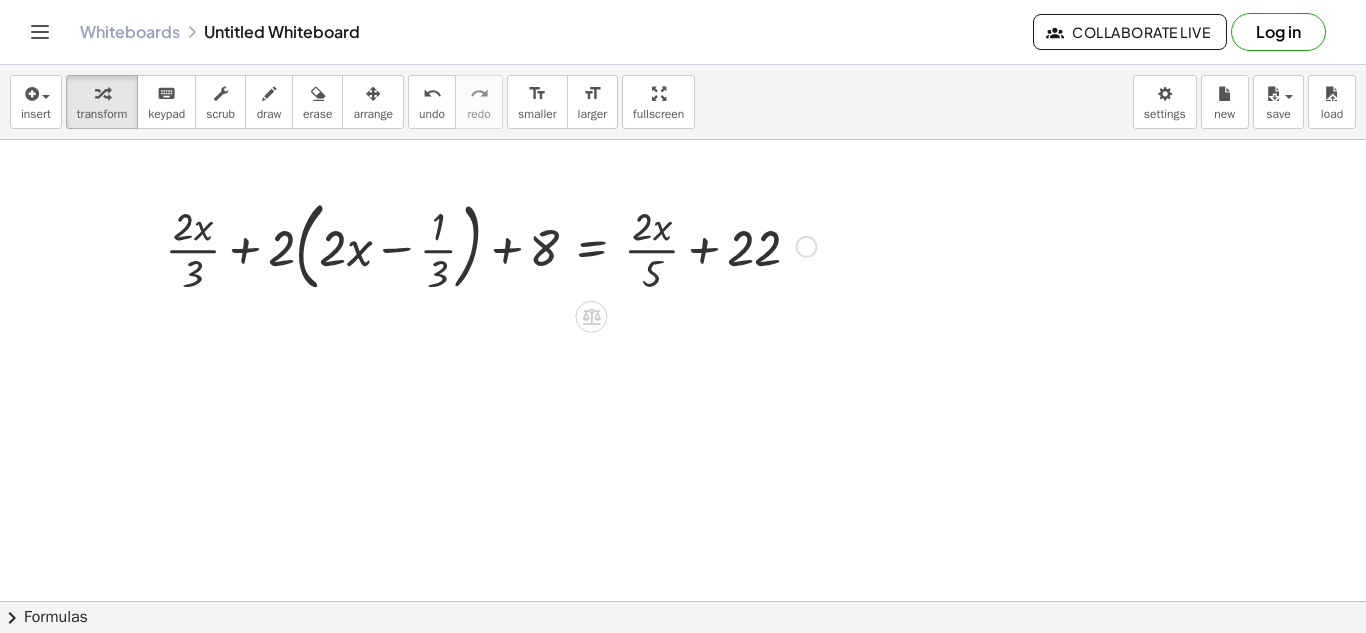 click at bounding box center [491, 245] 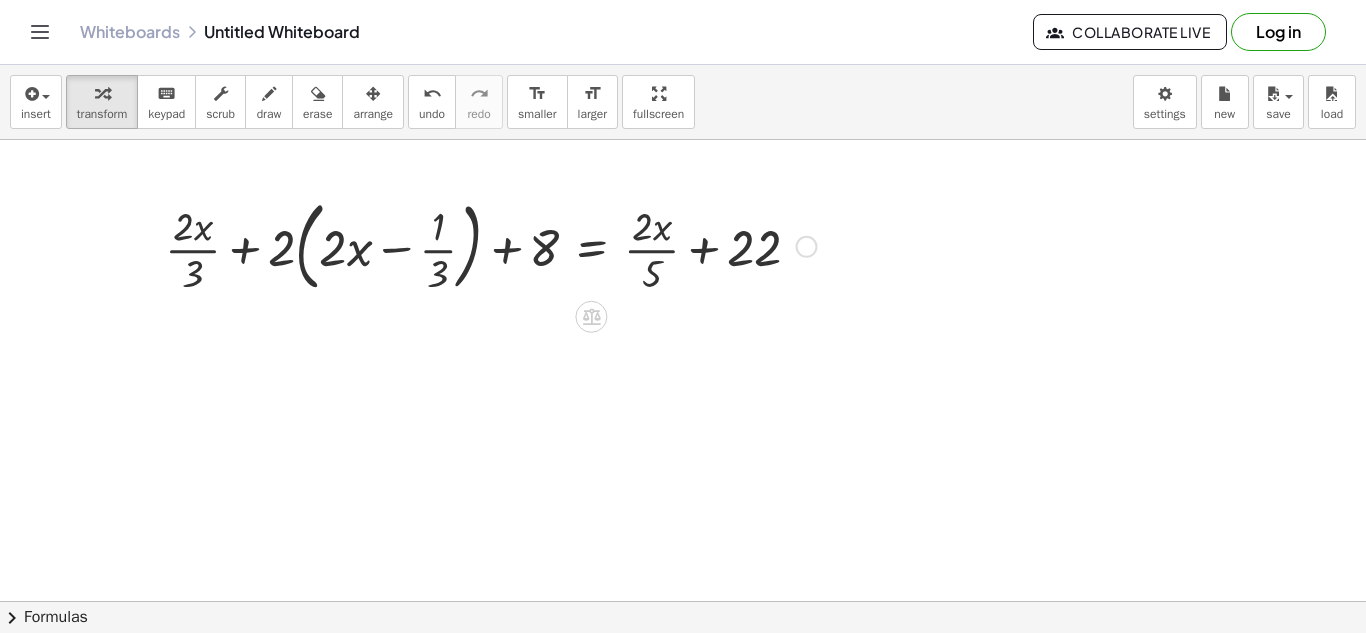 click at bounding box center (491, 245) 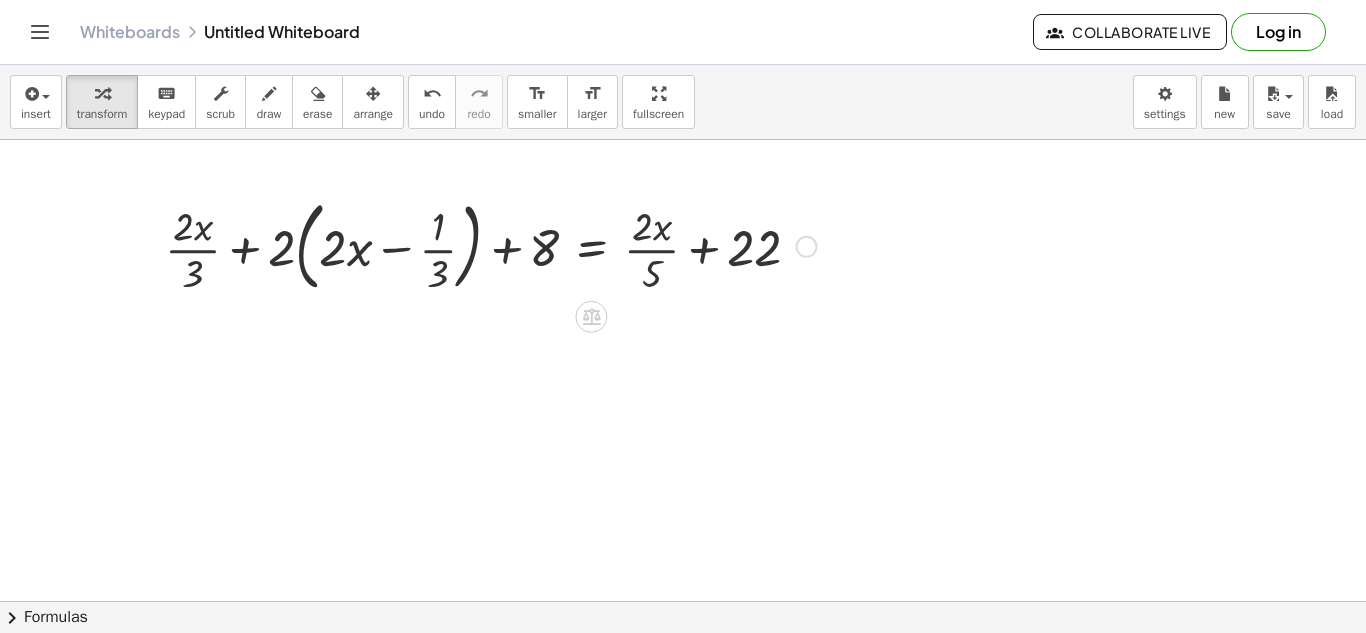 click at bounding box center [491, 245] 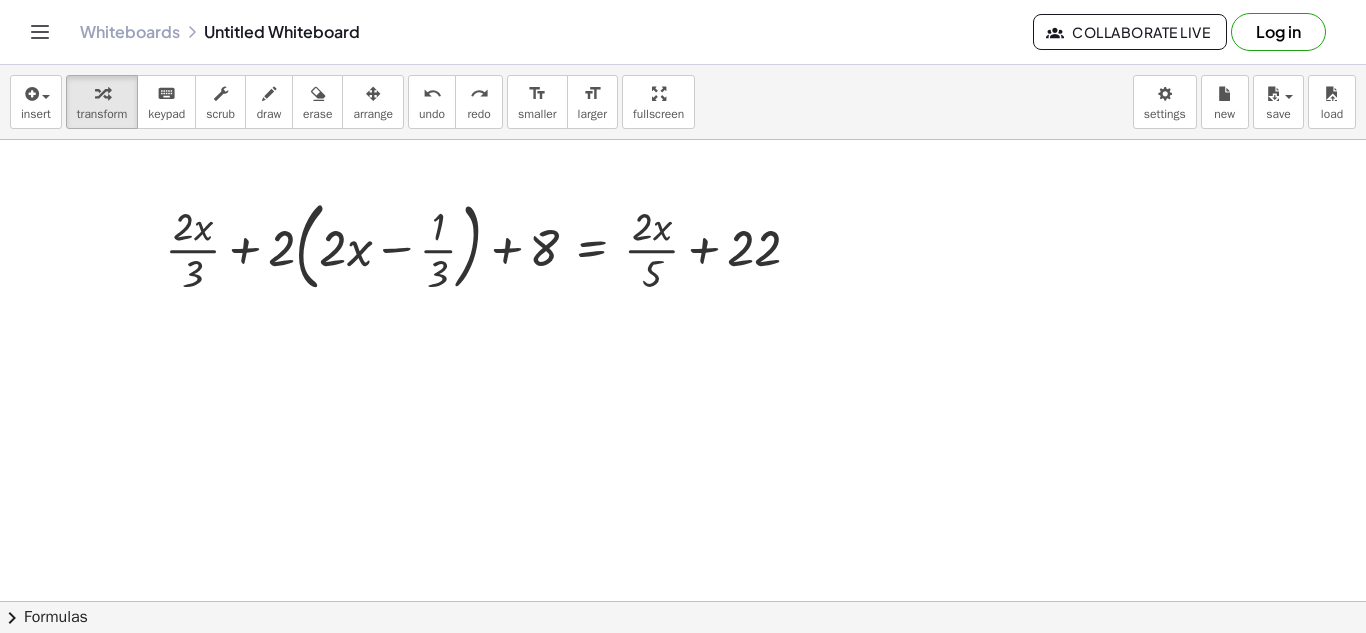 click at bounding box center [683, 666] 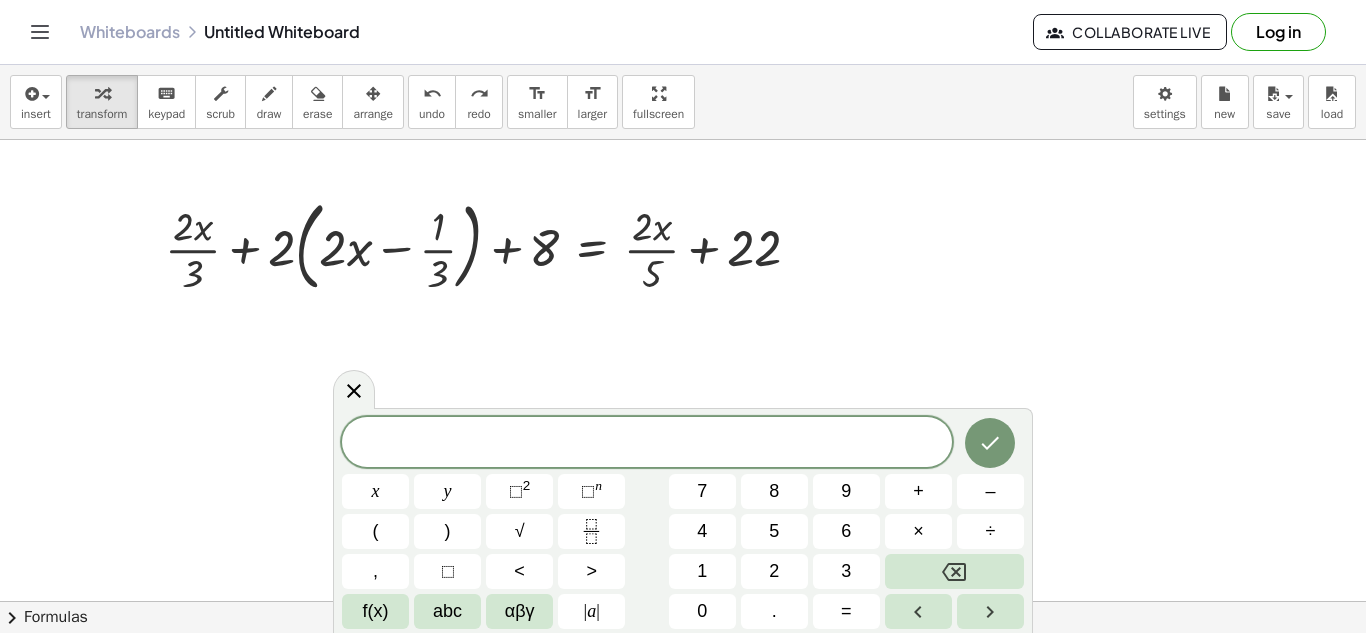 click at bounding box center [683, 666] 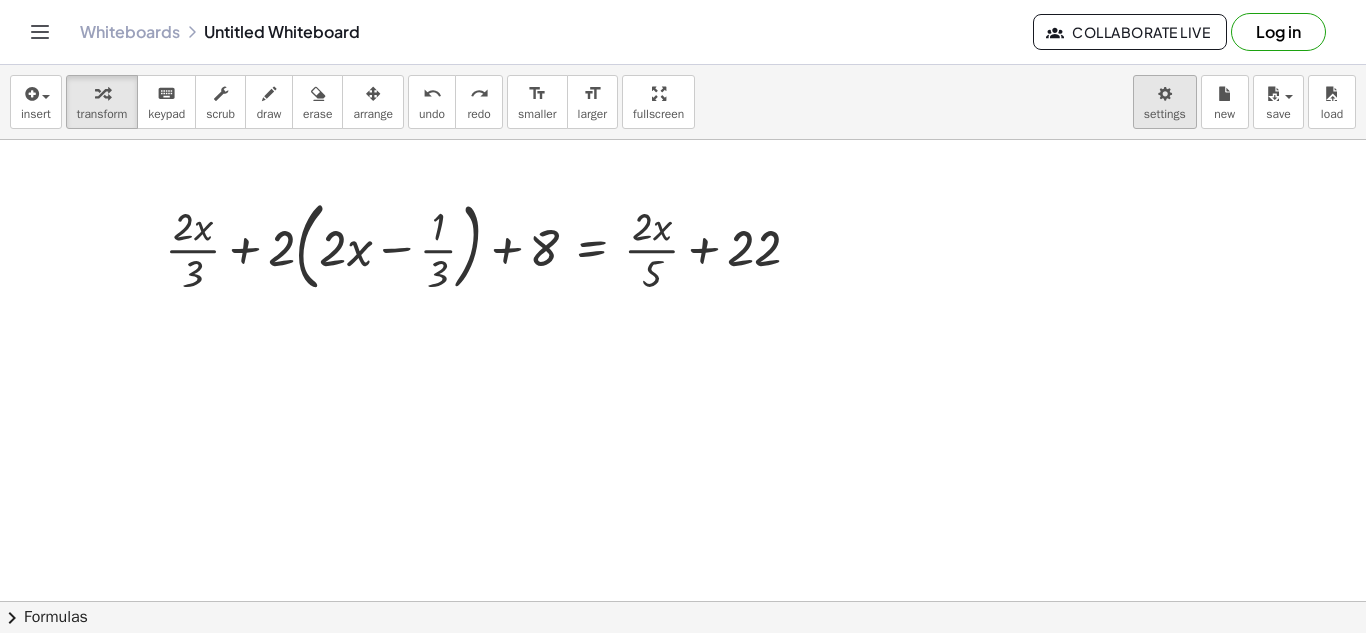 click on "Graspable Math Activities Get Started Activity Bank Assigned Work Classes Whiteboards Reference v1.28.2 | Privacy policy © 2025 | Graspable, Inc. Whiteboards Untitled Whiteboard Collaborate Live  Log in    insert select one: Math Expression Function Text Youtube Video Graphing Geometry Geometry 3D transform keyboard keypad scrub draw erase arrange undo undo redo redo format_size smaller format_size larger fullscreen load   save new settings + · 2 · x · 3 + · 2 · ( + · 2 · x − · 1 · 3 ) + 8 = + · 2 · x · 5 + 22 Try to double tap. × chevron_right  Formulas
Drag one side of a formula onto a highlighted expression on the canvas to apply it.
Quadratic Formula
+ · a · x 2 + · b · x + c = 0
⇔
x = · ( − b ± 2 √ ( + b 2 − · 4 · a · c ) ) · 2 · a
+ x 2 + · p · x + q = 0 x = − p" at bounding box center (683, 316) 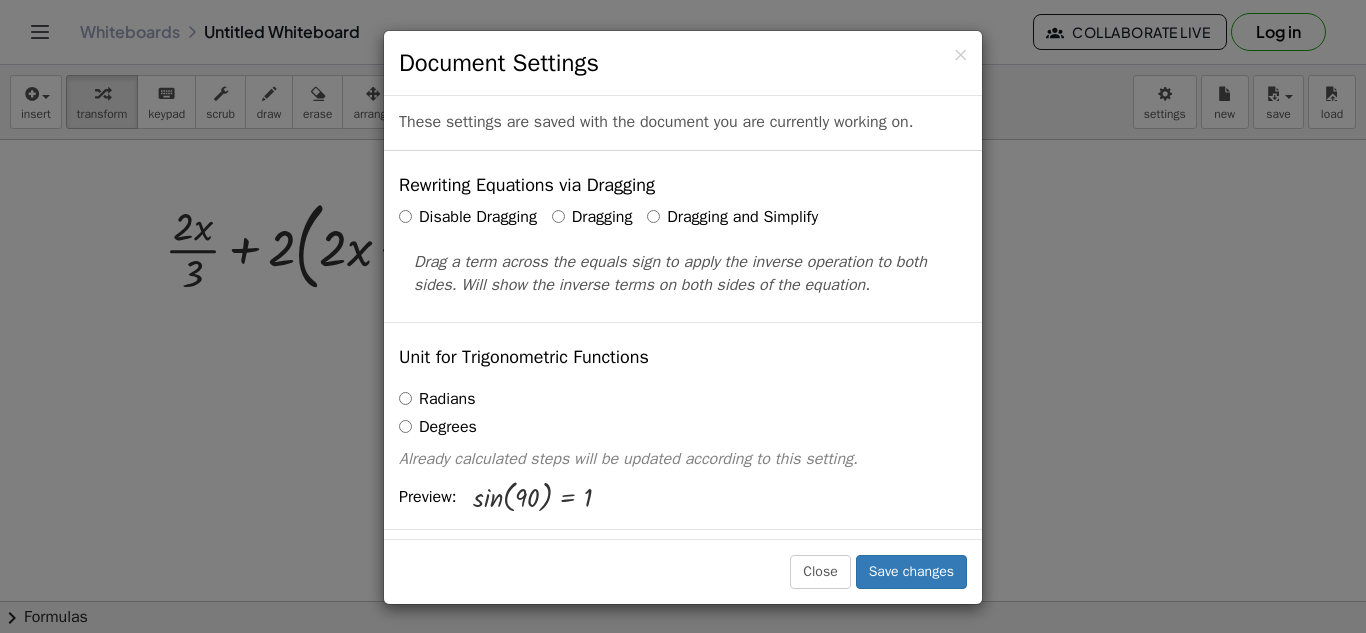 click on "Dragging and Simplify" at bounding box center (732, 217) 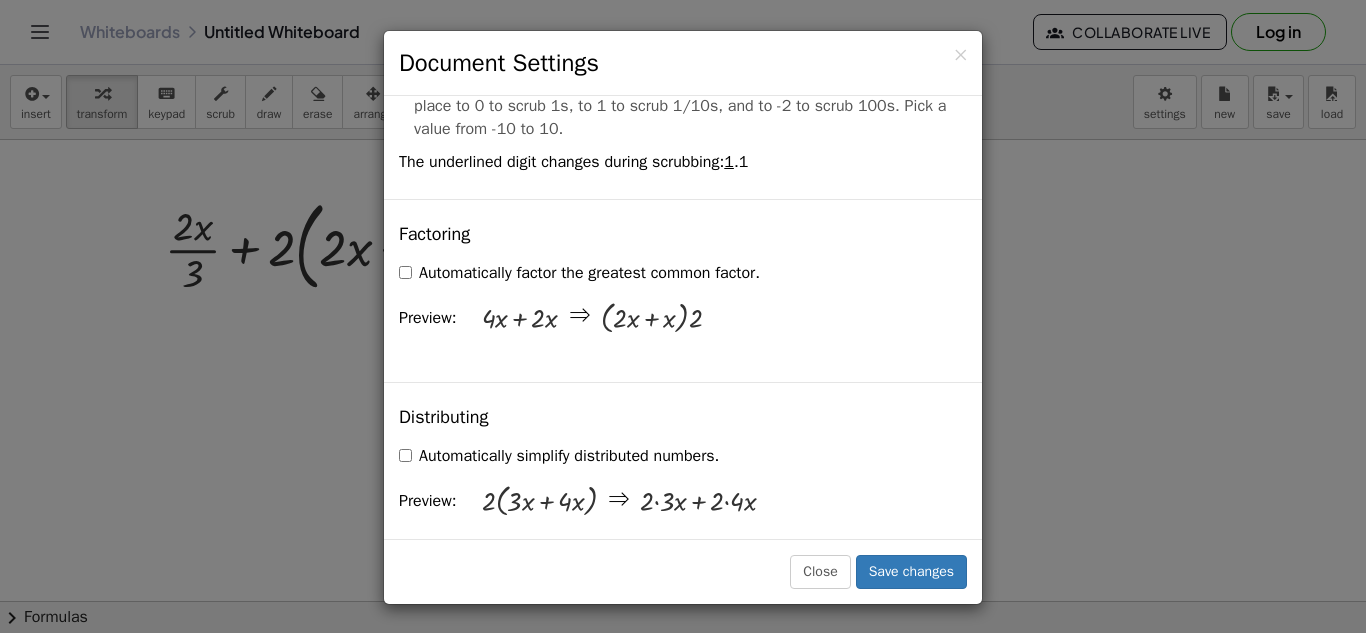 scroll, scrollTop: 1261, scrollLeft: 0, axis: vertical 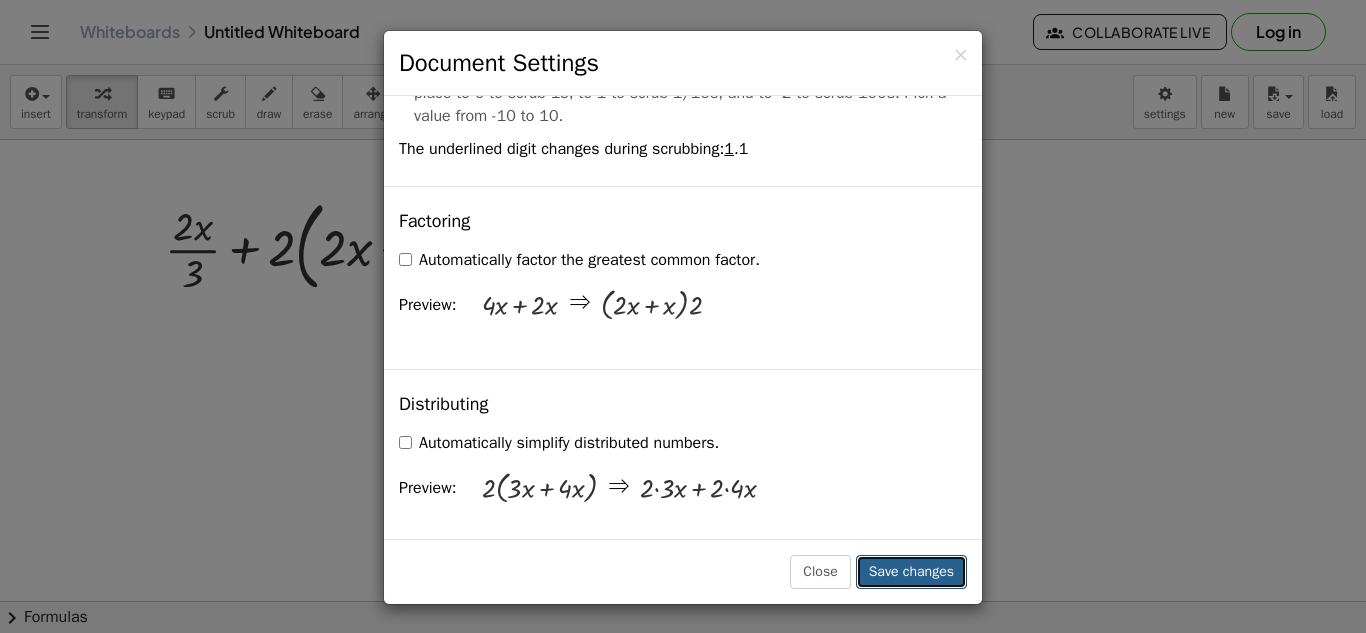 click on "Save changes" at bounding box center (911, 572) 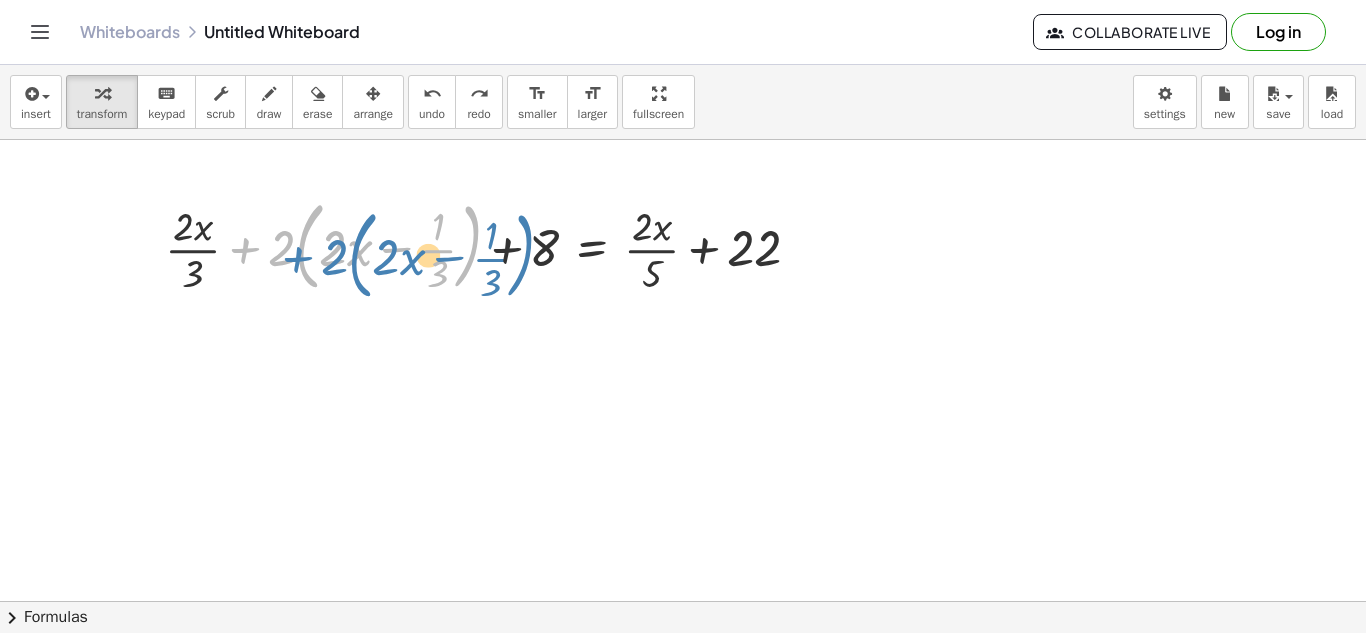 drag, startPoint x: 260, startPoint y: 261, endPoint x: 311, endPoint y: 270, distance: 51.78803 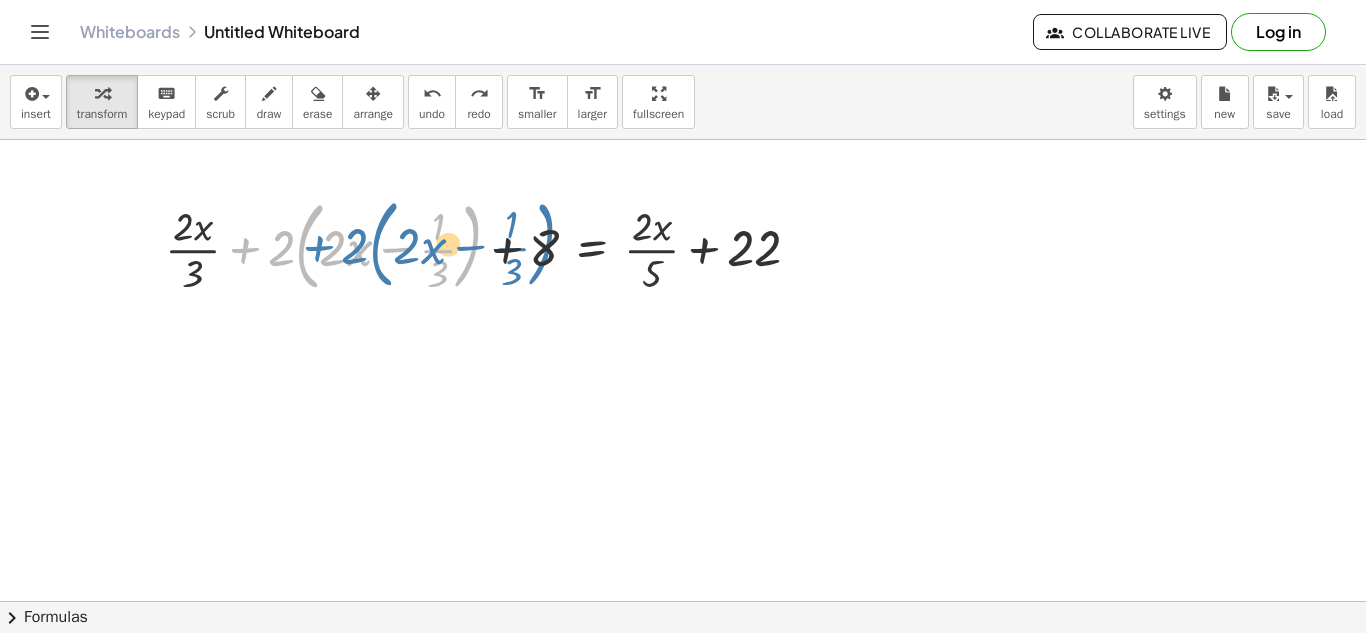 drag, startPoint x: 249, startPoint y: 249, endPoint x: 329, endPoint y: 247, distance: 80.024994 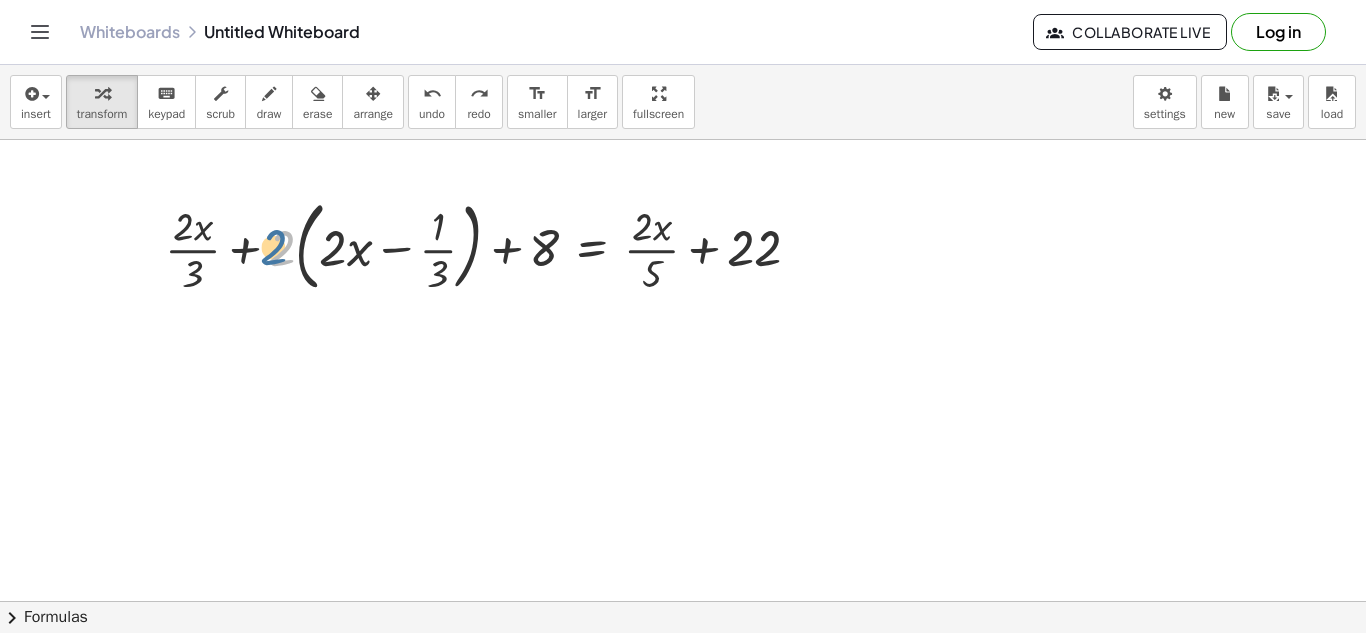drag, startPoint x: 287, startPoint y: 243, endPoint x: 263, endPoint y: 241, distance: 24.083189 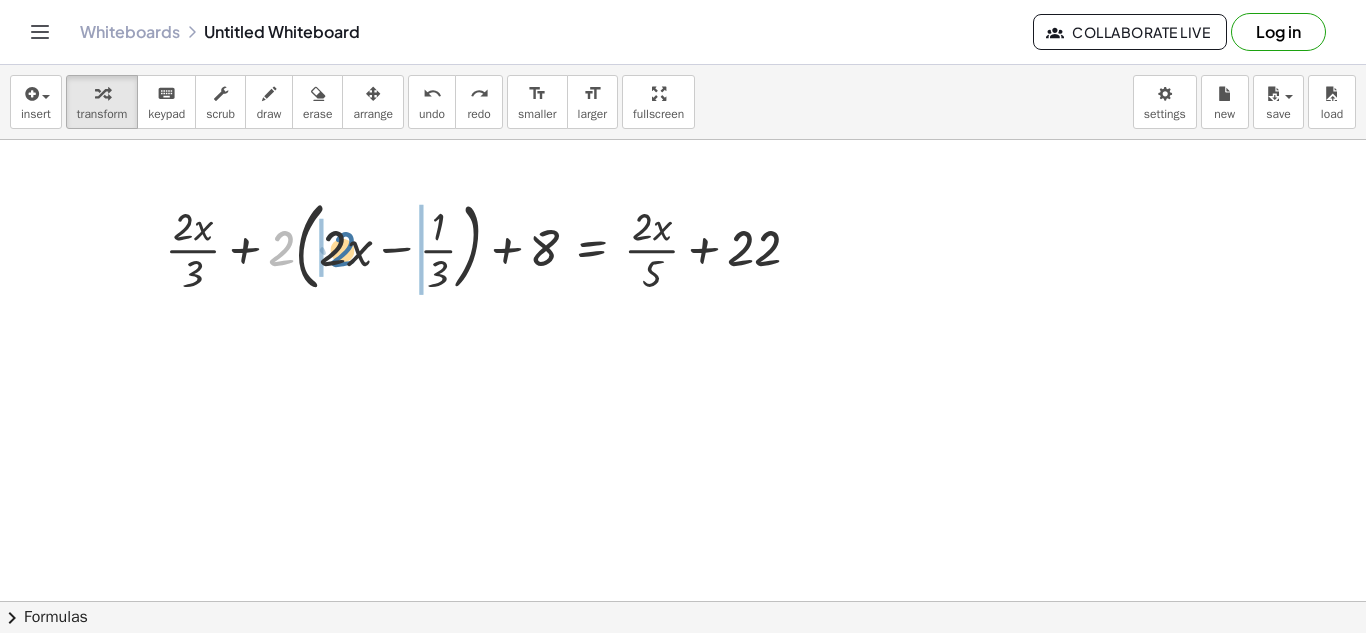 drag, startPoint x: 271, startPoint y: 243, endPoint x: 334, endPoint y: 245, distance: 63.03174 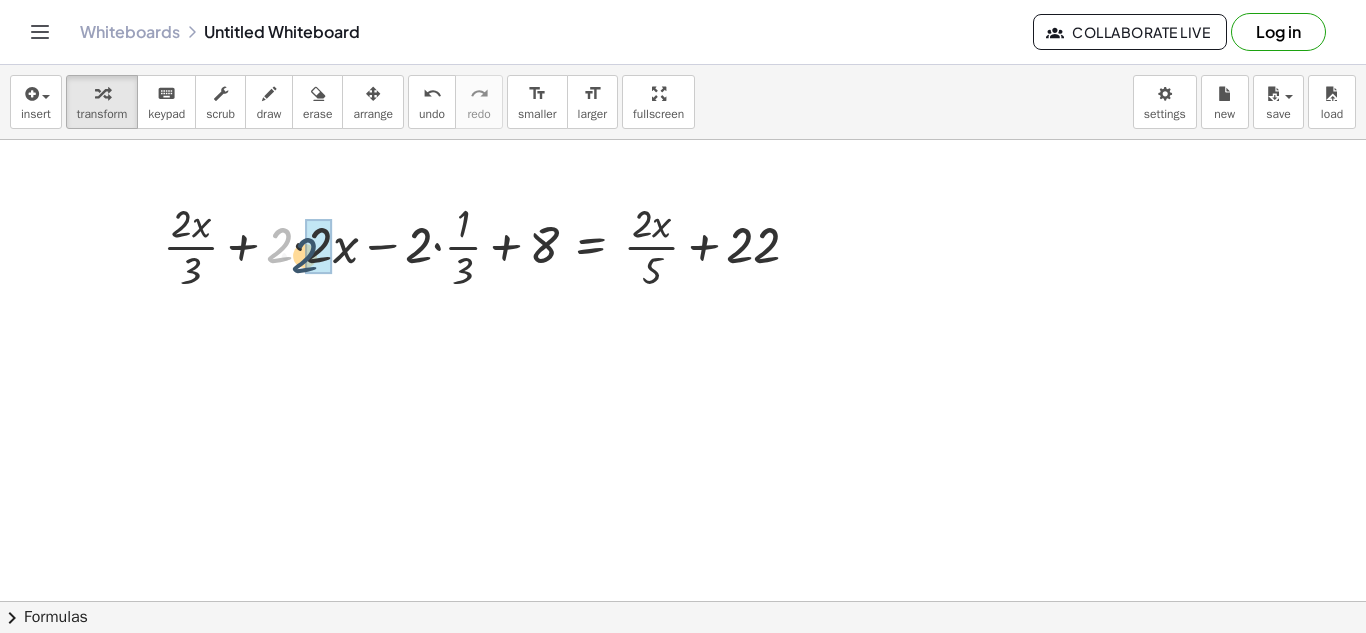 drag, startPoint x: 277, startPoint y: 252, endPoint x: 309, endPoint y: 263, distance: 33.83785 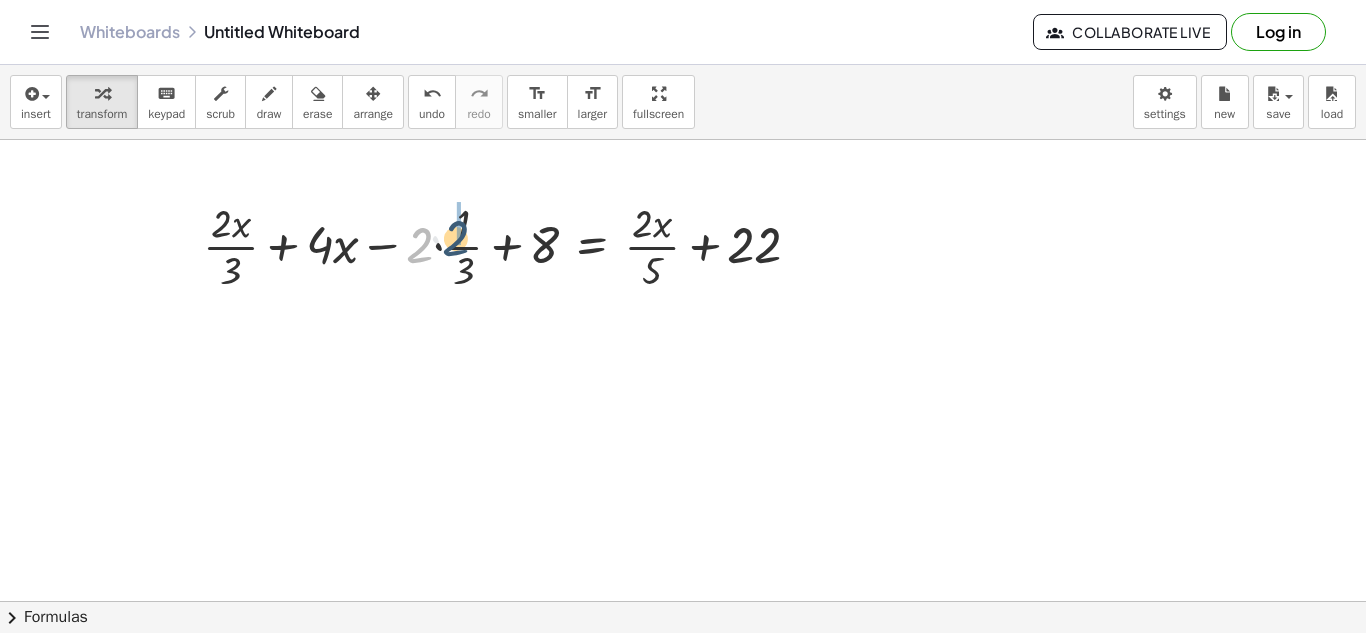 drag, startPoint x: 422, startPoint y: 236, endPoint x: 462, endPoint y: 228, distance: 40.792156 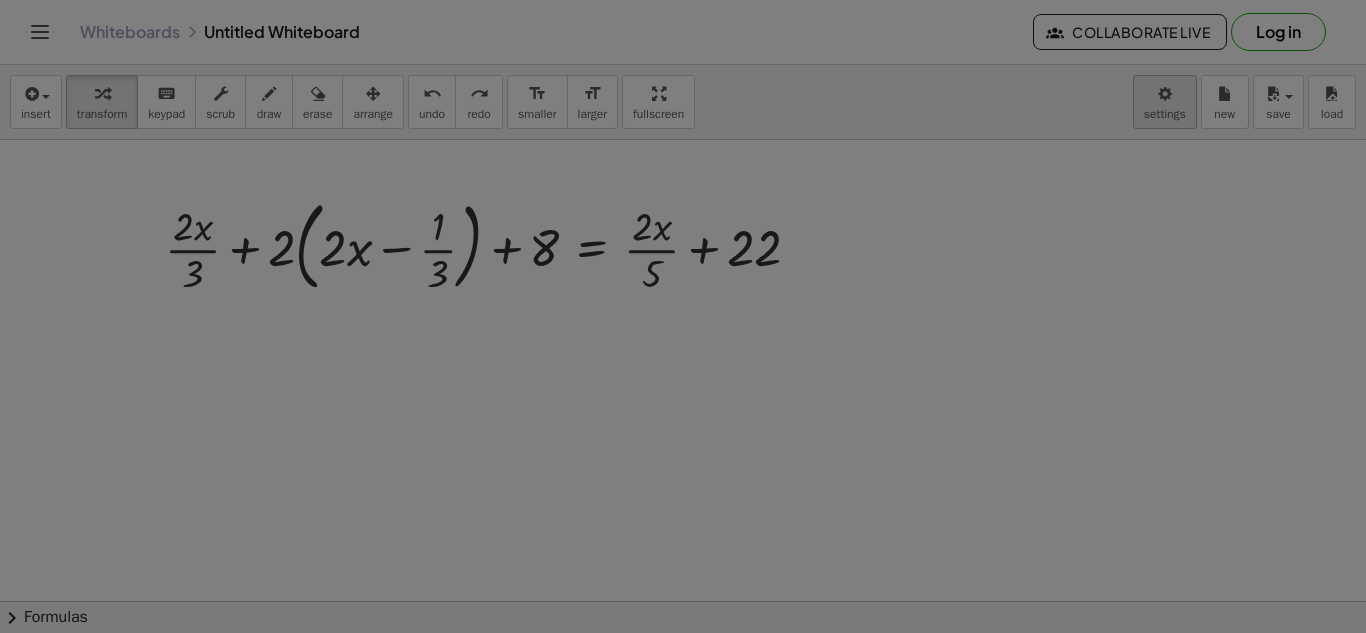 click on "Graspable Math Activities Get Started Activity Bank Assigned Work Classes Whiteboards Reference v1.28.2 | Privacy policy © 2025 | Graspable, Inc. Whiteboards Untitled Whiteboard Collaborate Live  Log in    insert select one: Math Expression Function Text Youtube Video Graphing Geometry Geometry 3D transform keyboard keypad scrub draw erase arrange undo undo redo redo format_size smaller format_size larger fullscreen load   save new settings + · 2 · x · 3 + · 2 · ( + · 2 · x − · 1 · 3 ) + 8 = + · 2 · x · 5 + 22 Try to double tap. × chevron_right  Formulas
Drag one side of a formula onto a highlighted expression on the canvas to apply it.
Quadratic Formula
+ · a · x 2 + · b · x + c = 0
⇔
x = · ( − b ± 2 √ ( + b 2 − · 4 · a · c ) ) · 2 · a
+ x 2 + · p · x + q = 0 x = − p" at bounding box center [683, 316] 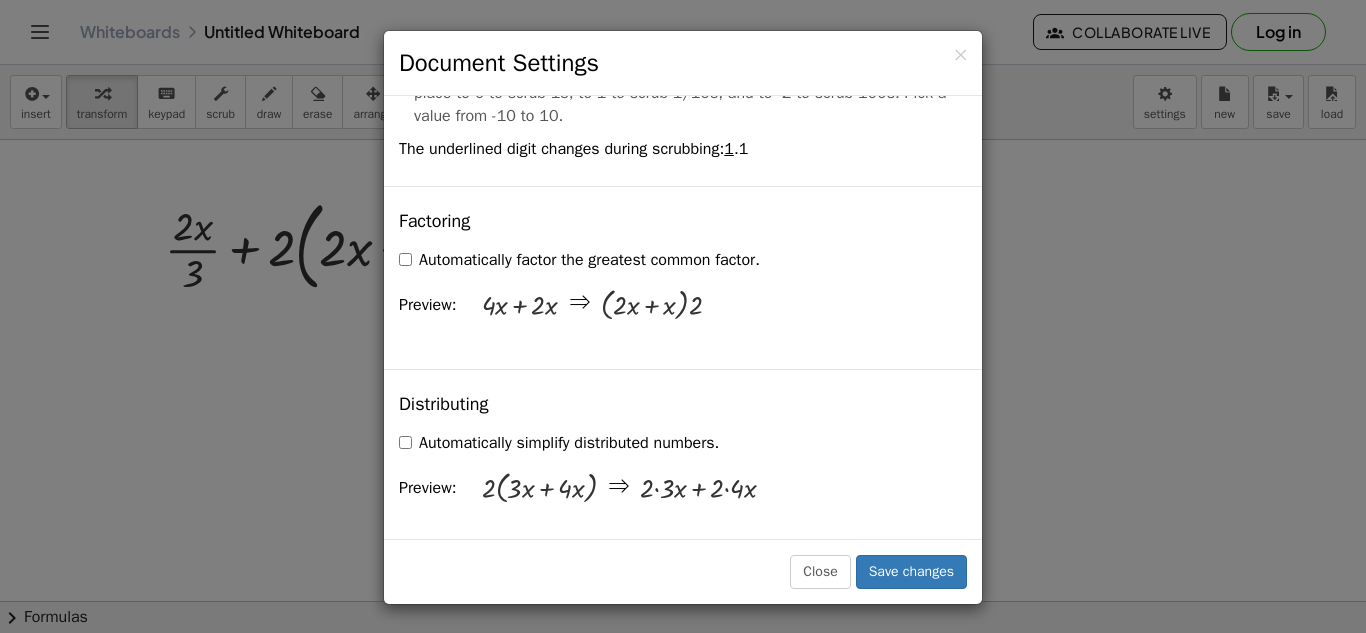 click on "+ · 2 · 3 · x + · 2 · 4 · x" at bounding box center [799, 488] 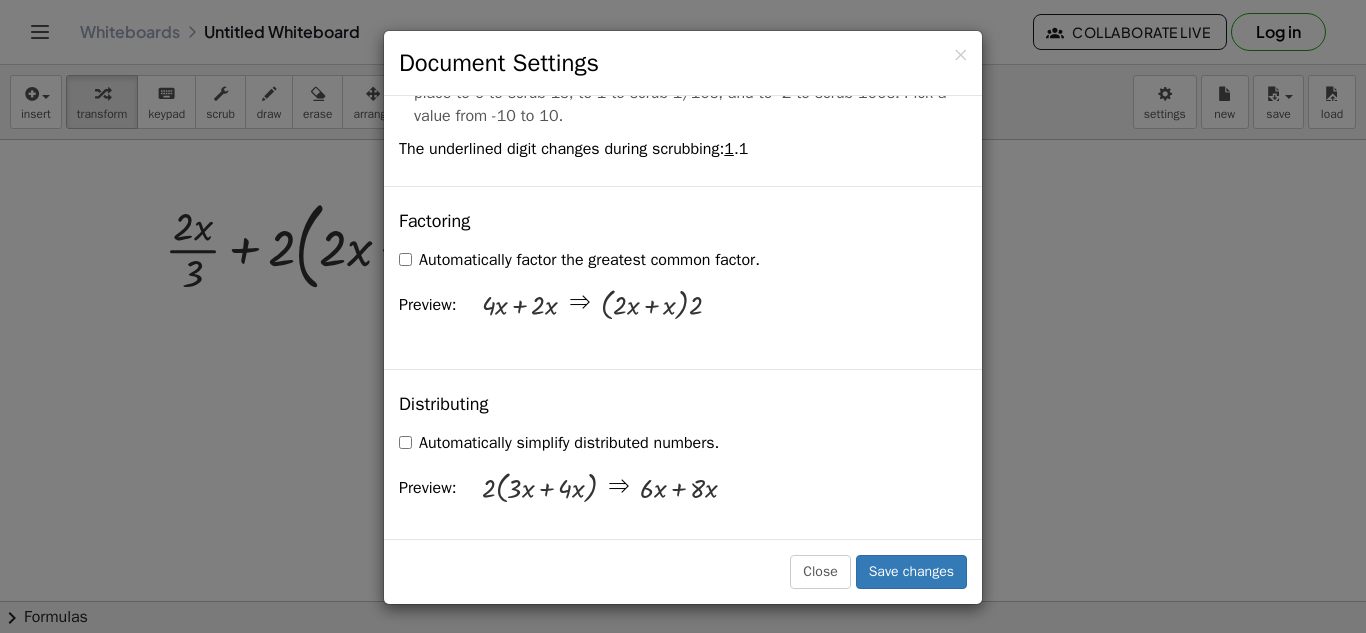 click on "Automatically factor the greatest common factor." at bounding box center (579, 260) 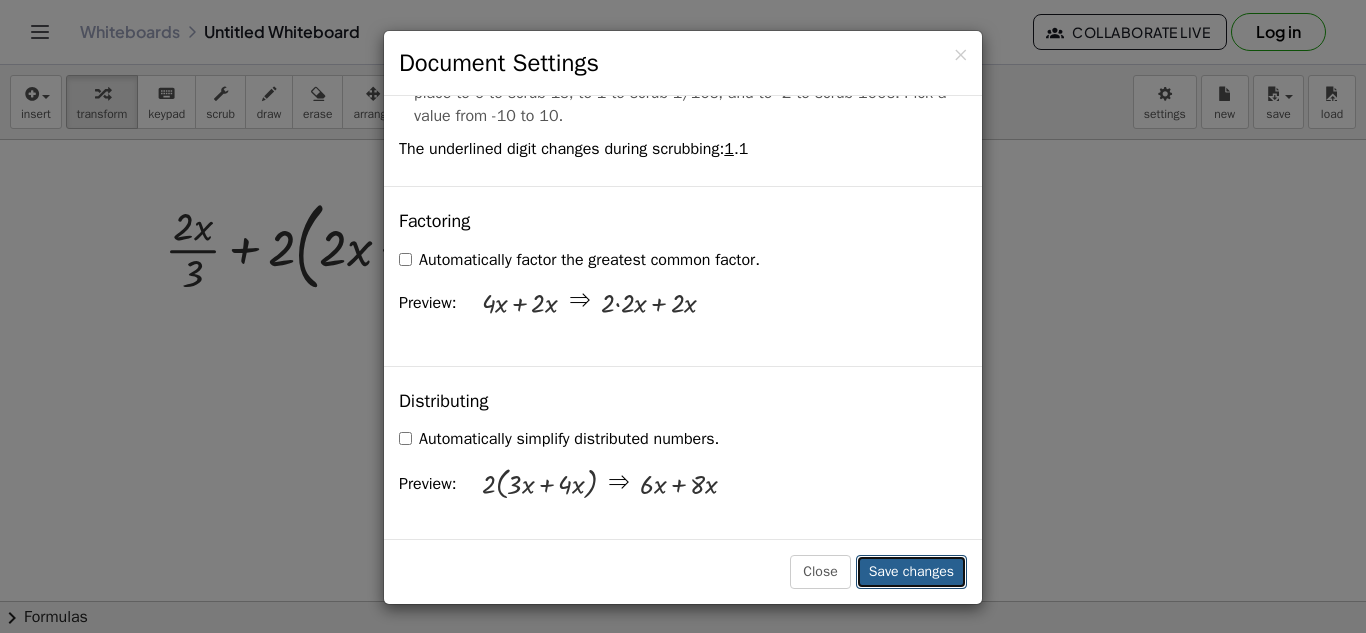 click on "Save changes" at bounding box center [911, 572] 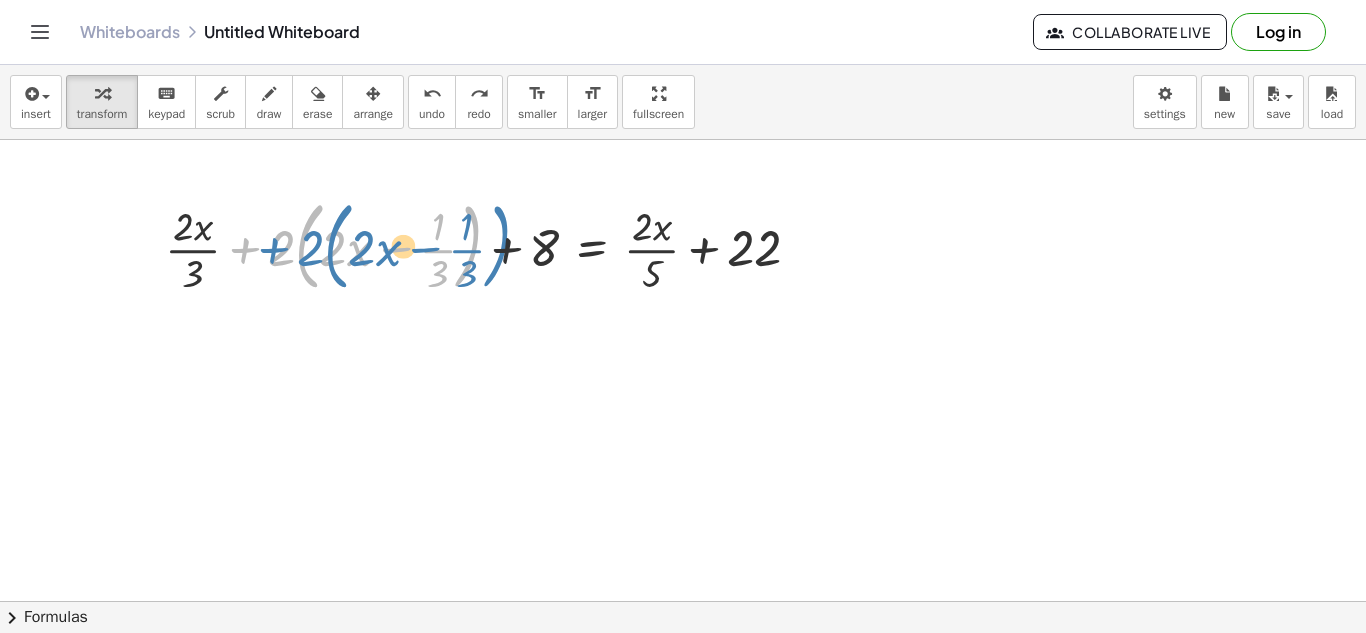 drag, startPoint x: 259, startPoint y: 256, endPoint x: 281, endPoint y: 256, distance: 22 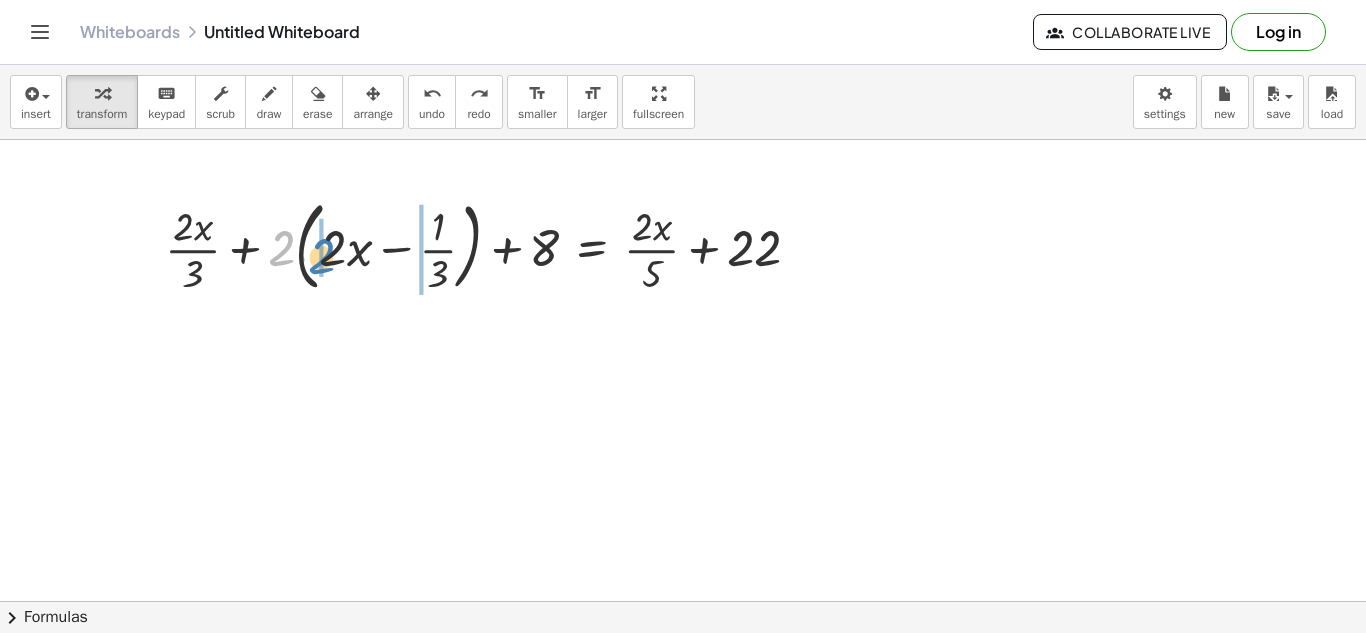 drag, startPoint x: 275, startPoint y: 255, endPoint x: 317, endPoint y: 262, distance: 42.579338 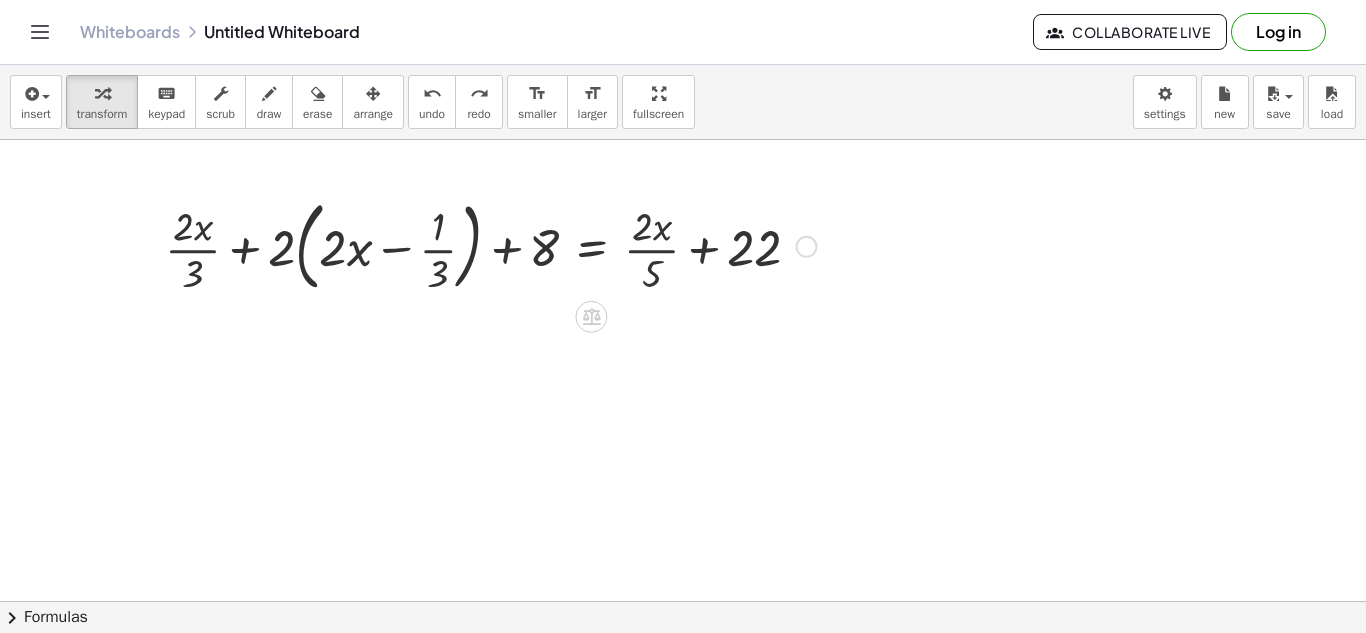 click at bounding box center [491, 245] 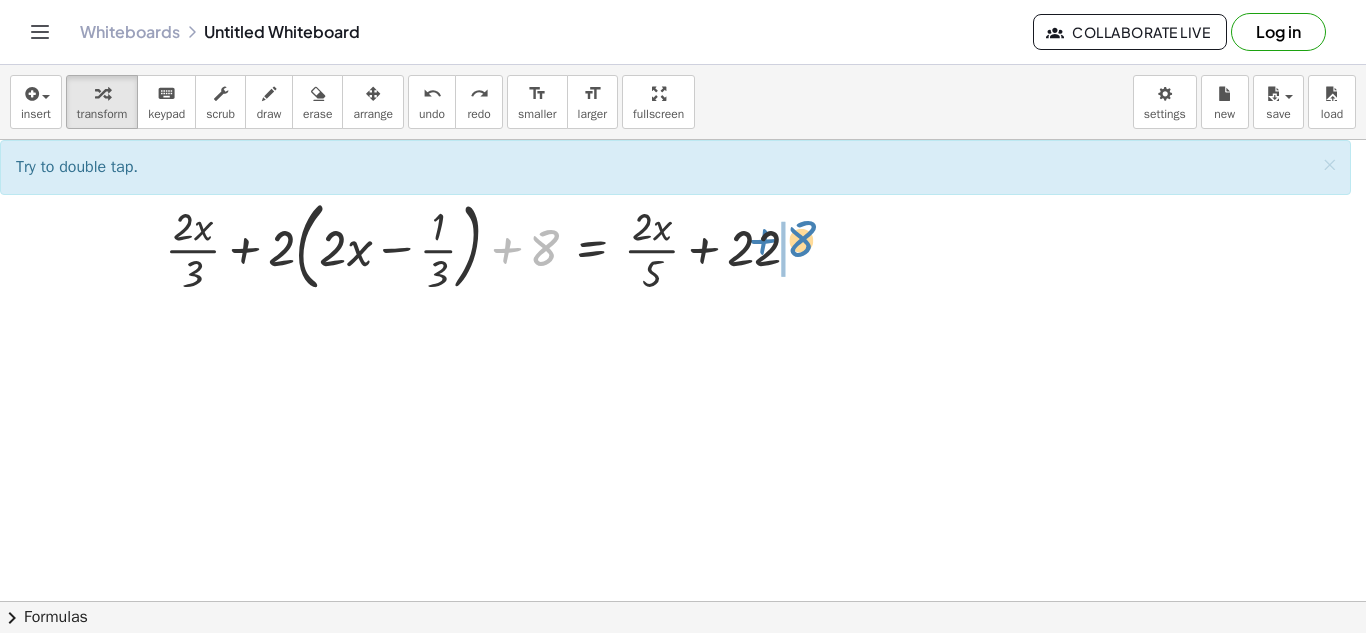 drag, startPoint x: 541, startPoint y: 251, endPoint x: 806, endPoint y: 248, distance: 265.01697 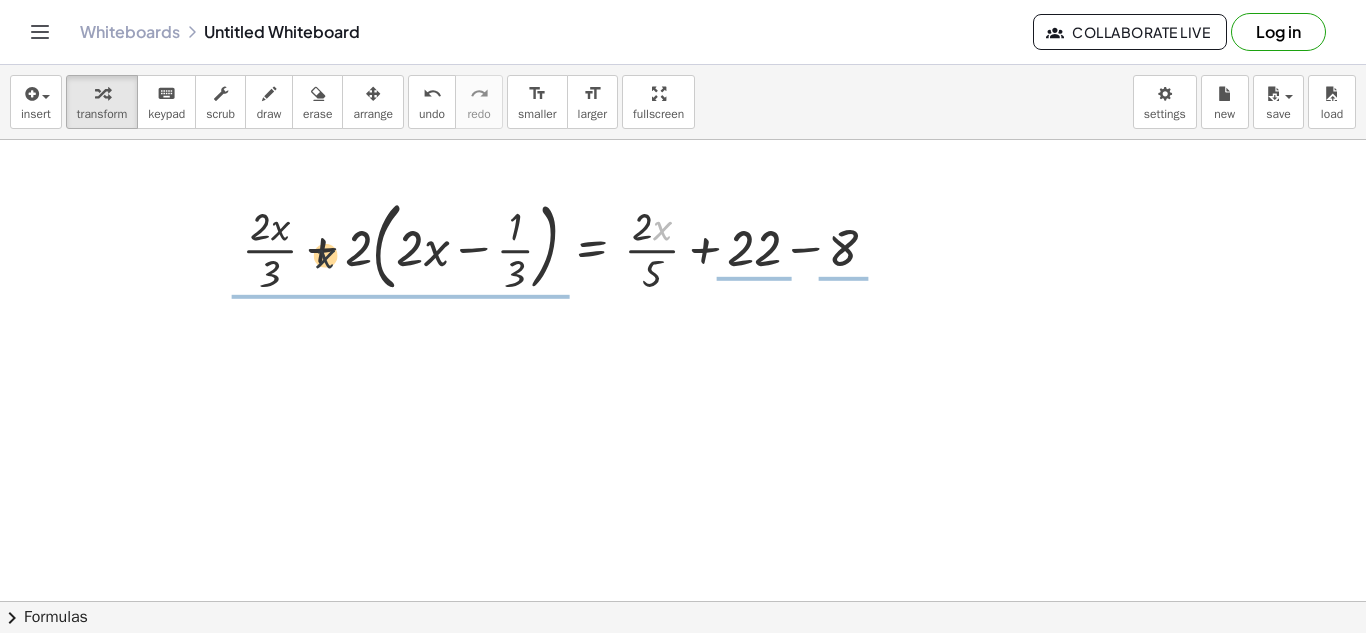 drag, startPoint x: 664, startPoint y: 239, endPoint x: 288, endPoint y: 270, distance: 377.27576 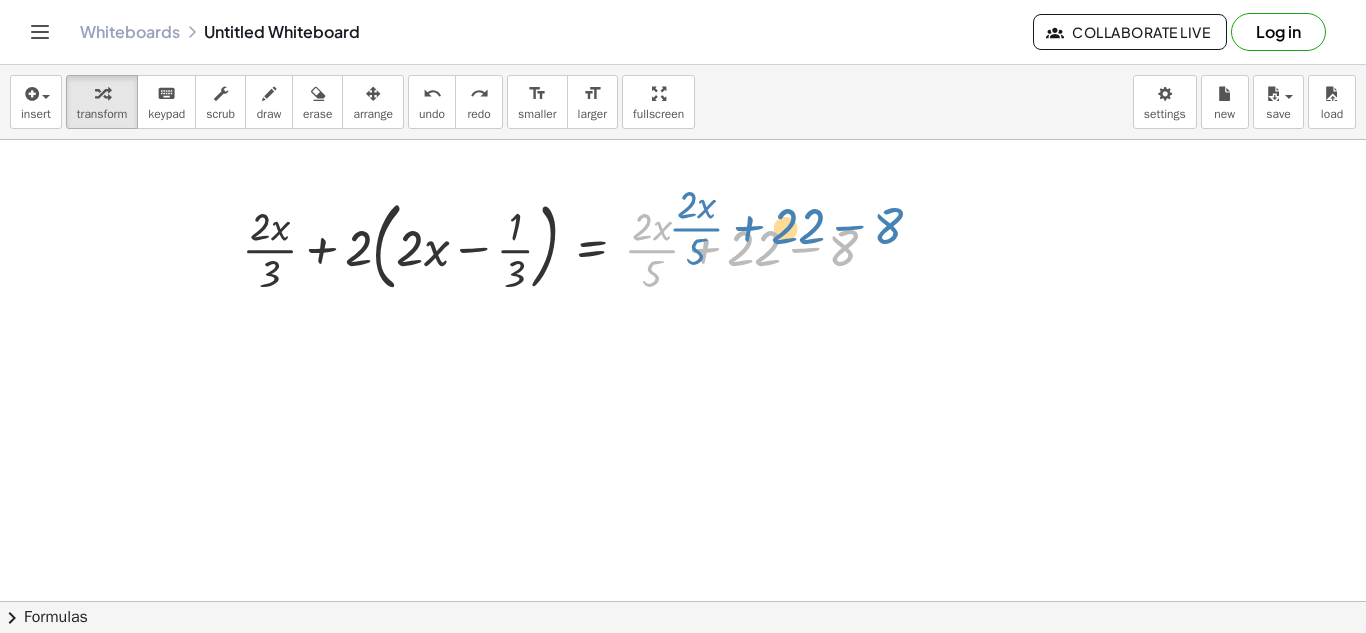drag, startPoint x: 654, startPoint y: 246, endPoint x: 678, endPoint y: 236, distance: 26 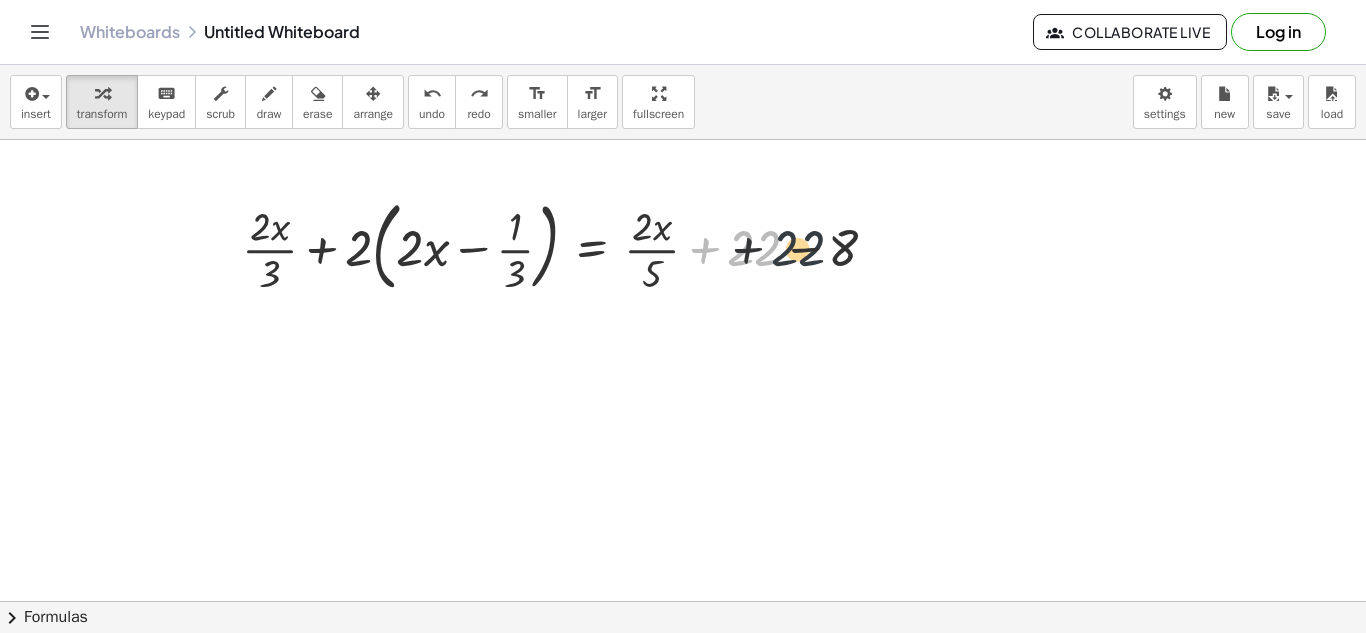 drag, startPoint x: 738, startPoint y: 243, endPoint x: 812, endPoint y: 242, distance: 74.00676 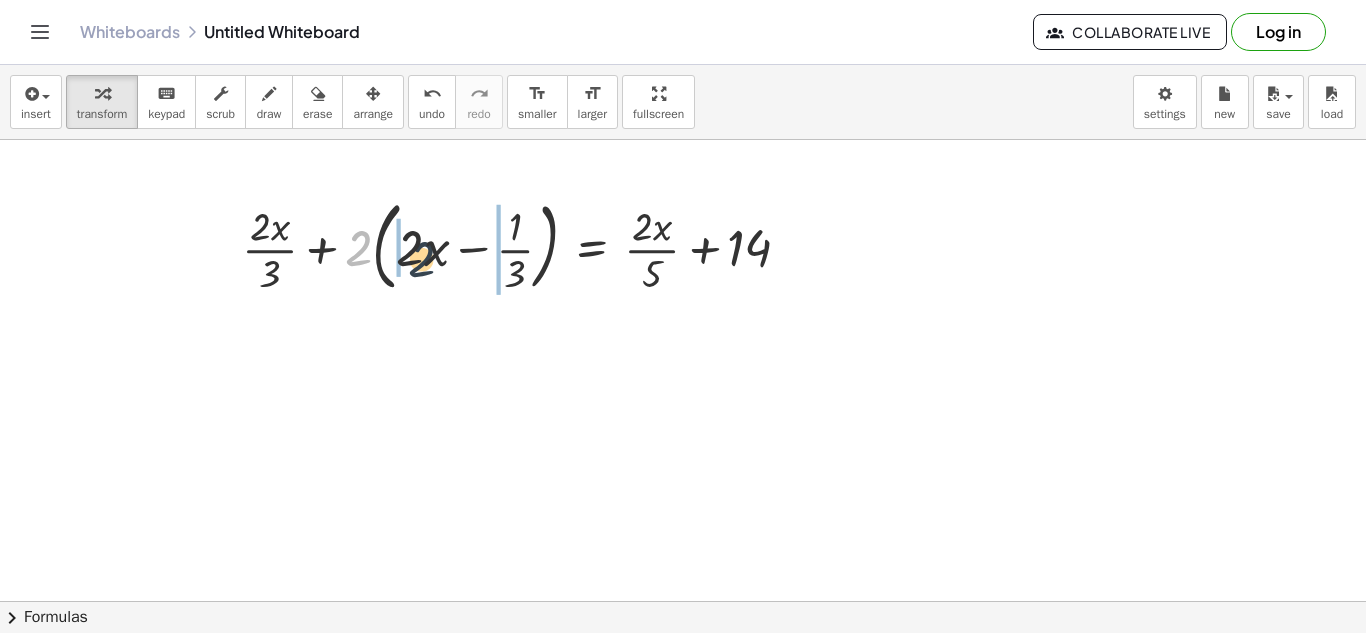 drag, startPoint x: 352, startPoint y: 262, endPoint x: 425, endPoint y: 270, distance: 73.43705 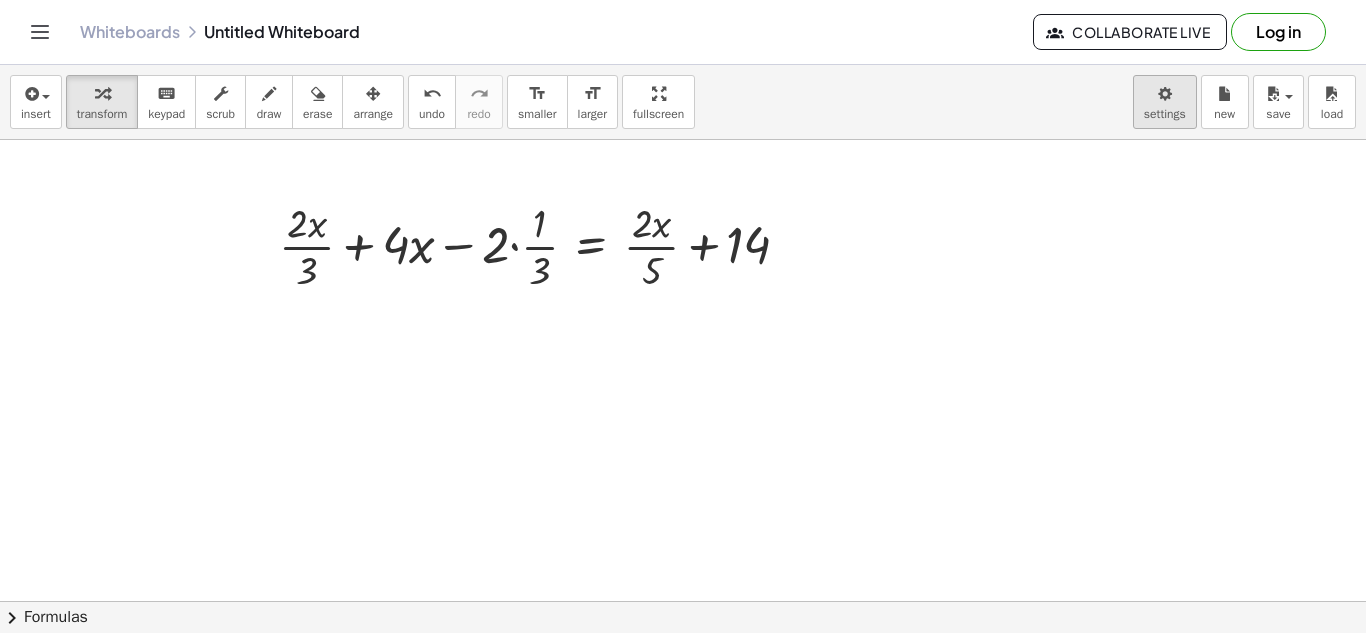 click on "Graspable Math Activities Get Started Activity Bank Assigned Work Classes Whiteboards Reference v1.28.2 | Privacy policy © 2025 | Graspable, Inc. Whiteboards Untitled Whiteboard Collaborate Live  Log in    insert select one: Math Expression Function Text Youtube Video Graphing Geometry Geometry 3D transform keyboard keypad scrub draw erase arrange undo undo redo redo format_size smaller format_size larger fullscreen load   save new settings + · 2 · x · 3 + · 2 · ( + · 2 · x − · 1 · 3 ) + 8 = + · 2 · x · 5 + 22 + · 2 · x · 3 + · 2 · ( + · 2 · x − · 1 · 3 ) = + · 2 · x · 5 + 22 − 8 + · 2 · x · 3 + · 2 · ( + · 2 · x − · 1 · 3 ) = + · 2 · x · 5 + 14 + · 2 · x · 3 + · 2 · 2 · x − · 2 · · 1 · 3 = + · 2 · x · 5 + 14 + · 2 · x · 3 + · x − · 1 · 3 = + · 2 · x · 5 + 14 · · 2 · 4 Try to double tap. × chevron_right  Formulas
Drag one side of a formula onto a highlighted expression on the canvas to apply it.
+" at bounding box center (683, 316) 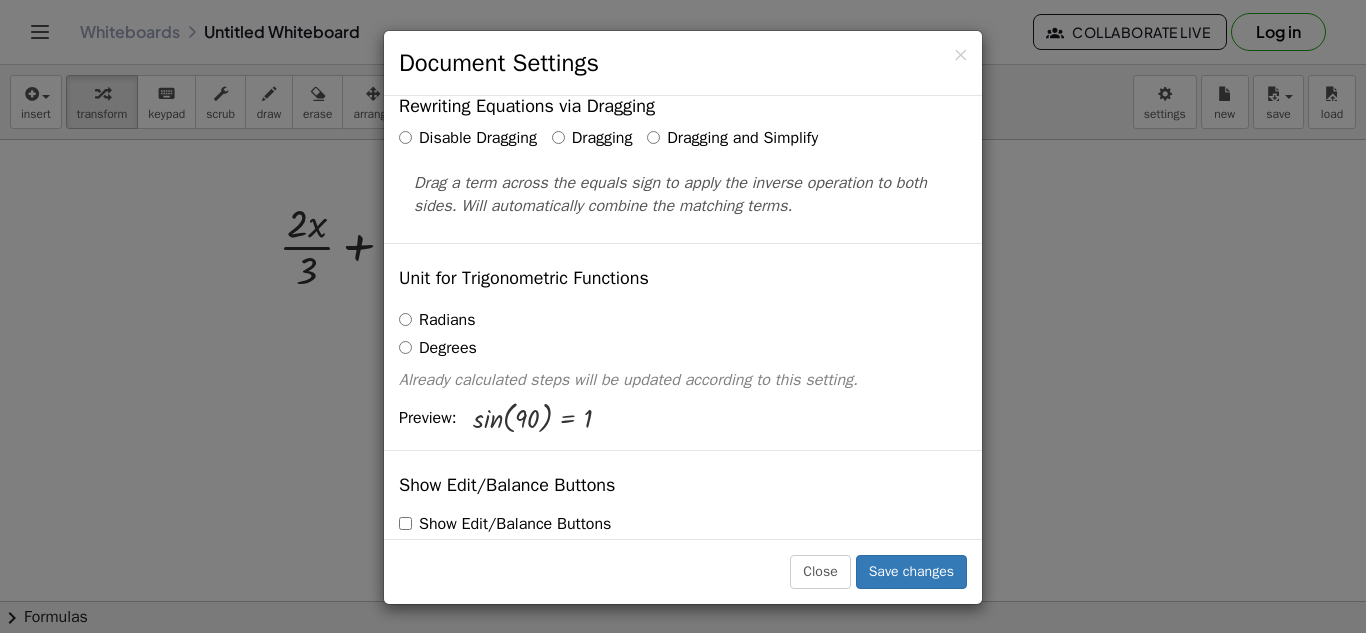 scroll, scrollTop: 65, scrollLeft: 0, axis: vertical 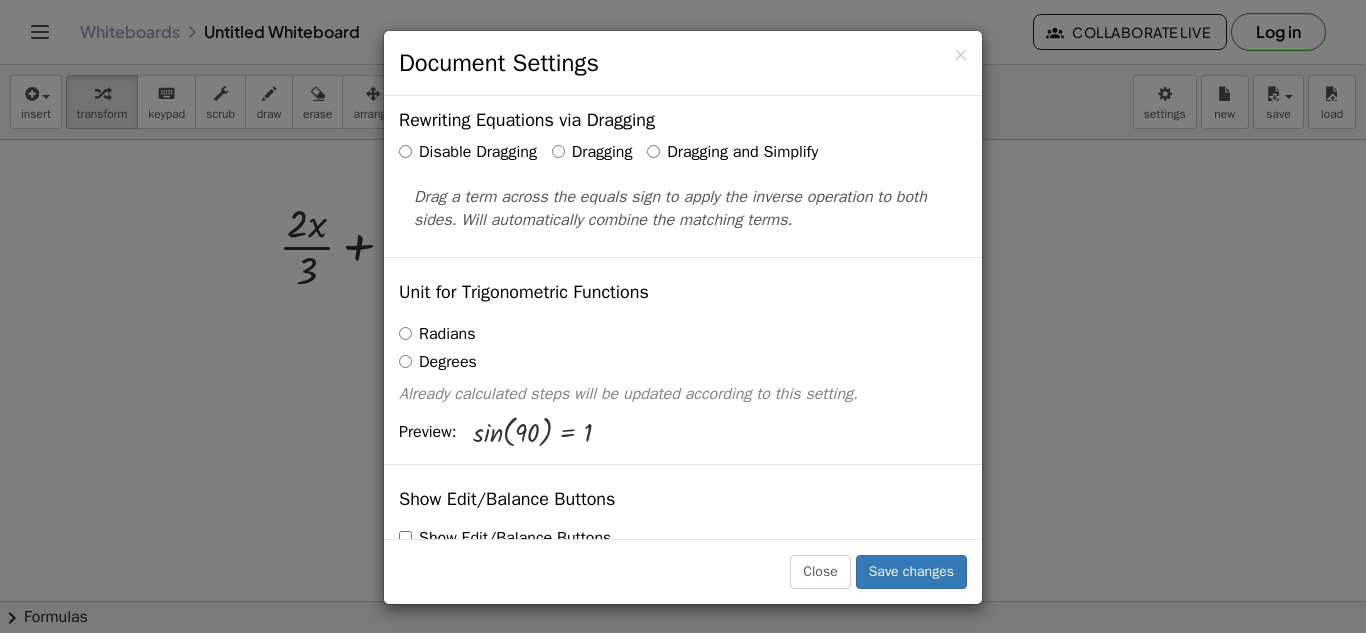 click on "Radians" at bounding box center [437, 334] 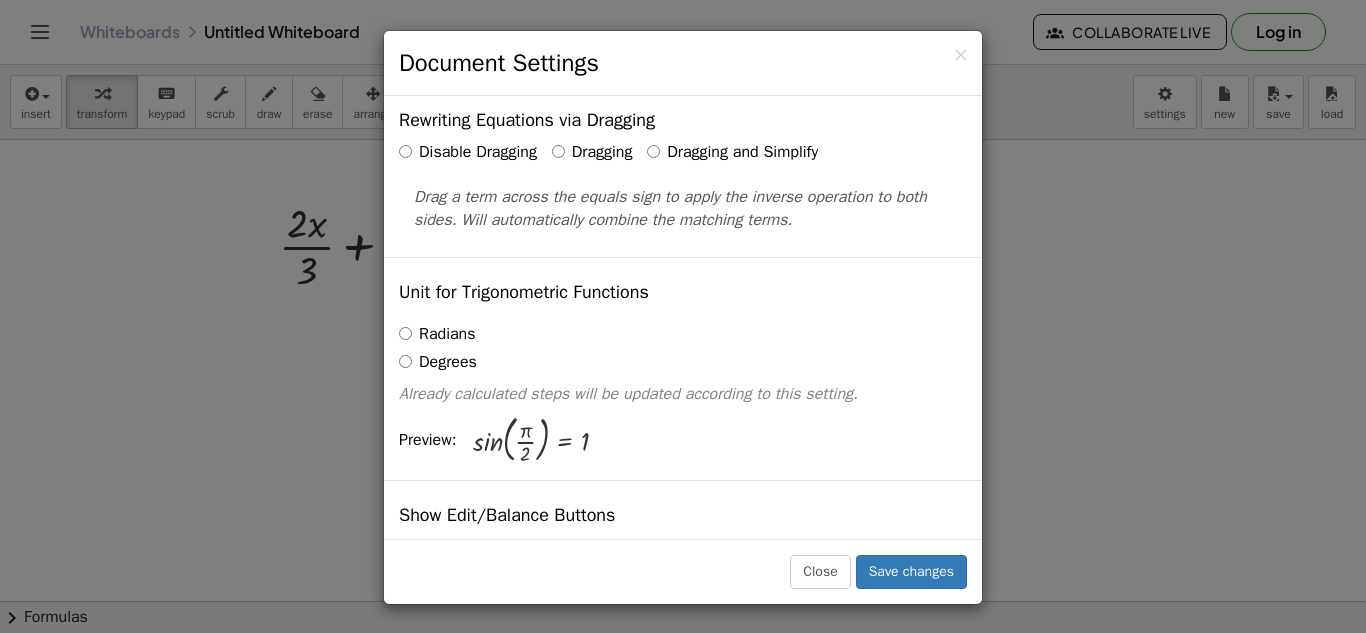 click on "Radians" at bounding box center (437, 334) 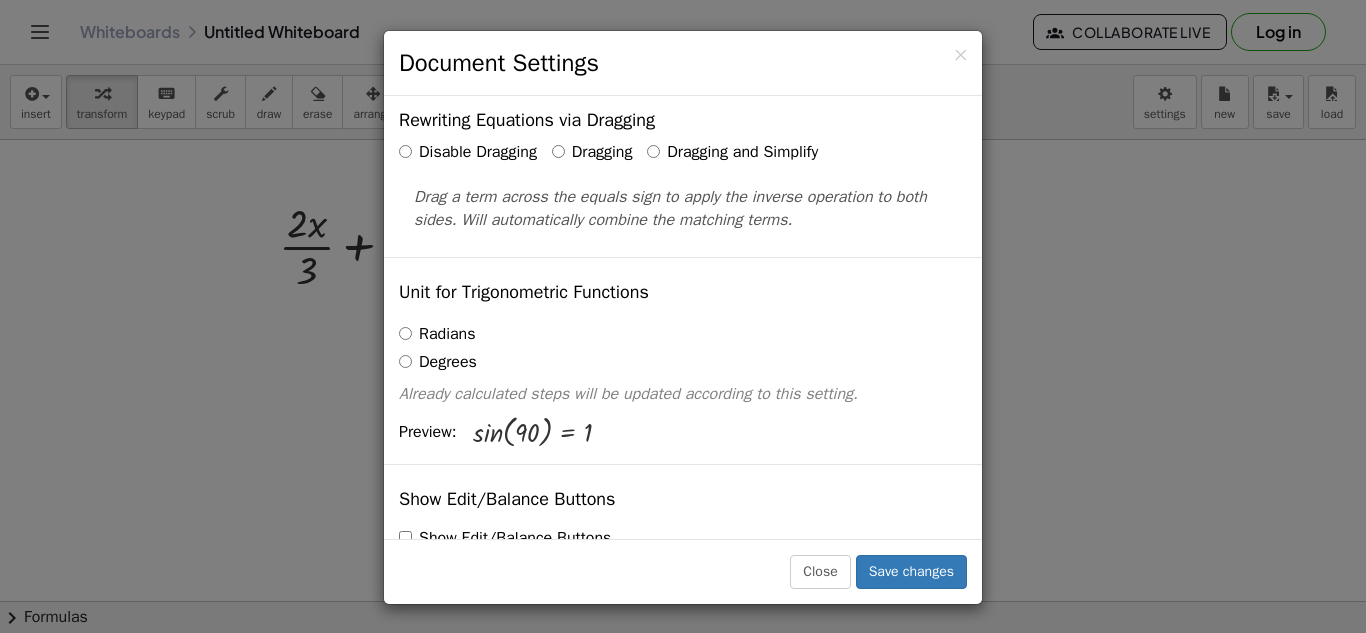 click on "Radians" at bounding box center [437, 334] 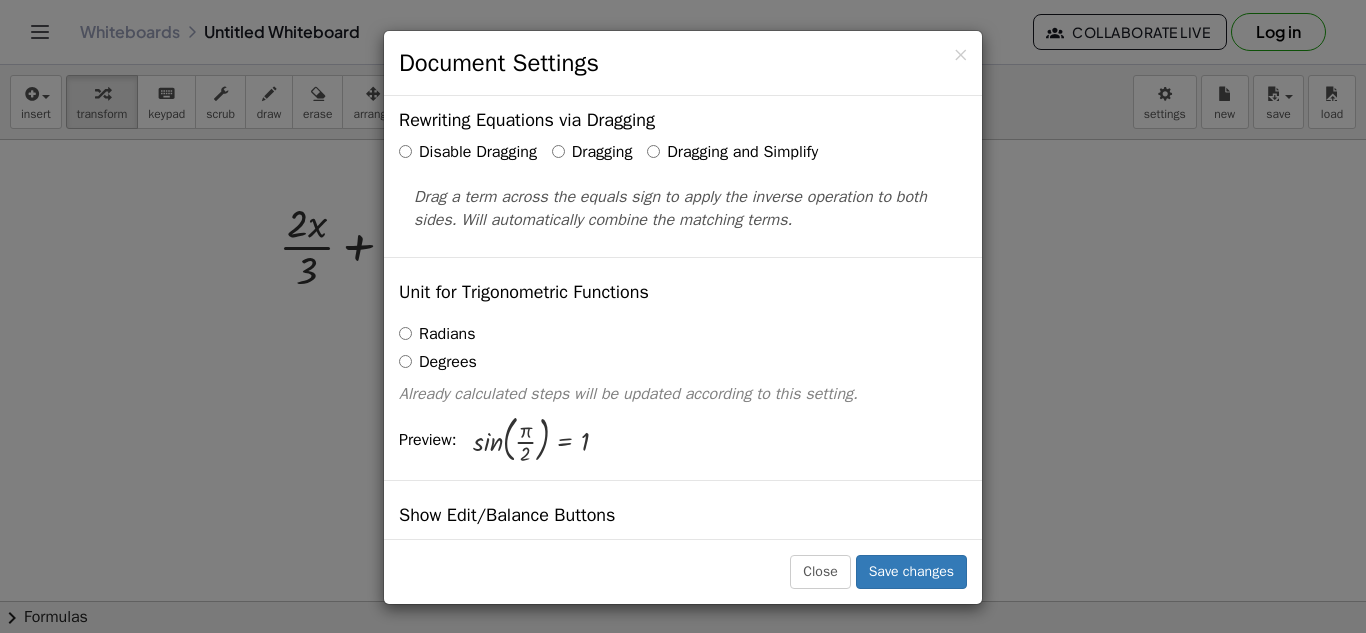 click on "Degrees" at bounding box center [438, 362] 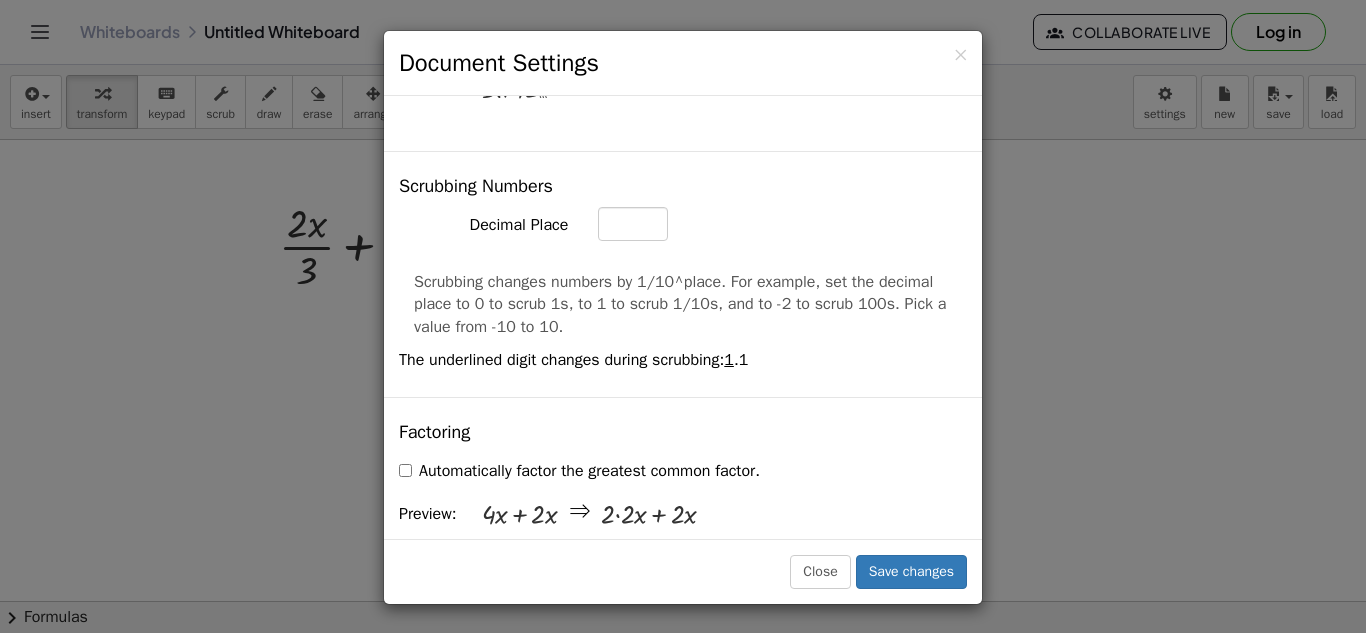 scroll, scrollTop: 1102, scrollLeft: 0, axis: vertical 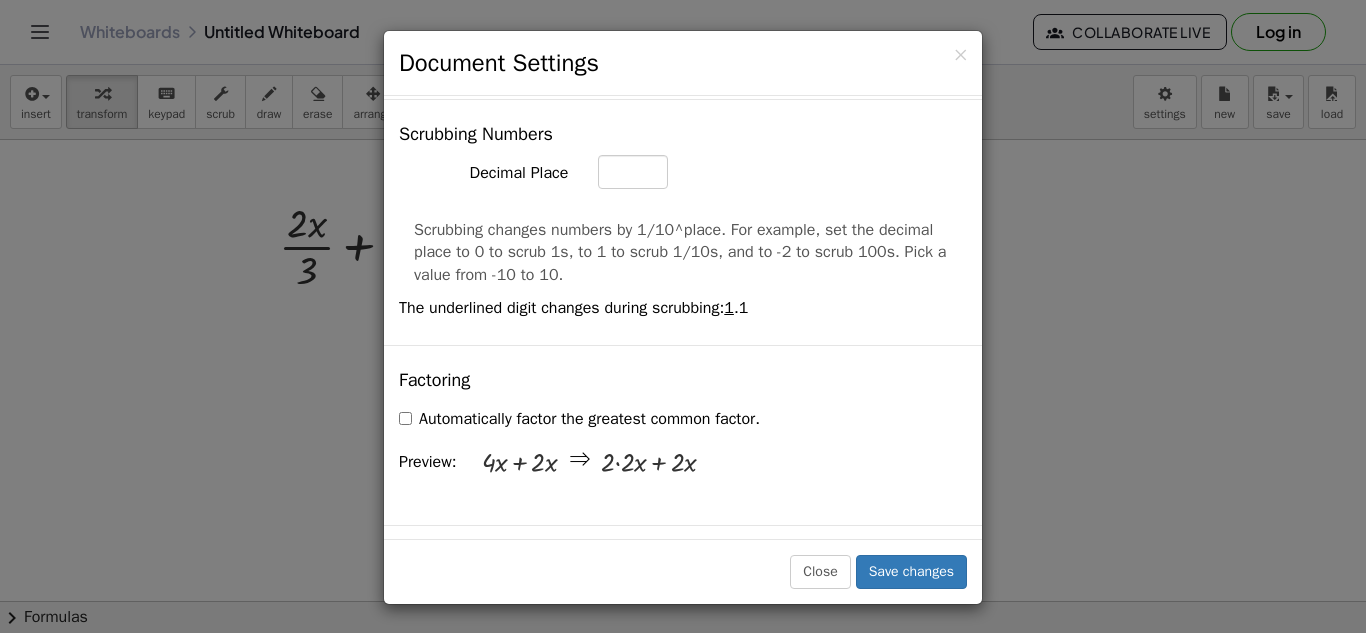 click on "× Document Settings These settings are saved with the document you are currently working on.
Rewriting Equations via Dragging
Disable Dragging
Dragging
Dragging and Simplify
Drag a term across the equals sign to apply the inverse operation to both sides. Will automatically combine the matching terms.
Unit for Trigonometric Functions
Radians
Degrees
Already calculated steps will be updated according to this setting.
Preview:
sin ( , 90 ) = 1
Show Edit/Balance Buttons
Show Edit/Balance Buttons
Show or hide the edit or balance button beneath each derivation.
Substitute with parenthesis
+" at bounding box center (683, 316) 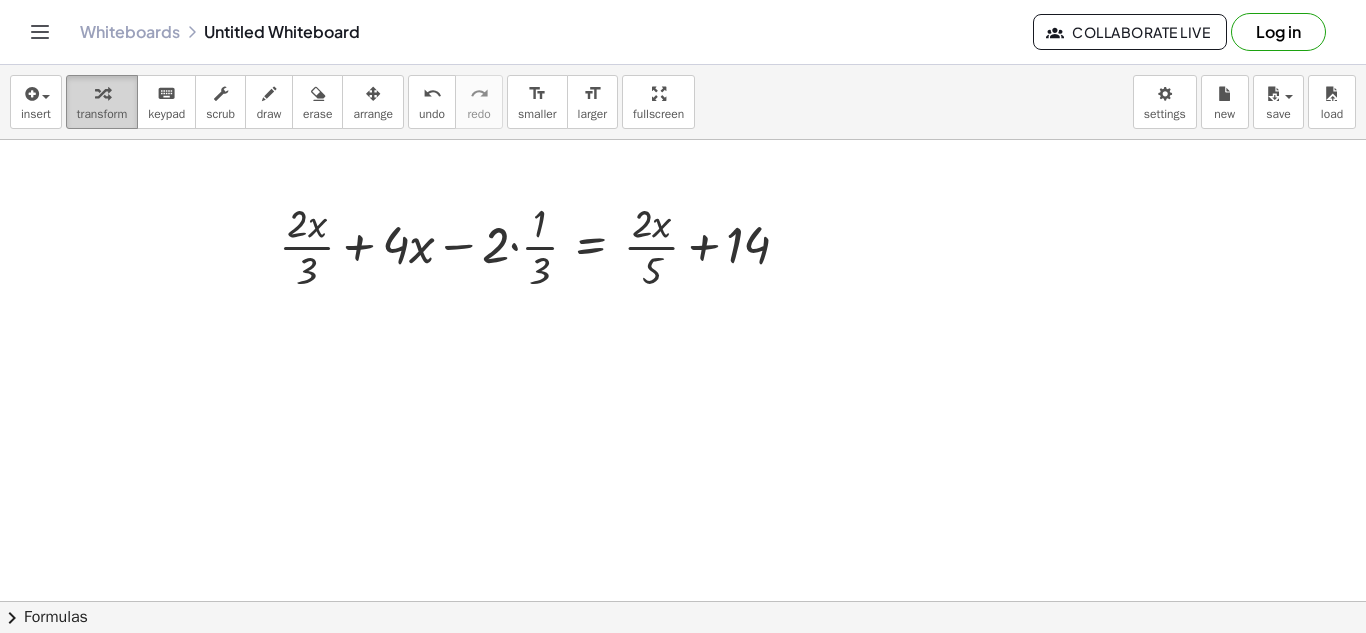 click on "transform" at bounding box center [102, 114] 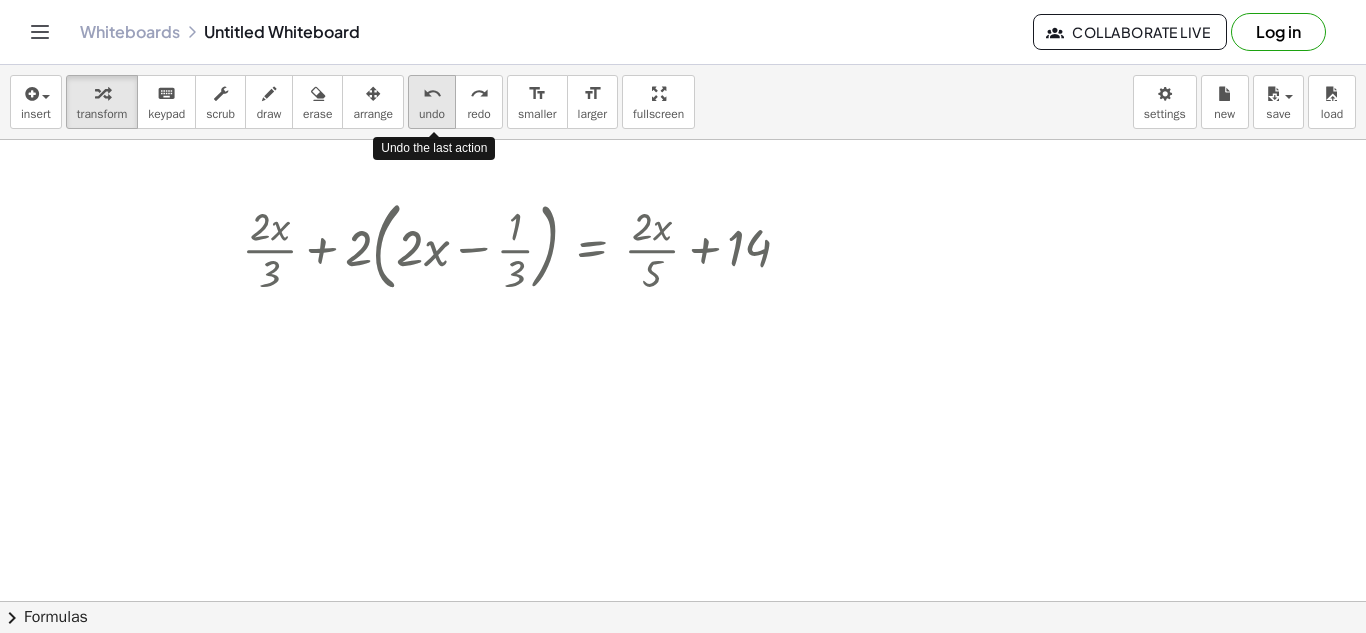 click on "undo" at bounding box center [432, 114] 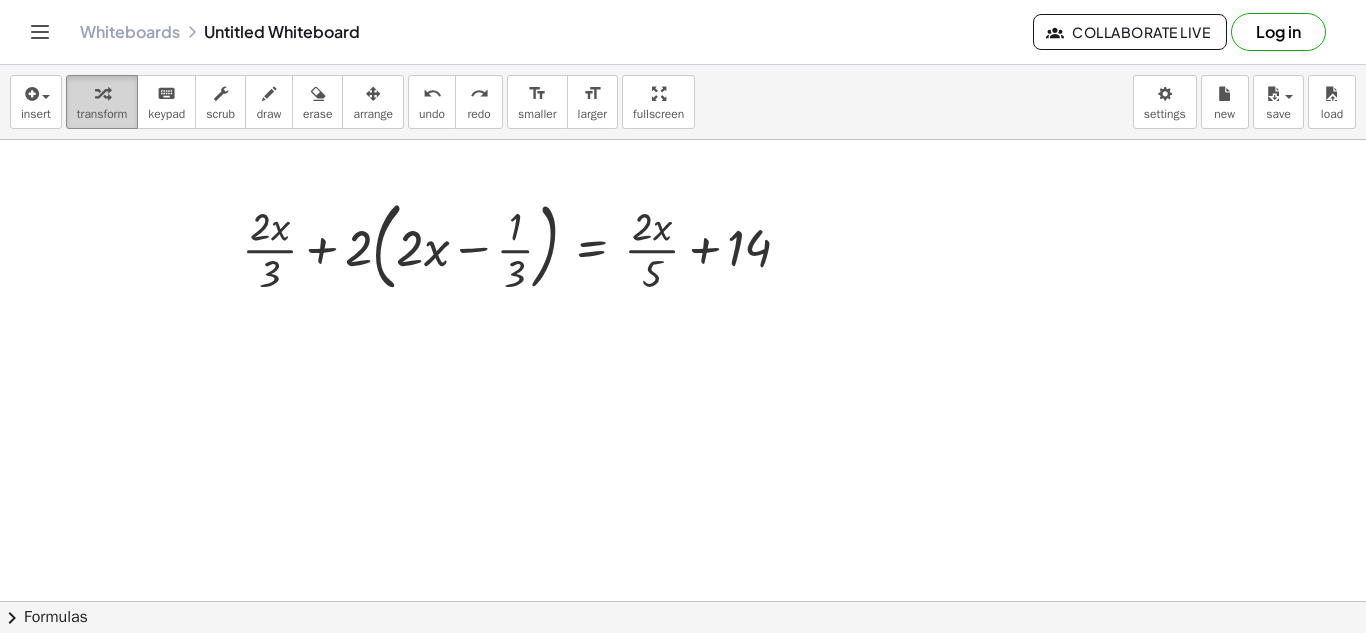 click at bounding box center [102, 94] 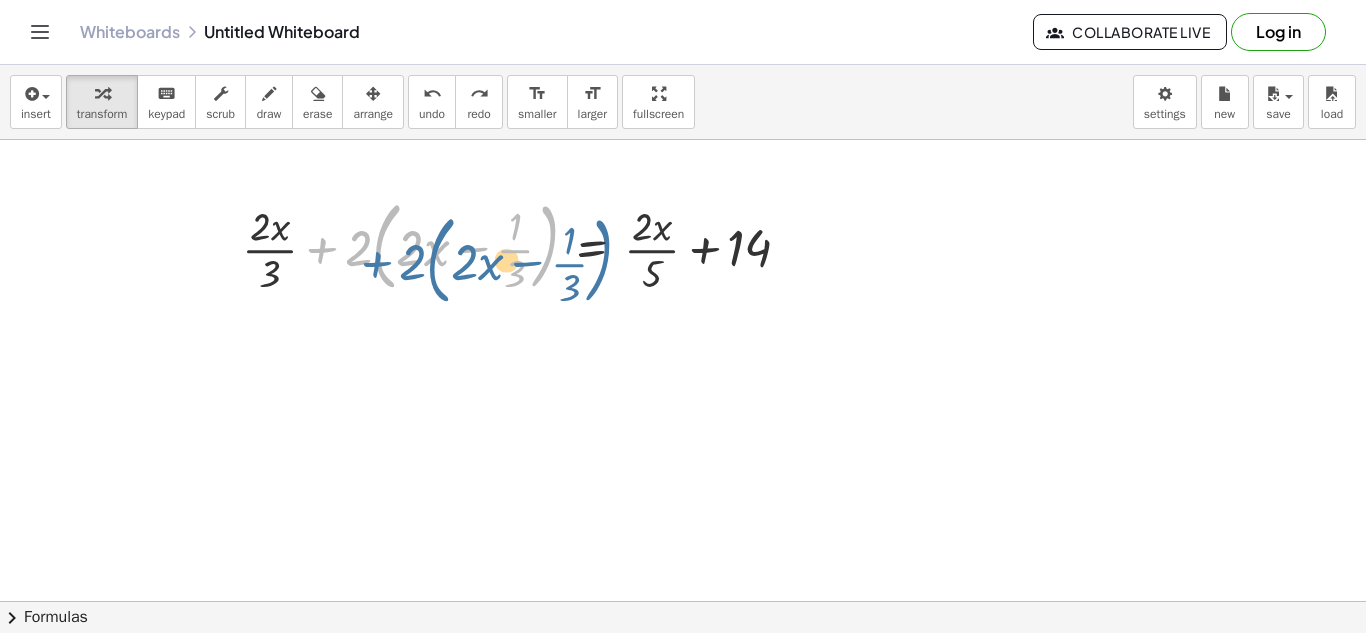drag, startPoint x: 332, startPoint y: 246, endPoint x: 363, endPoint y: 255, distance: 32.280025 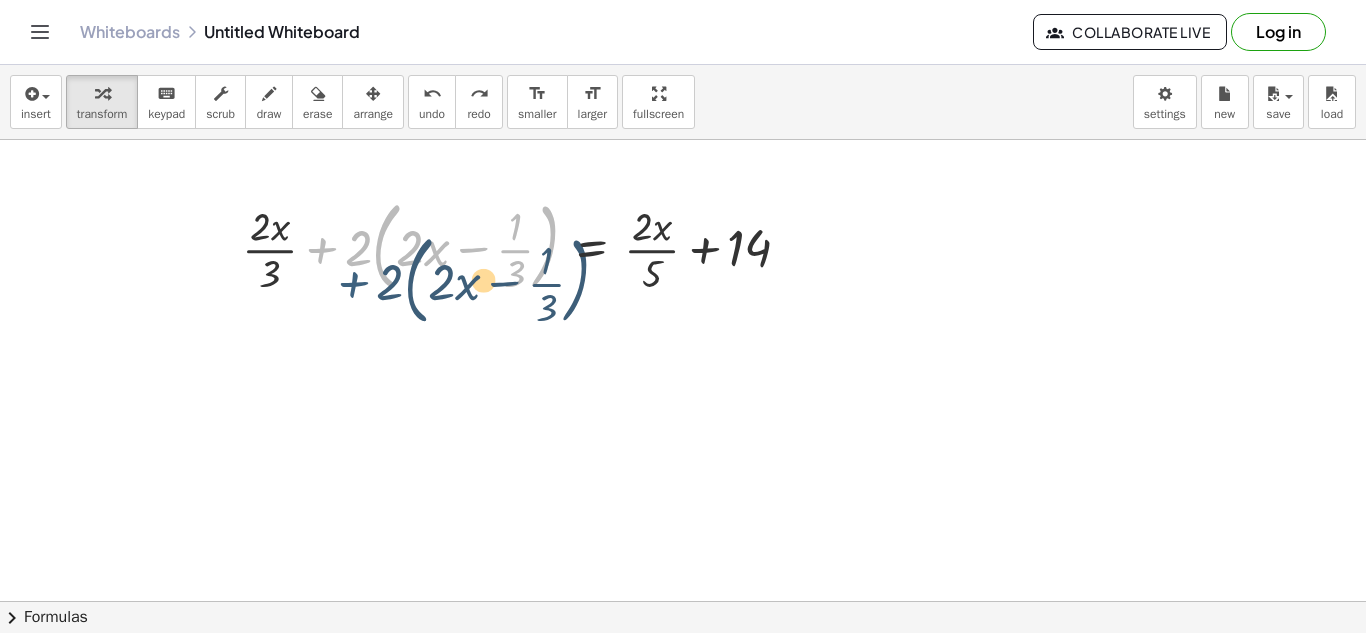 drag, startPoint x: 336, startPoint y: 250, endPoint x: 357, endPoint y: 280, distance: 36.619667 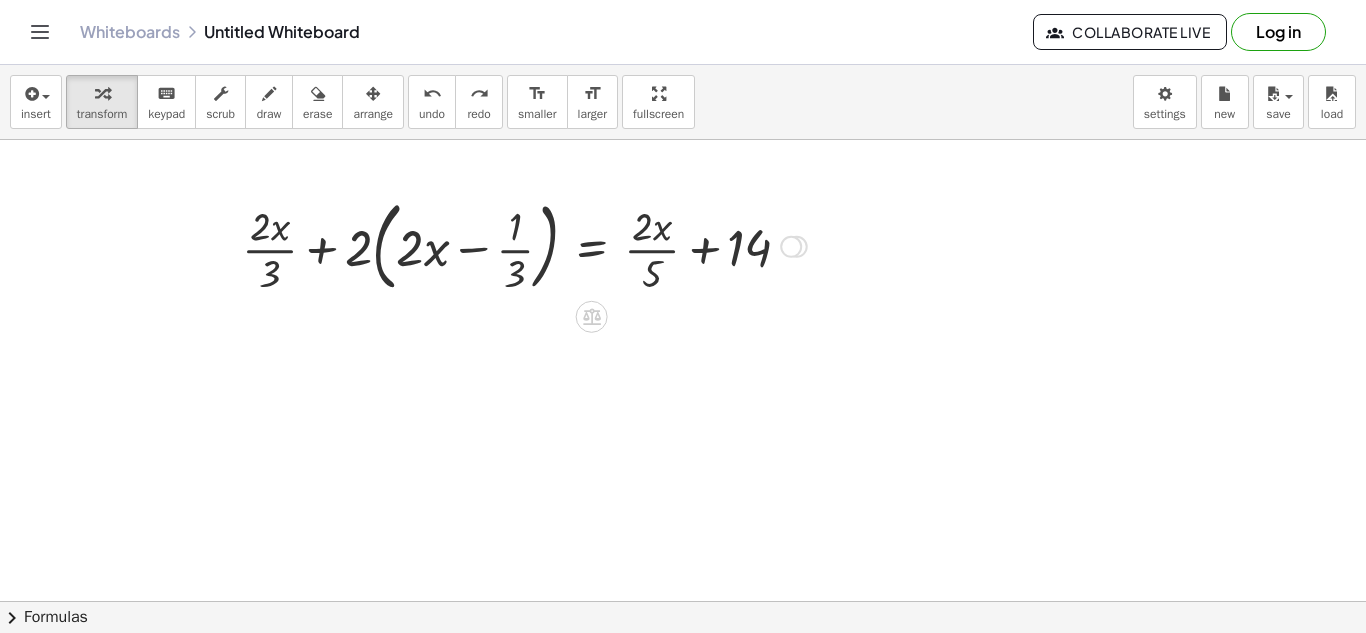 click at bounding box center (524, 245) 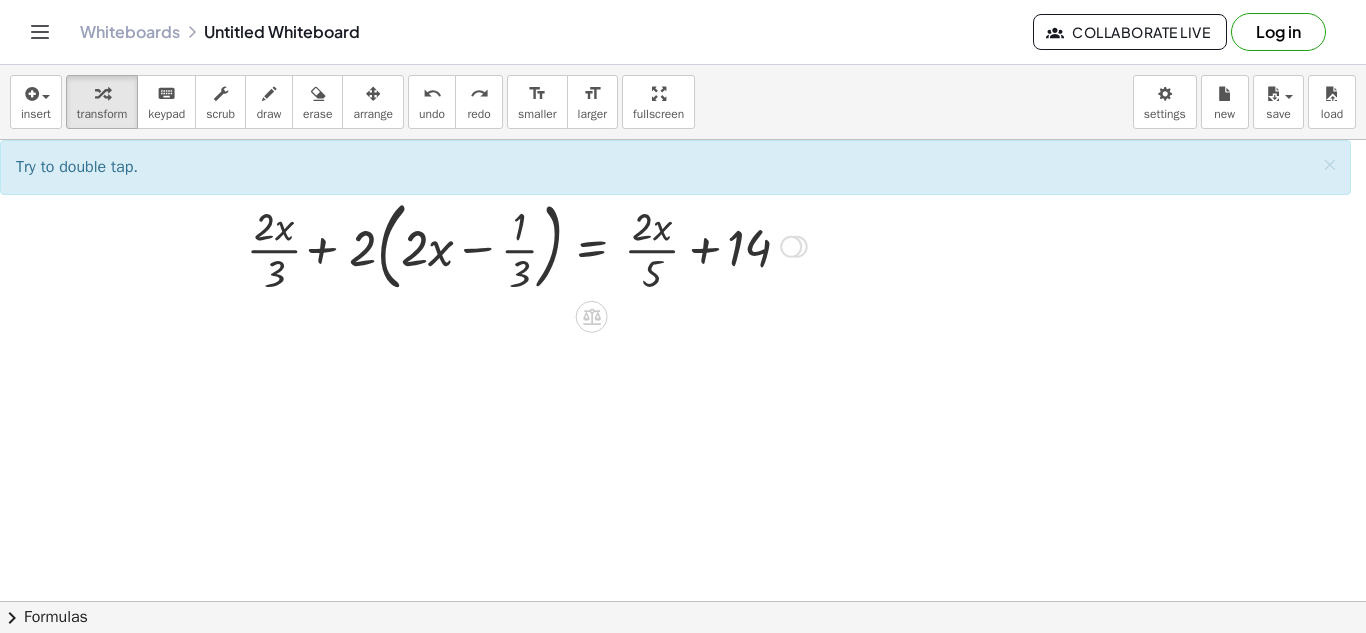 click at bounding box center [524, 245] 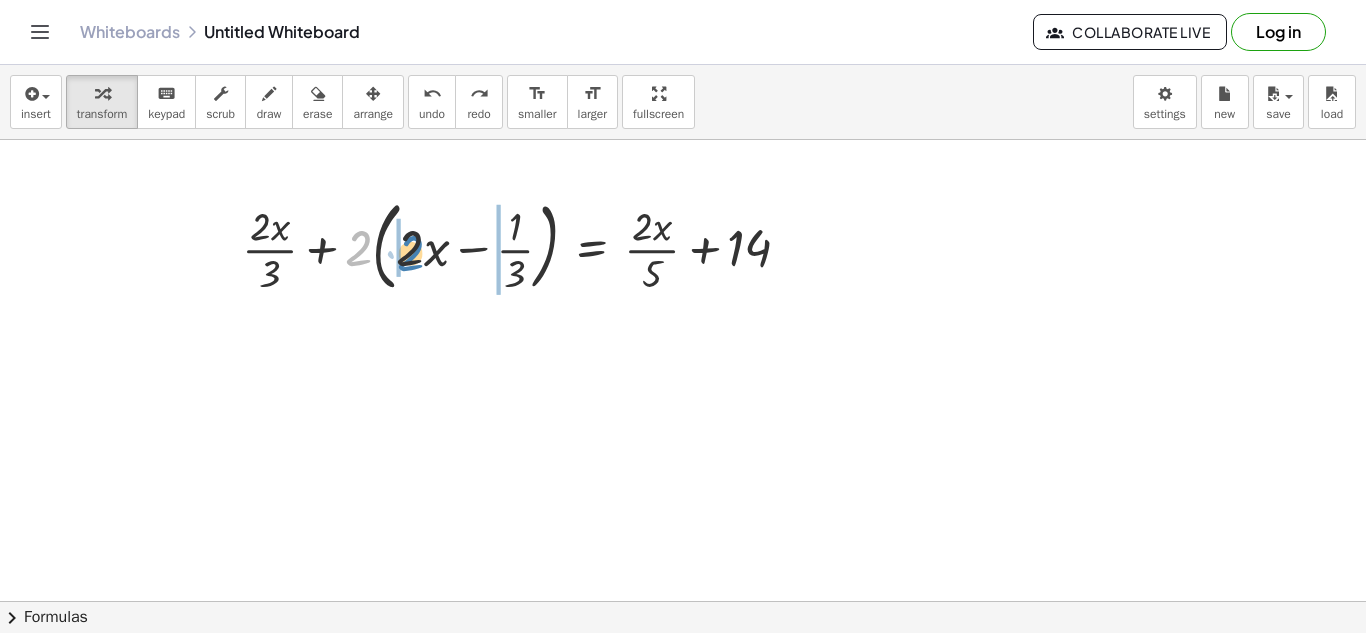 drag, startPoint x: 359, startPoint y: 252, endPoint x: 415, endPoint y: 256, distance: 56.142673 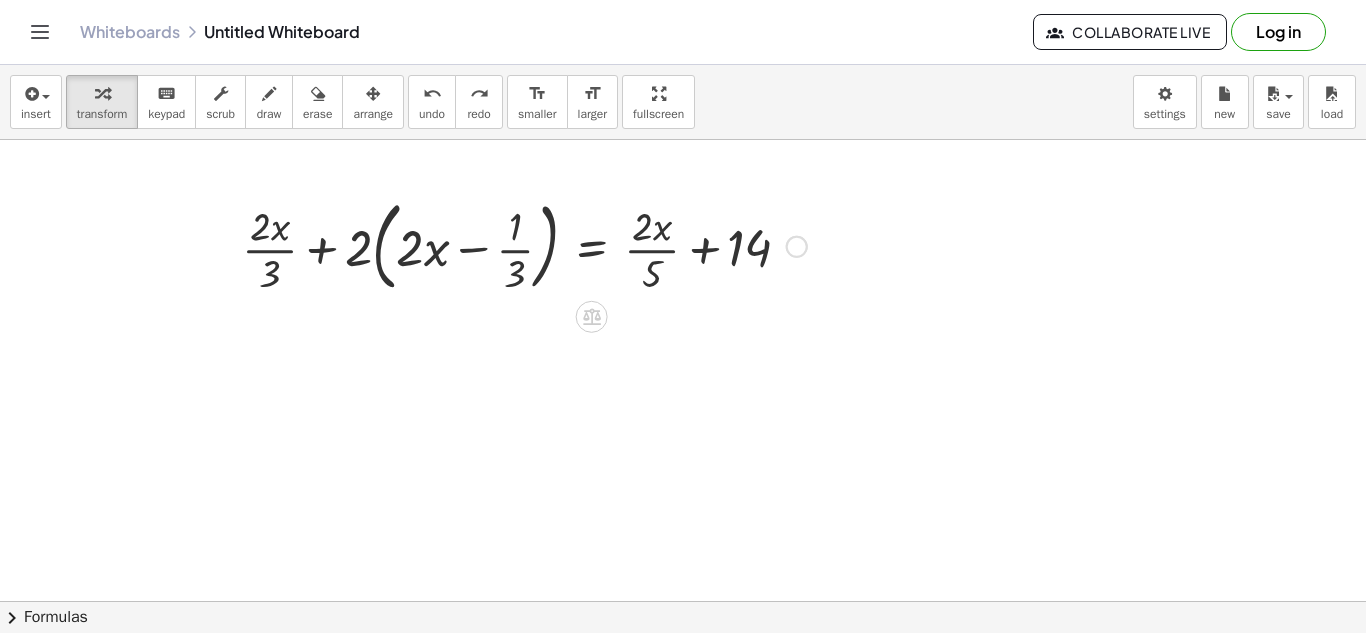 click at bounding box center (797, 247) 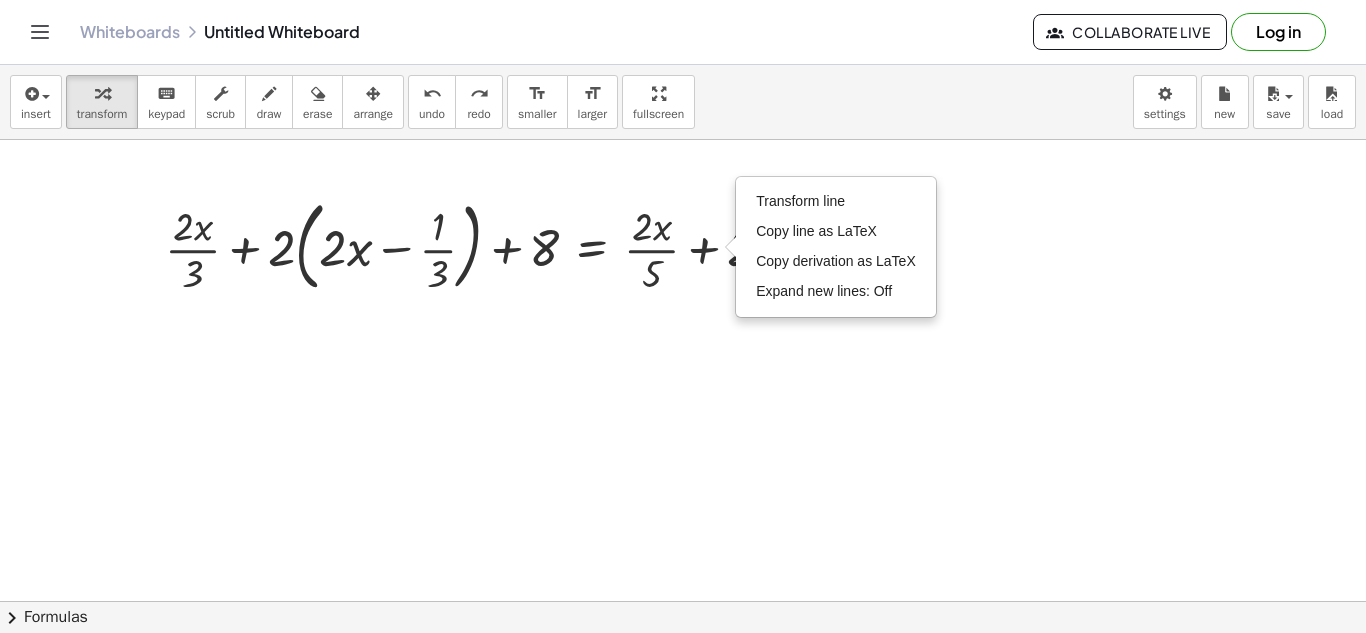 click at bounding box center (683, 666) 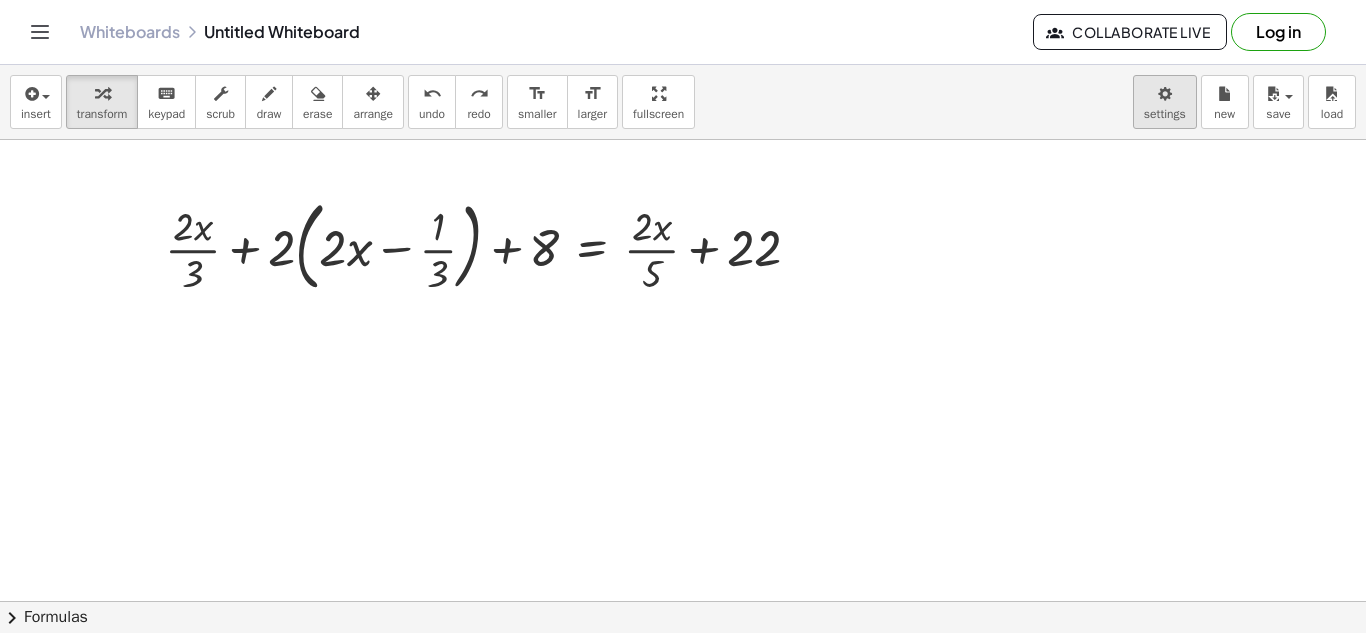 click on "Graspable Math Activities Get Started Activity Bank Assigned Work Classes Whiteboards Reference v1.28.2 | Privacy policy © 2025 | Graspable, Inc. Whiteboards Untitled Whiteboard Collaborate Live  Log in    insert select one: Math Expression Function Text Youtube Video Graphing Geometry Geometry 3D transform keyboard keypad scrub draw erase arrange undo undo redo redo format_size smaller format_size larger fullscreen load   save new settings + · 2 · x · 3 + · 2 · ( + · 2 · x − · 1 · 3 ) + 8 = + · 2 · x · 5 + 22 Try to double tap. × chevron_right  Formulas
Drag one side of a formula onto a highlighted expression on the canvas to apply it.
Quadratic Formula
+ · a · x 2 + · b · x + c = 0
⇔
x = · ( − b ± 2 √ ( + b 2 − · 4 · a · c ) ) · 2 · a
+ x 2 + · p · x + q = 0 x = − p" at bounding box center (683, 316) 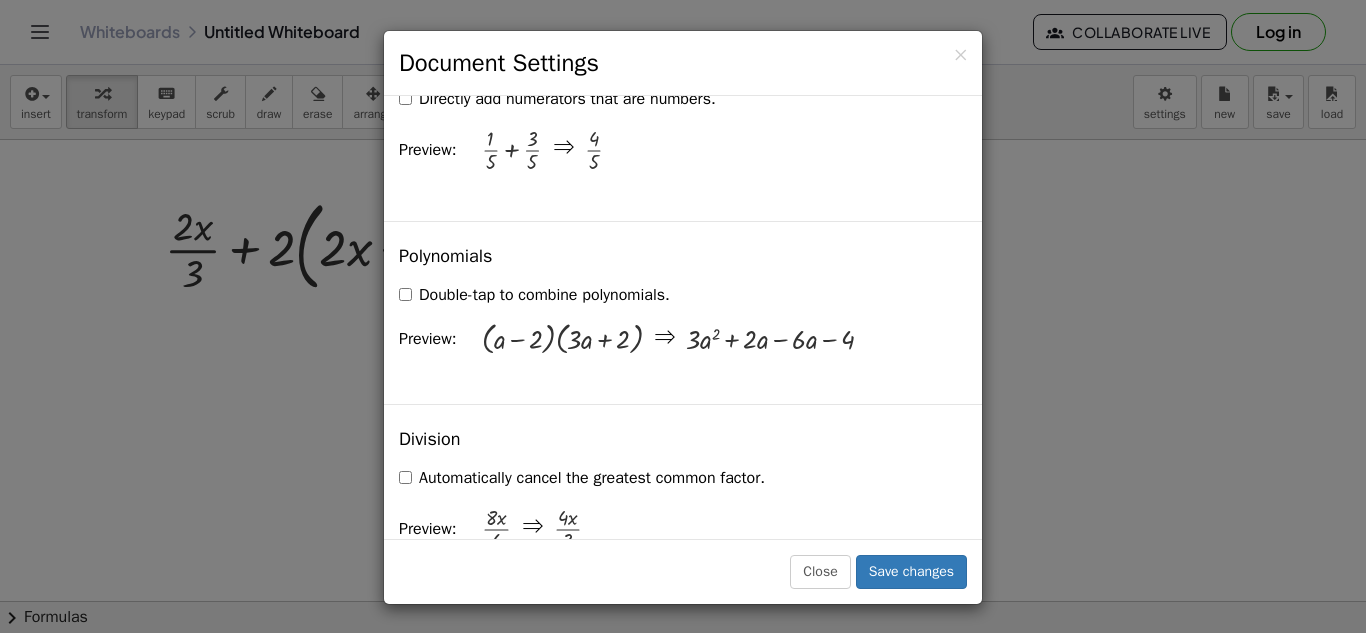 scroll, scrollTop: 1746, scrollLeft: 0, axis: vertical 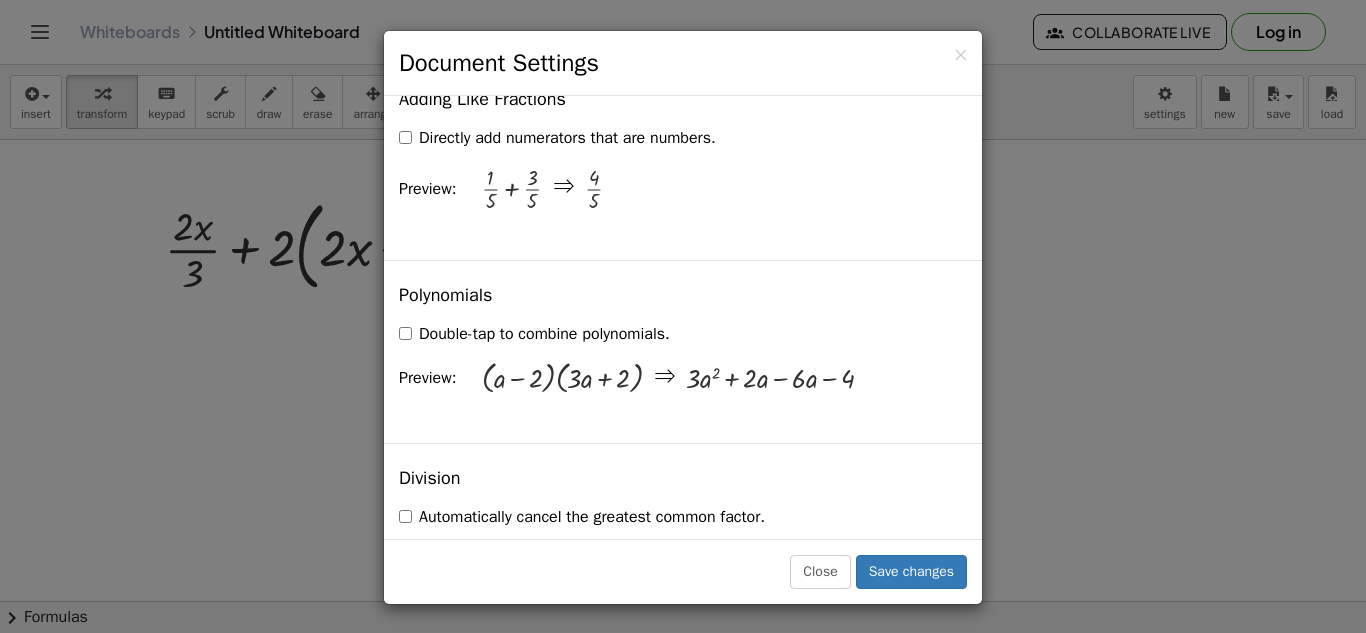 click on "· ( + a − 2 ) · ( + · 3 · a + 2 )" at bounding box center [562, 378] 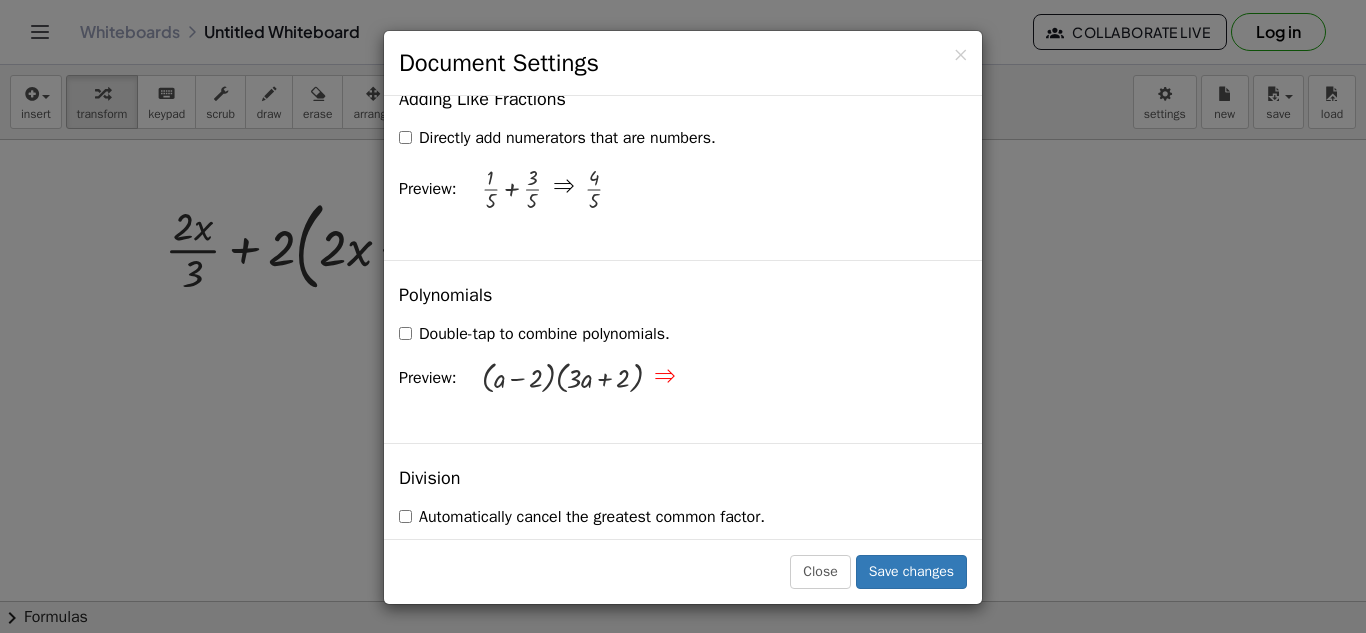 click on "Double-tap to combine polynomials." at bounding box center [534, 334] 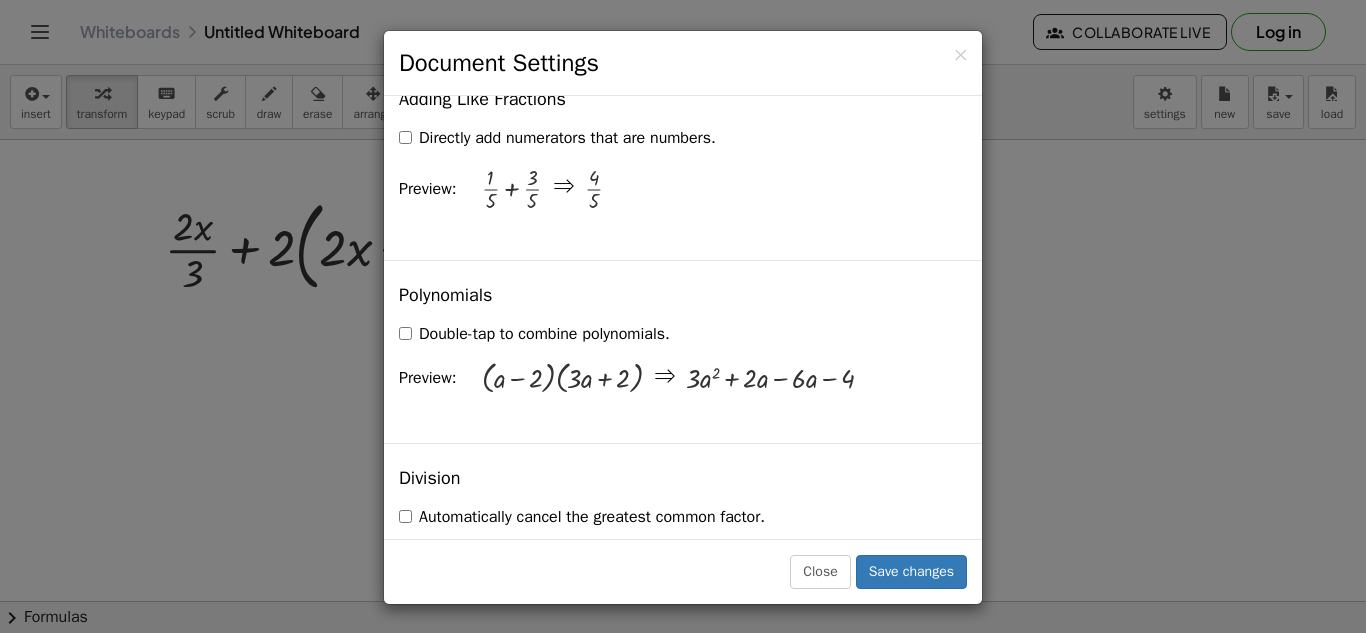 click on "Double-tap to combine polynomials." at bounding box center (534, 334) 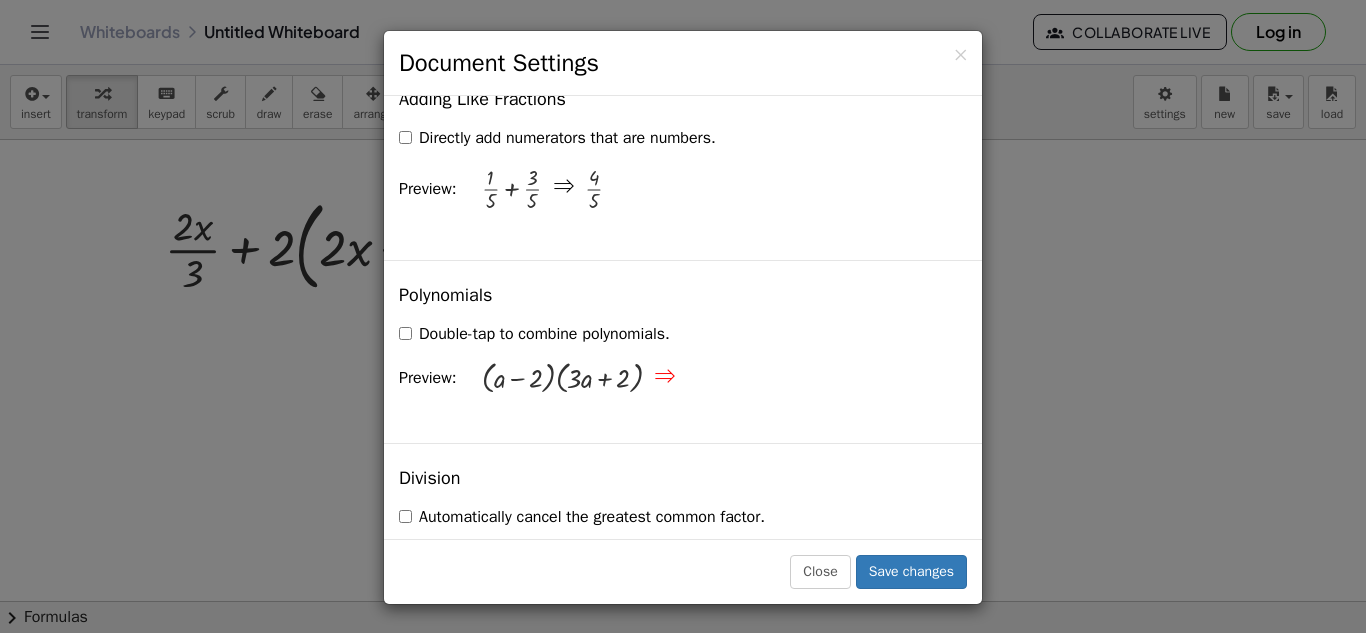 scroll, scrollTop: 1404, scrollLeft: 0, axis: vertical 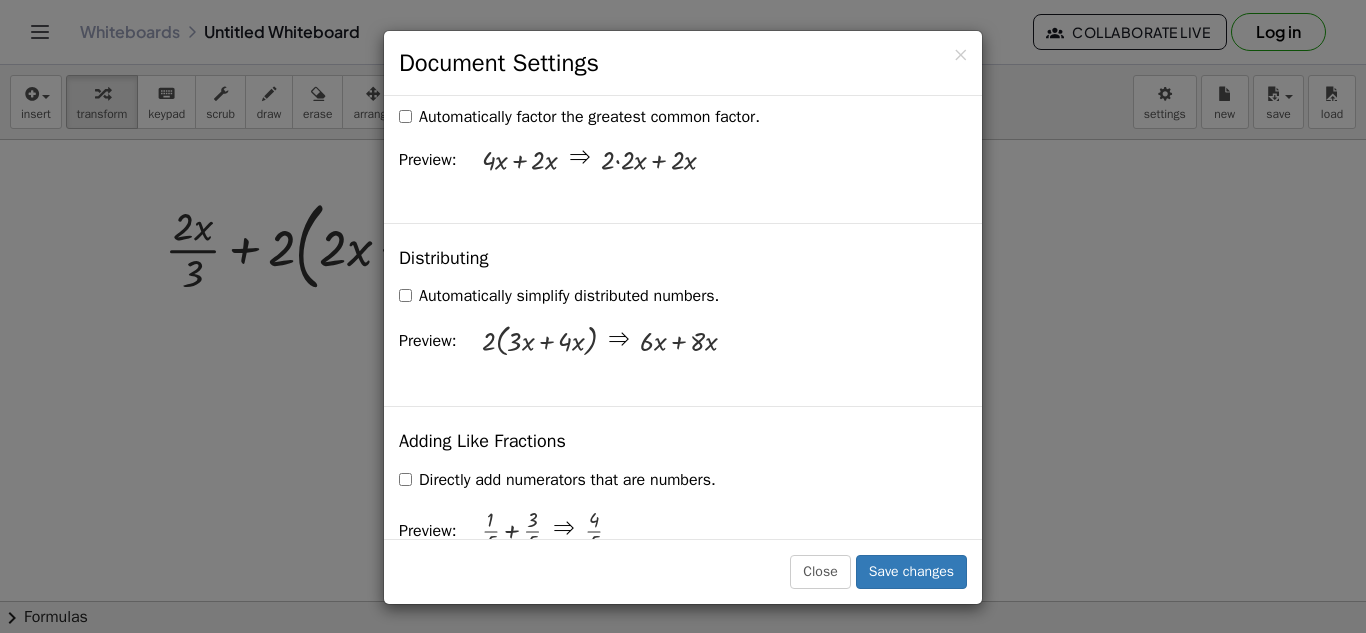 click on "Automatically simplify distributed numbers." at bounding box center (559, 296) 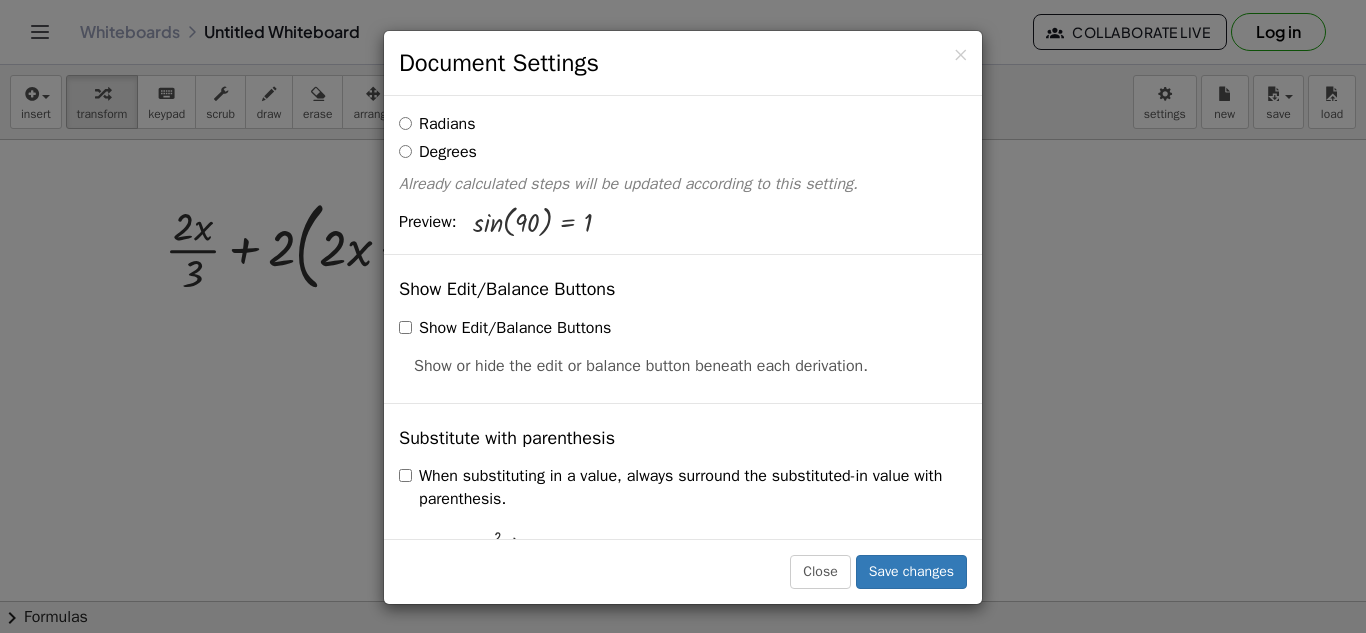 scroll, scrollTop: 302, scrollLeft: 0, axis: vertical 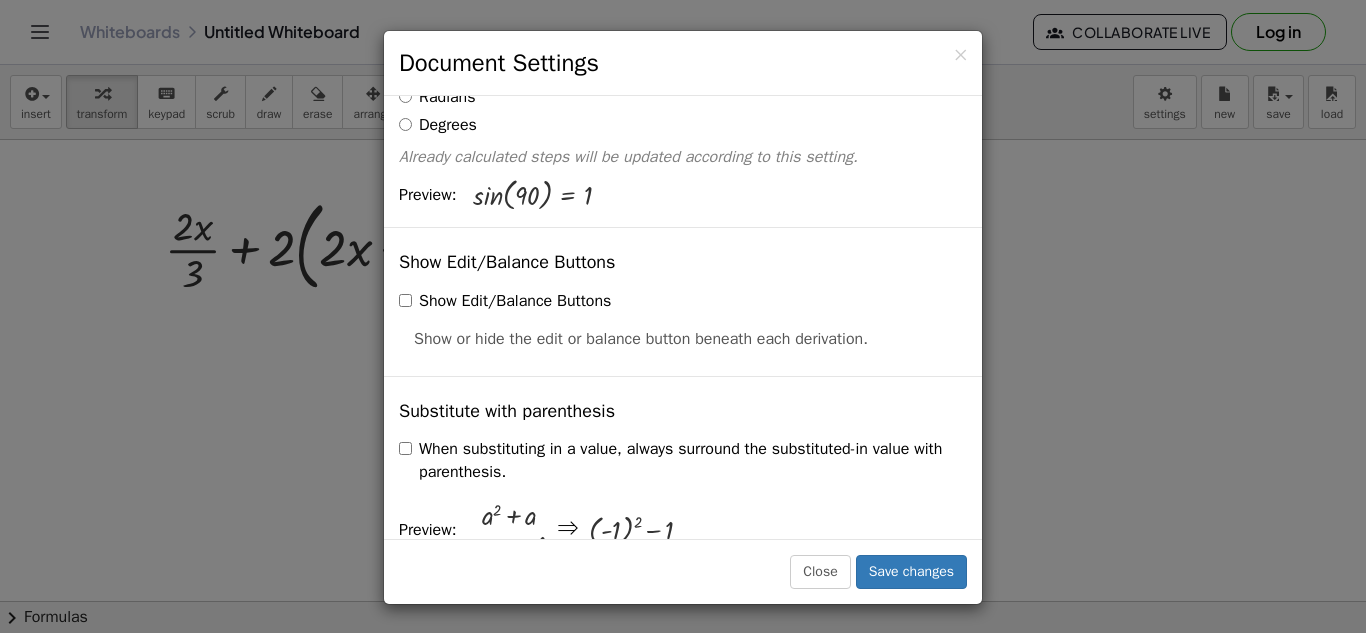 click on "Show Edit/Balance Buttons" at bounding box center (505, 301) 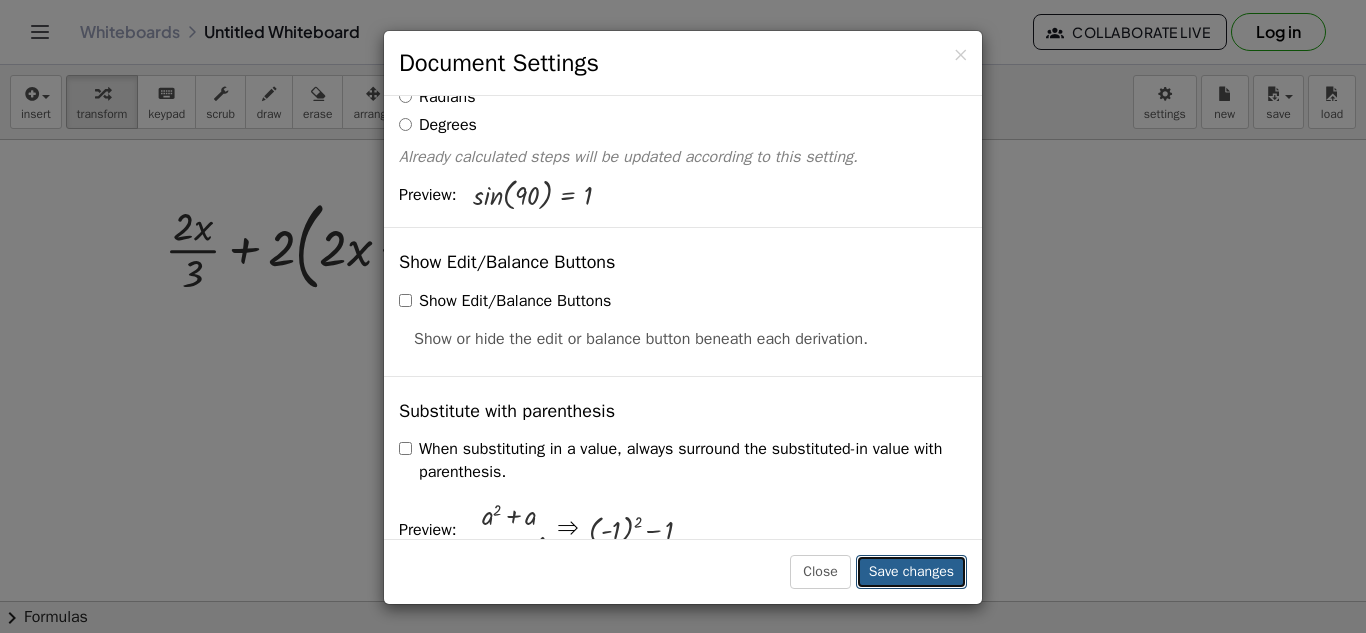 click on "Save changes" at bounding box center [911, 572] 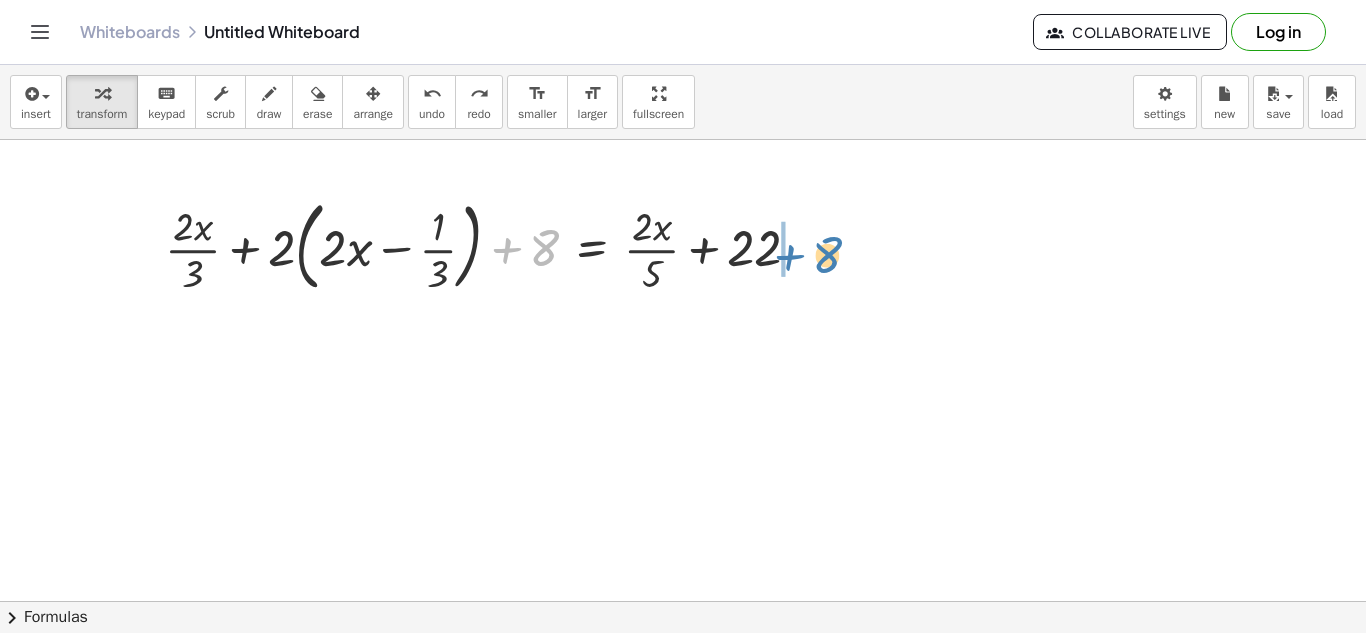 drag, startPoint x: 535, startPoint y: 255, endPoint x: 827, endPoint y: 263, distance: 292.10956 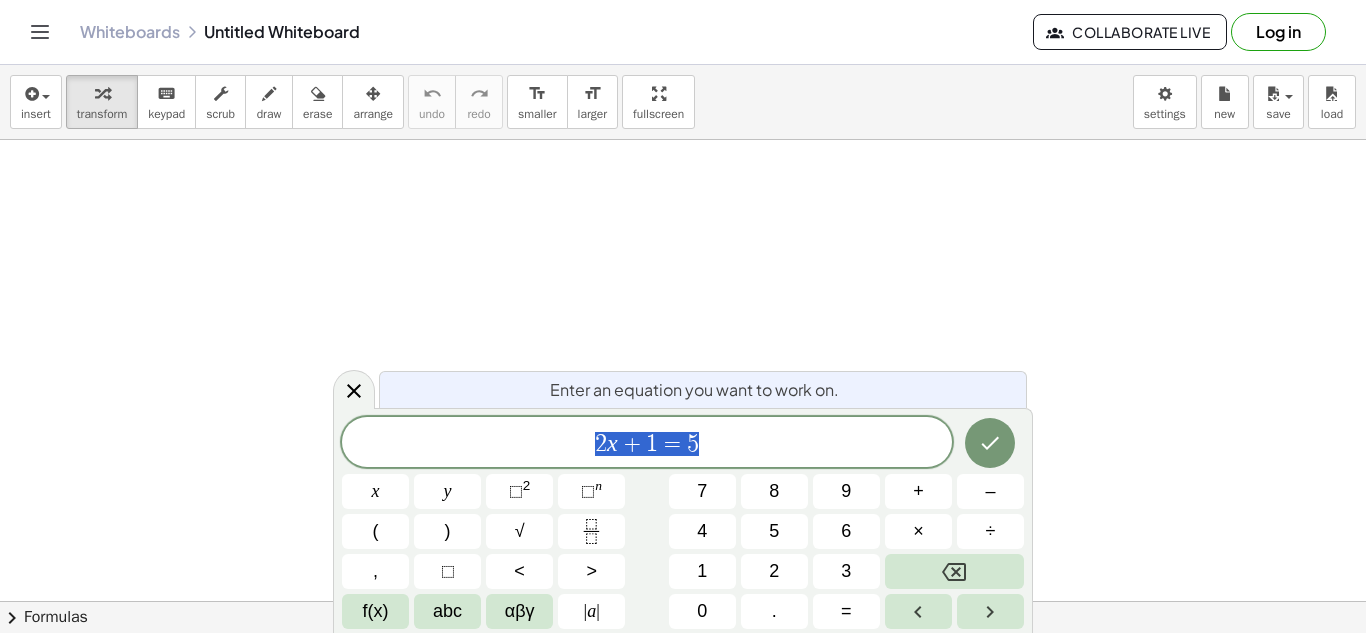 scroll, scrollTop: 0, scrollLeft: 0, axis: both 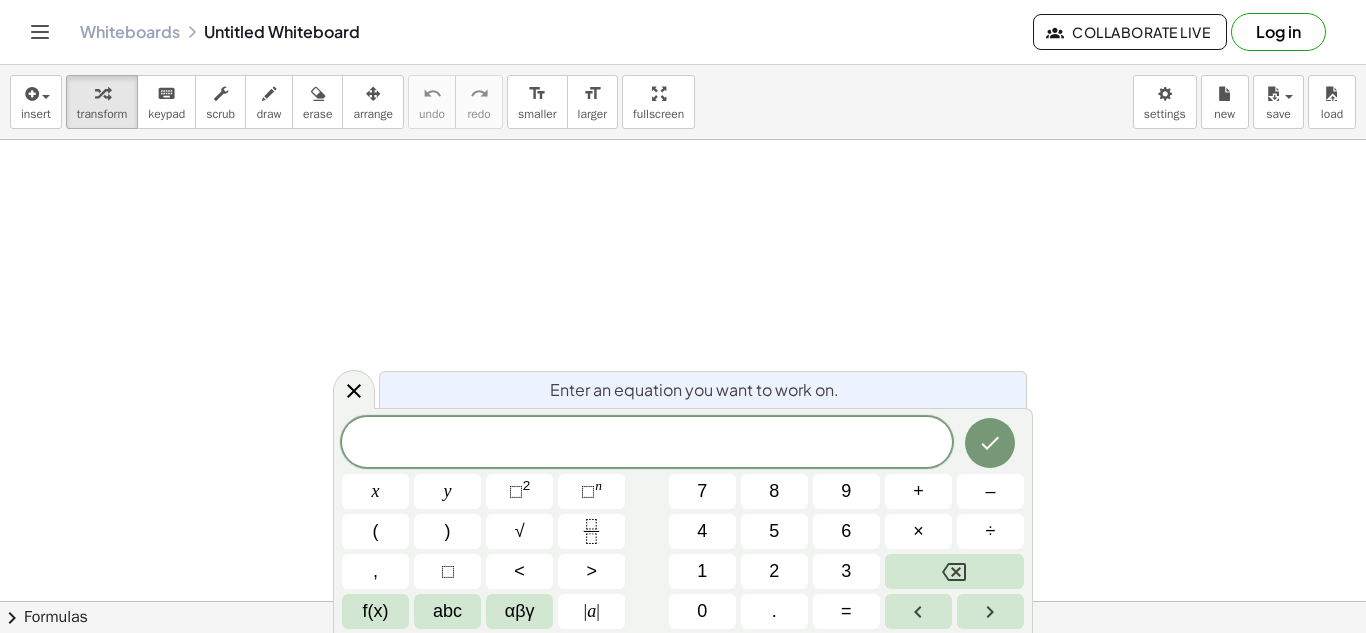 click at bounding box center [683, 666] 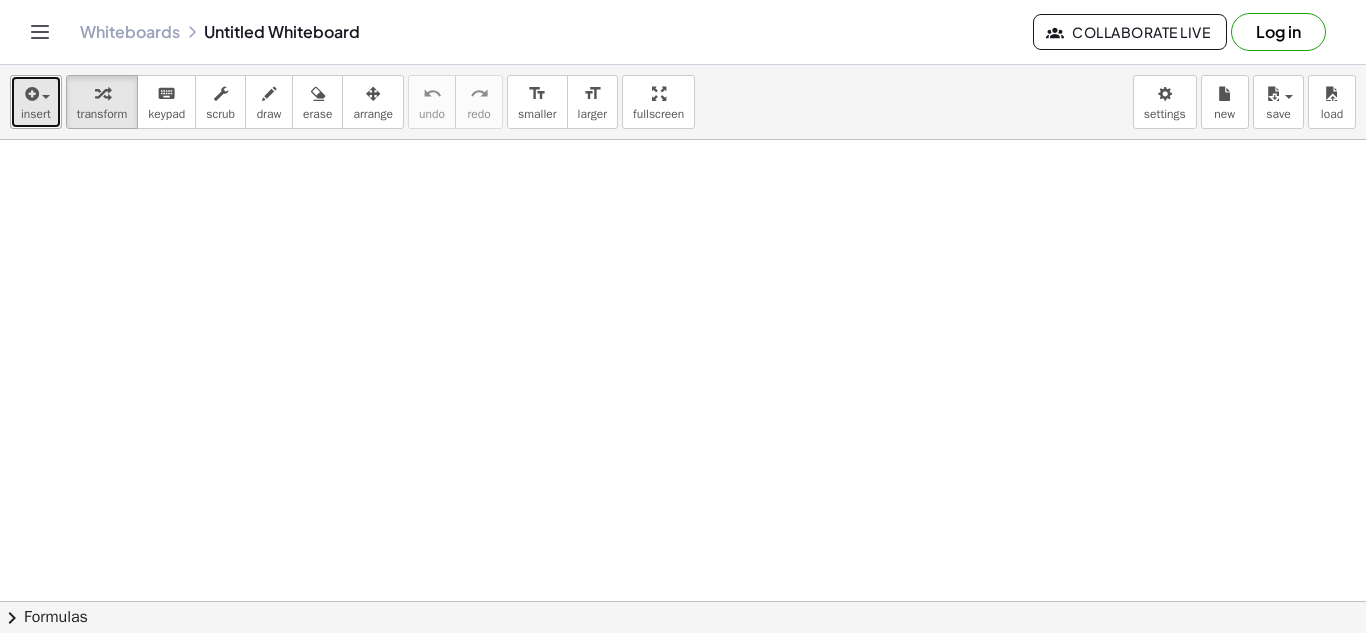 click at bounding box center [36, 93] 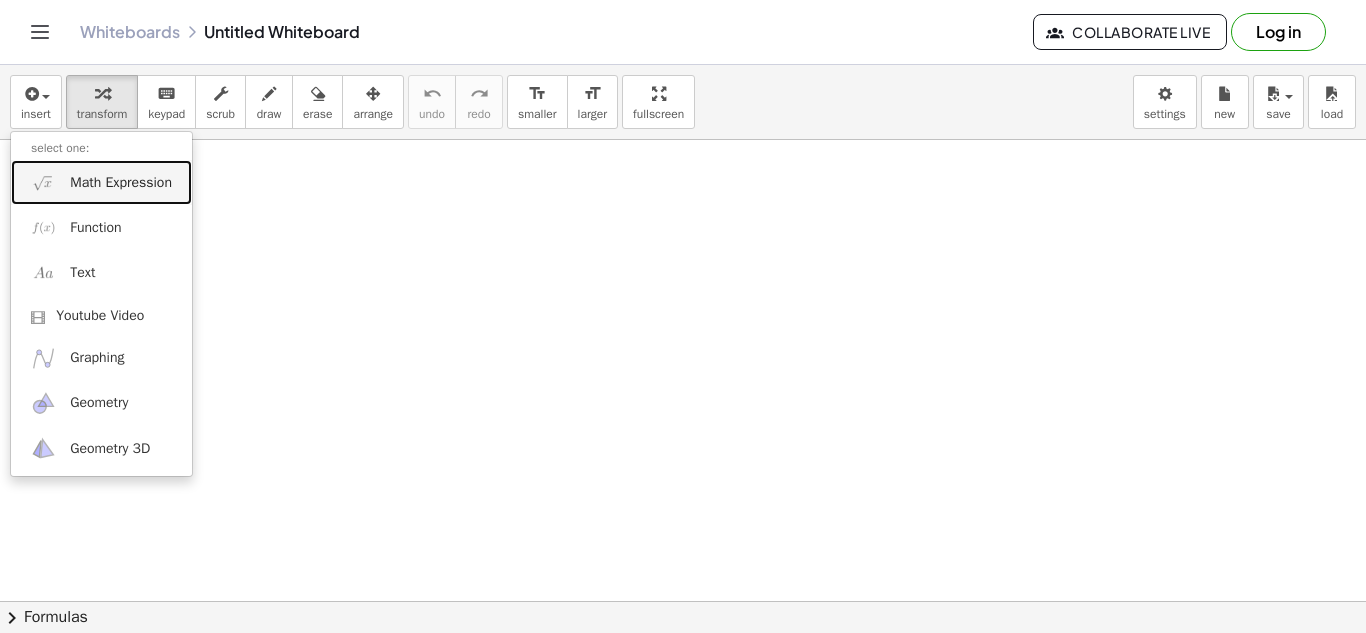 click on "Math Expression" at bounding box center [121, 183] 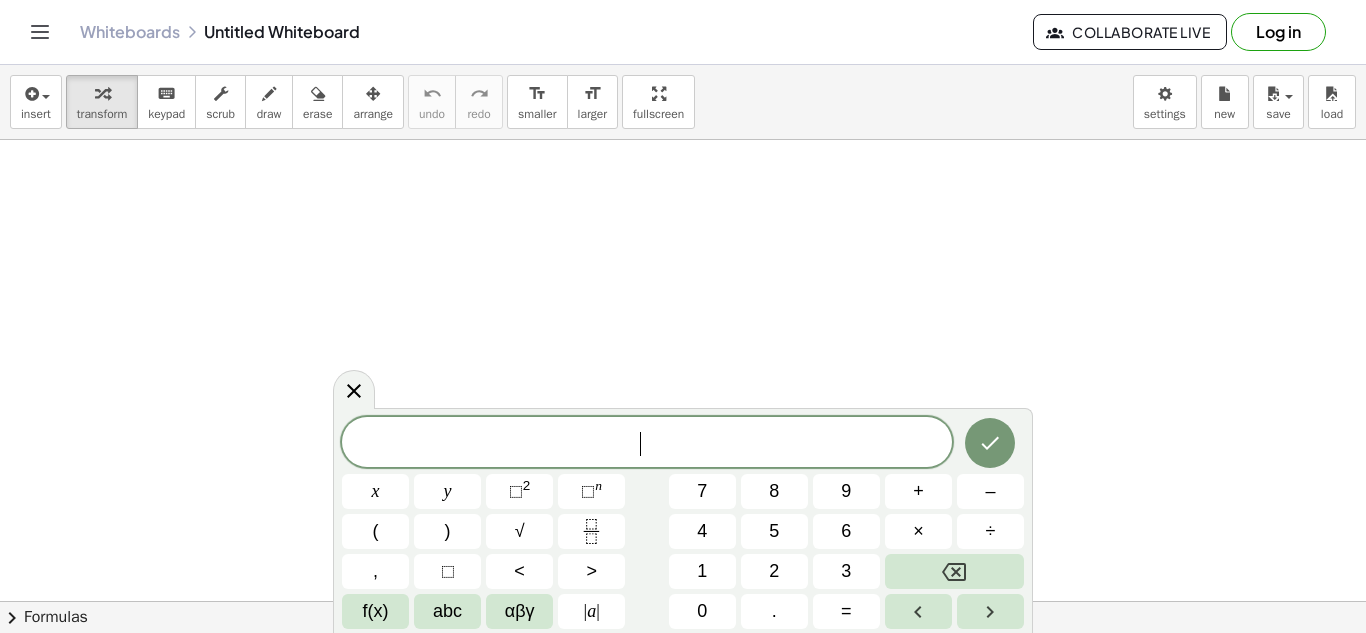 click on "​" at bounding box center [647, 444] 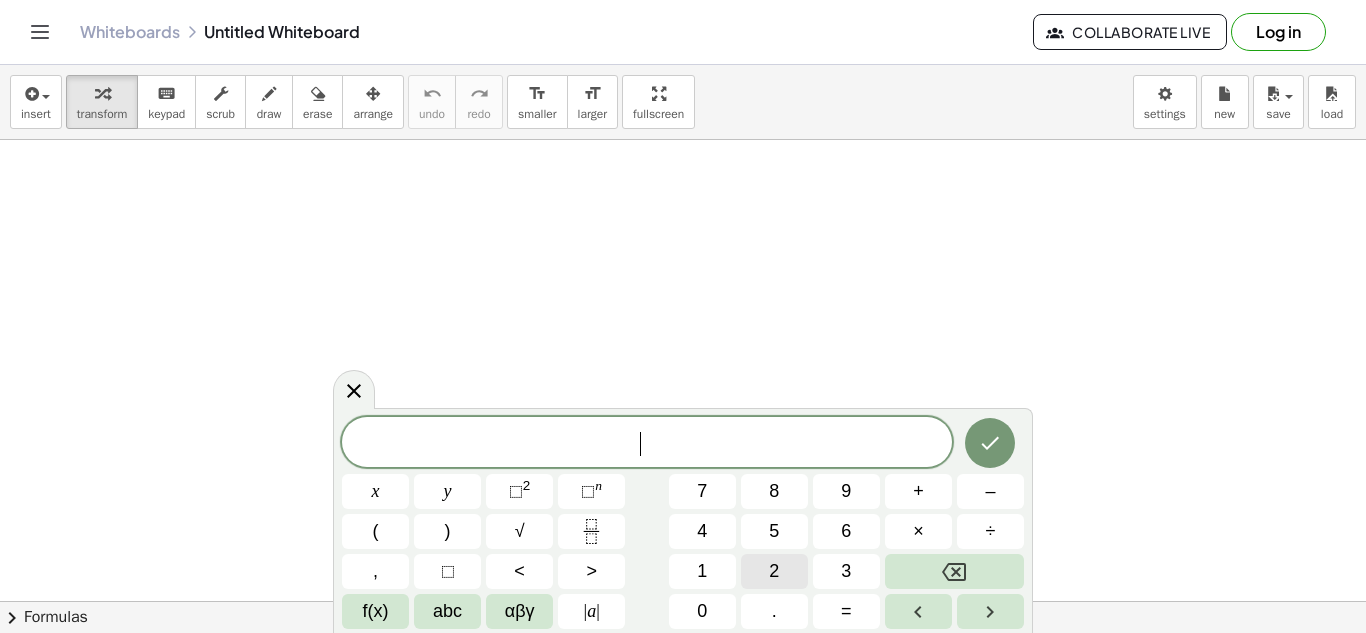 click on "2" at bounding box center [774, 571] 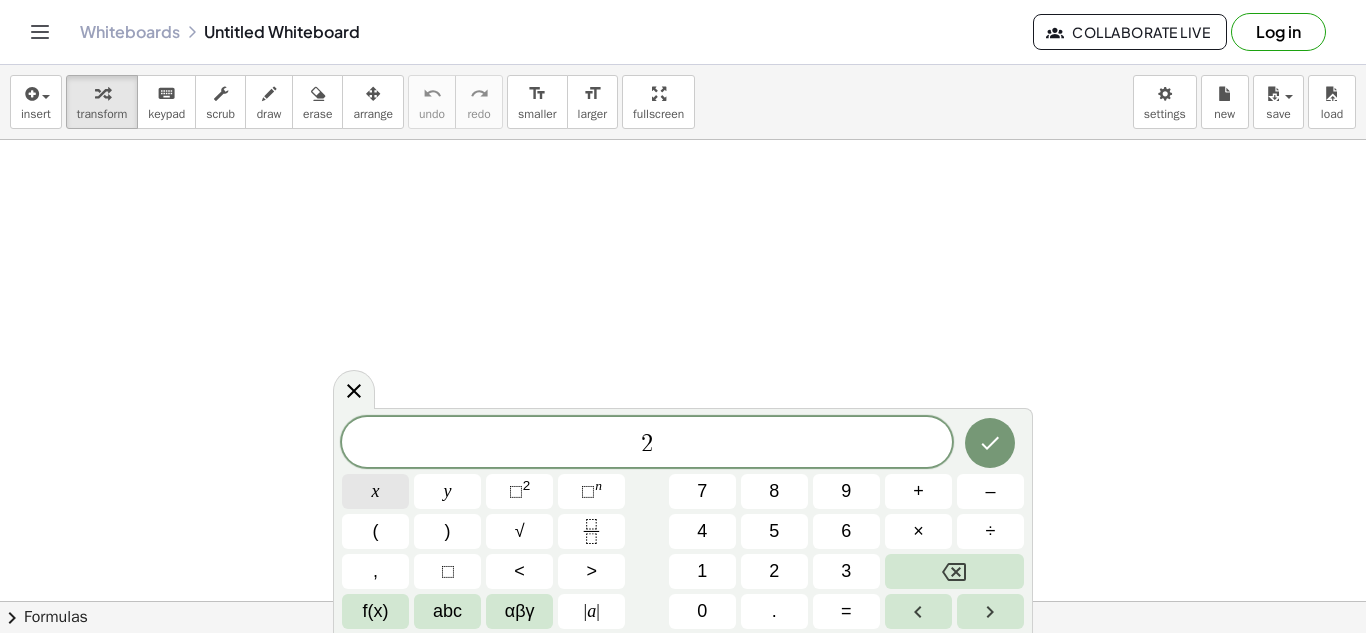 click on "x" at bounding box center [375, 491] 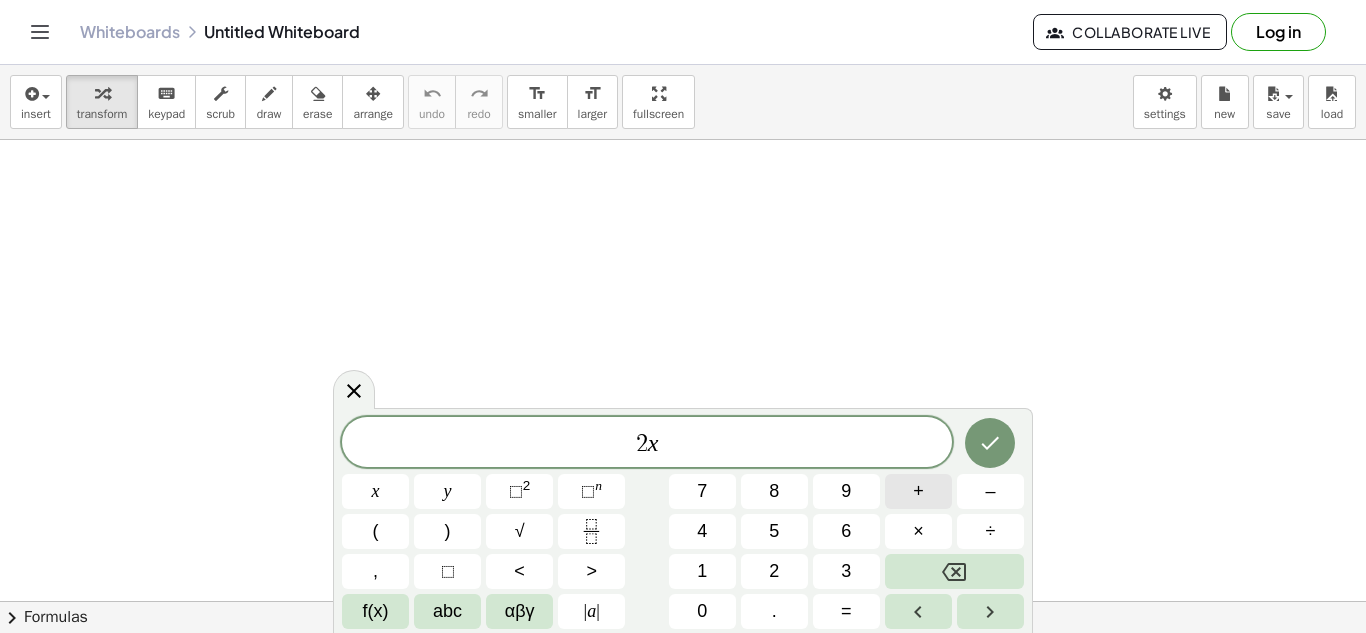 click on "+" at bounding box center [918, 491] 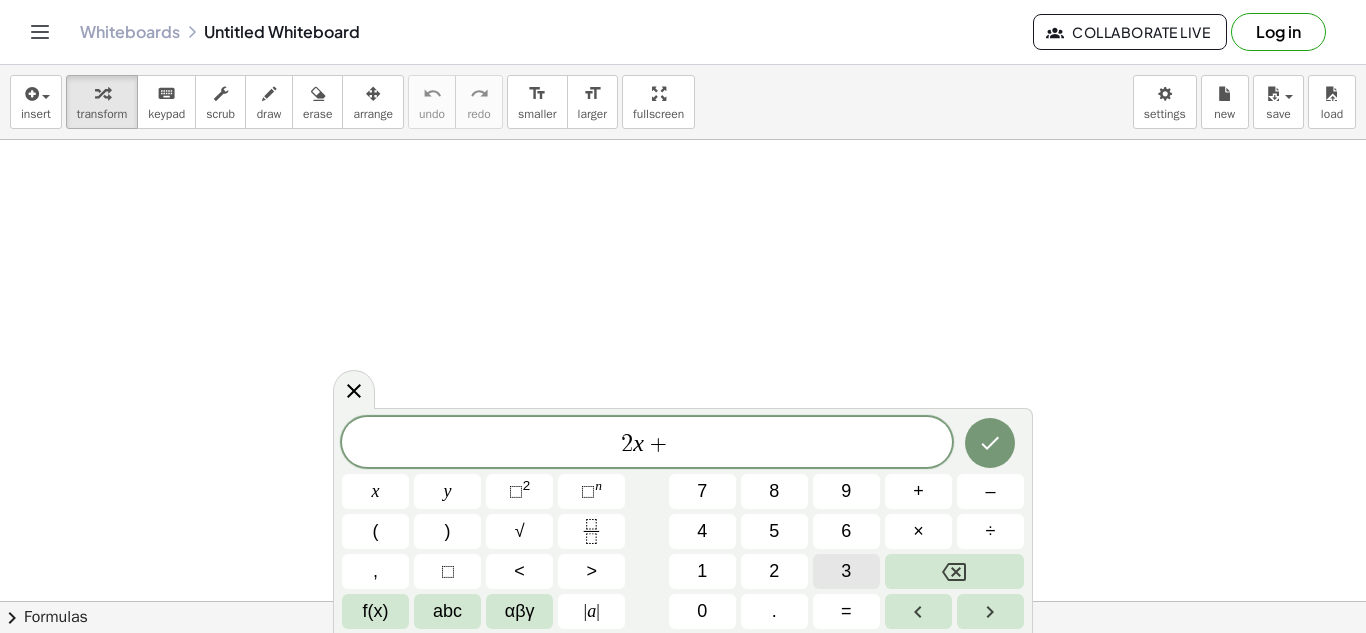 click on "3" at bounding box center (846, 571) 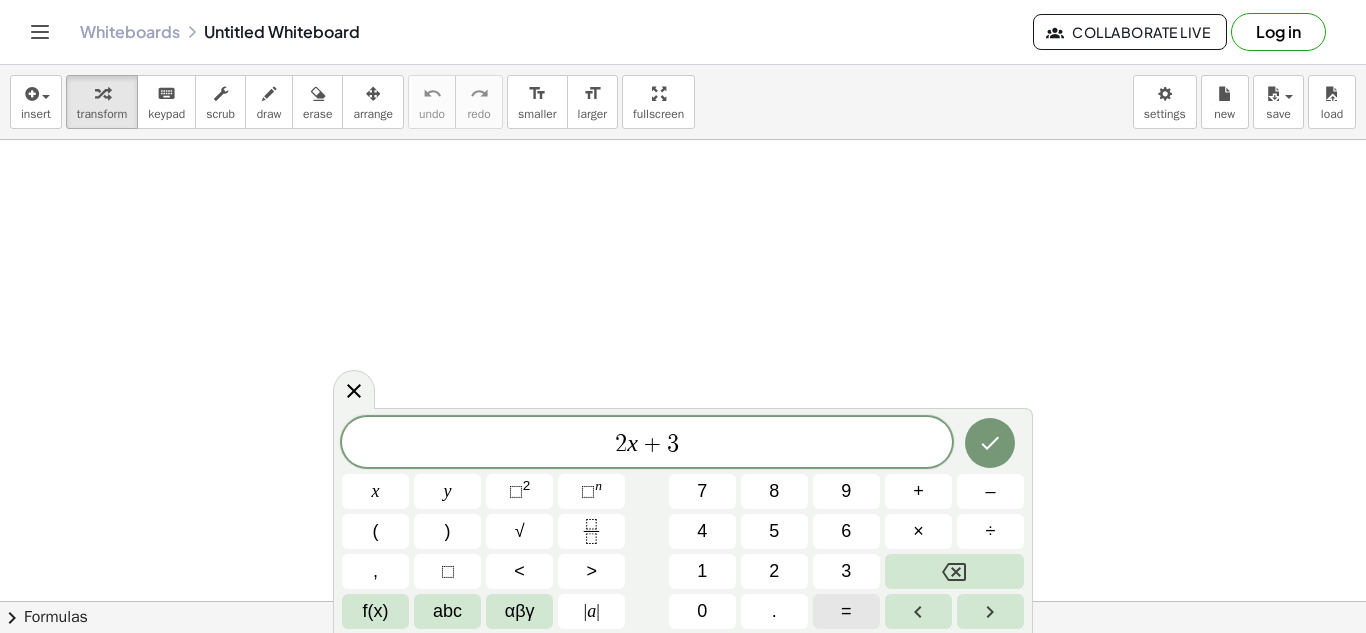 click on "=" at bounding box center [846, 611] 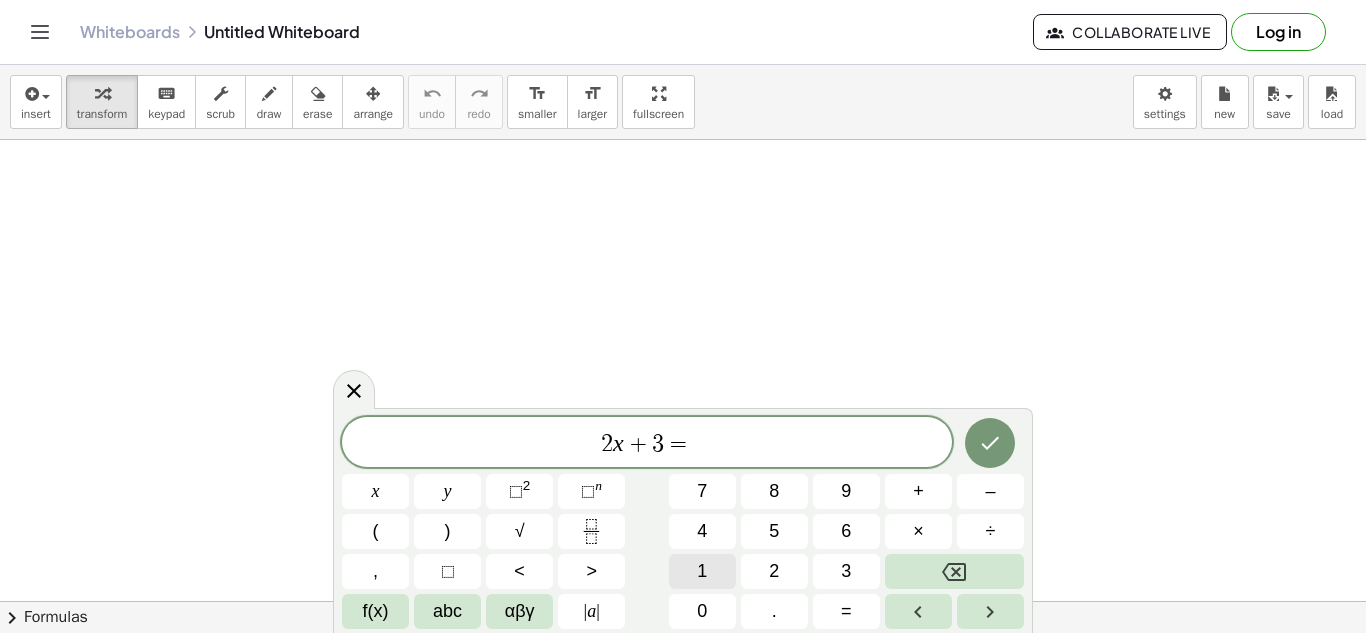 click on "1" at bounding box center [702, 571] 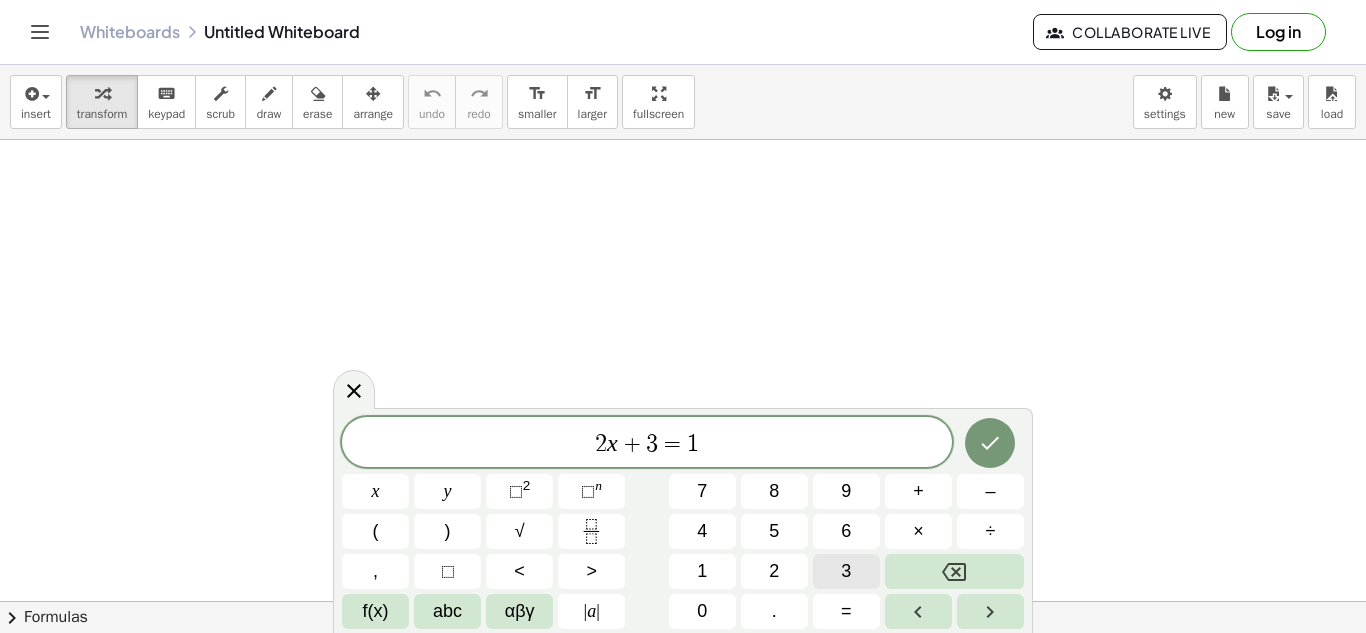 click on "3" at bounding box center (846, 571) 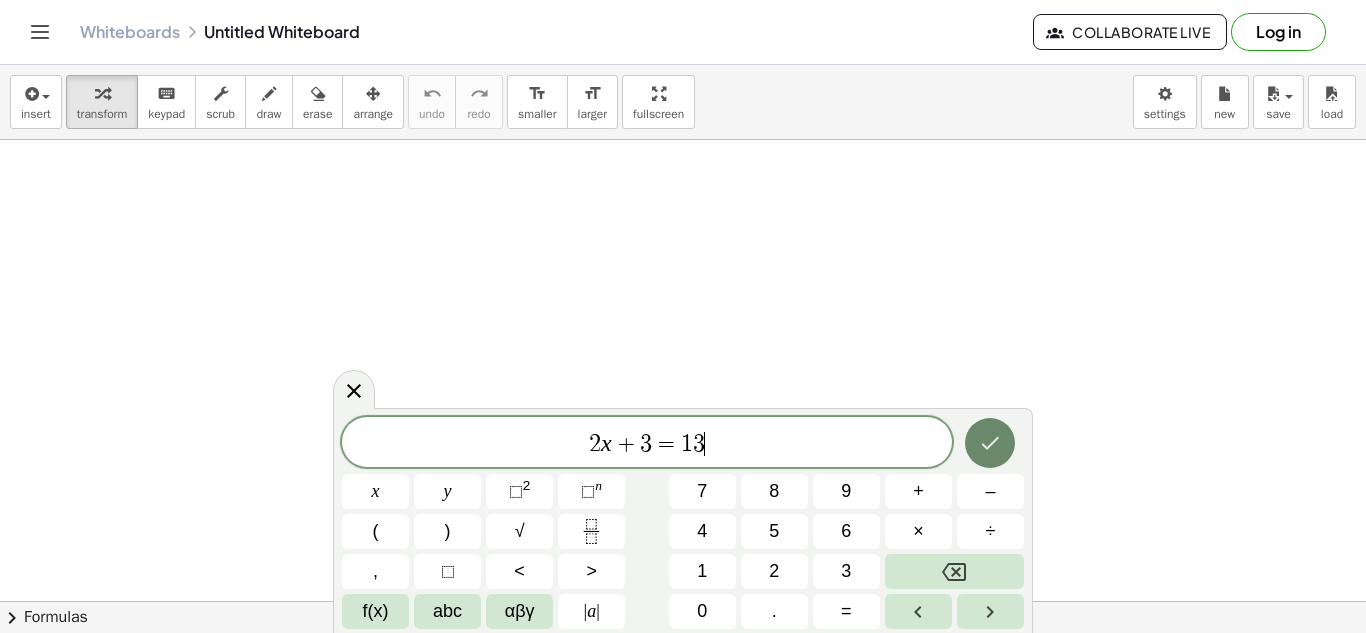 click 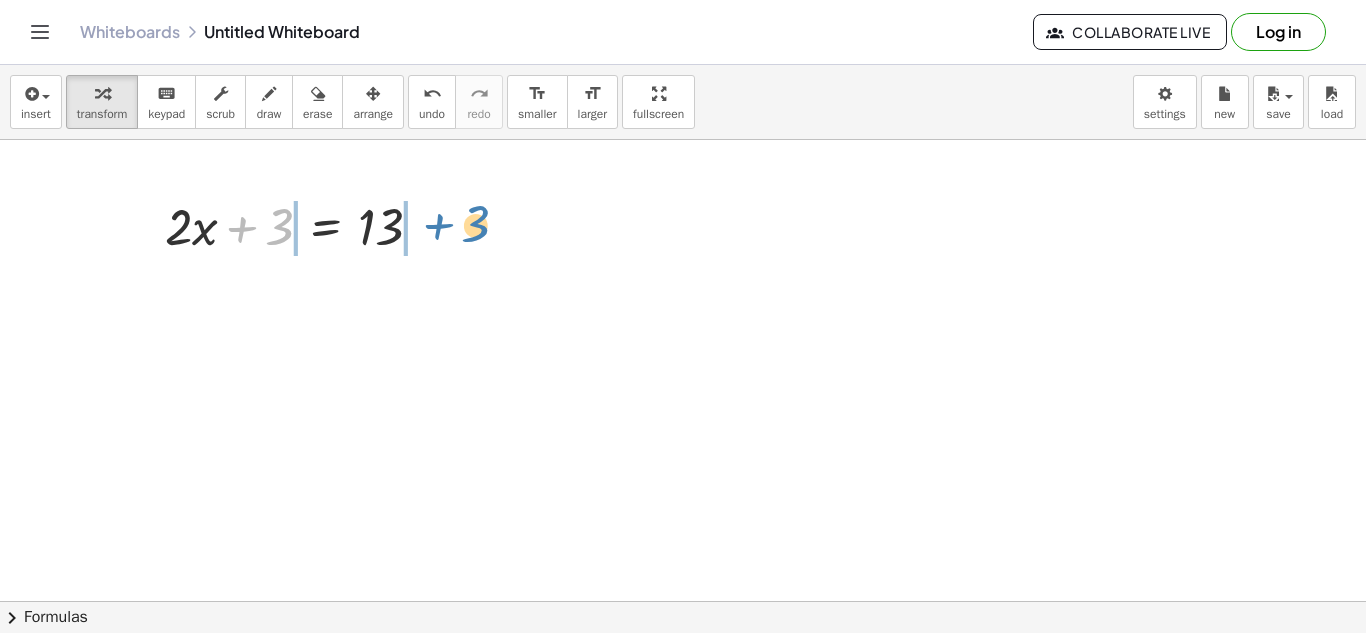 drag, startPoint x: 269, startPoint y: 232, endPoint x: 464, endPoint y: 231, distance: 195.00256 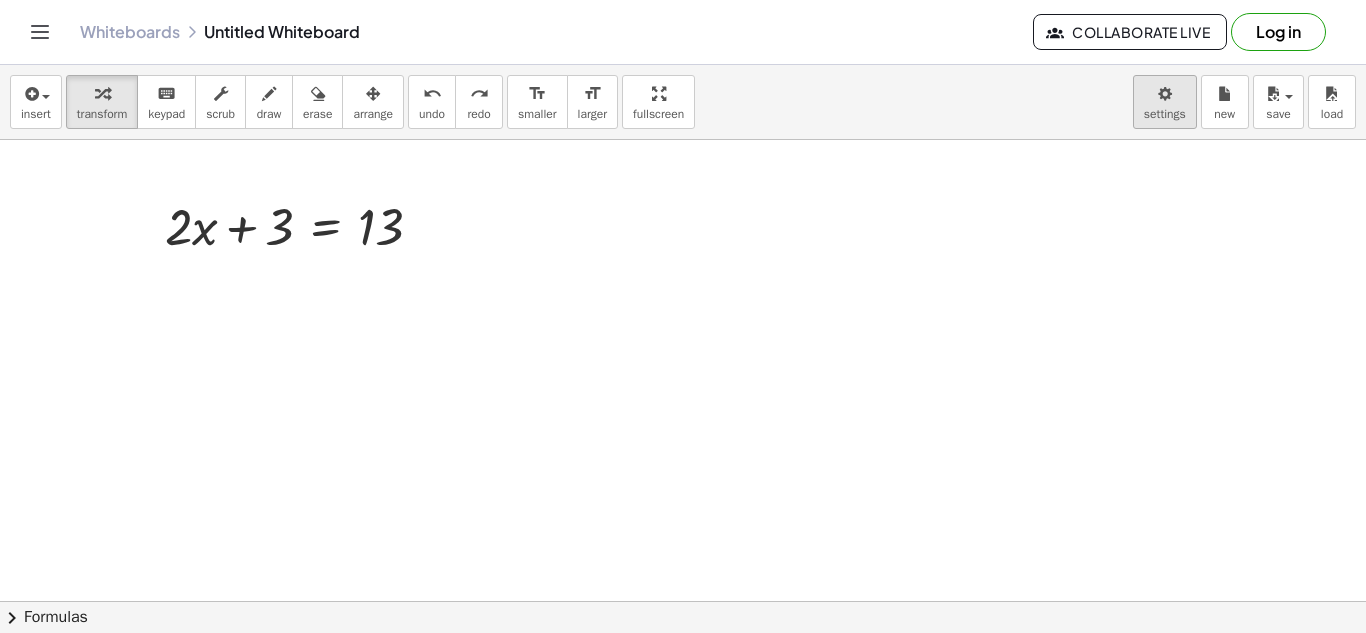 click on "Graspable Math Activities Get Started Activity Bank Assigned Work Classes Whiteboards Reference v1.28.2 | Privacy policy © 2025 | Graspable, Inc. Whiteboards Untitled Whiteboard Collaborate Live  Log in    insert select one: Math Expression Function Text Youtube Video Graphing Geometry Geometry 3D transform keyboard keypad scrub draw erase arrange undo undo redo redo format_size smaller format_size larger fullscreen load   save new settings + · 2 · x + 3 = 13 × chevron_right  Formulas
Drag one side of a formula onto a highlighted expression on the canvas to apply it.
Quadratic Formula
+ · a · x 2 + · b · x + c = 0
⇔
x = · ( − b ± 2 √ ( + b 2 − · 4 · a · c ) ) · 2 · a
+ x 2 + · p · x + q = 0
⇔
x = − ·" at bounding box center [683, 316] 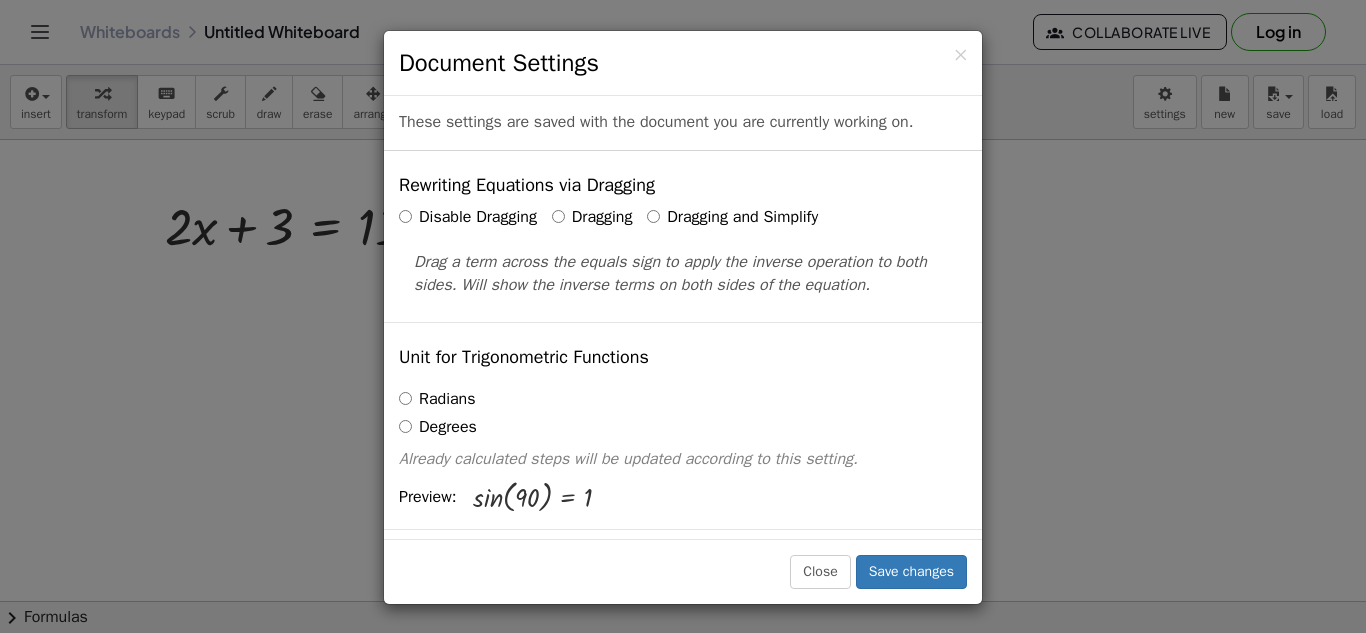 click on "Dragging and Simplify" at bounding box center (732, 217) 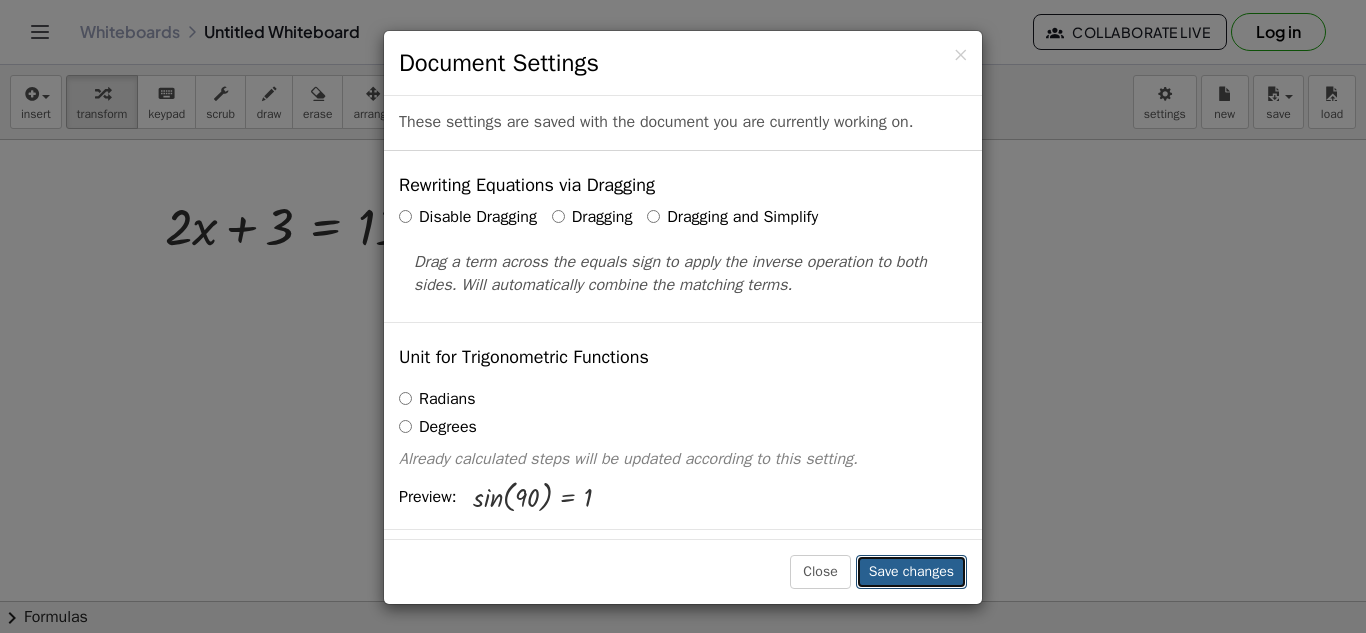 click on "Save changes" at bounding box center (911, 572) 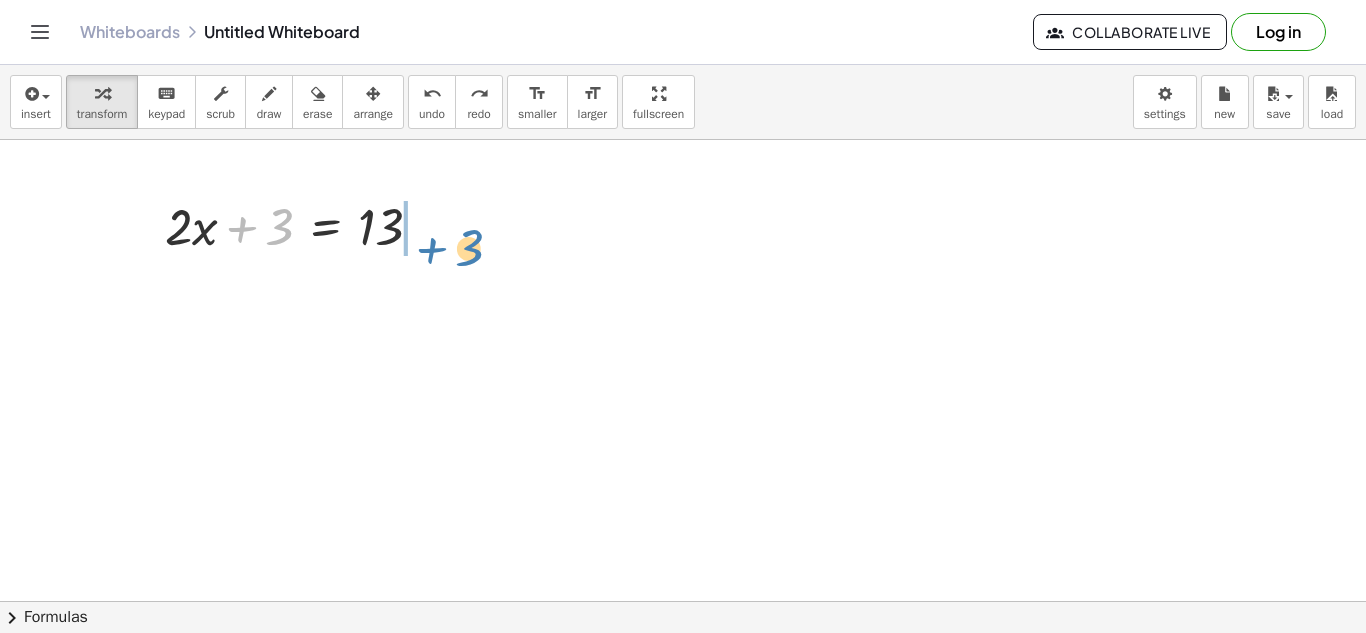 drag, startPoint x: 248, startPoint y: 230, endPoint x: 438, endPoint y: 251, distance: 191.157 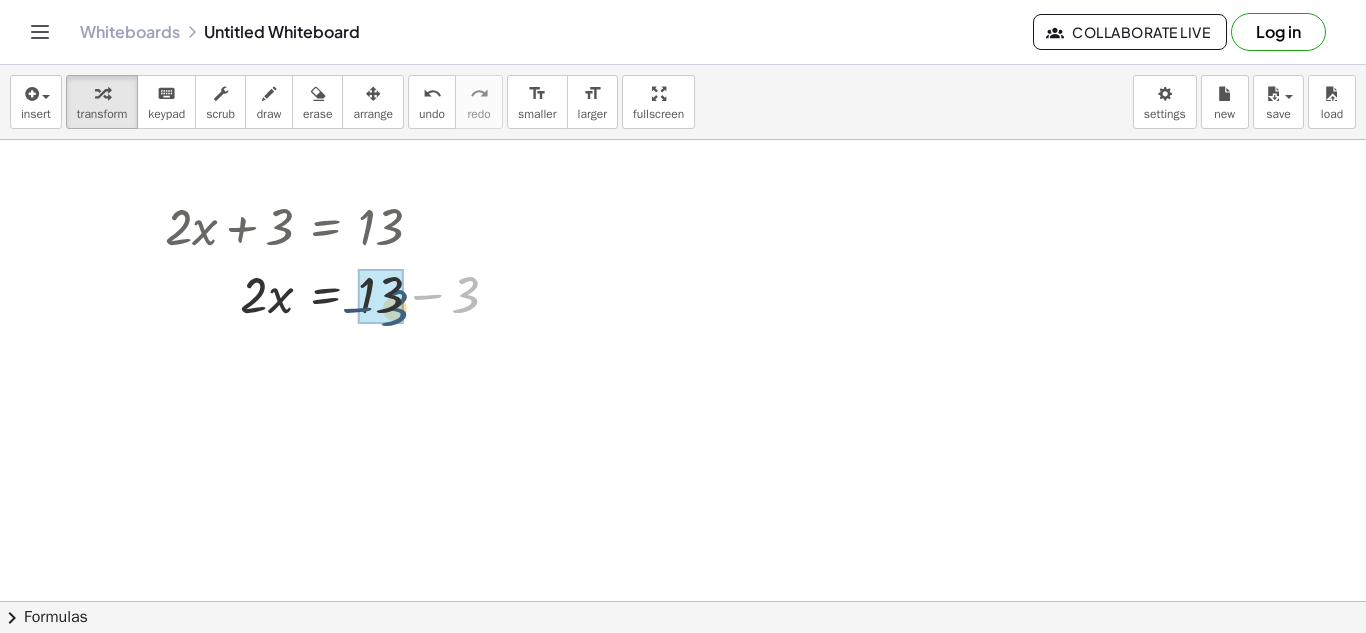drag, startPoint x: 468, startPoint y: 301, endPoint x: 397, endPoint y: 314, distance: 72.18033 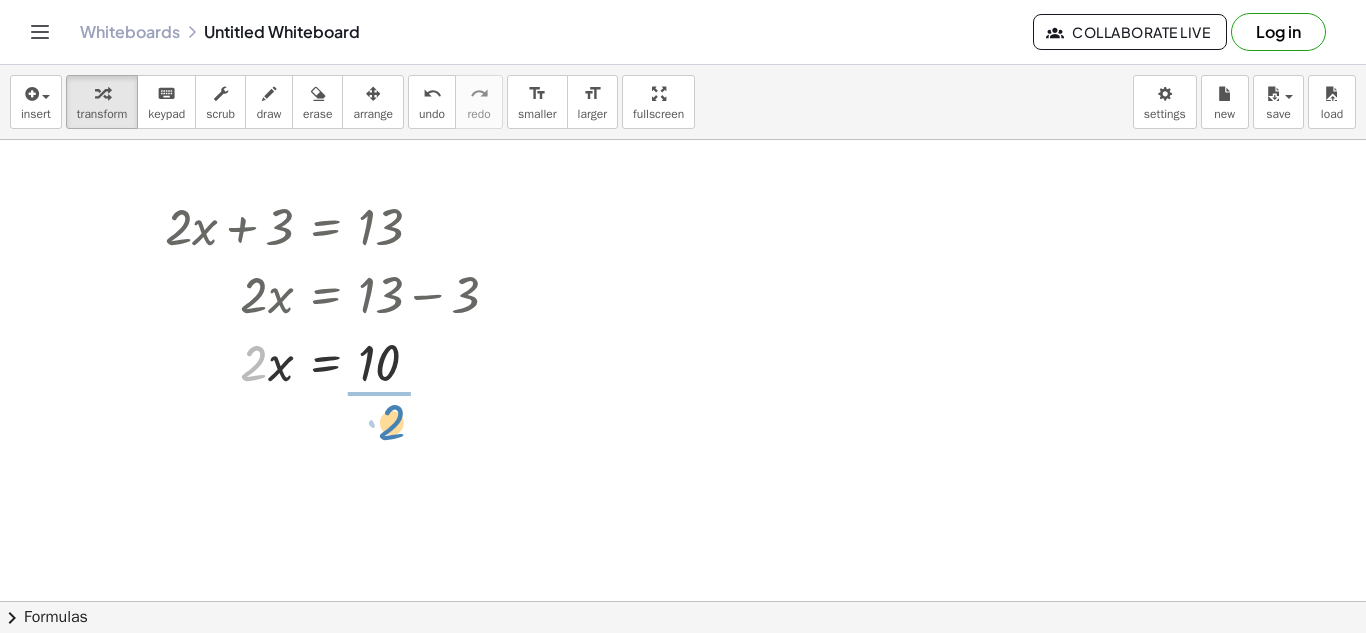 drag, startPoint x: 249, startPoint y: 360, endPoint x: 387, endPoint y: 418, distance: 149.69302 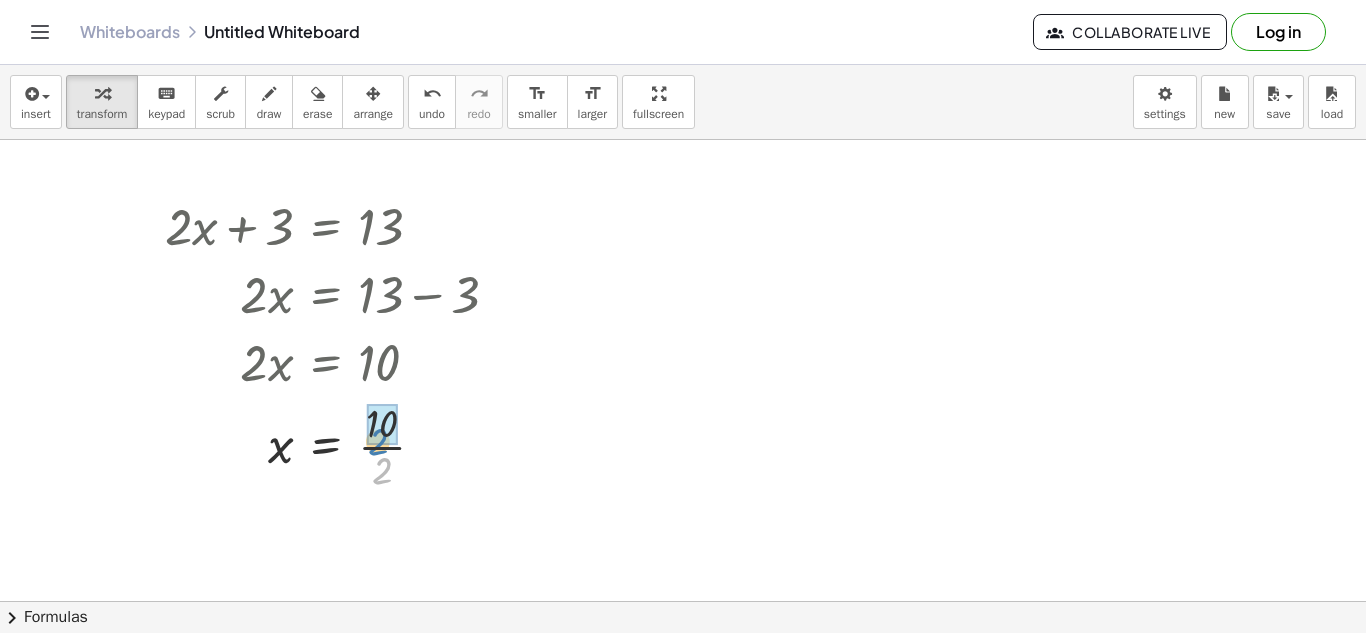 drag, startPoint x: 384, startPoint y: 473, endPoint x: 377, endPoint y: 435, distance: 38.63936 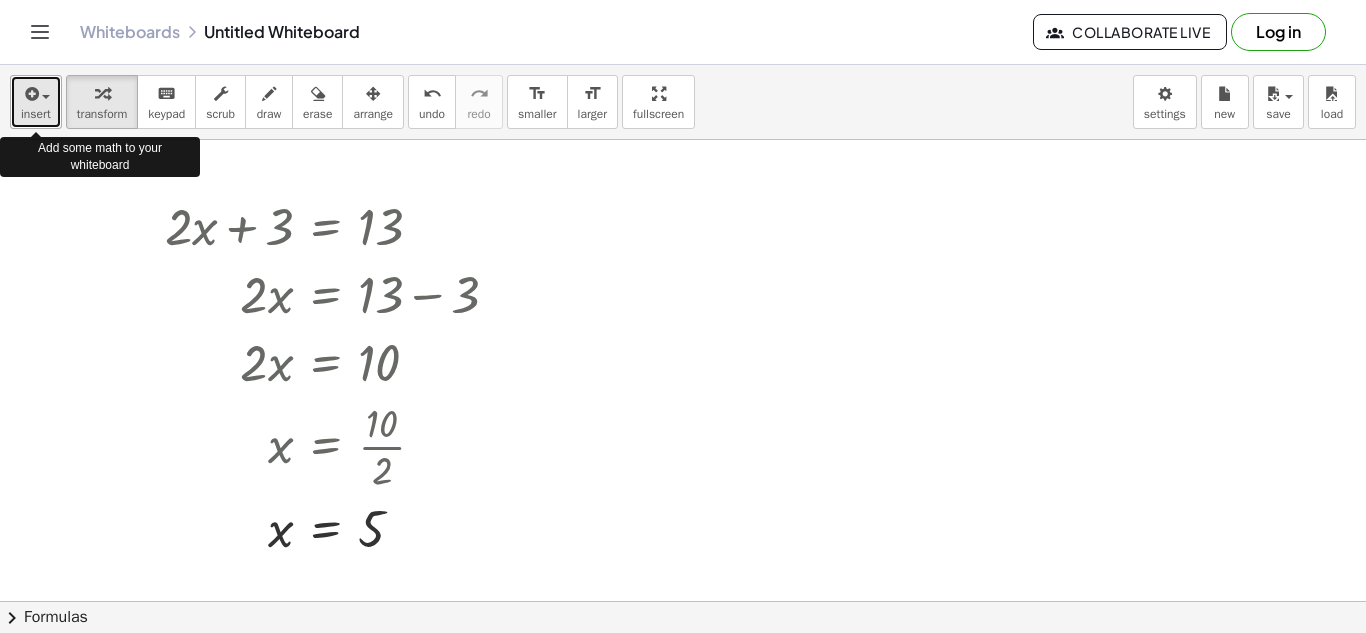 click at bounding box center (46, 97) 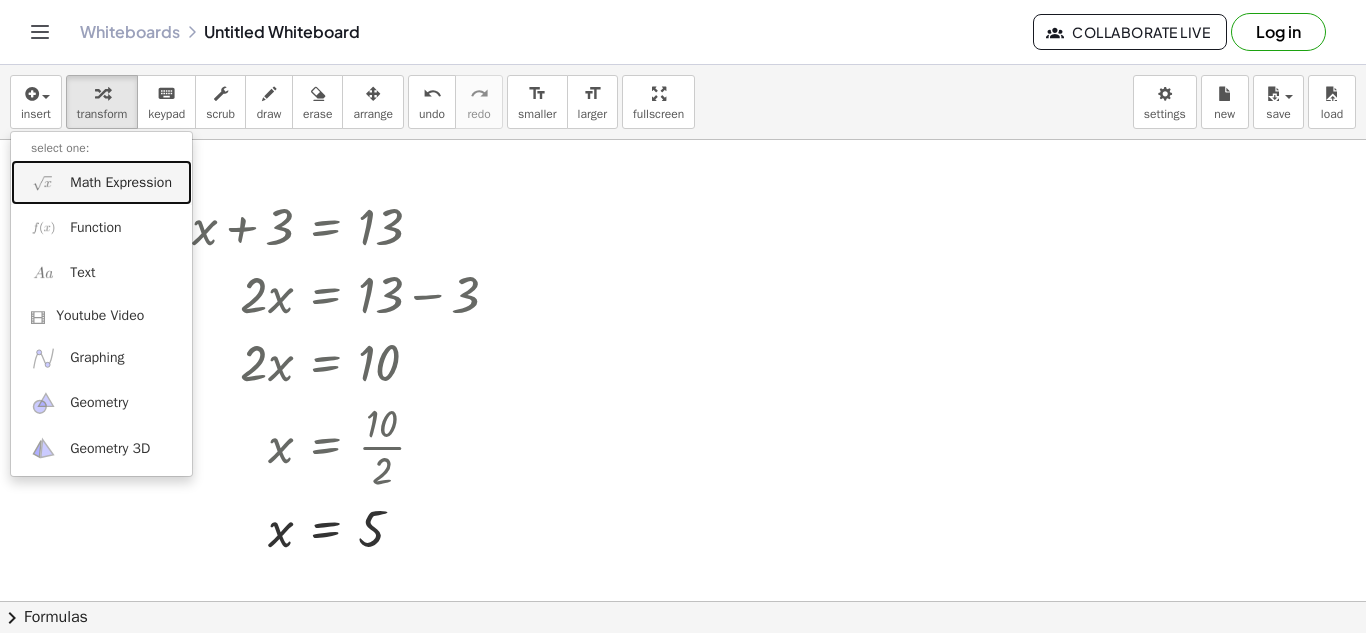 click on "Math Expression" at bounding box center (121, 183) 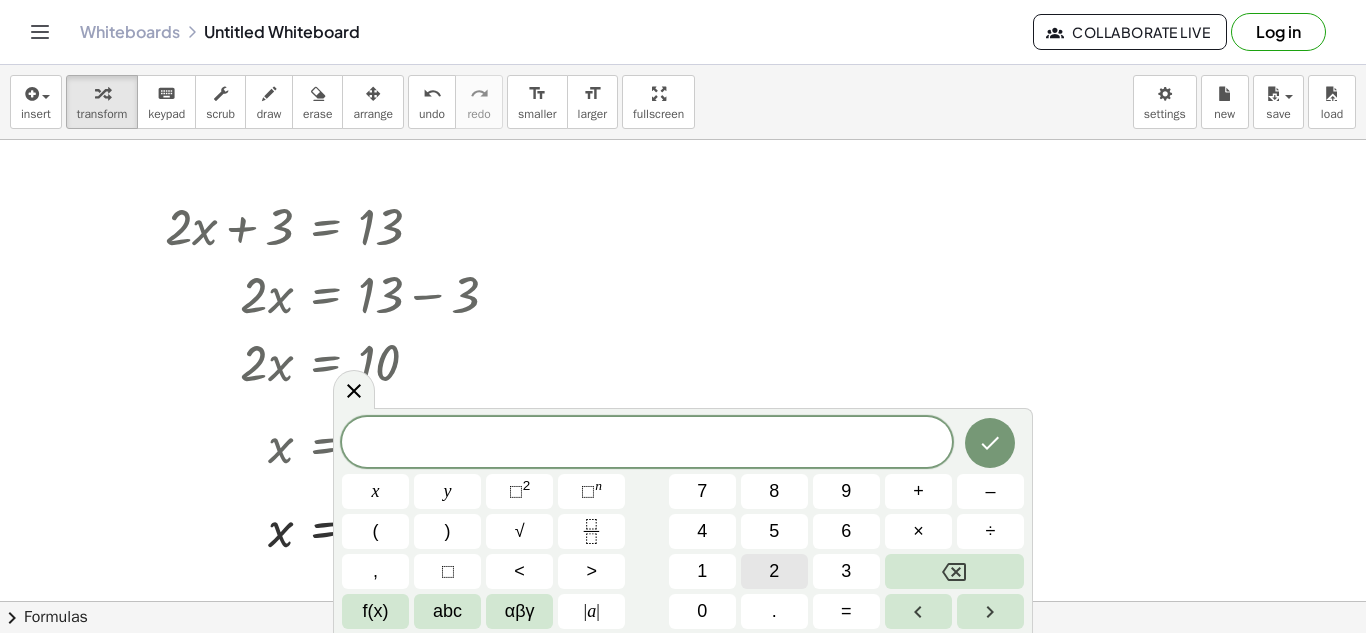 click on "2" at bounding box center [774, 571] 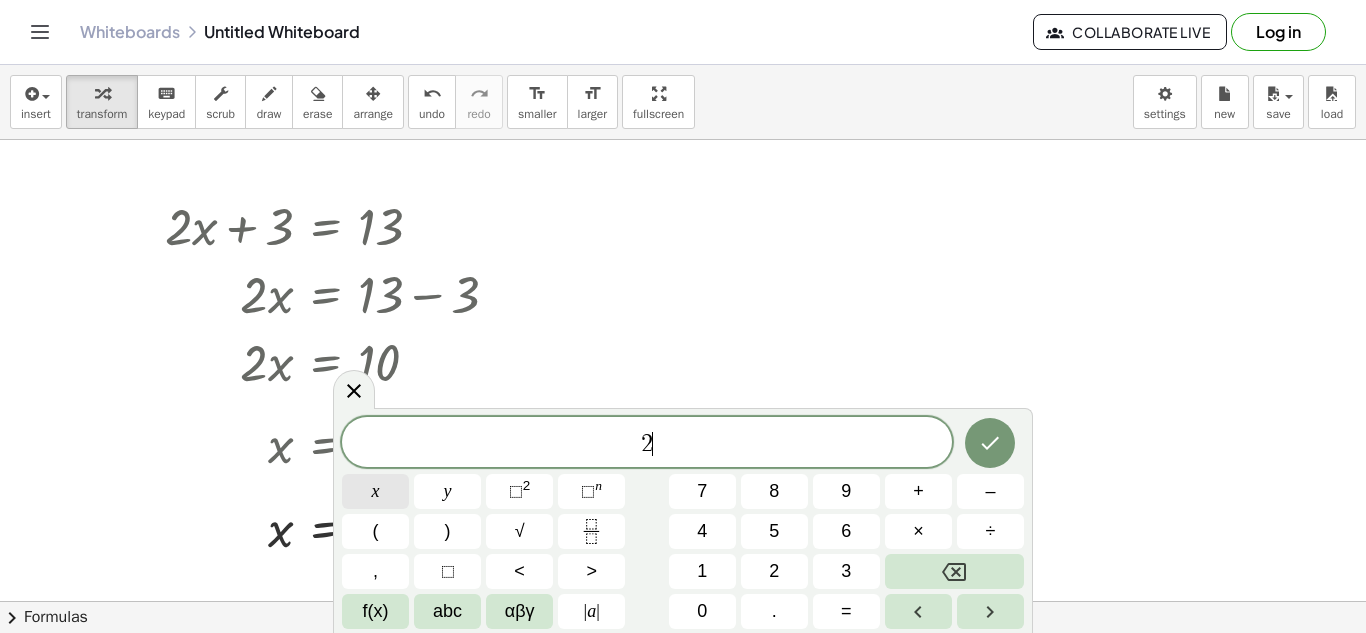click on "x" at bounding box center (376, 491) 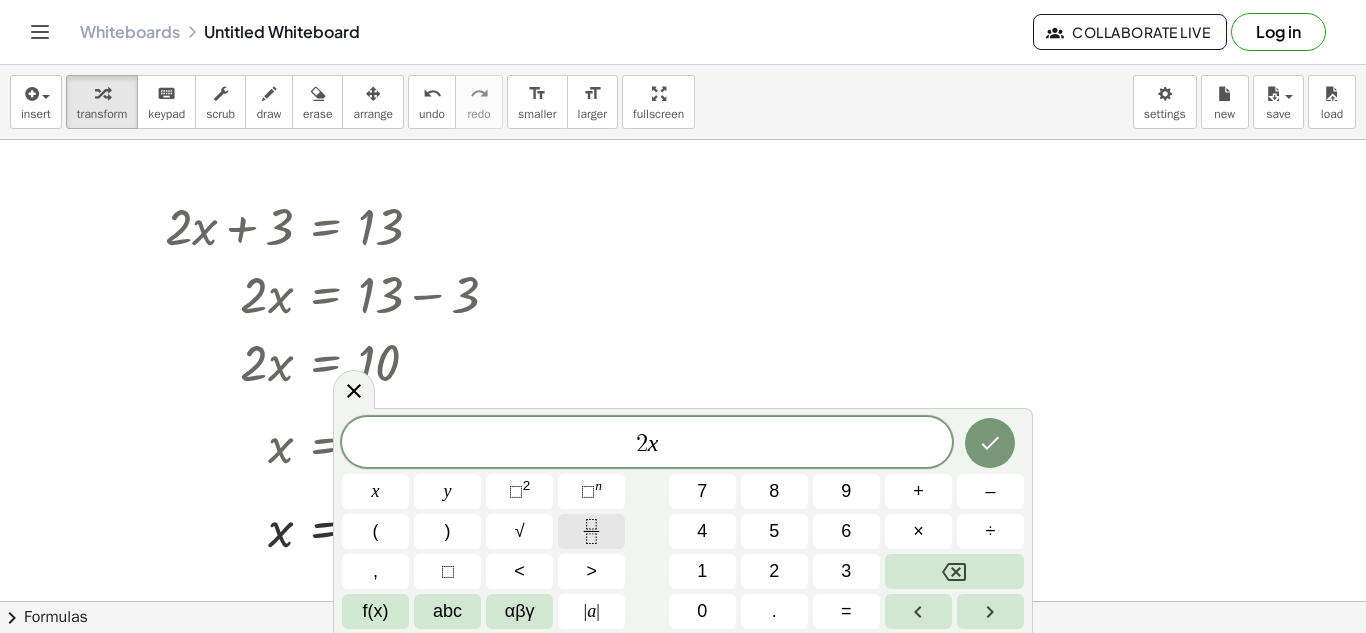 click 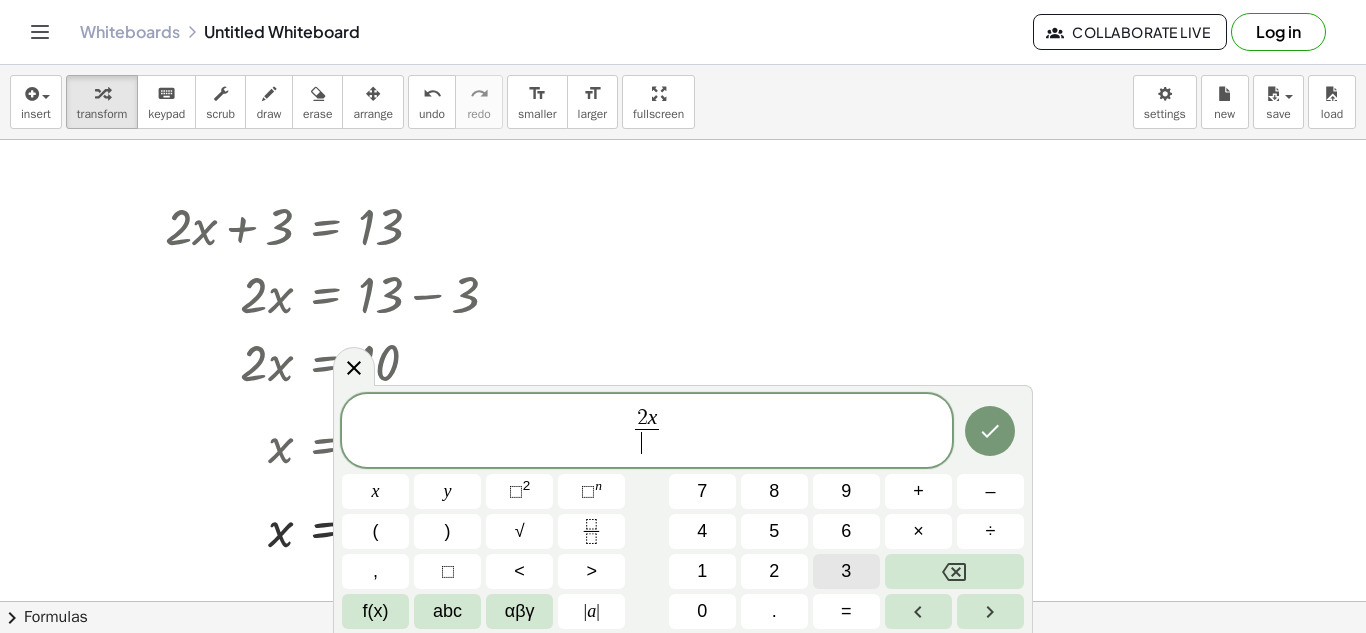 click on "3" at bounding box center (846, 571) 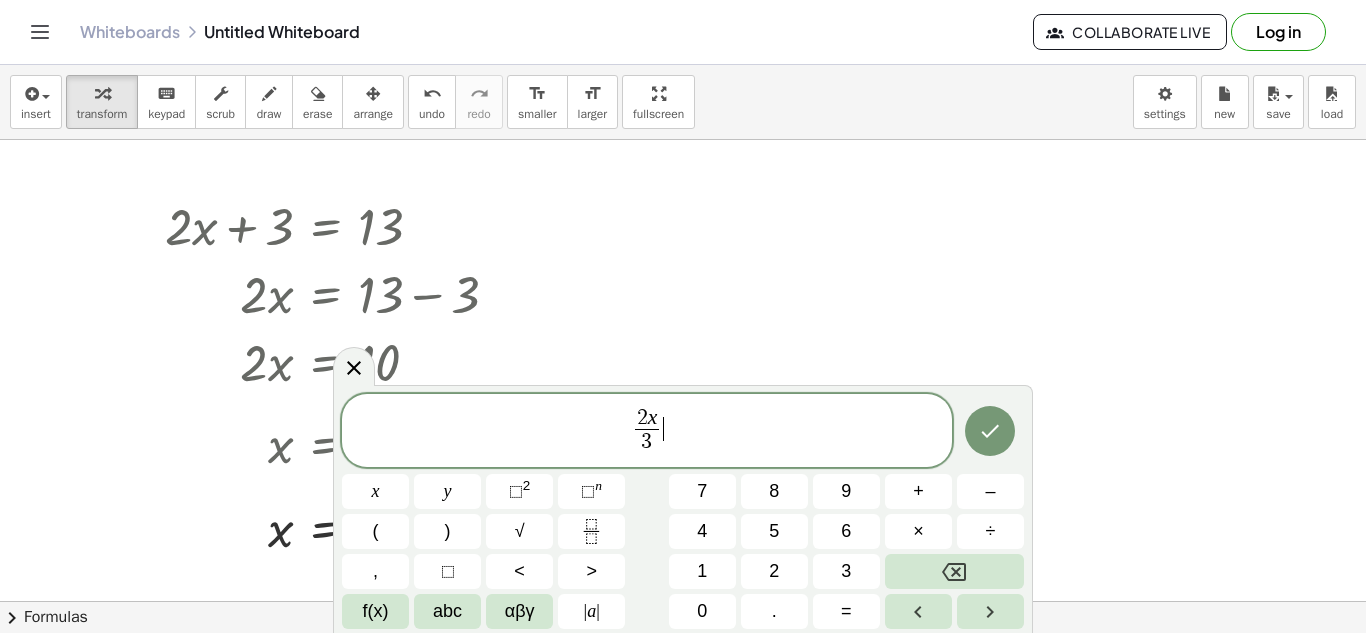 click on "2 x 3 ​ ​" at bounding box center (647, 432) 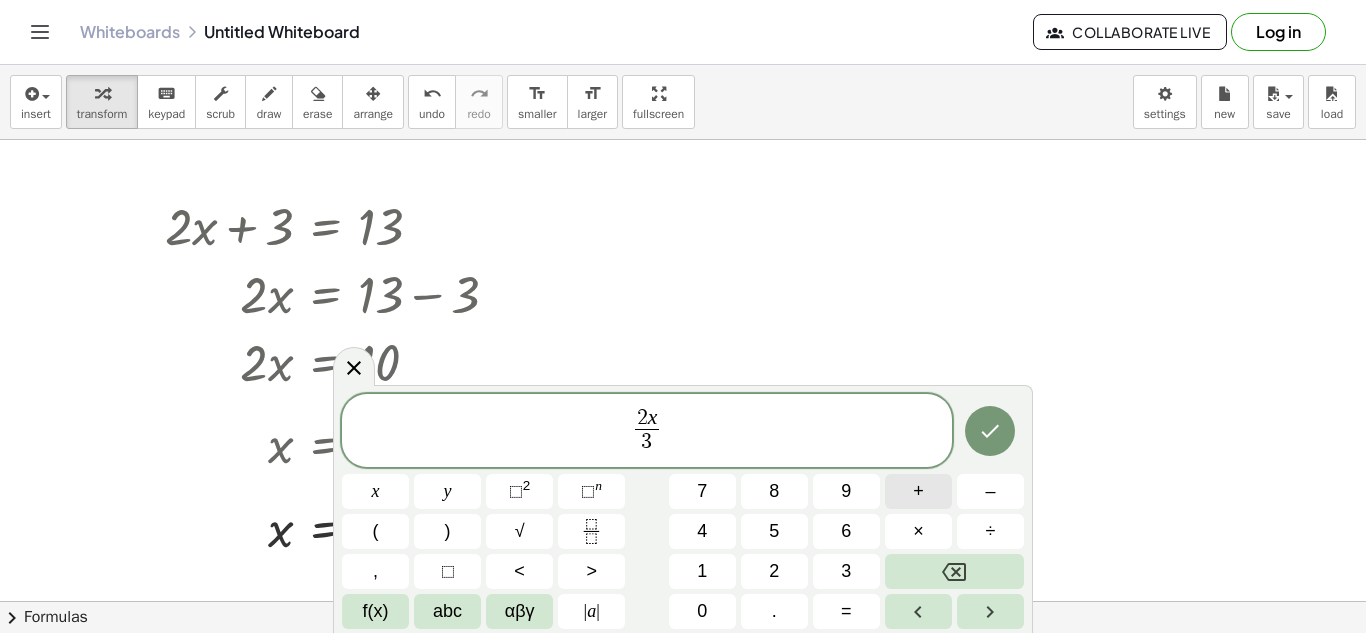 click on "+" at bounding box center [918, 491] 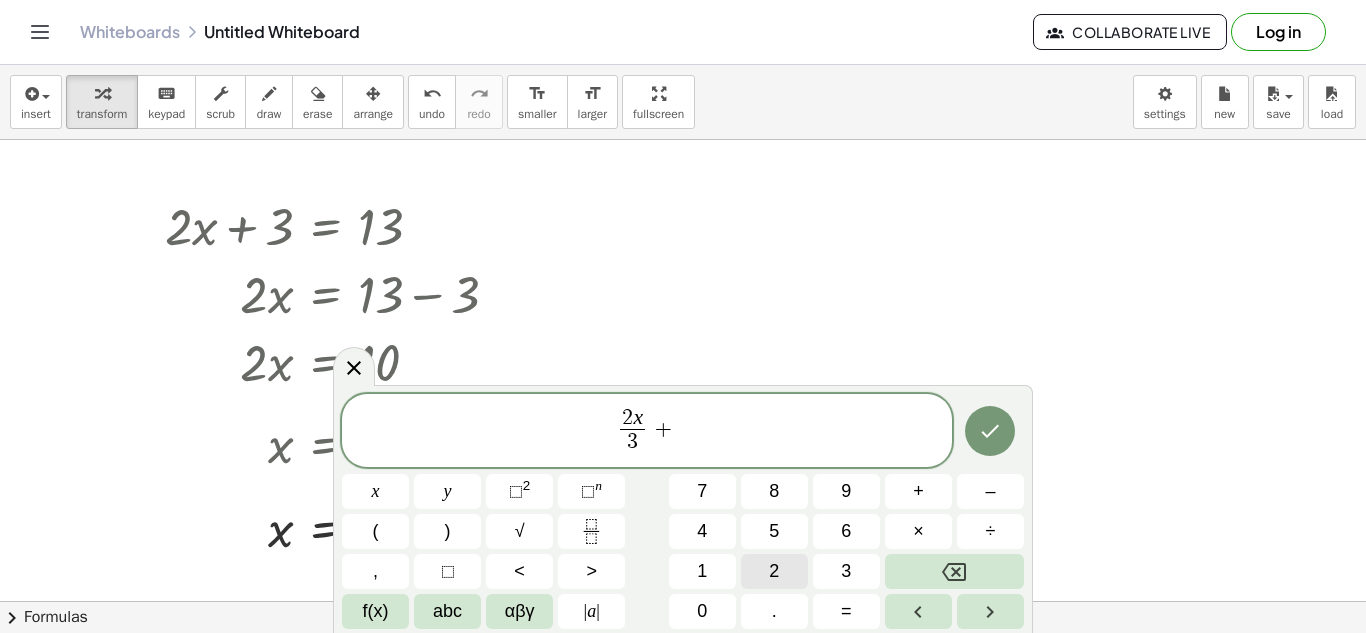 click on "2" at bounding box center [774, 571] 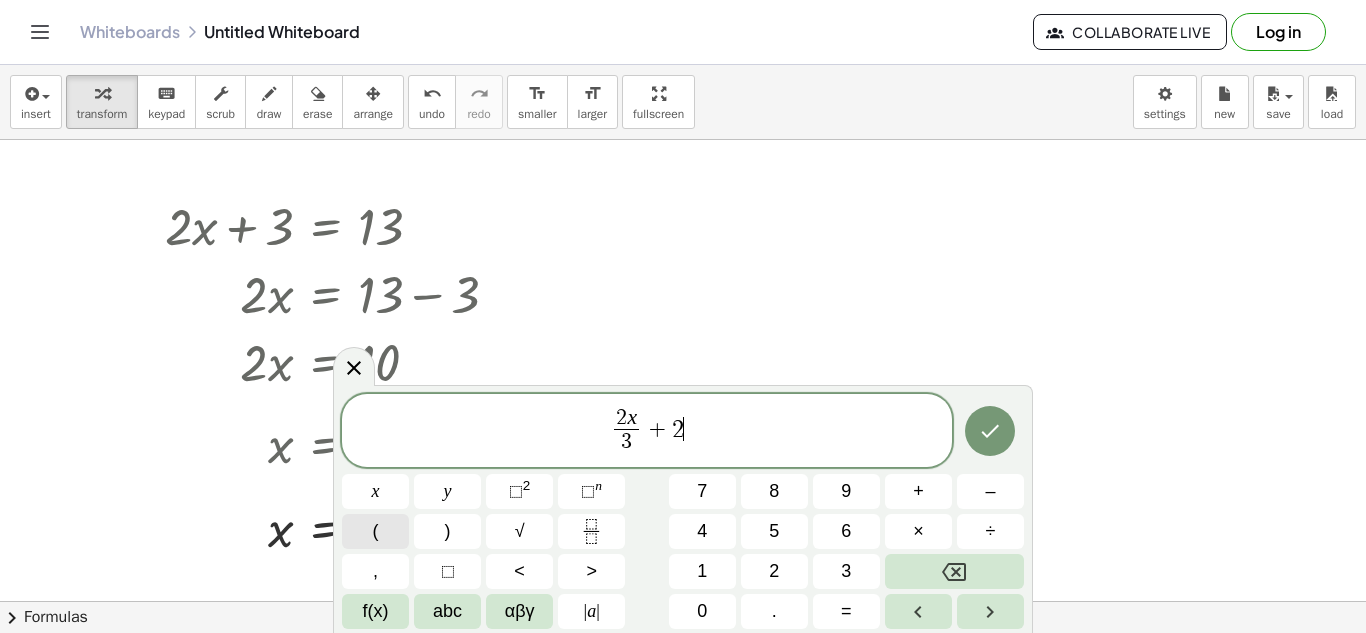 click on "(" at bounding box center [375, 531] 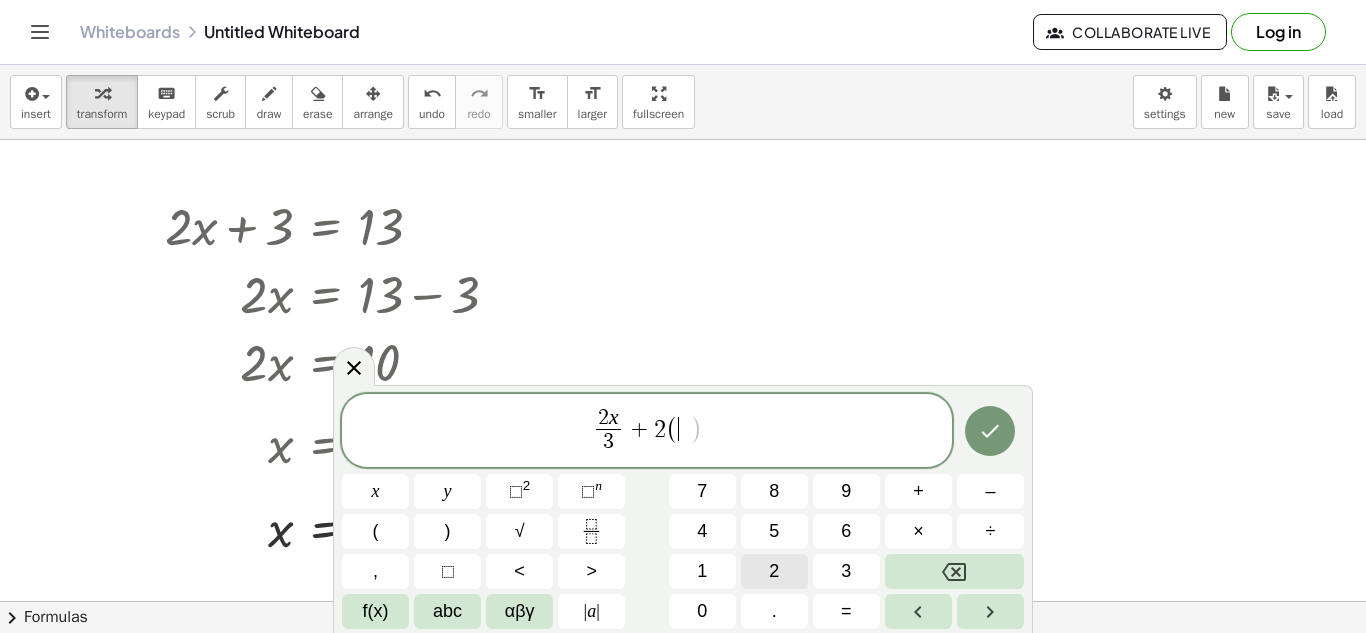 click on "2" at bounding box center [774, 571] 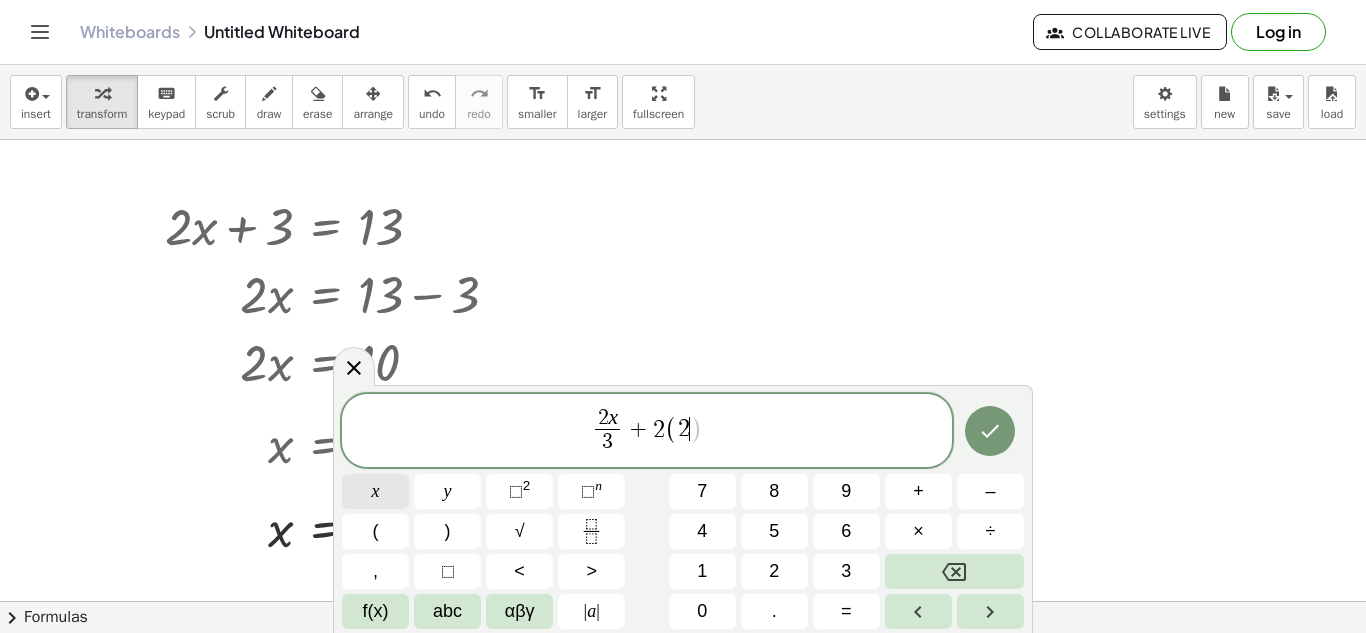 click on "x" at bounding box center [376, 491] 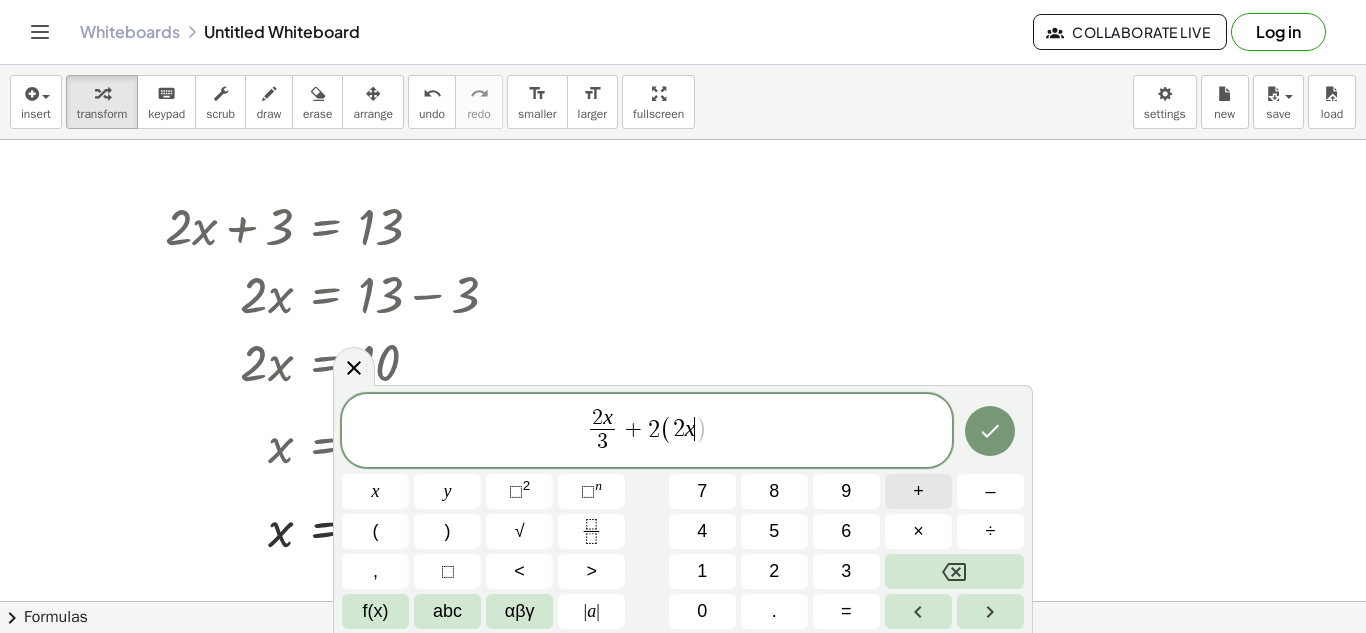 click on "+" at bounding box center (918, 491) 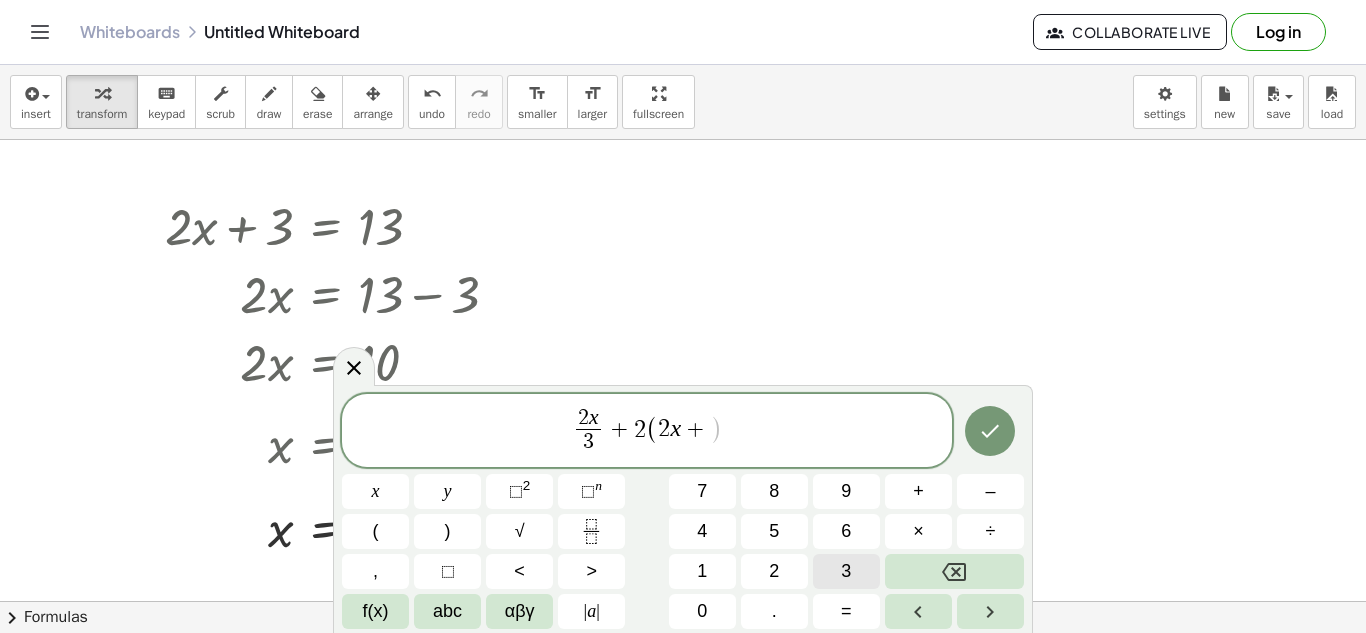 click on "3" at bounding box center [846, 571] 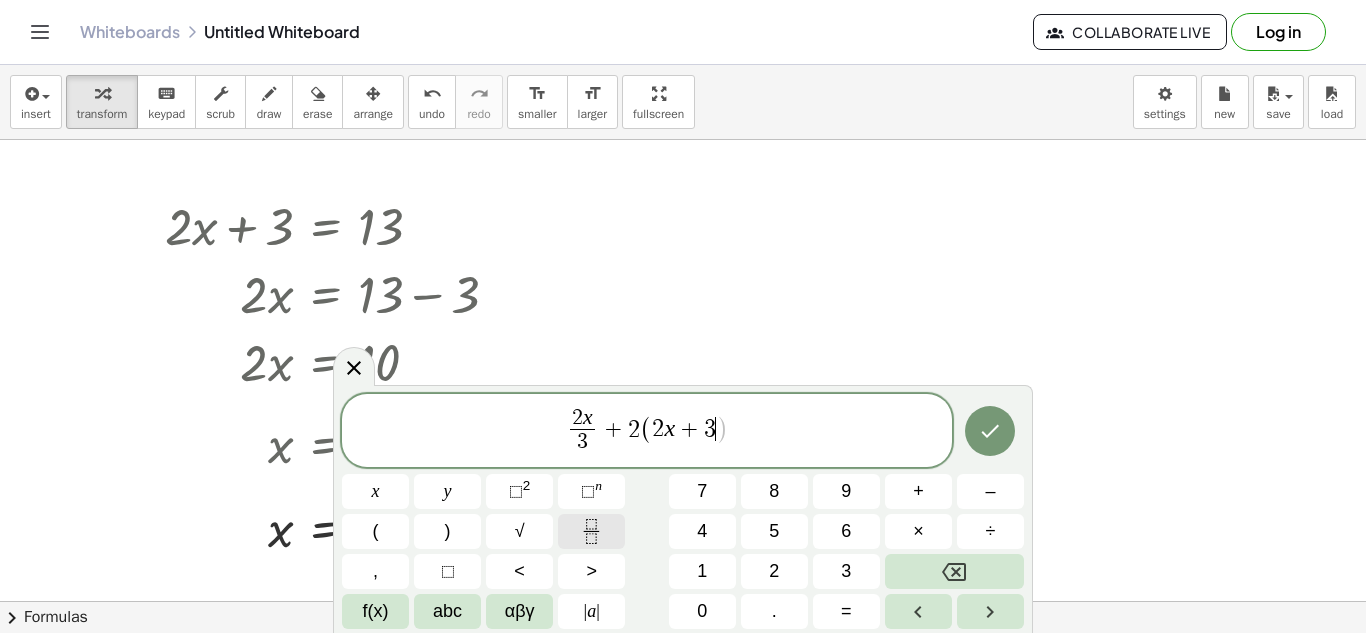 click 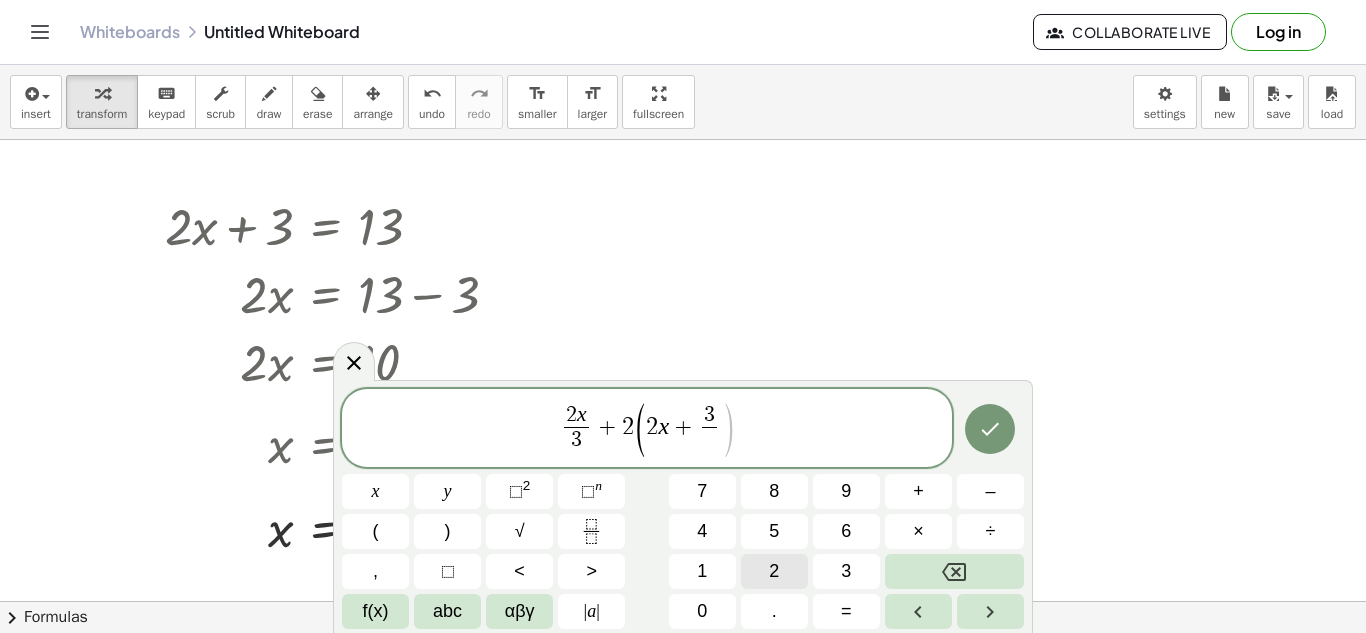 click on "2" at bounding box center (774, 571) 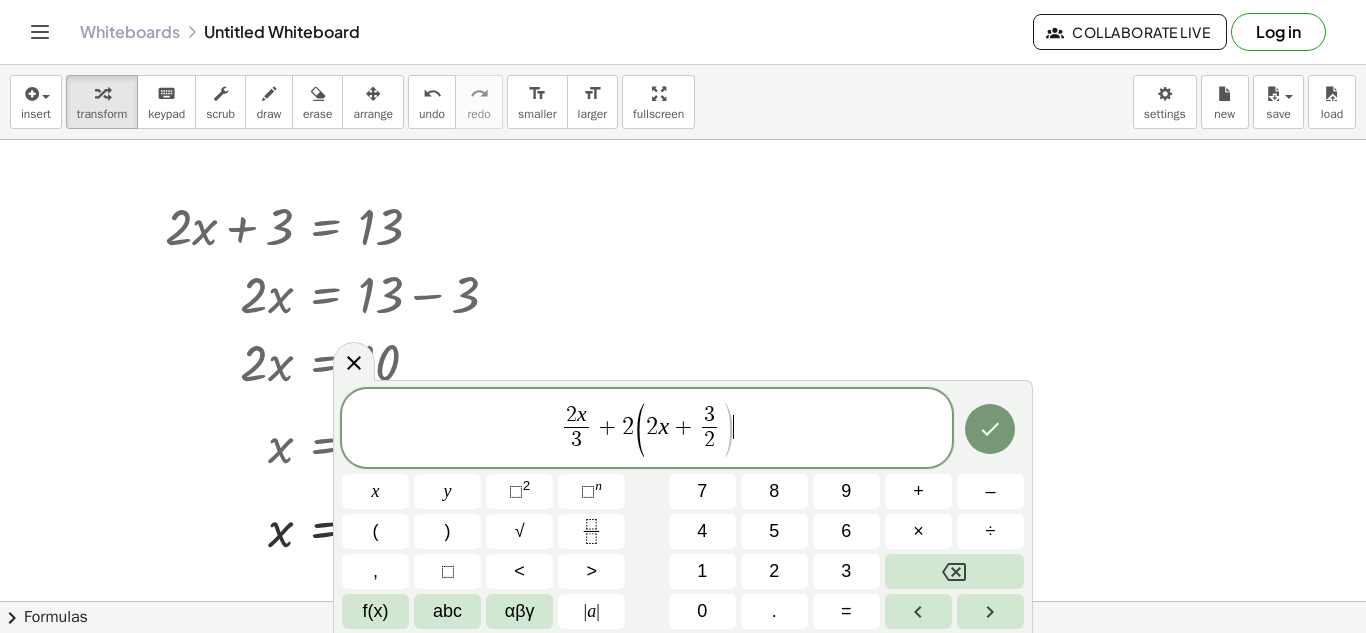 click on "2 x 3 ​ + 2 ( 2 x + 3 2 ​ ) ​" at bounding box center (647, 429) 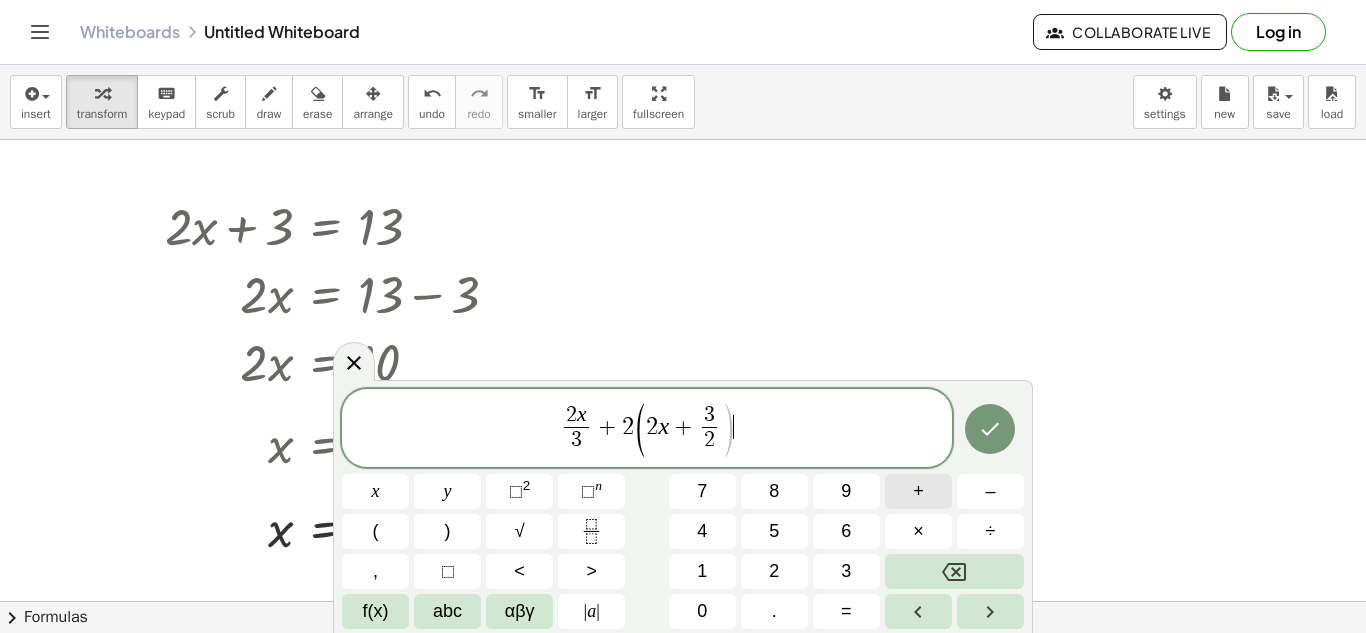 click on "+" at bounding box center (918, 491) 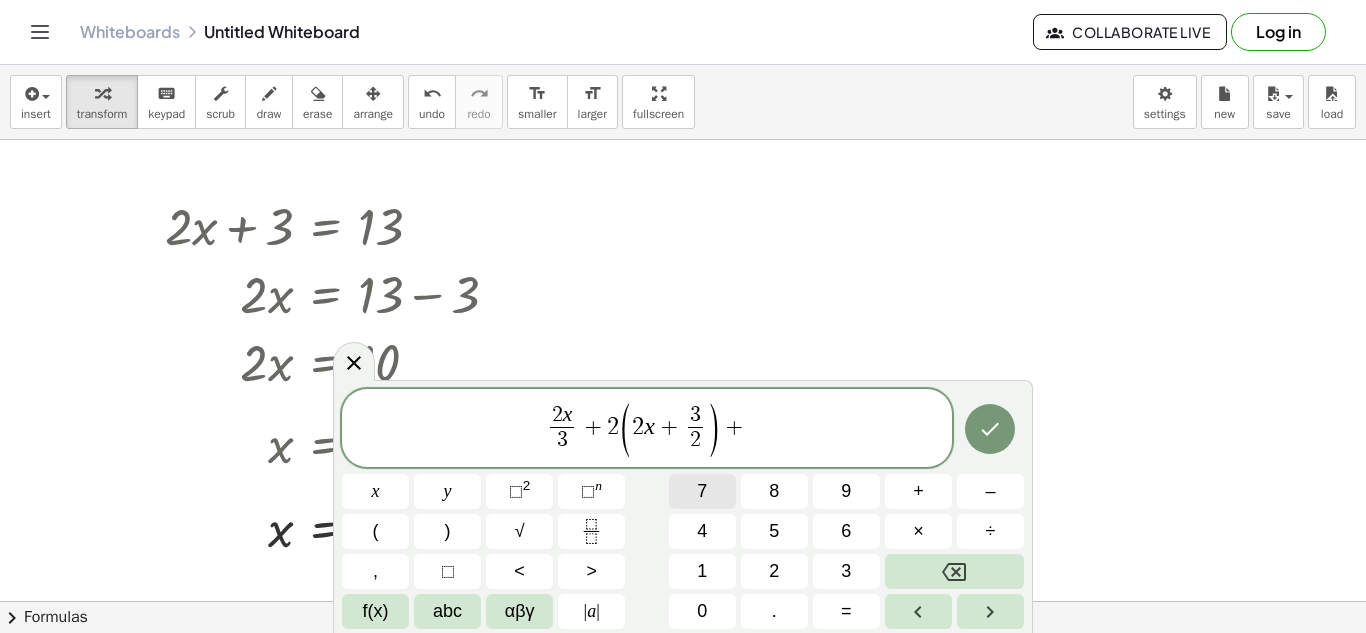 click on "7" at bounding box center (702, 491) 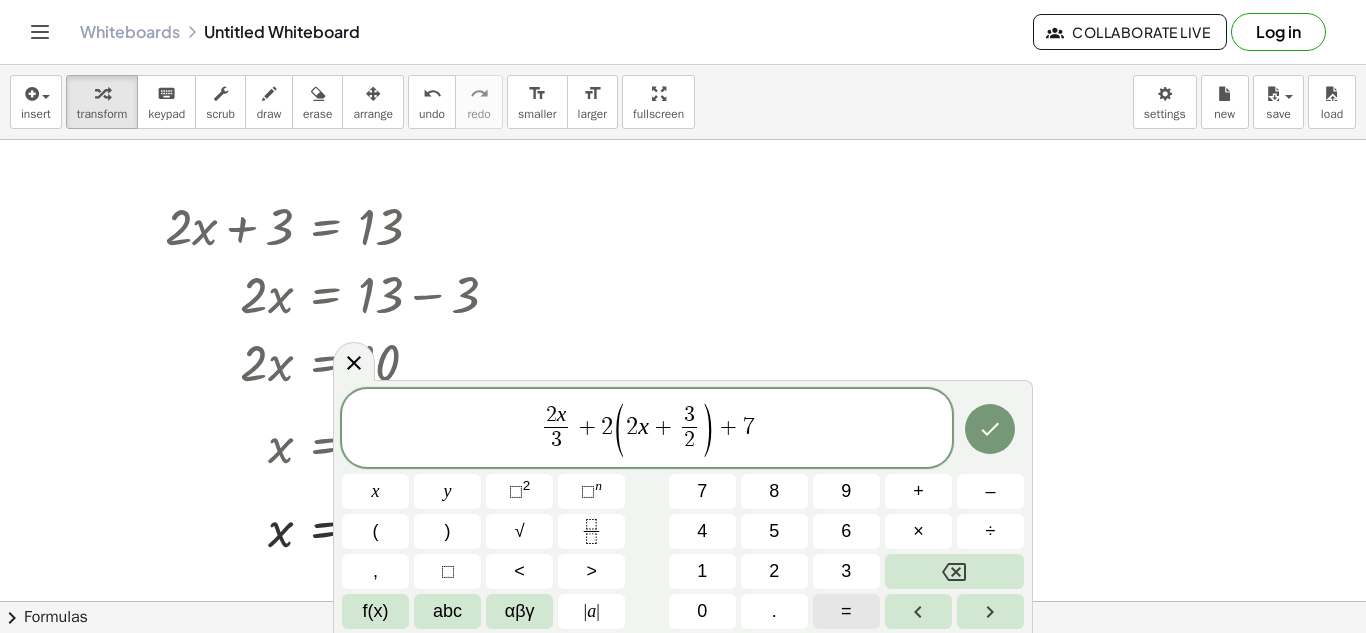 click on "=" at bounding box center (846, 611) 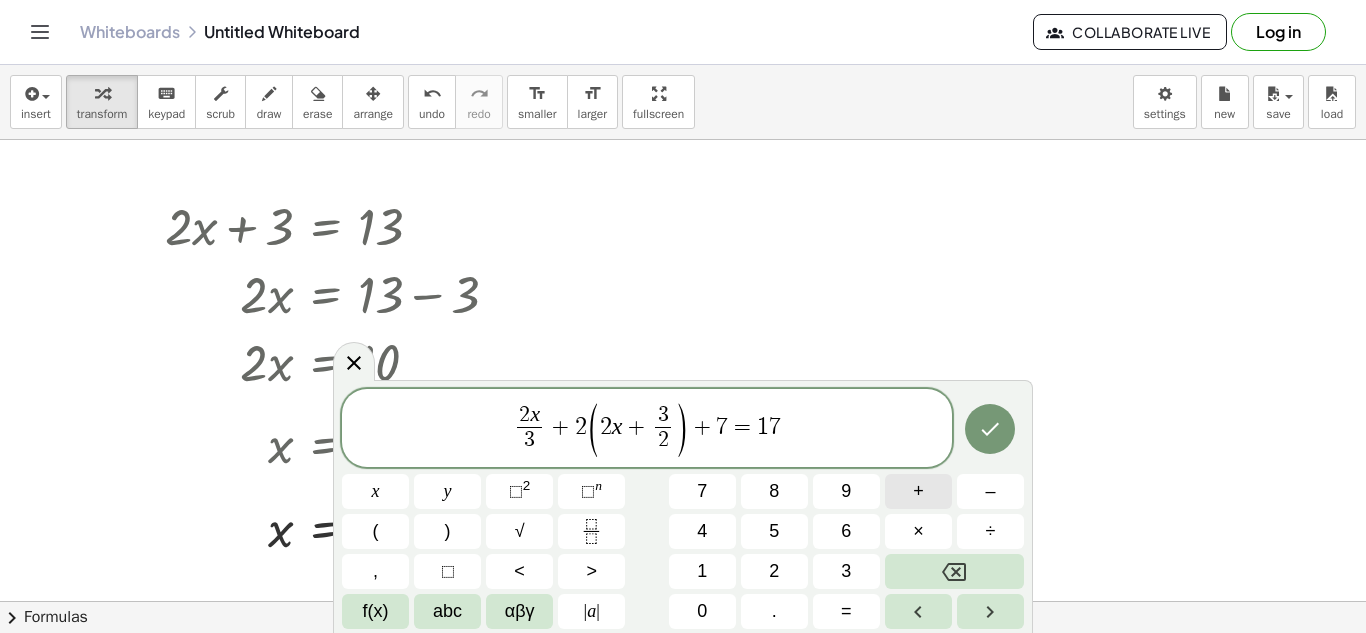 click on "+" at bounding box center (918, 491) 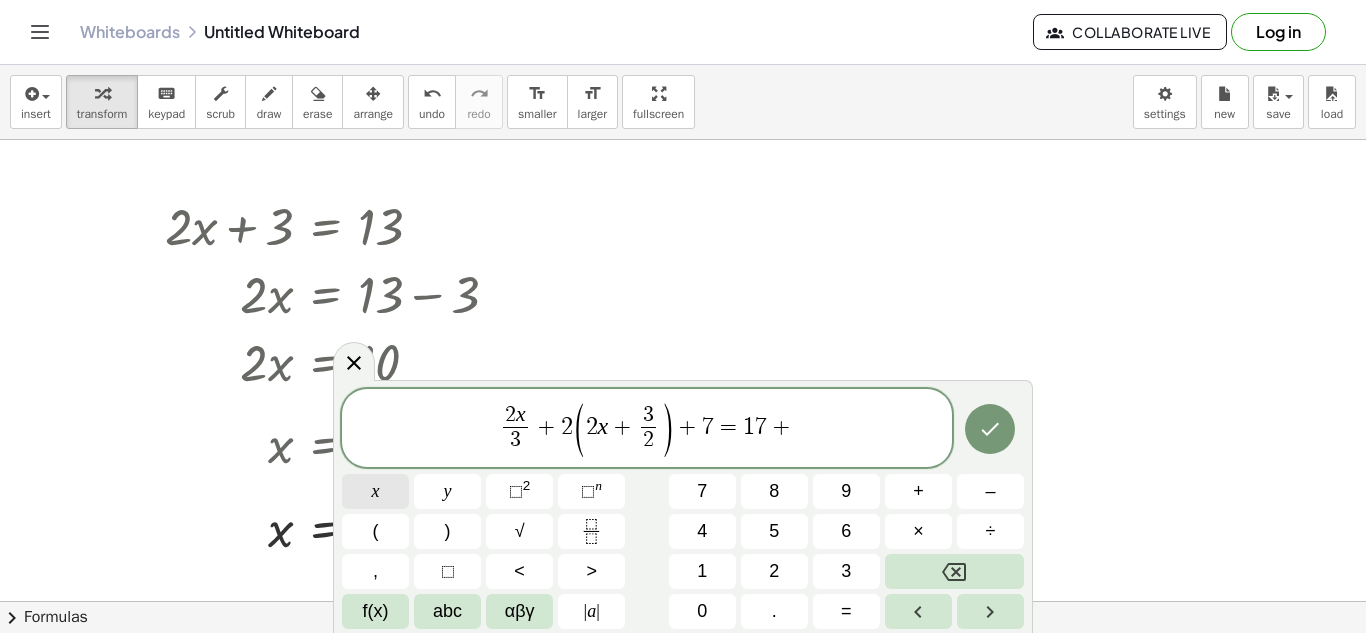 click on "x" at bounding box center (376, 491) 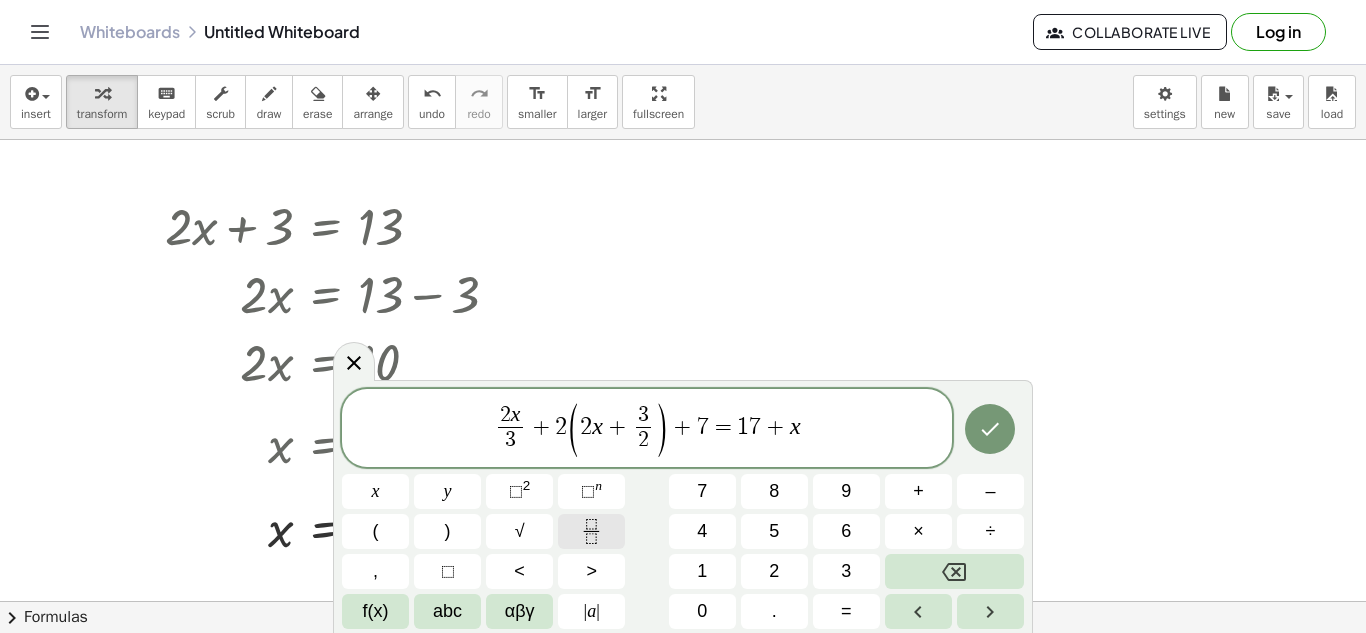 click at bounding box center (591, 531) 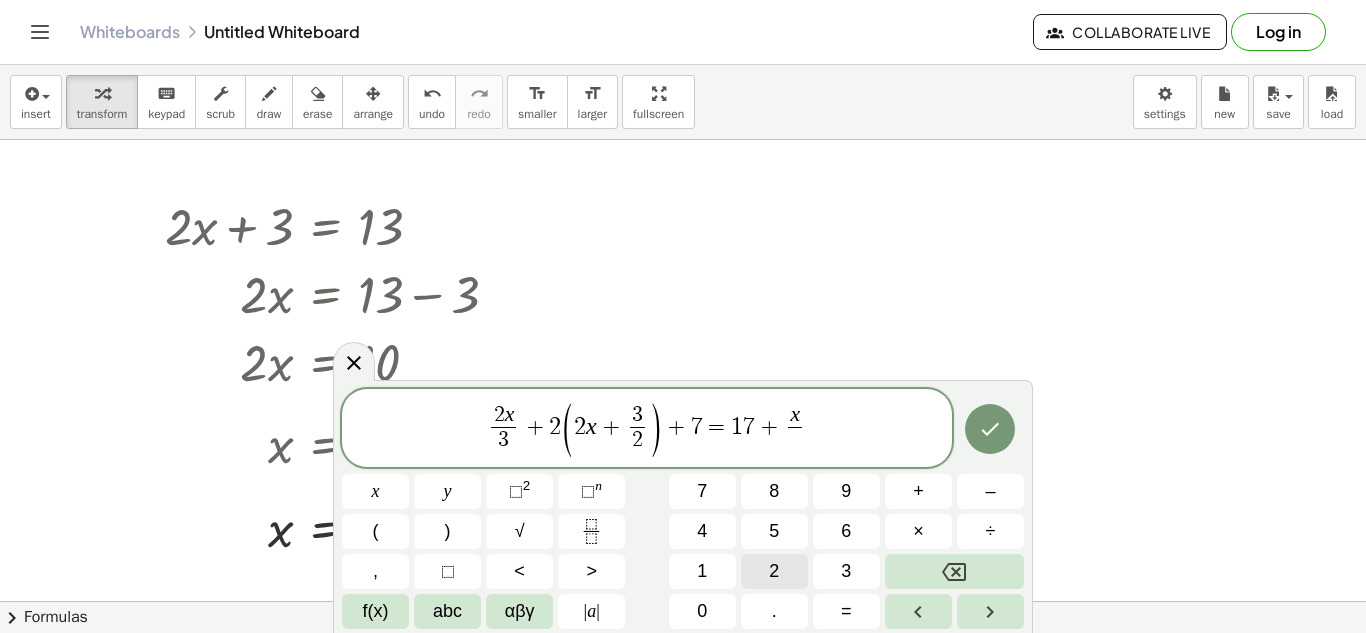 click on "2" at bounding box center (774, 571) 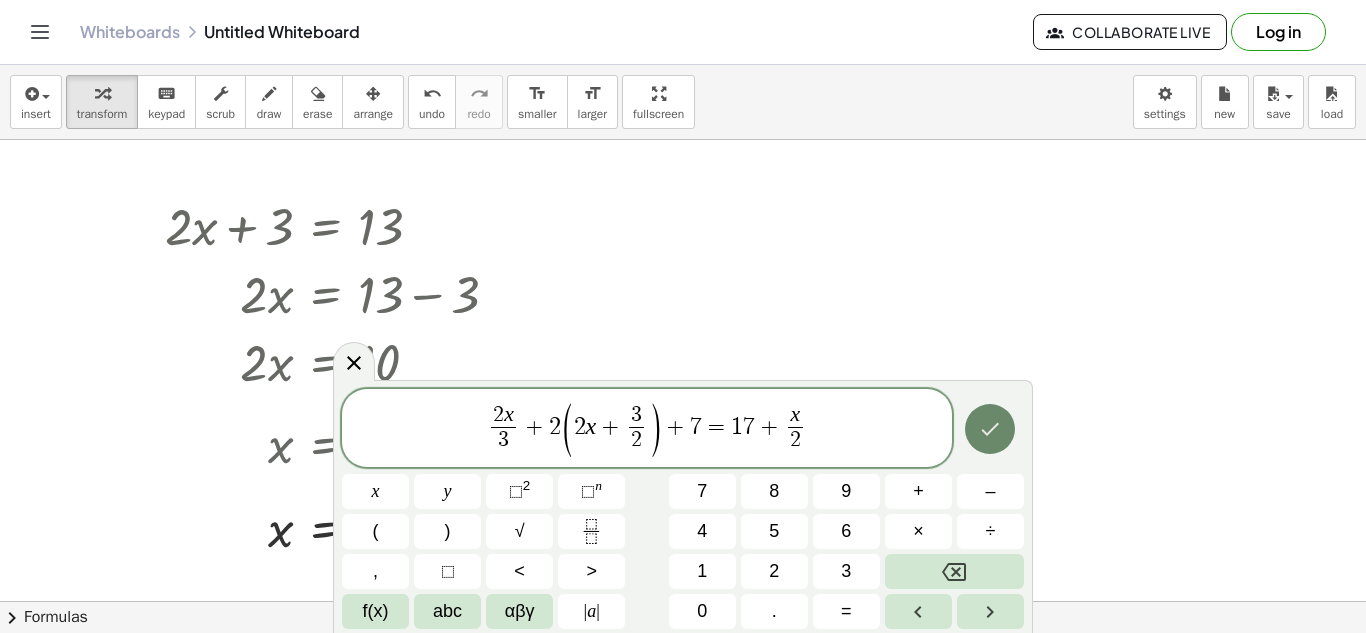click 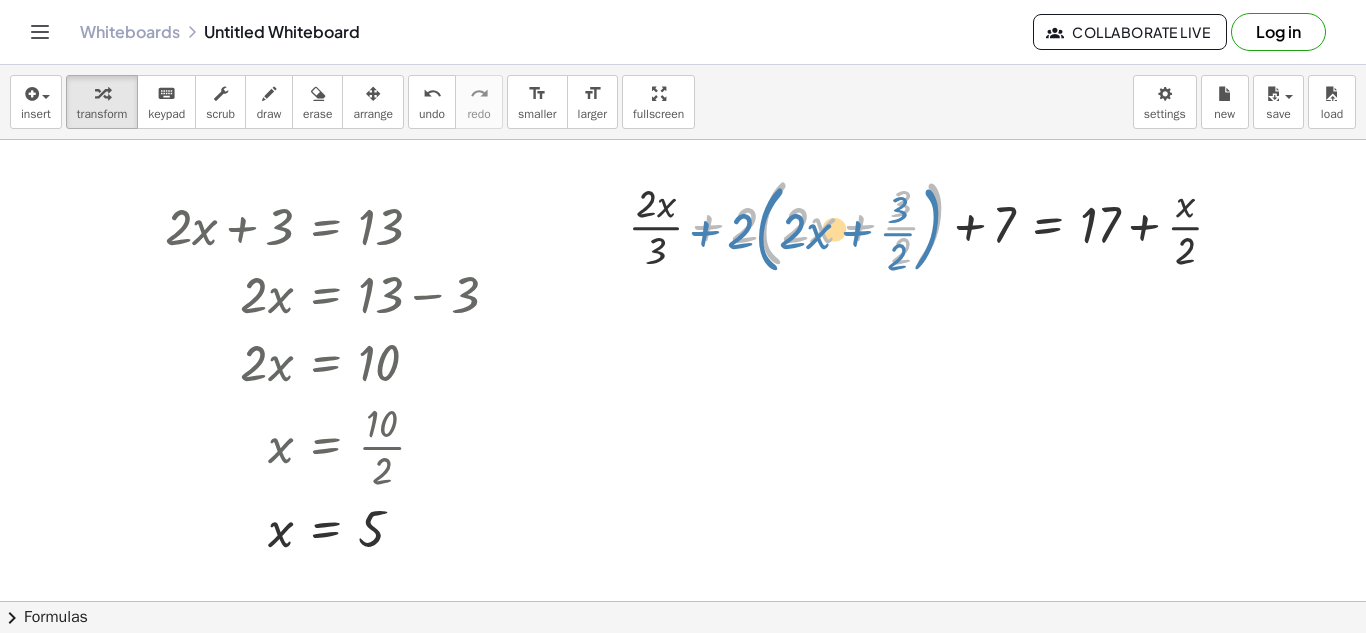 click at bounding box center (933, 222) 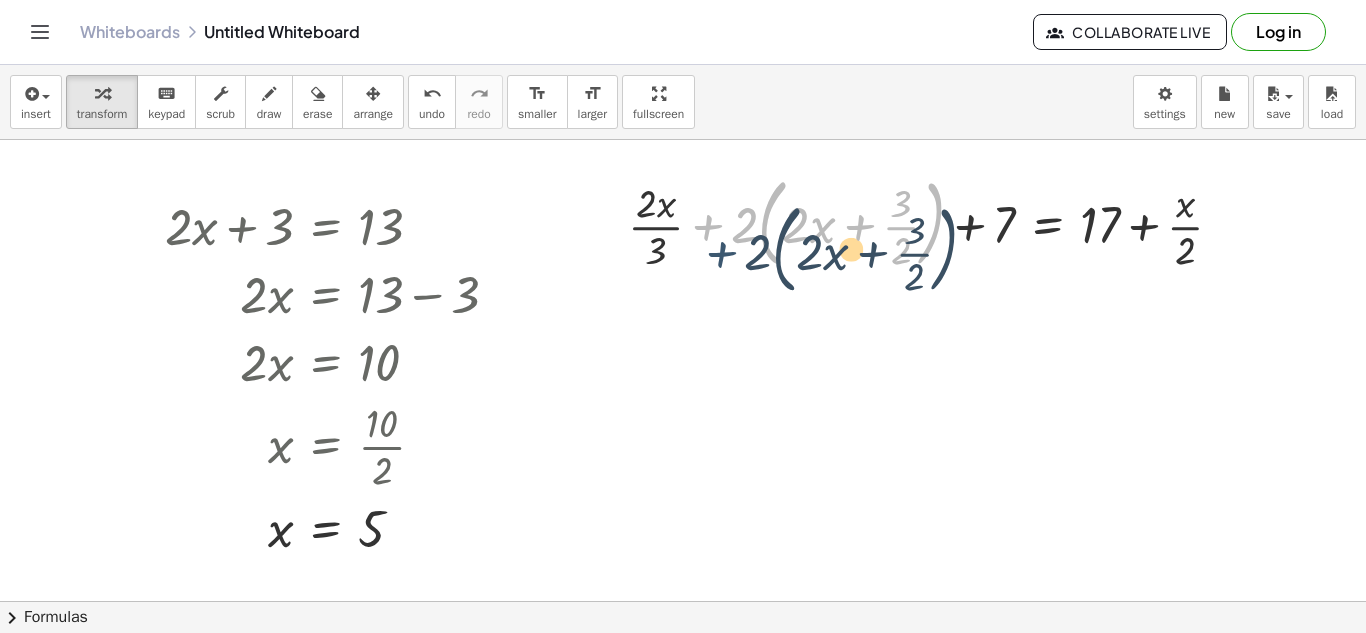 drag, startPoint x: 706, startPoint y: 235, endPoint x: 719, endPoint y: 255, distance: 23.853722 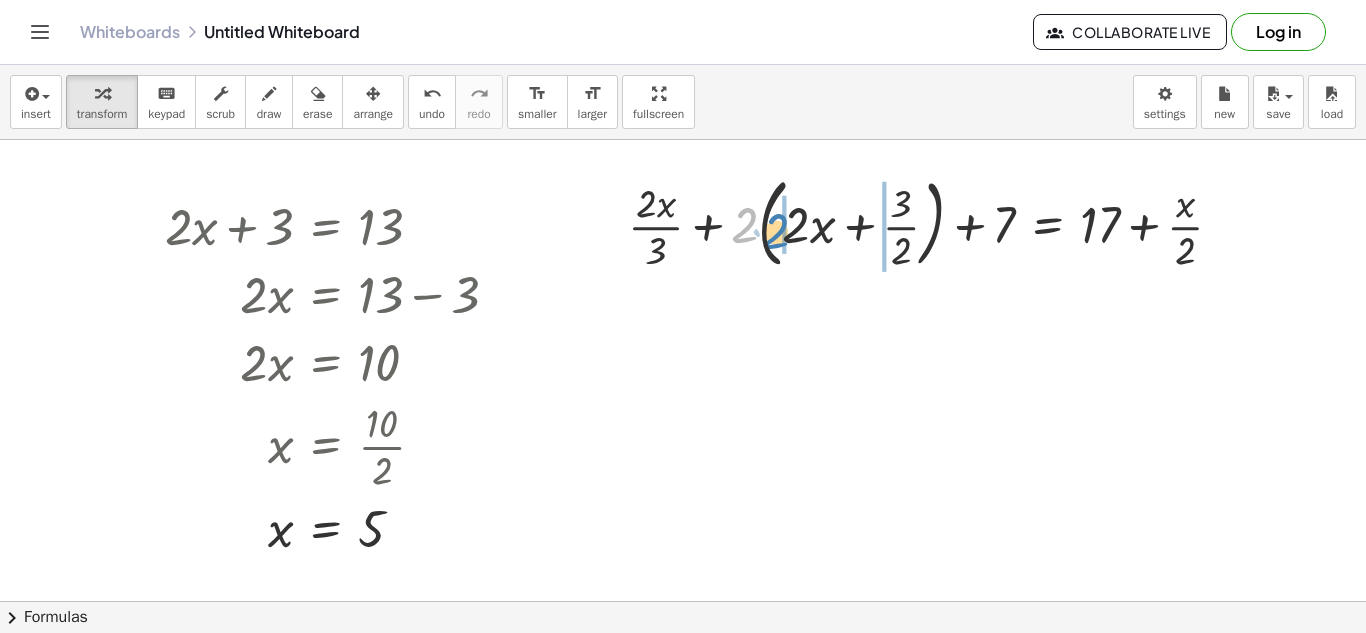 drag, startPoint x: 747, startPoint y: 223, endPoint x: 780, endPoint y: 229, distance: 33.54102 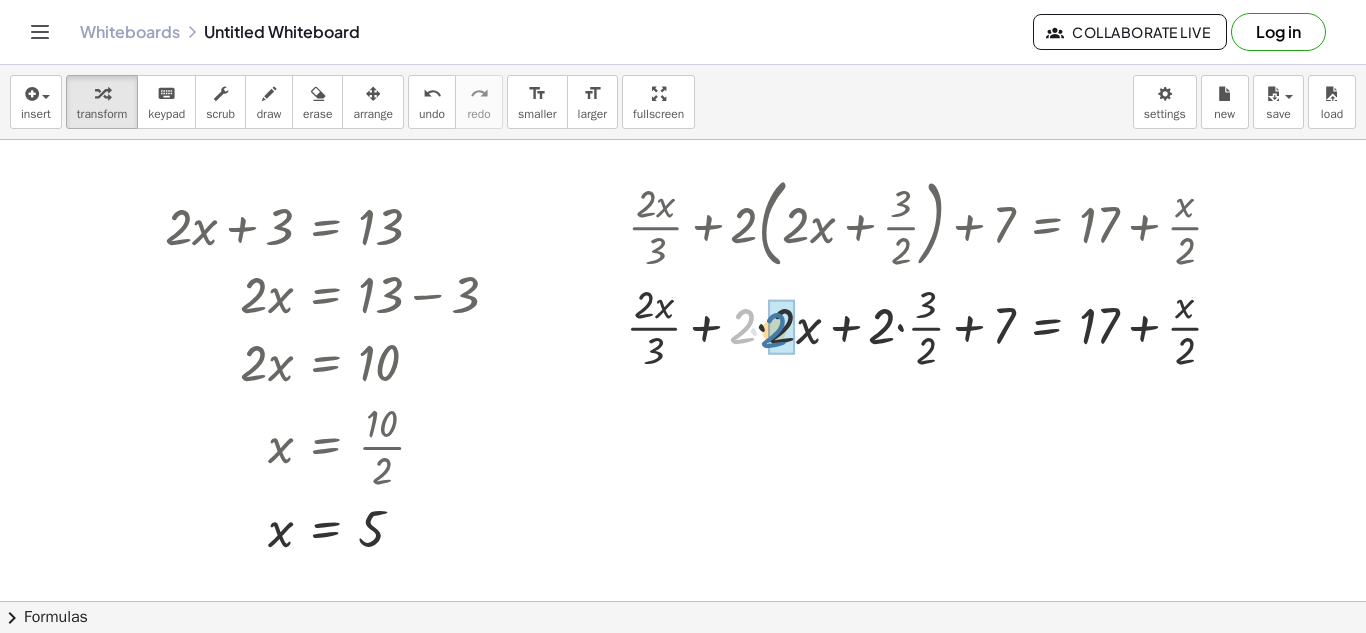 drag, startPoint x: 739, startPoint y: 334, endPoint x: 773, endPoint y: 338, distance: 34.234486 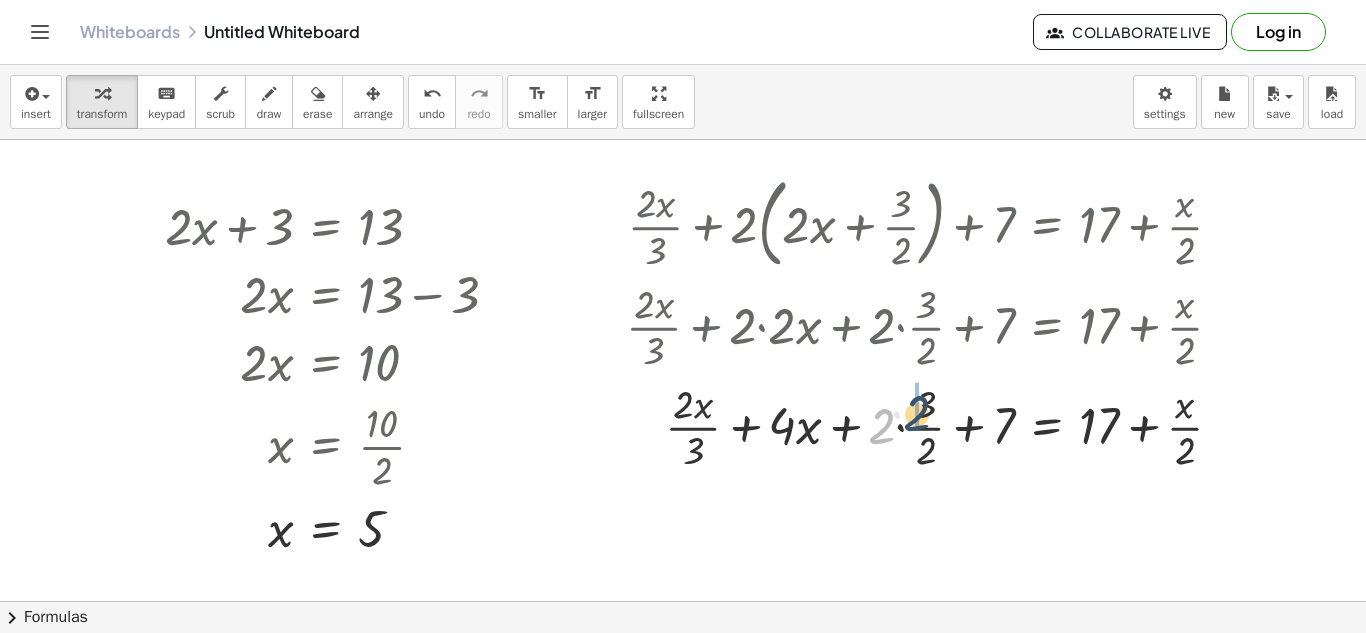 drag, startPoint x: 884, startPoint y: 424, endPoint x: 923, endPoint y: 411, distance: 41.109608 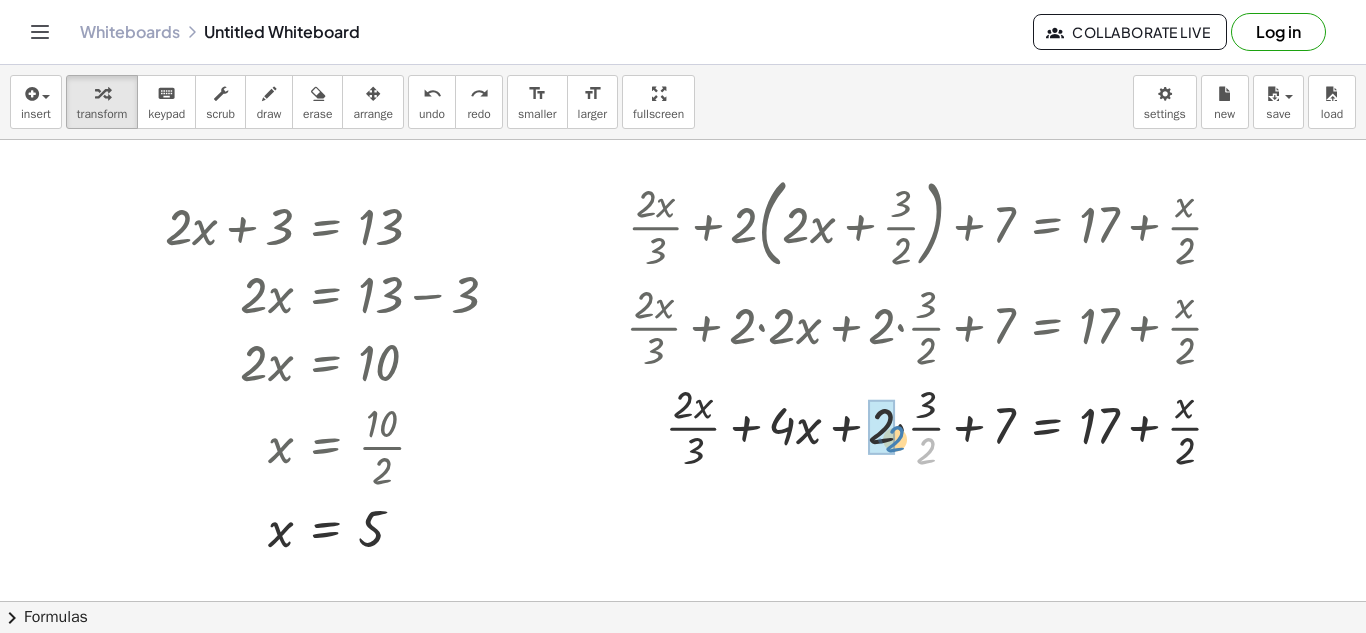 drag, startPoint x: 926, startPoint y: 445, endPoint x: 892, endPoint y: 430, distance: 37.161808 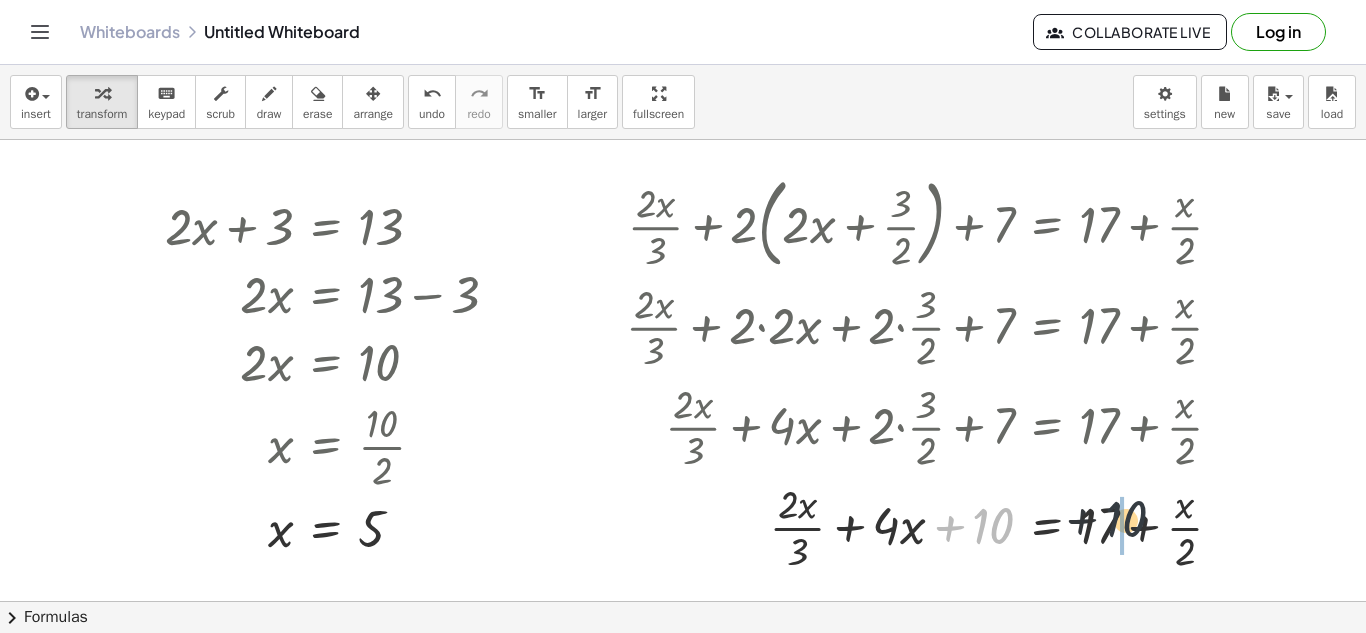 drag, startPoint x: 993, startPoint y: 528, endPoint x: 1138, endPoint y: 521, distance: 145.16887 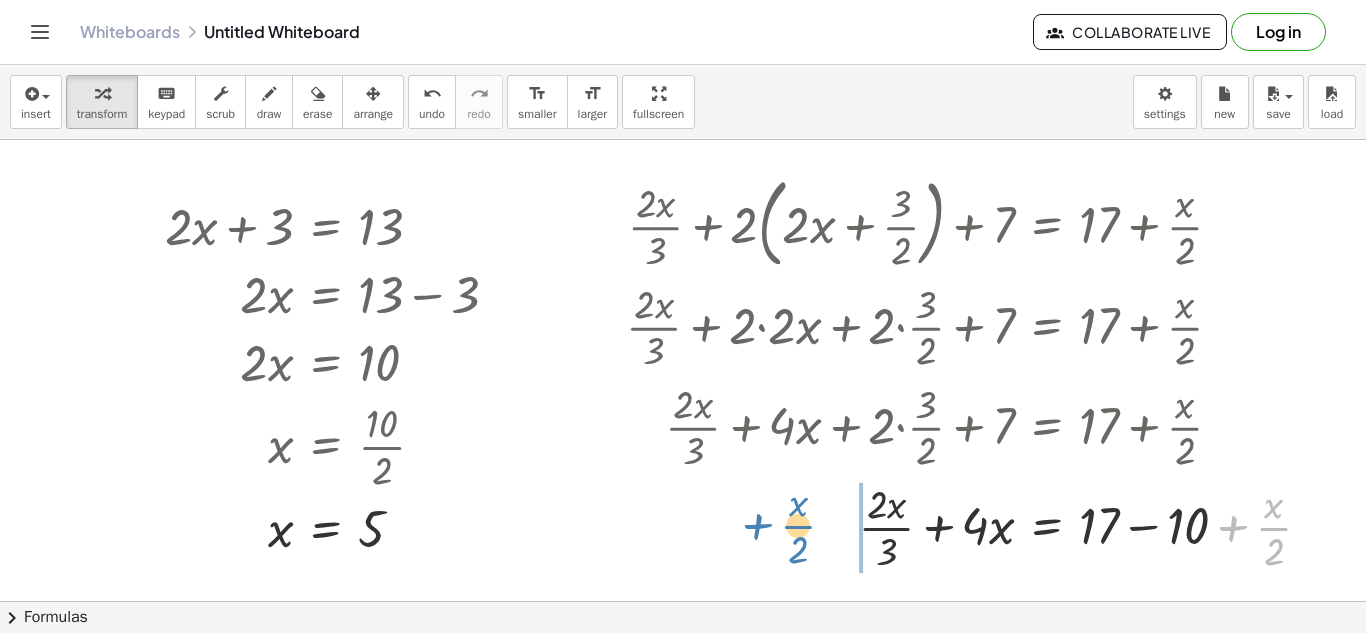 drag, startPoint x: 1276, startPoint y: 523, endPoint x: 801, endPoint y: 518, distance: 475.0263 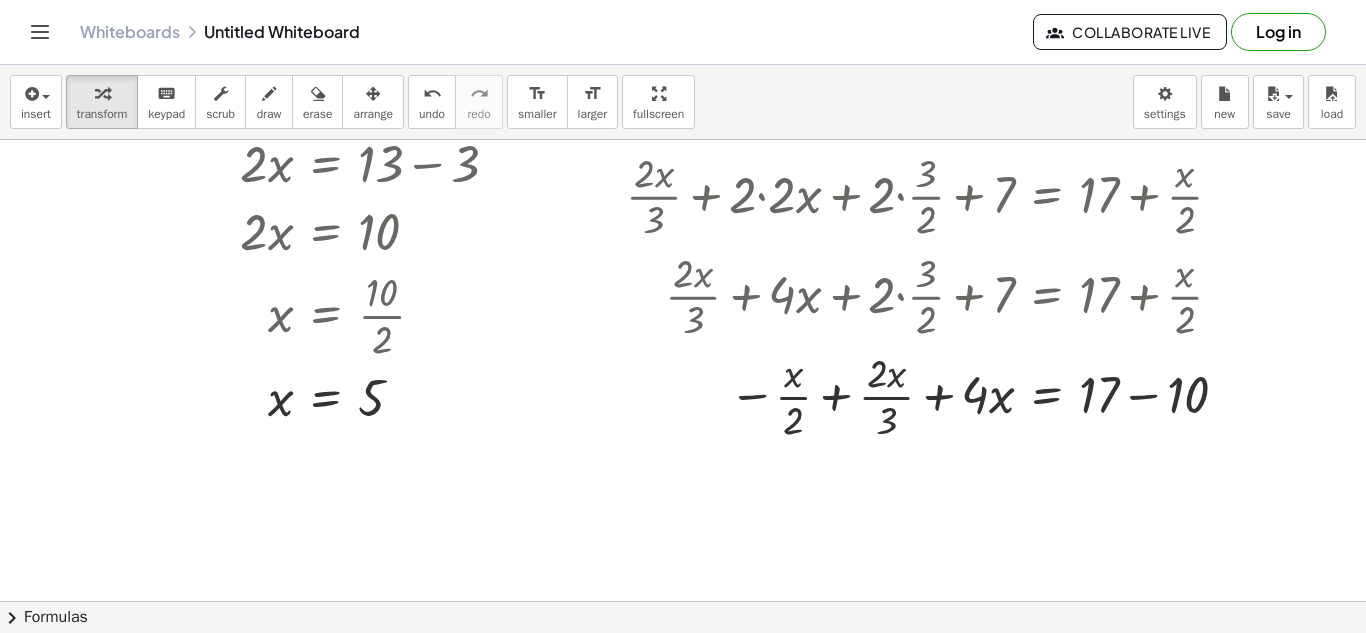 scroll, scrollTop: 146, scrollLeft: 0, axis: vertical 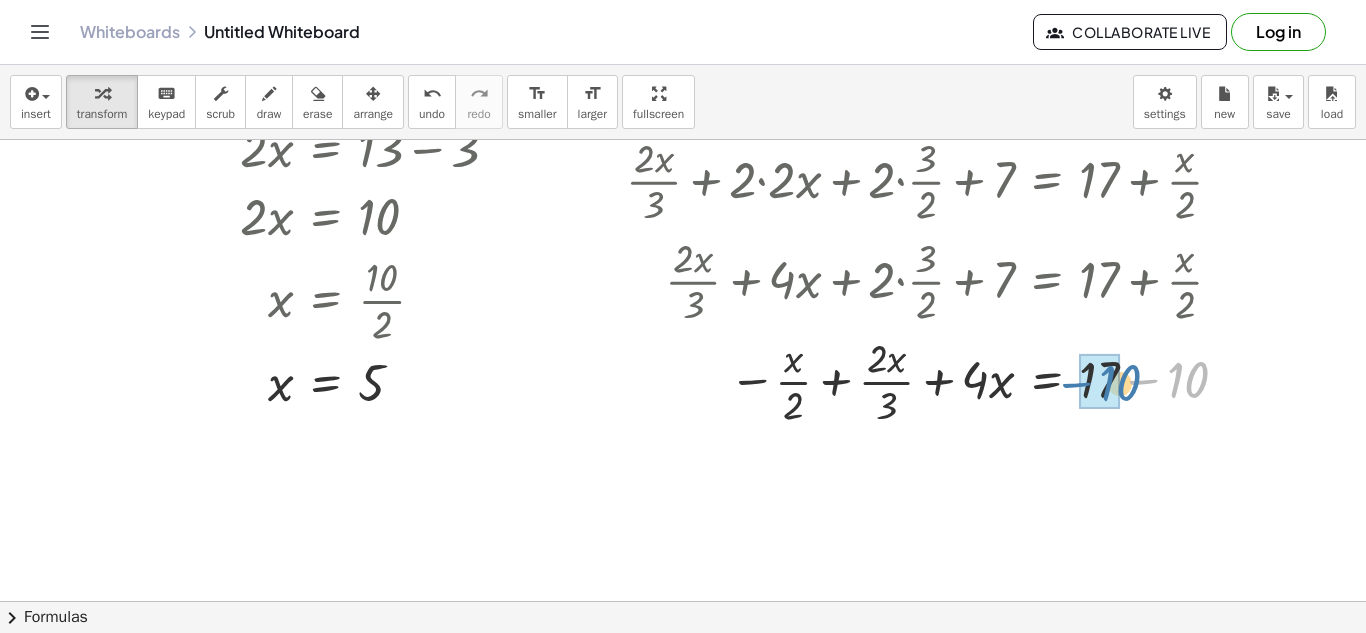drag, startPoint x: 1194, startPoint y: 371, endPoint x: 1122, endPoint y: 374, distance: 72.06247 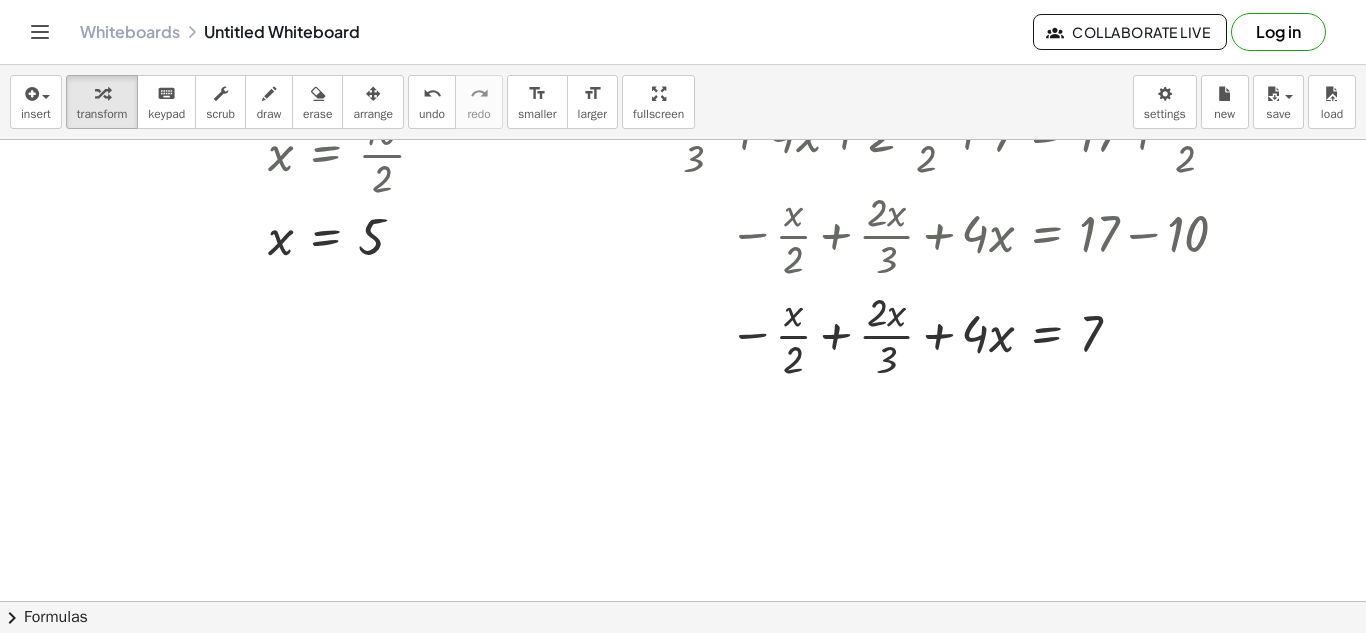 scroll, scrollTop: 295, scrollLeft: 0, axis: vertical 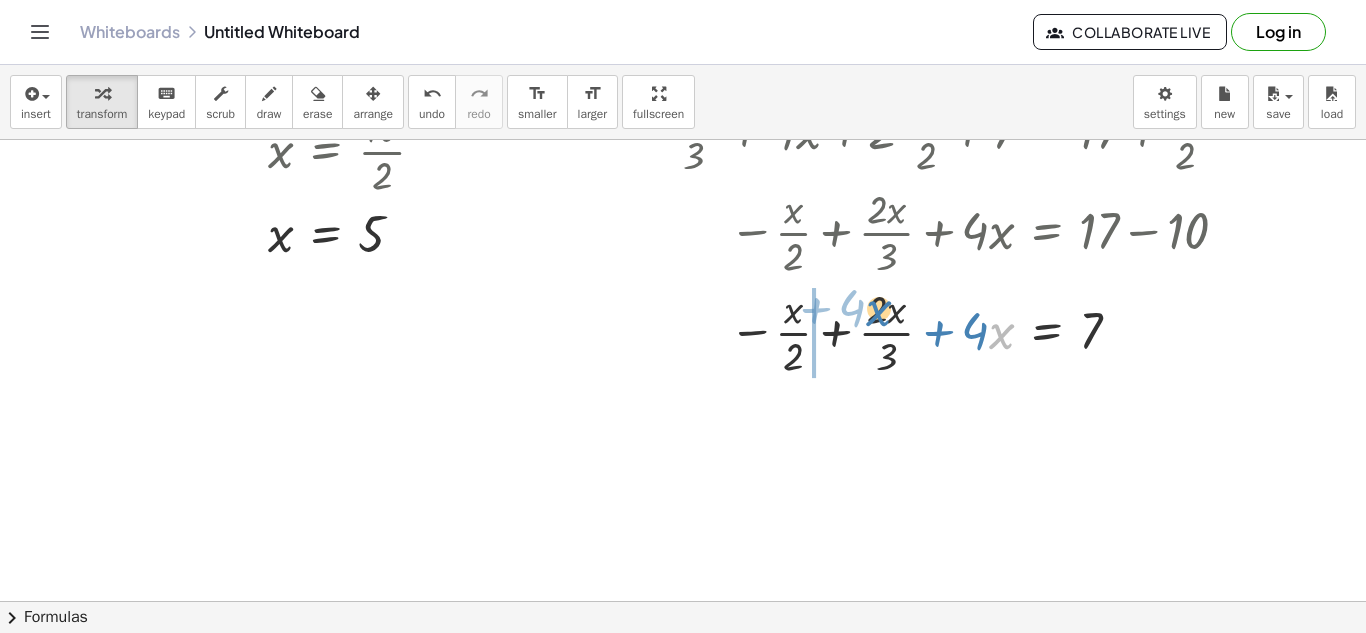 drag, startPoint x: 994, startPoint y: 341, endPoint x: 871, endPoint y: 318, distance: 125.13193 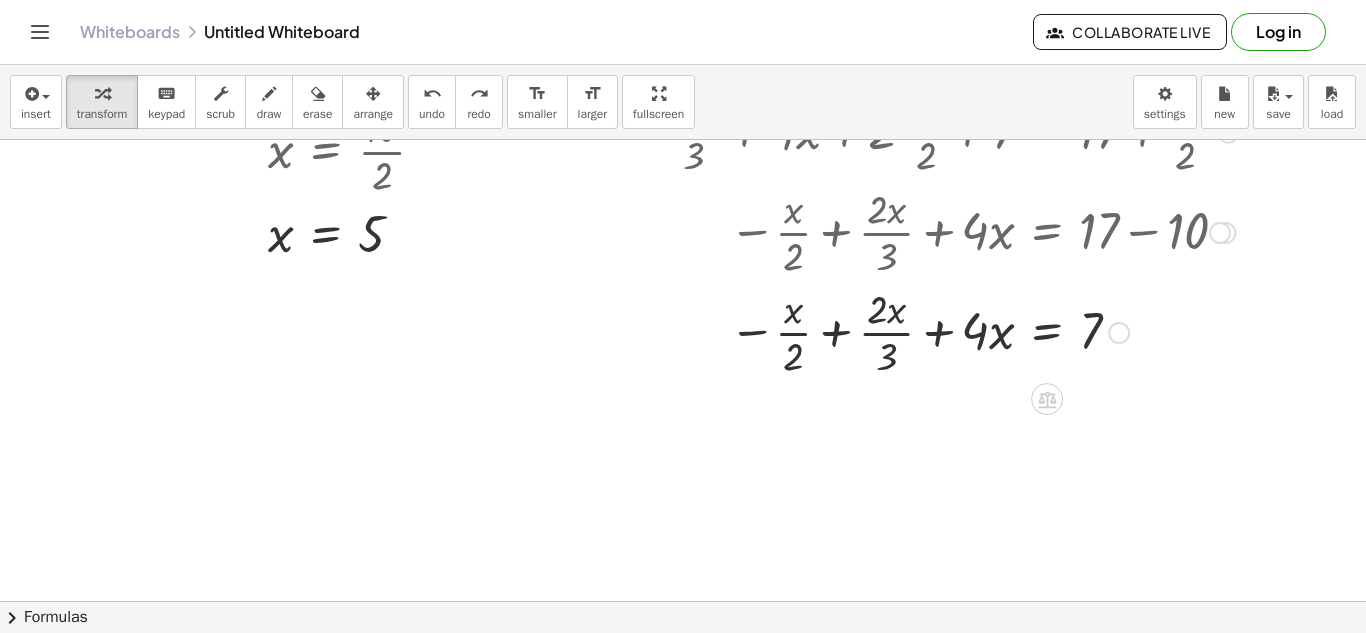 click at bounding box center (932, 331) 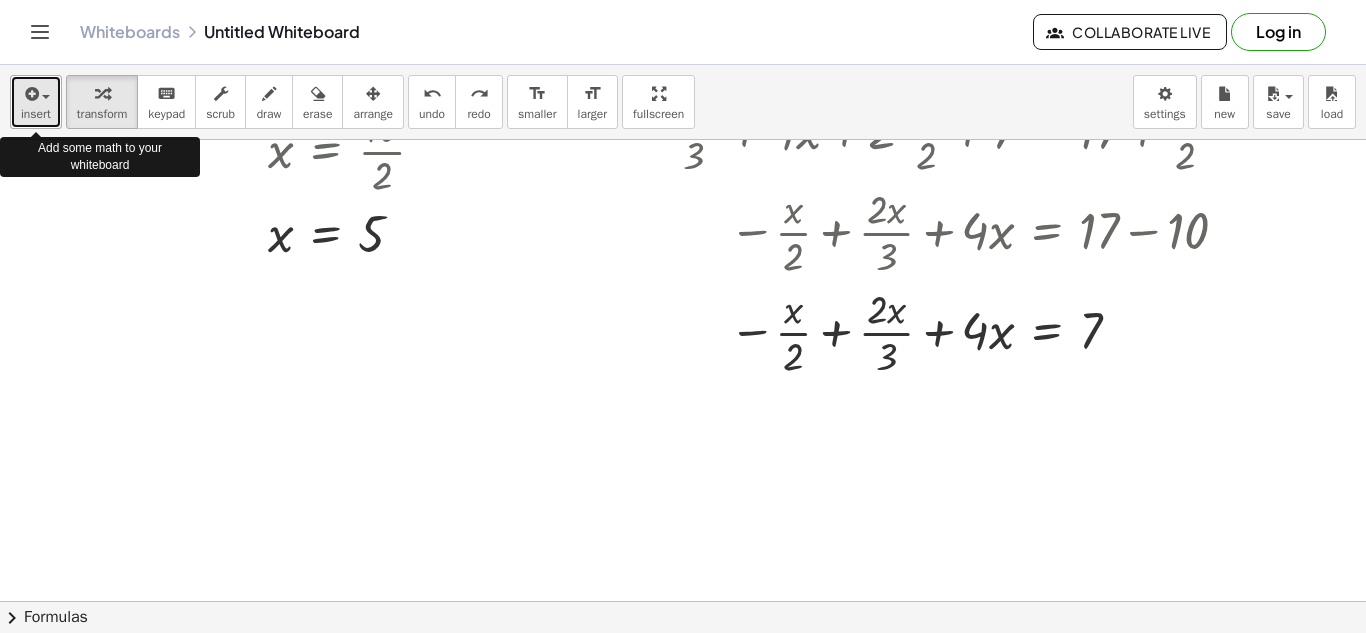 click at bounding box center [46, 97] 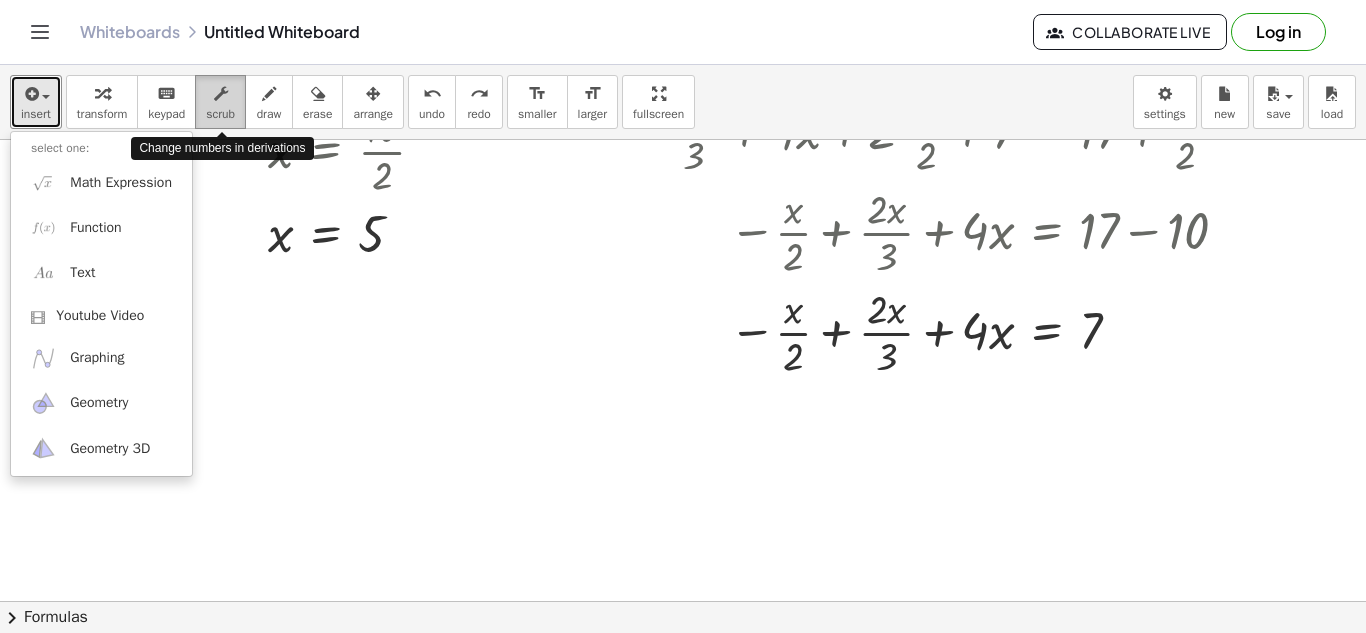 click at bounding box center [221, 94] 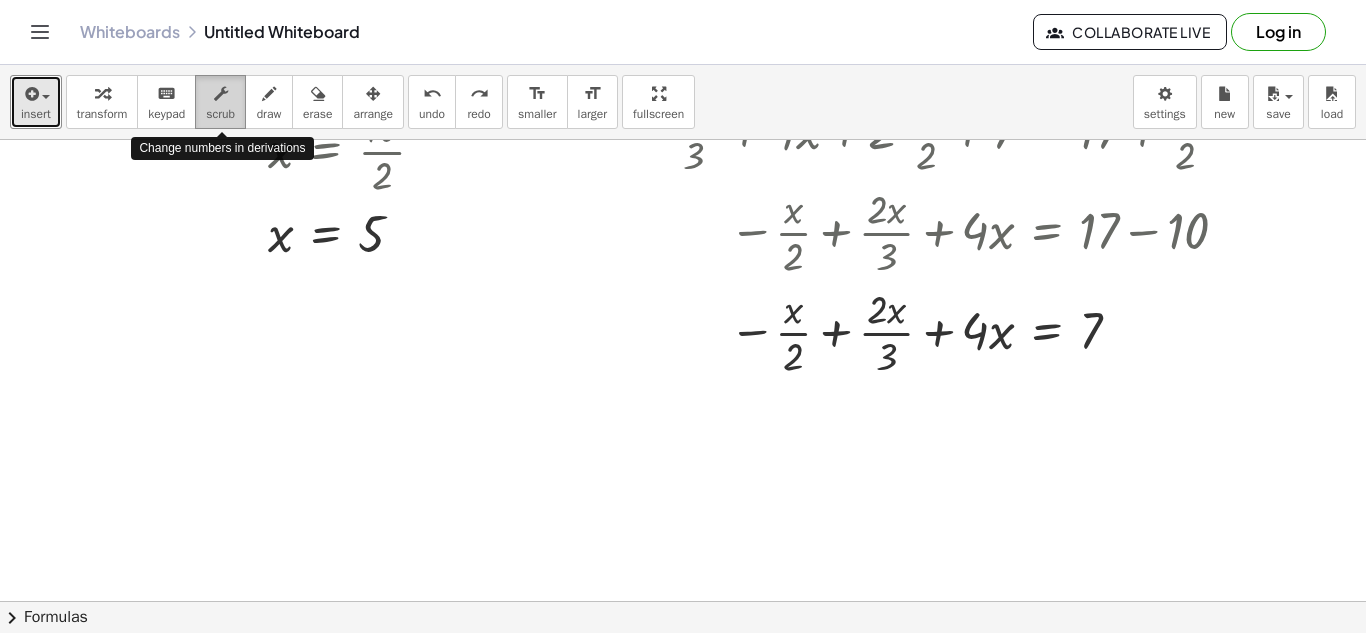 click at bounding box center [221, 94] 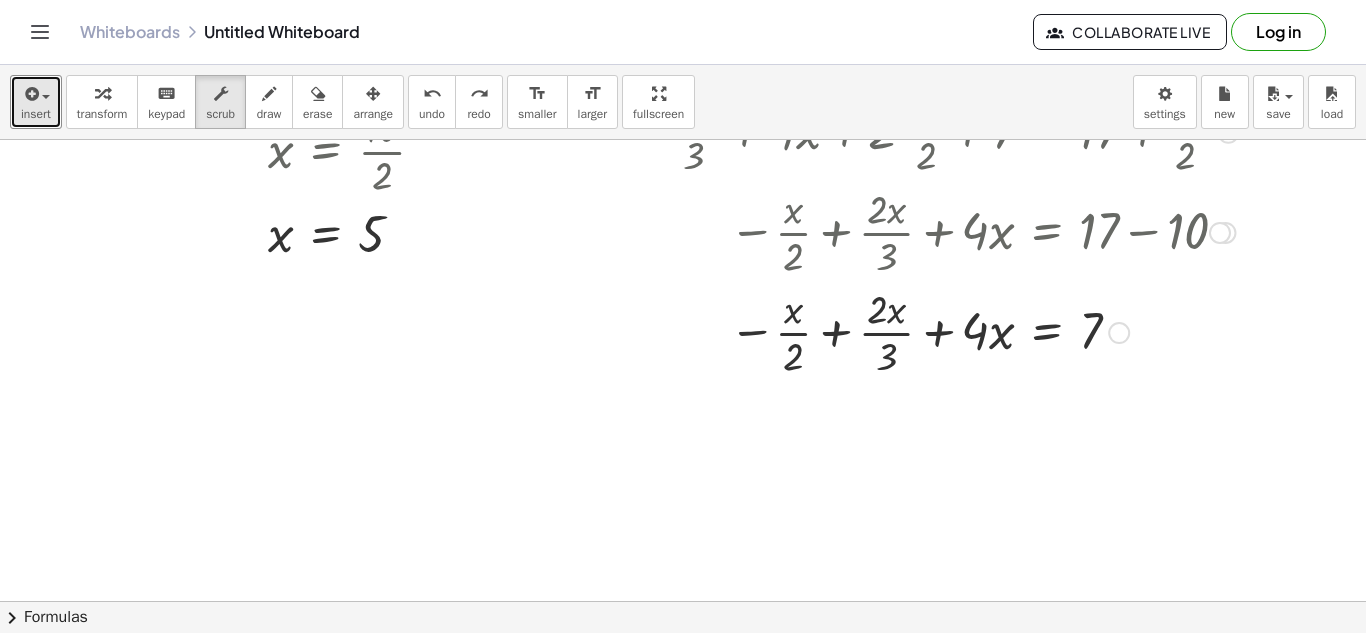click at bounding box center [932, 331] 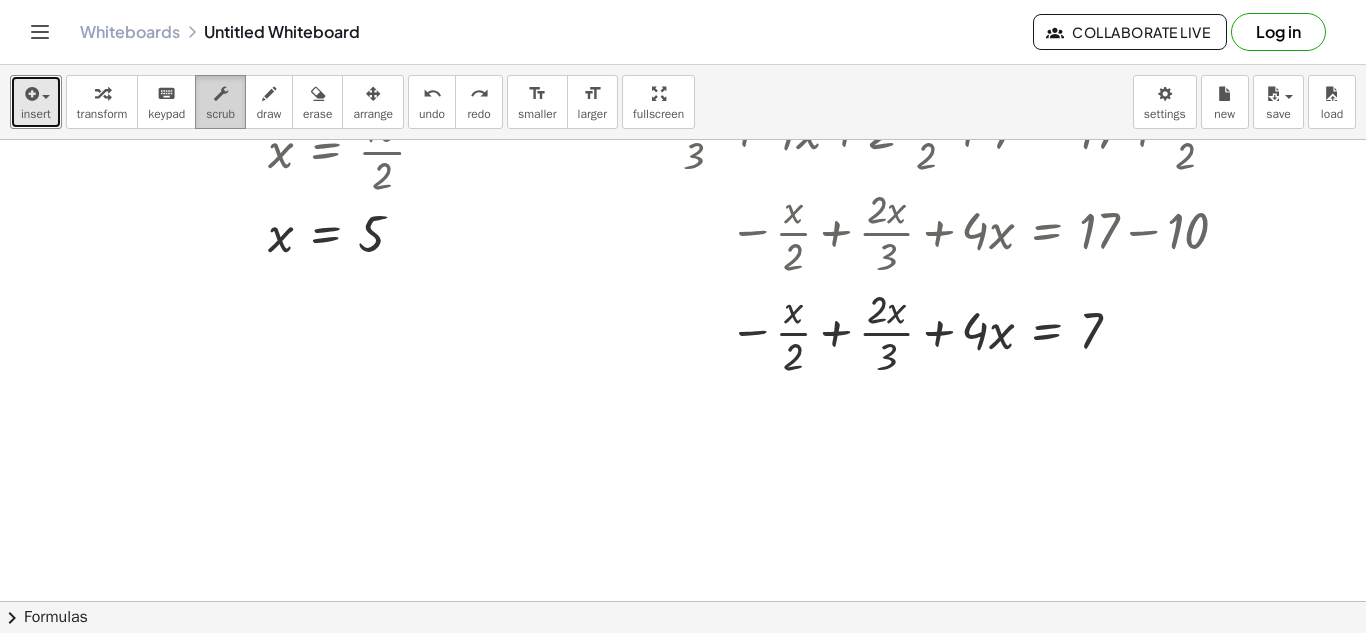 click on "scrub" at bounding box center (220, 102) 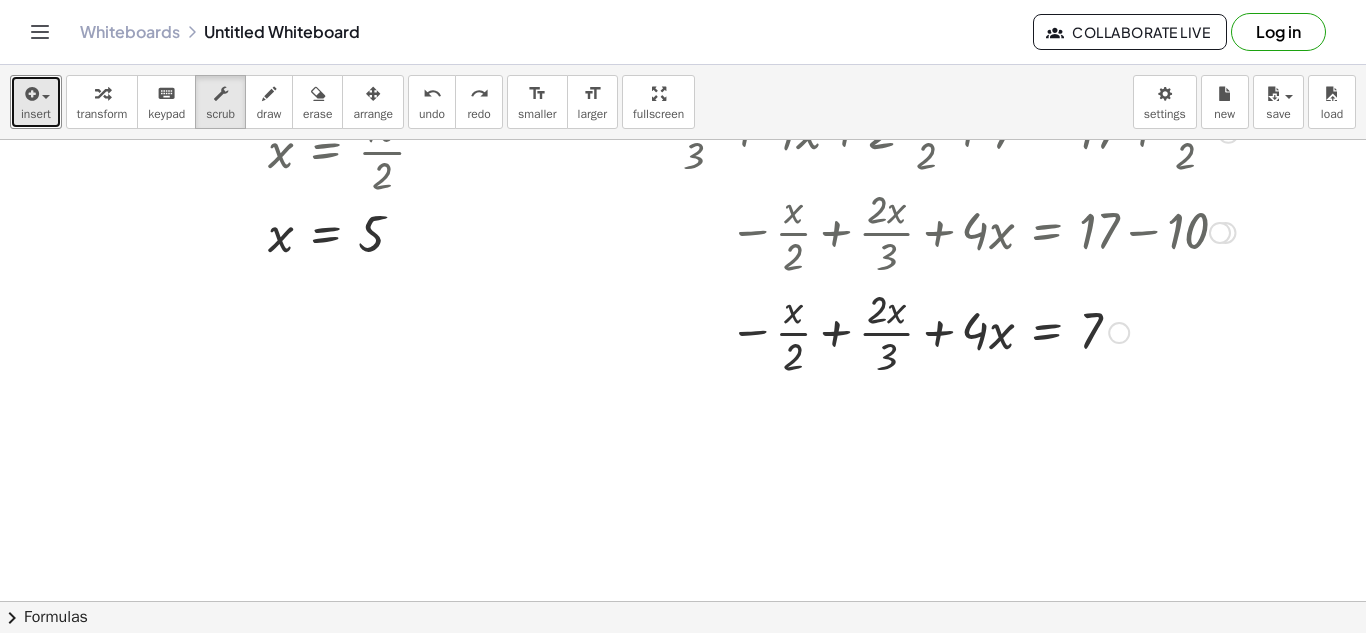 click at bounding box center (1119, 333) 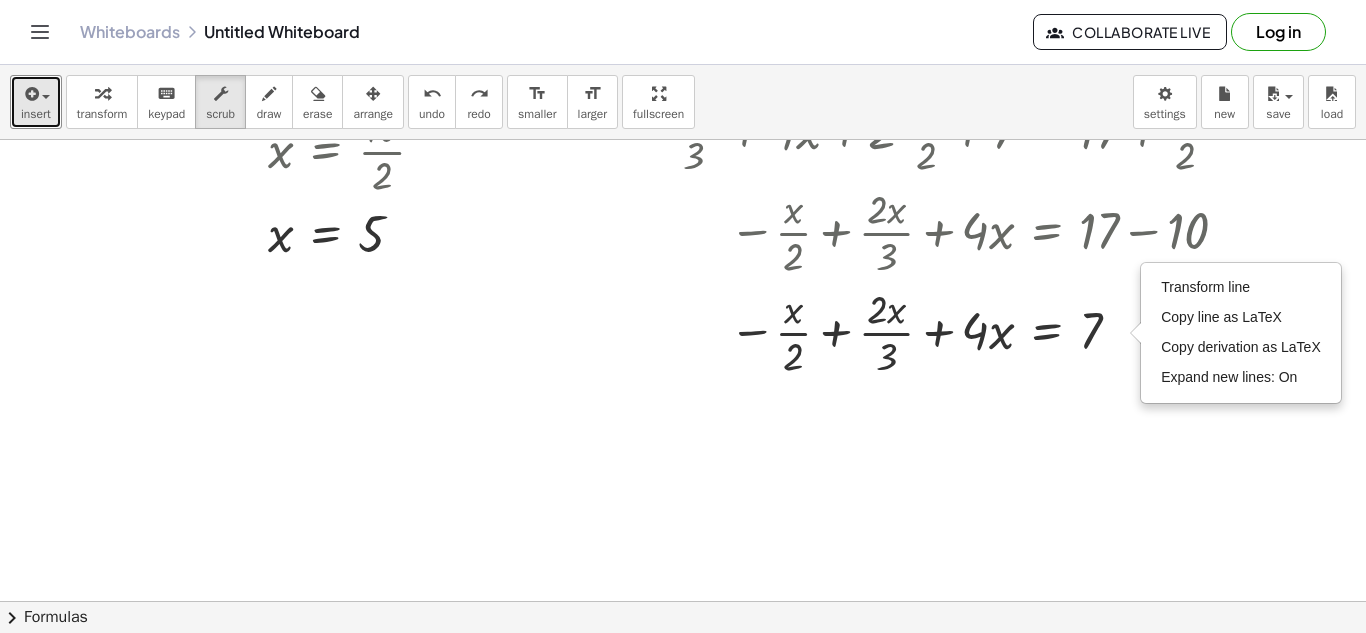 click at bounding box center (683, 371) 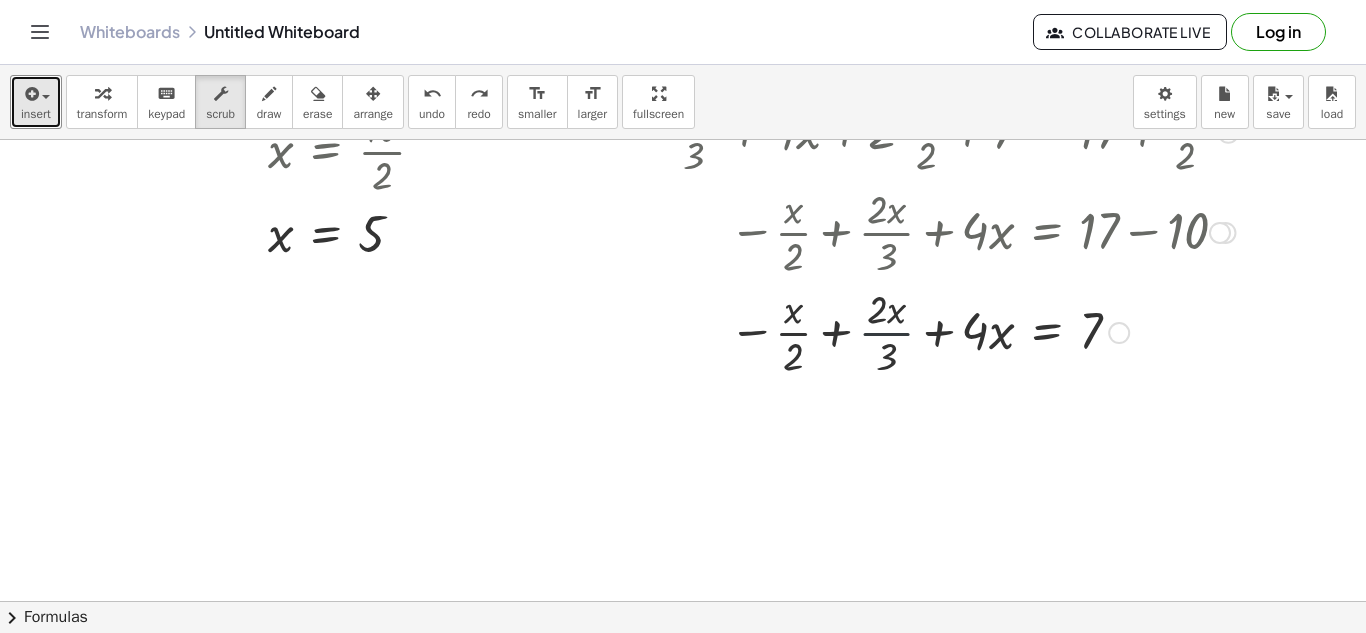 click at bounding box center (932, 331) 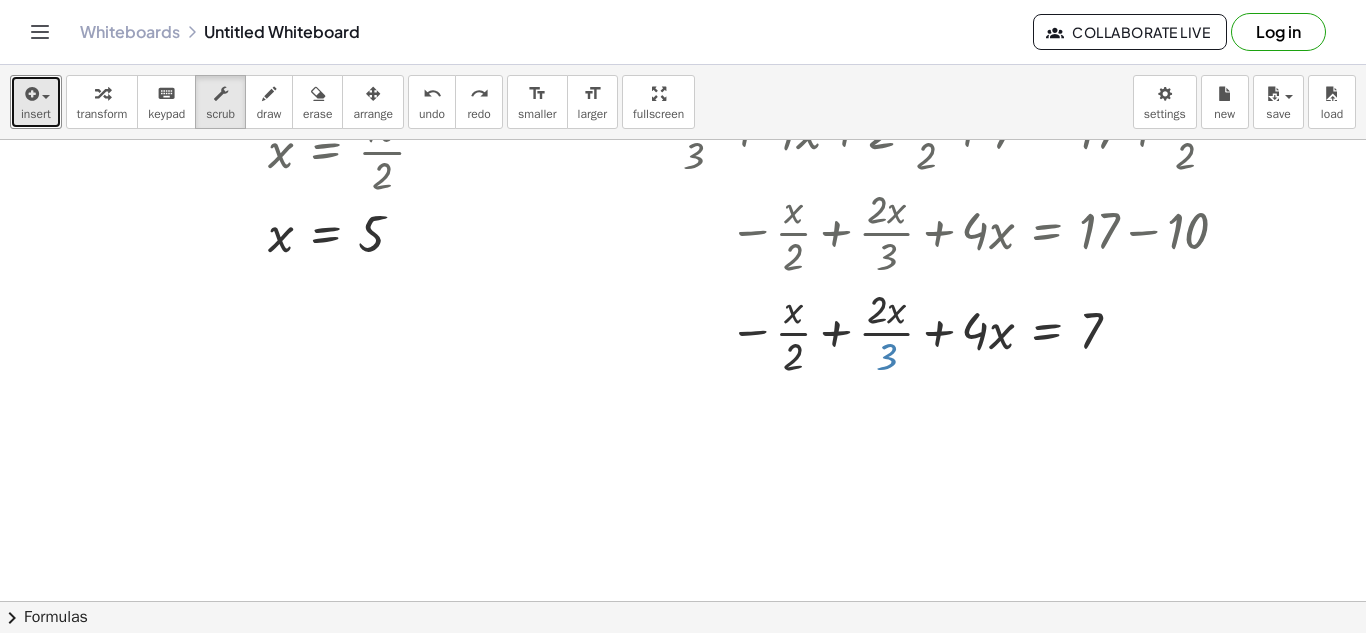 drag, startPoint x: 895, startPoint y: 356, endPoint x: 796, endPoint y: 309, distance: 109.59015 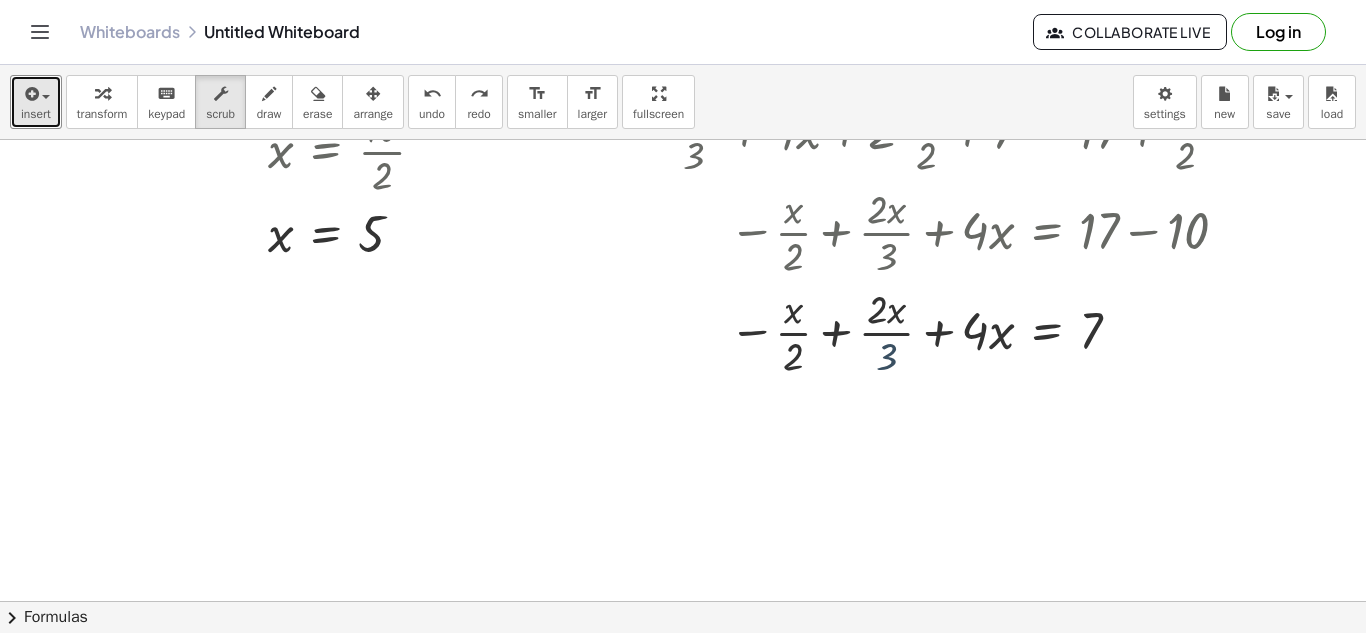 drag, startPoint x: 893, startPoint y: 363, endPoint x: 801, endPoint y: 316, distance: 103.31021 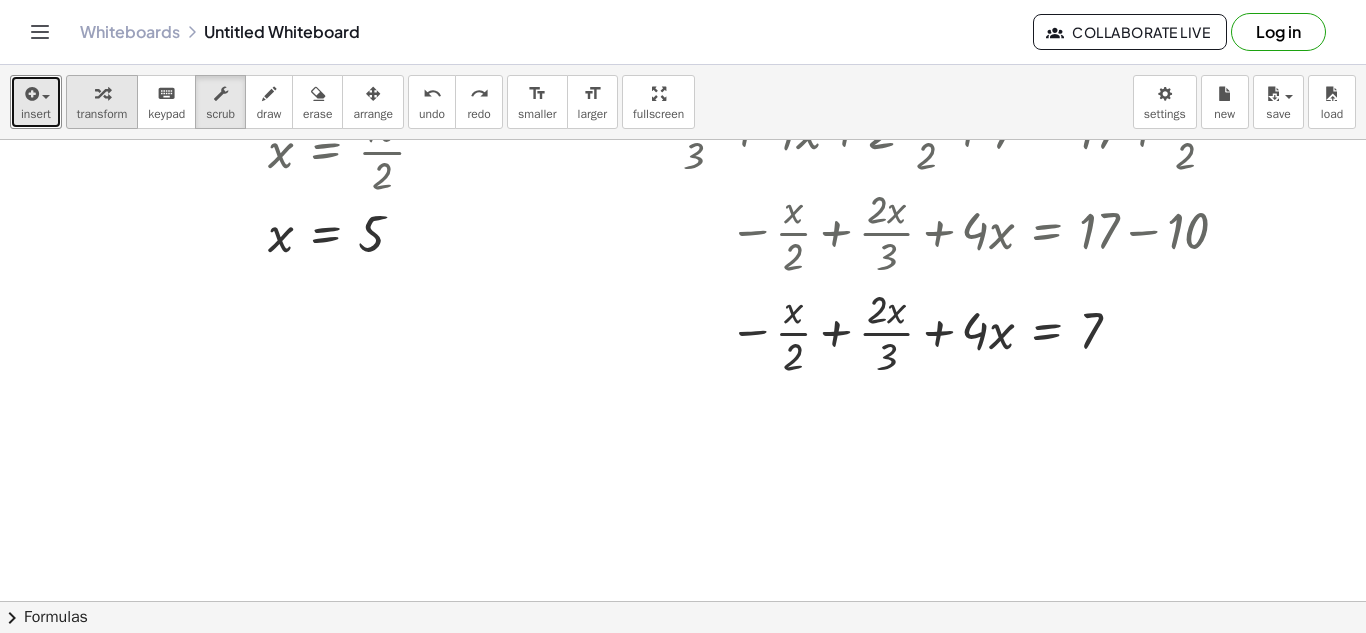 click at bounding box center (102, 94) 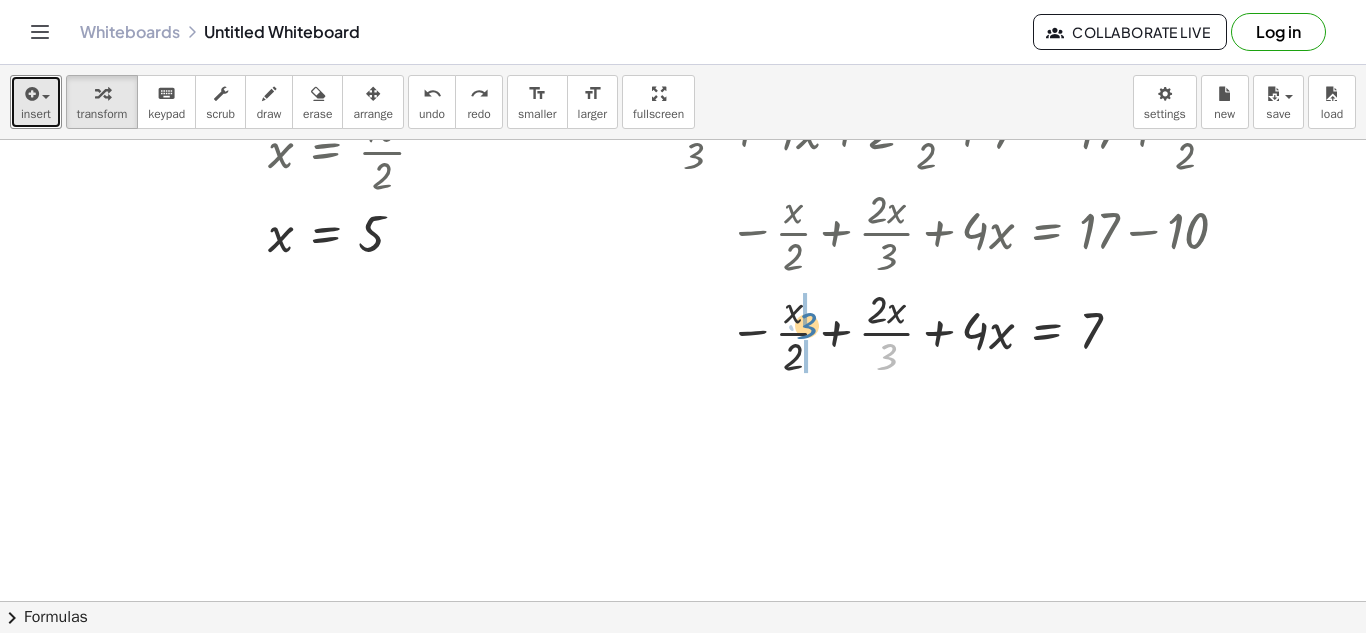 drag, startPoint x: 890, startPoint y: 363, endPoint x: 804, endPoint y: 332, distance: 91.416626 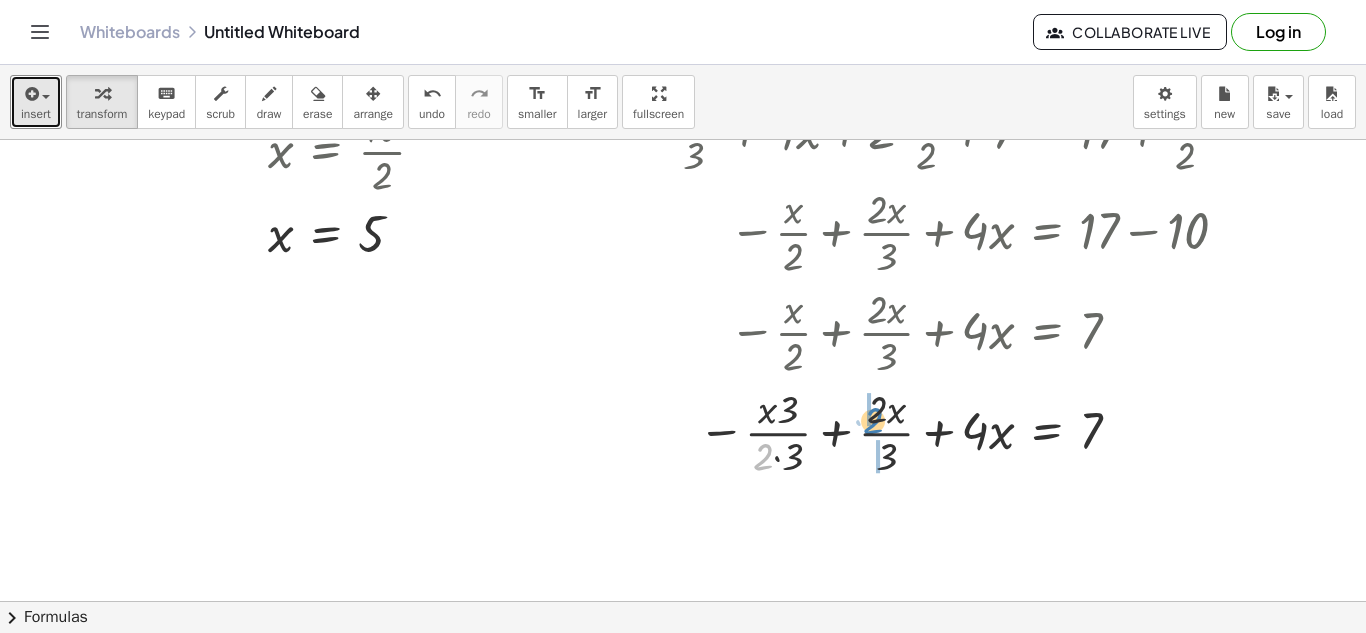 drag, startPoint x: 765, startPoint y: 460, endPoint x: 876, endPoint y: 420, distance: 117.98729 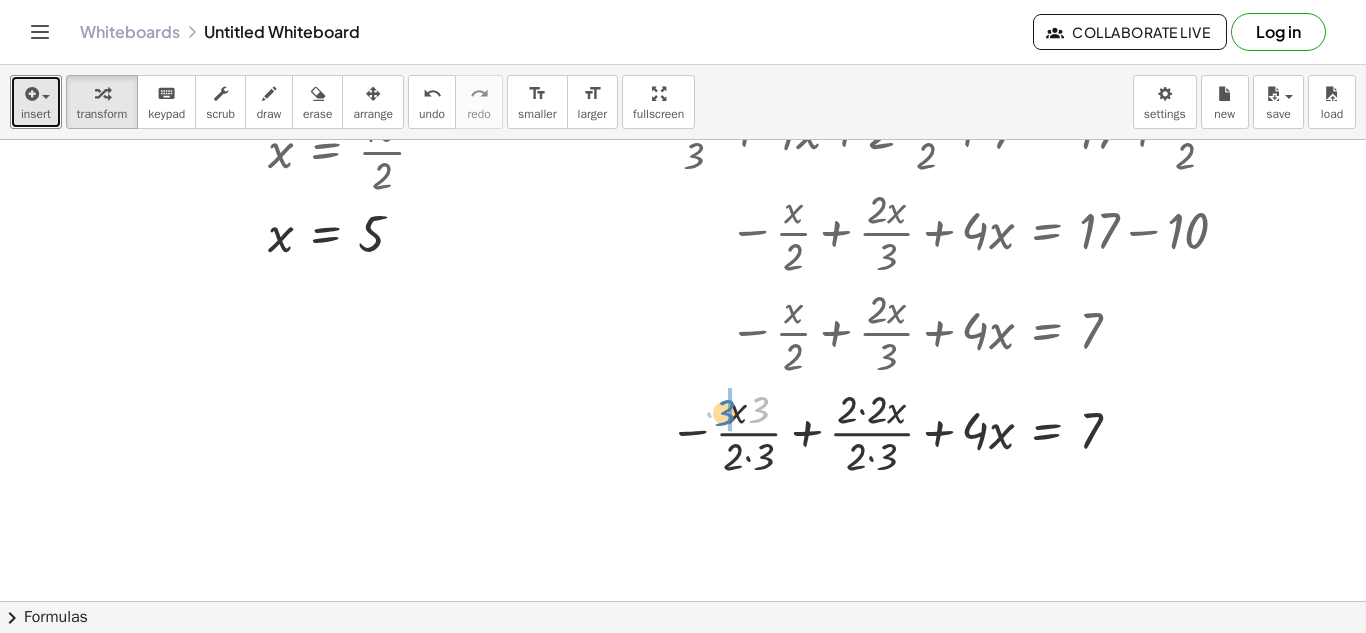 drag, startPoint x: 763, startPoint y: 414, endPoint x: 732, endPoint y: 418, distance: 31.257 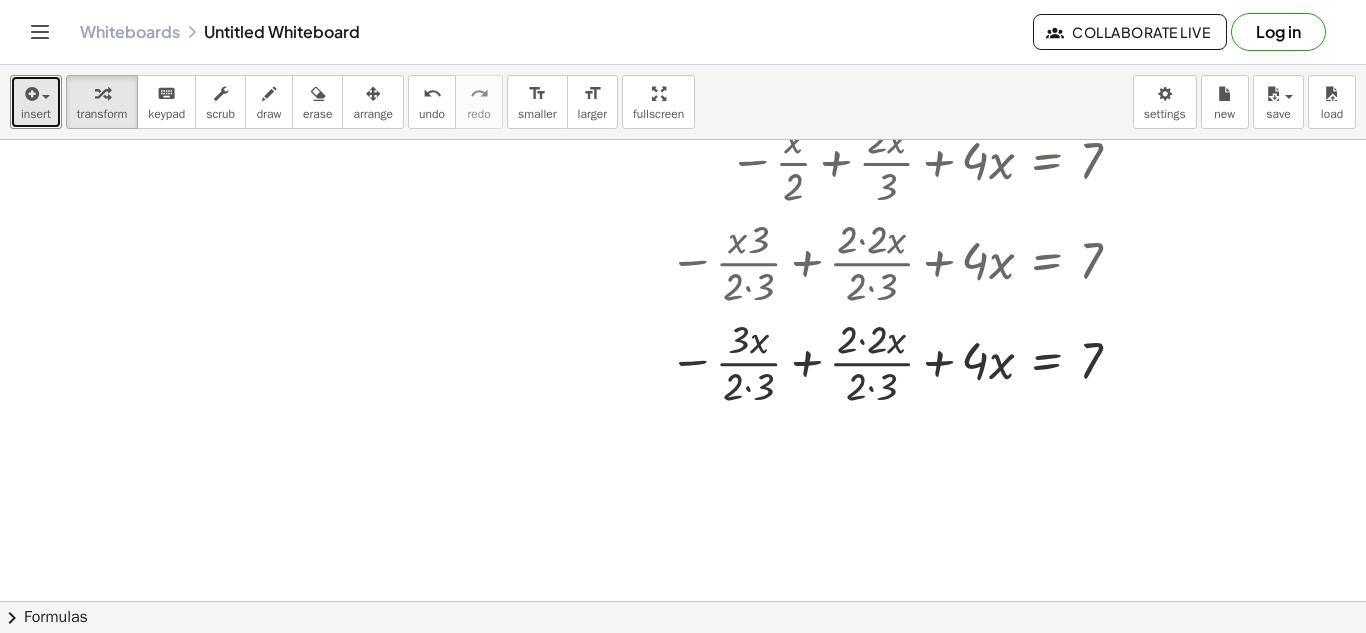 scroll, scrollTop: 468, scrollLeft: 0, axis: vertical 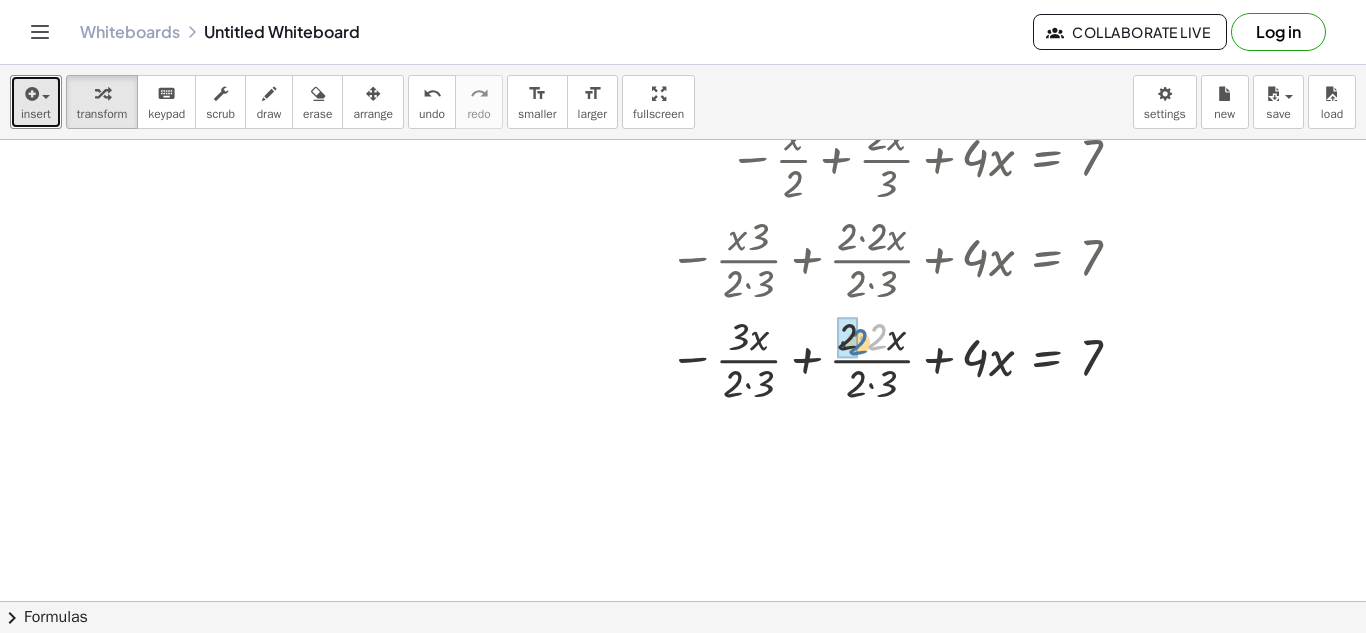 drag, startPoint x: 874, startPoint y: 346, endPoint x: 851, endPoint y: 351, distance: 23.537205 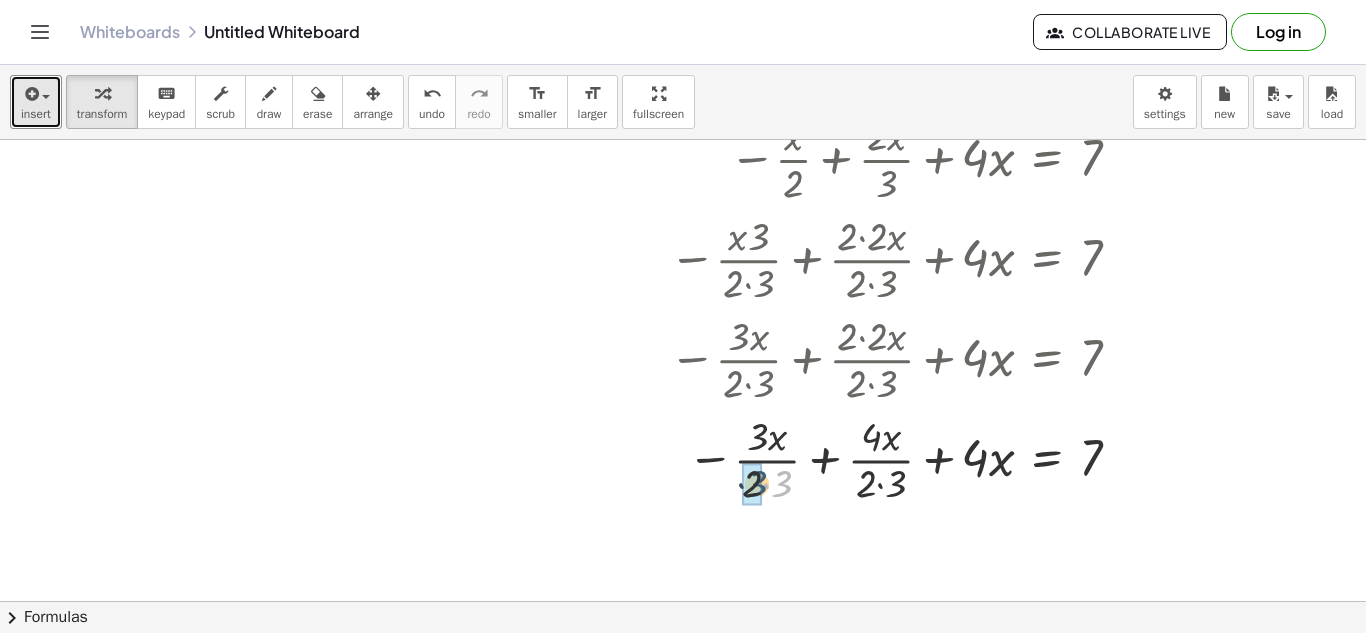 drag, startPoint x: 788, startPoint y: 485, endPoint x: 760, endPoint y: 485, distance: 28 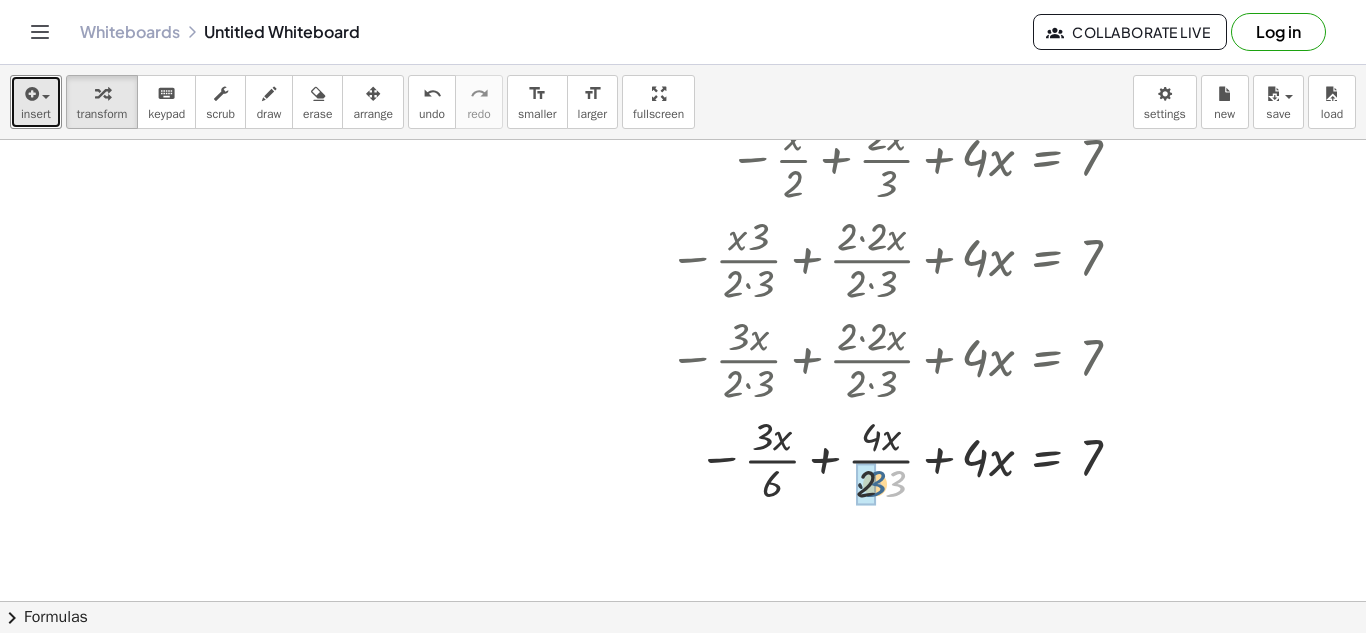 drag, startPoint x: 897, startPoint y: 481, endPoint x: 873, endPoint y: 481, distance: 24 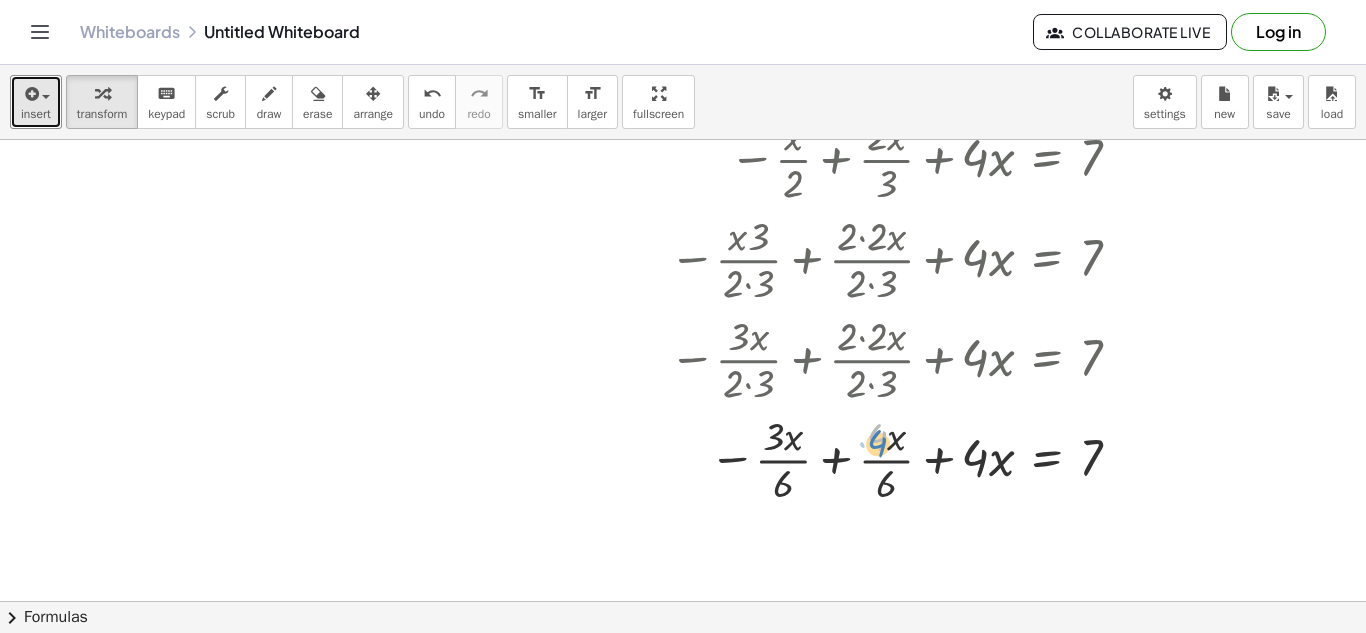 drag, startPoint x: 882, startPoint y: 449, endPoint x: 892, endPoint y: 455, distance: 11.661903 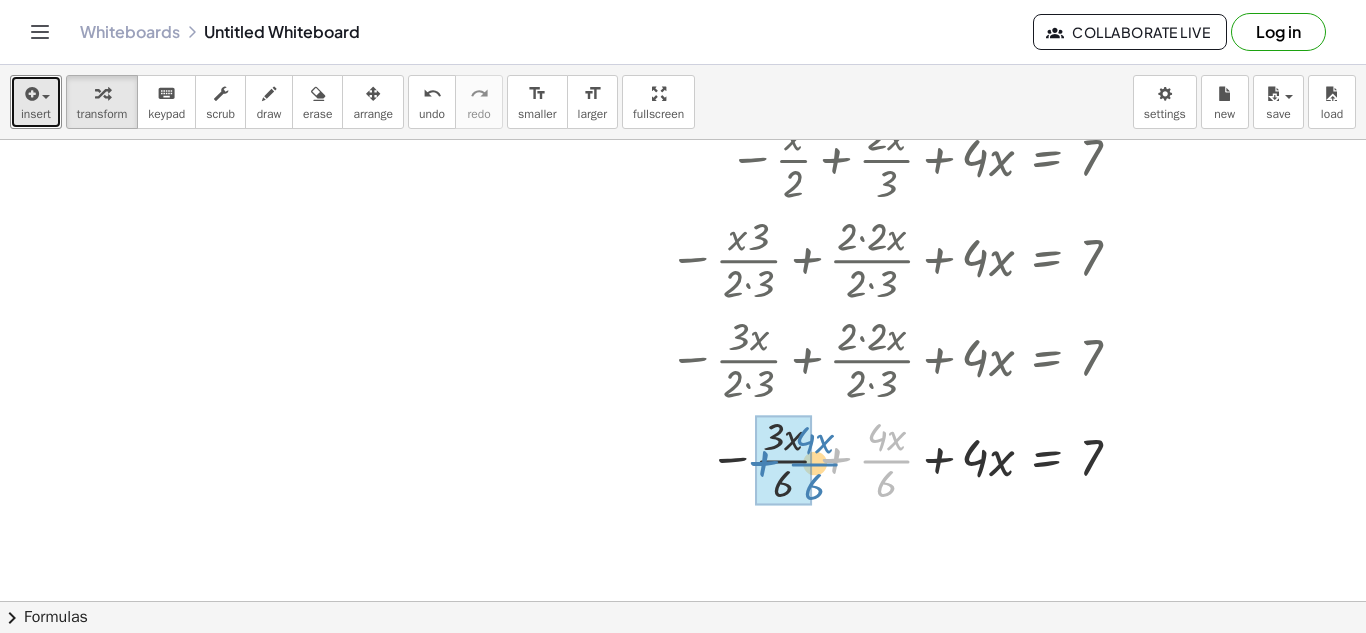 drag, startPoint x: 902, startPoint y: 459, endPoint x: 829, endPoint y: 462, distance: 73.061615 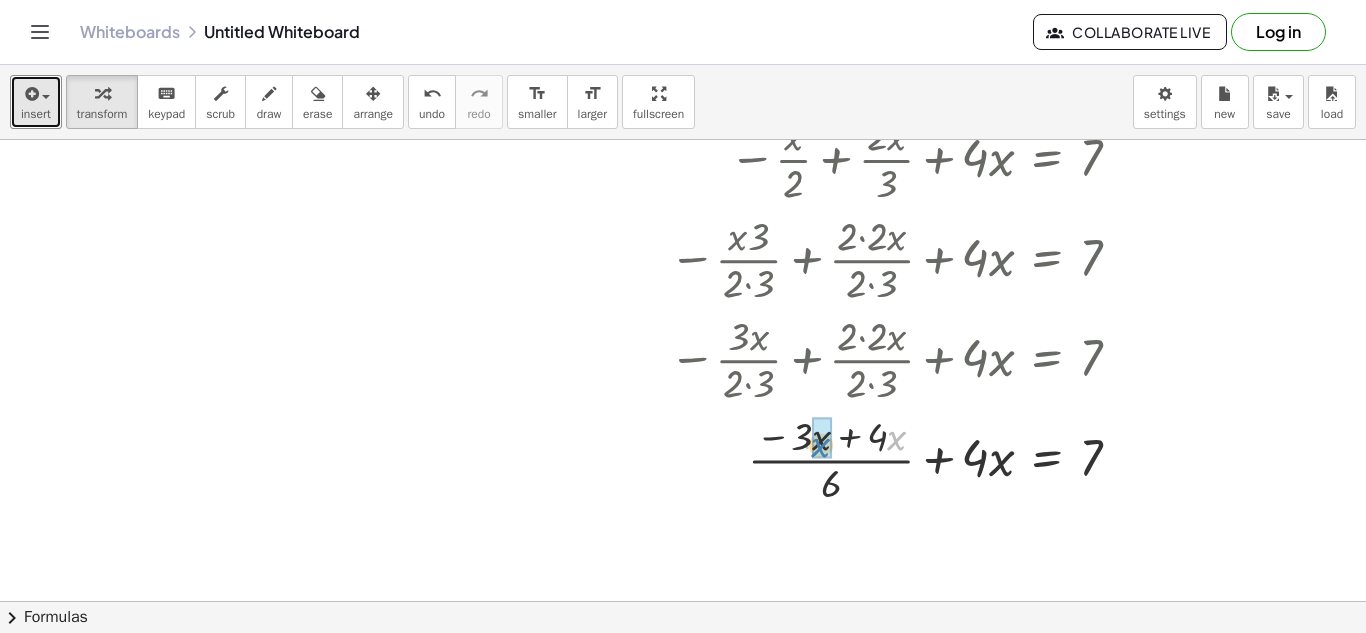 drag, startPoint x: 888, startPoint y: 437, endPoint x: 810, endPoint y: 444, distance: 78.31347 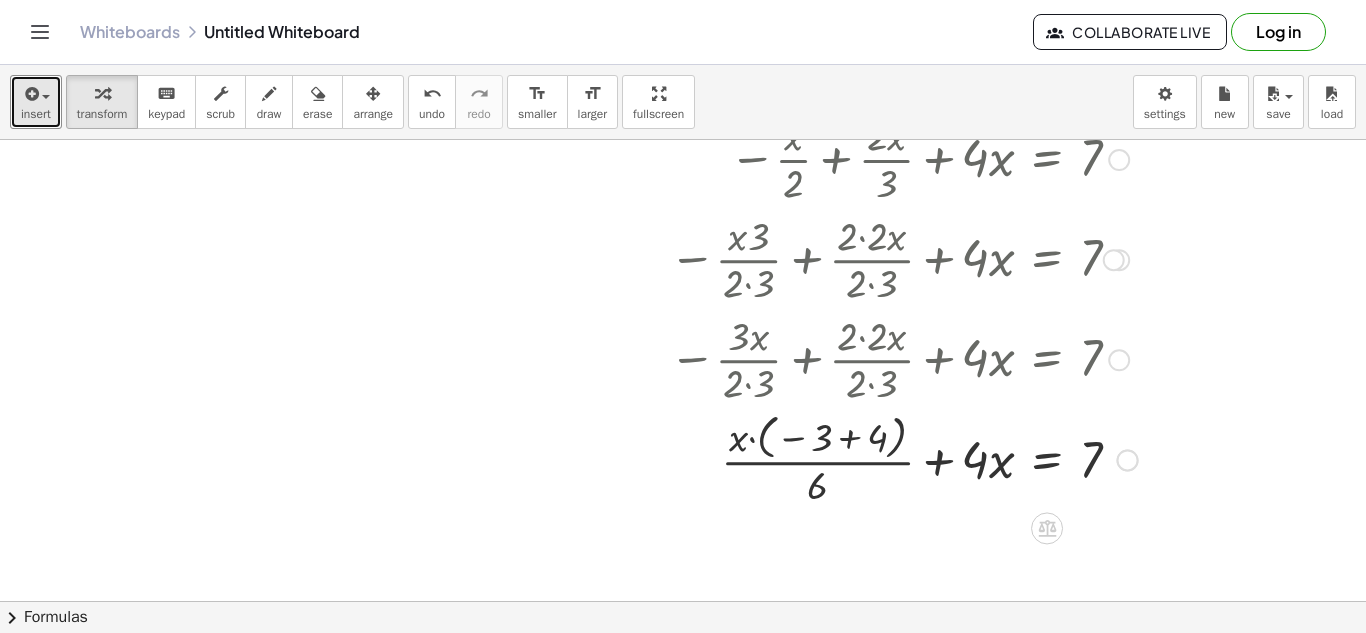 type 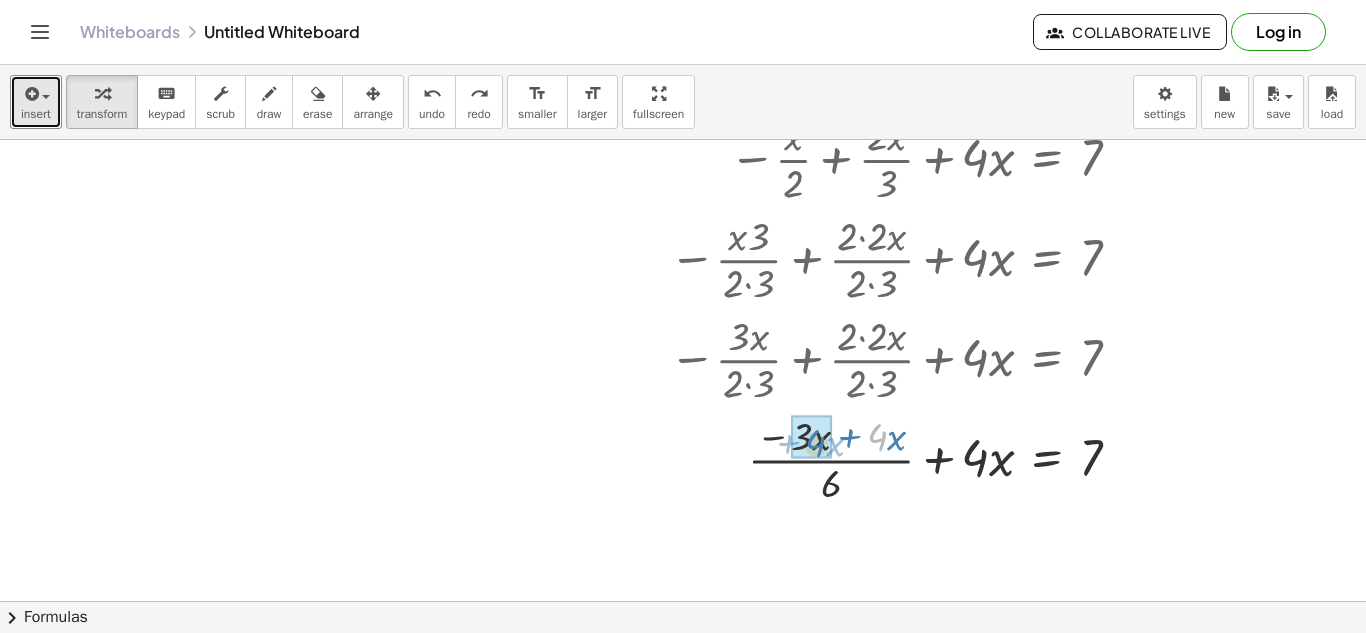 drag, startPoint x: 877, startPoint y: 437, endPoint x: 812, endPoint y: 443, distance: 65.27634 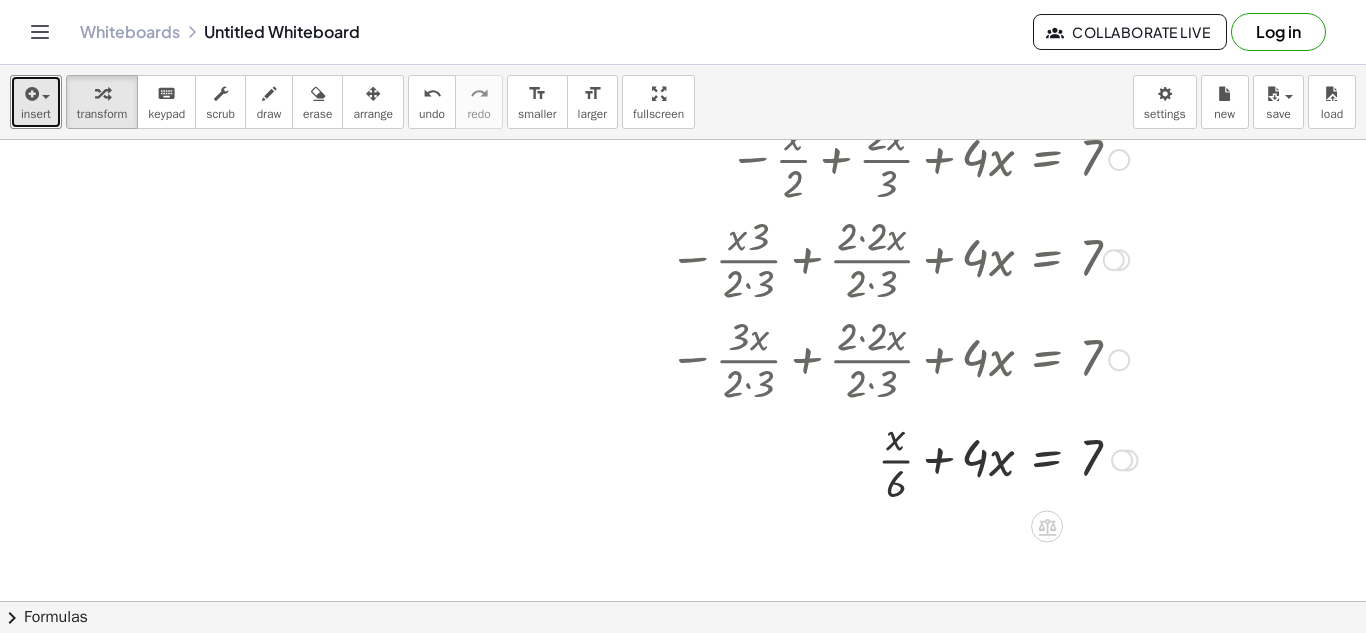 click at bounding box center [932, 458] 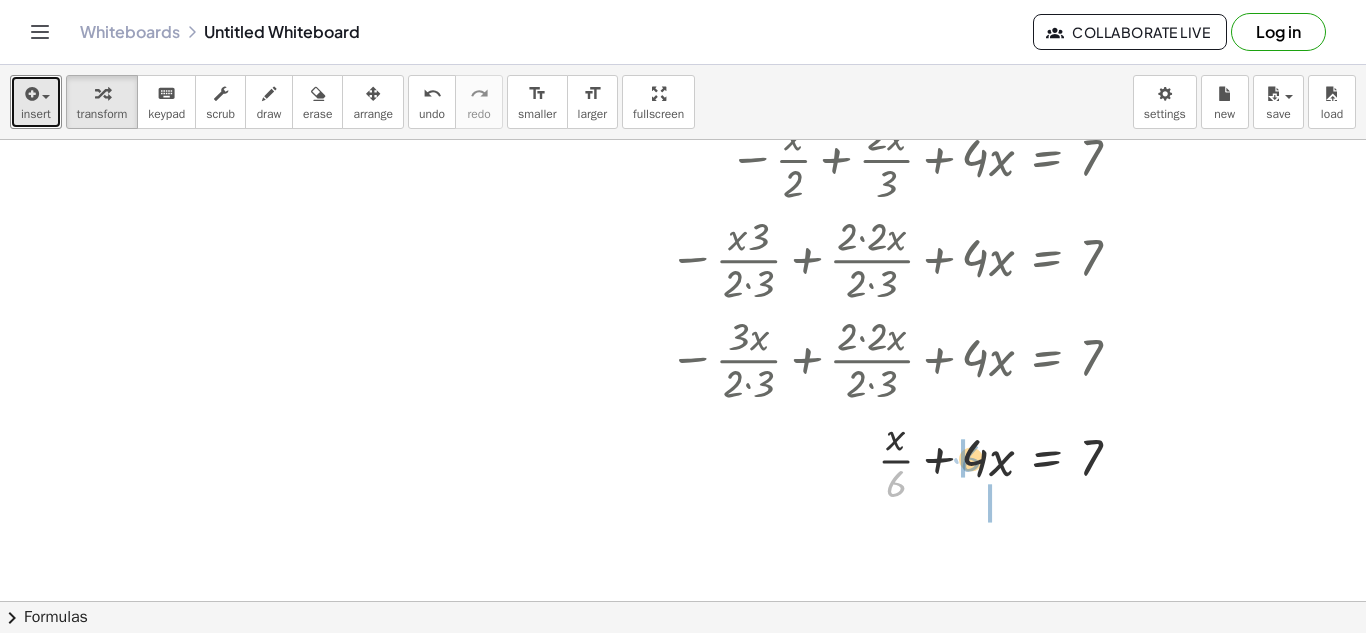 drag, startPoint x: 894, startPoint y: 495, endPoint x: 971, endPoint y: 470, distance: 80.95678 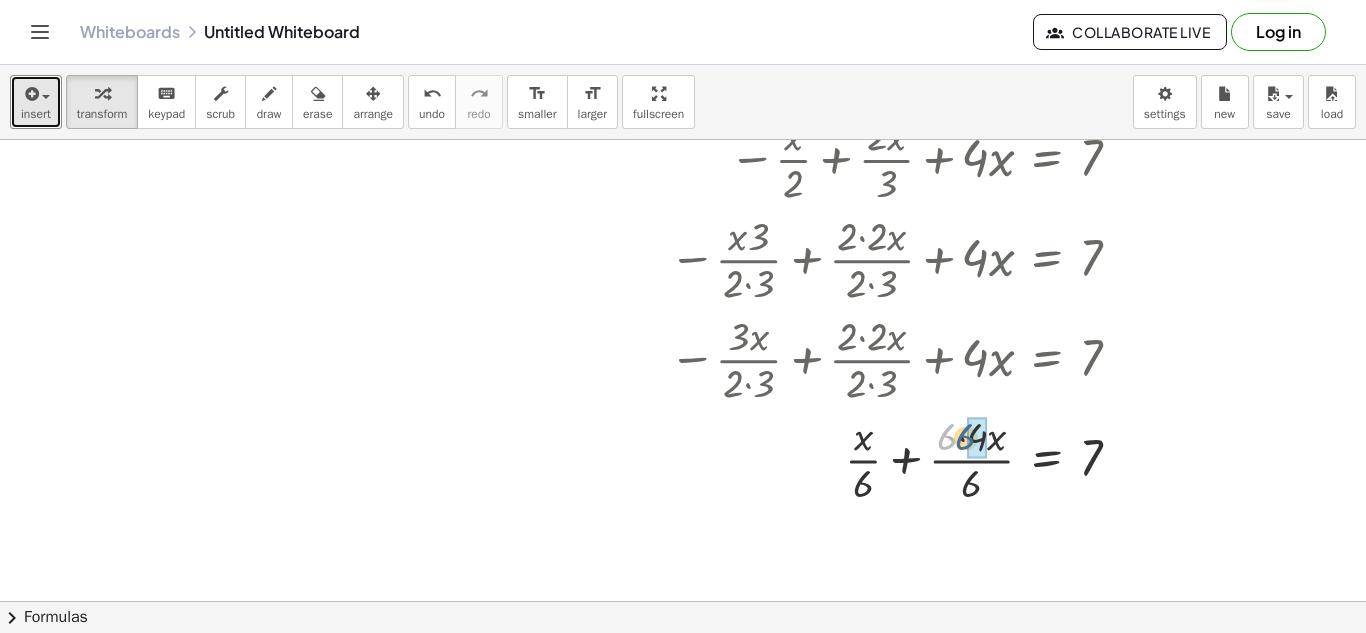 drag, startPoint x: 946, startPoint y: 442, endPoint x: 965, endPoint y: 442, distance: 19 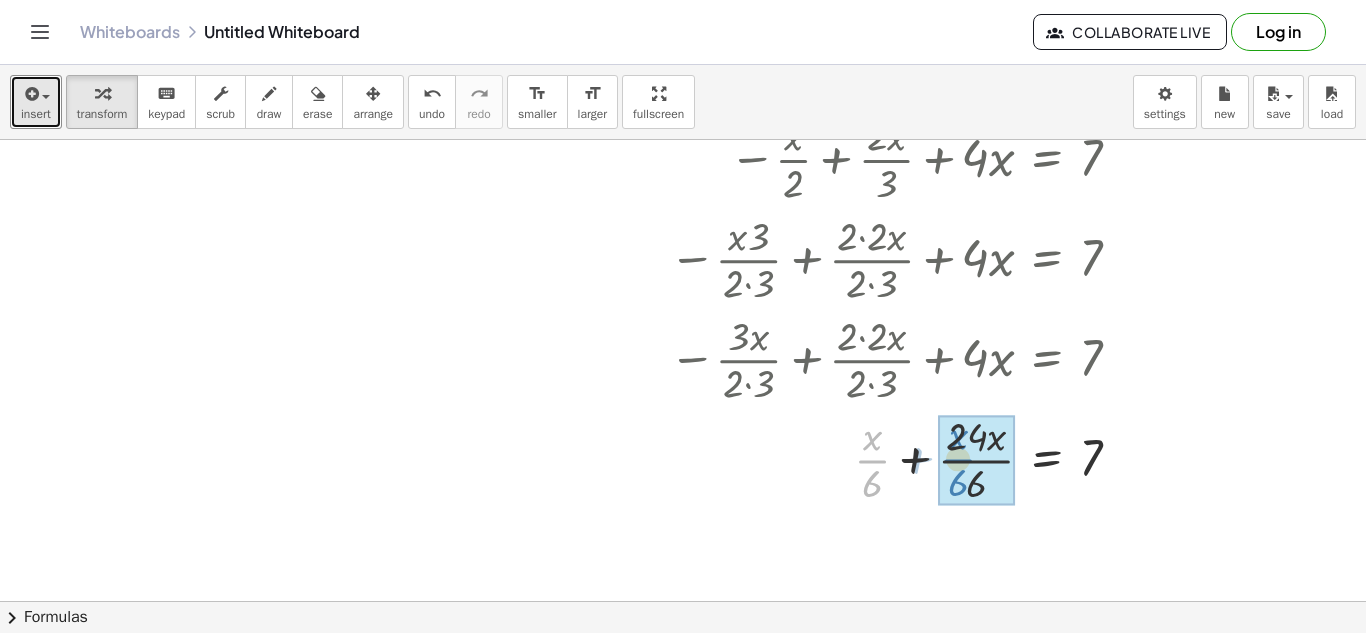 drag, startPoint x: 870, startPoint y: 463, endPoint x: 959, endPoint y: 461, distance: 89.02247 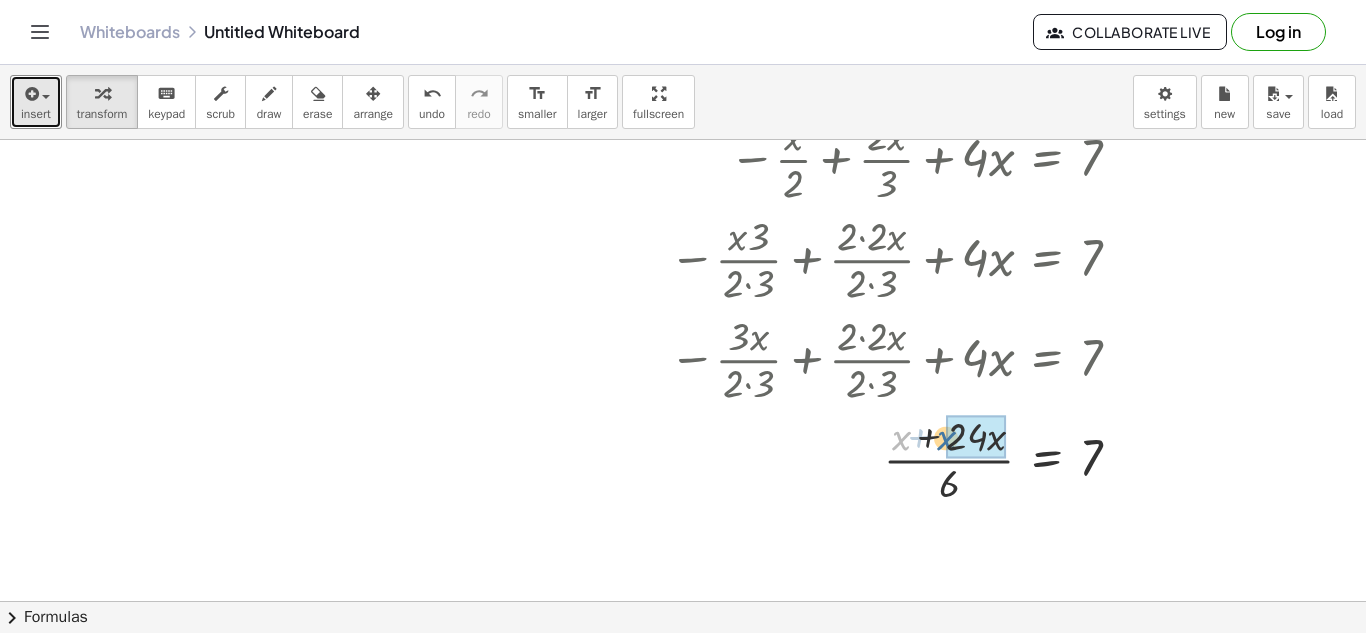 drag, startPoint x: 897, startPoint y: 443, endPoint x: 948, endPoint y: 443, distance: 51 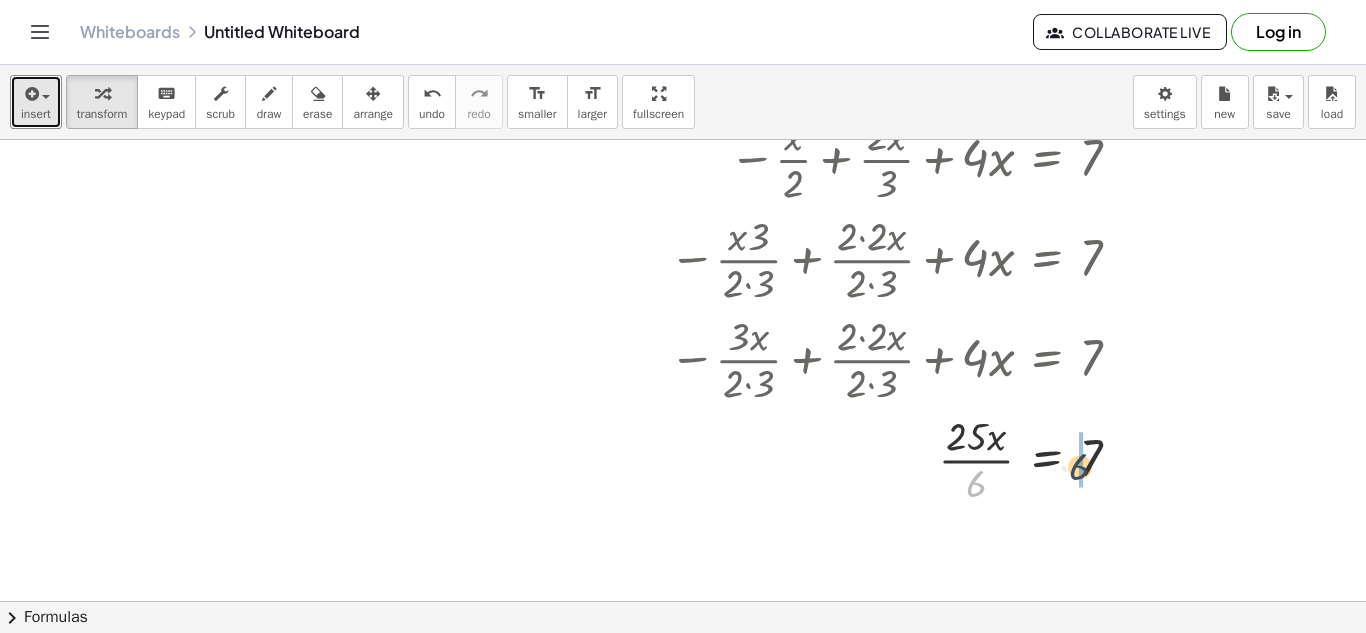 drag, startPoint x: 976, startPoint y: 482, endPoint x: 1083, endPoint y: 465, distance: 108.34205 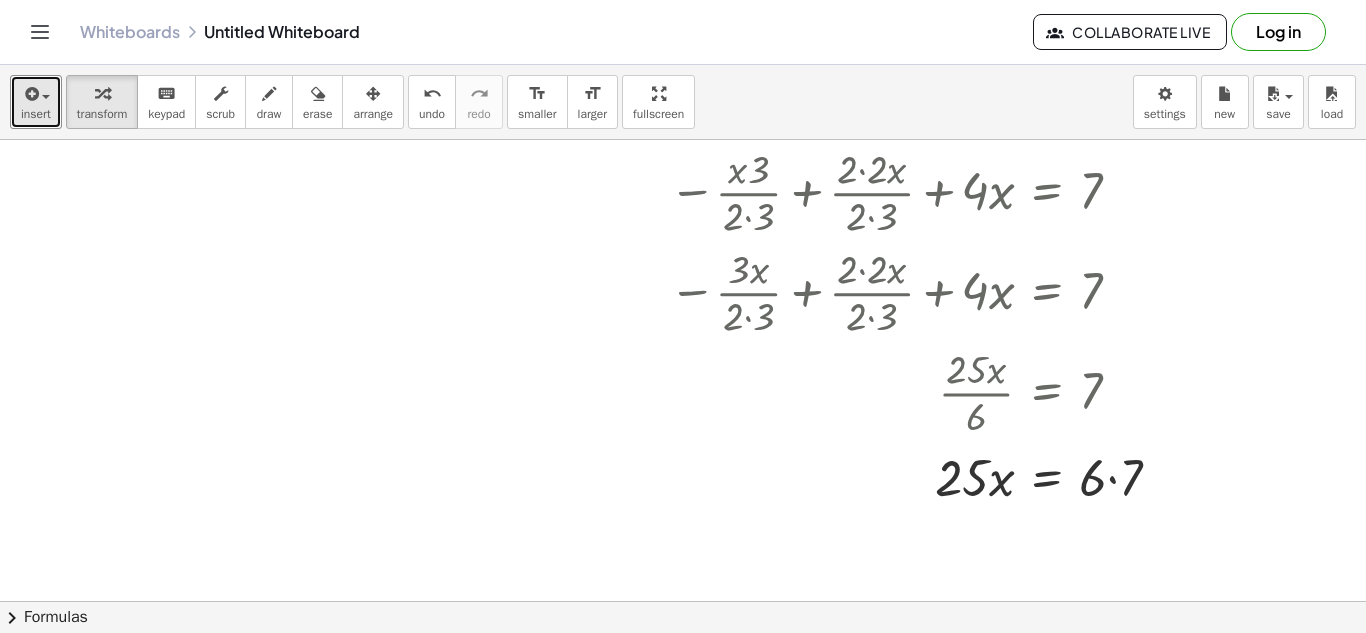 scroll, scrollTop: 550, scrollLeft: 0, axis: vertical 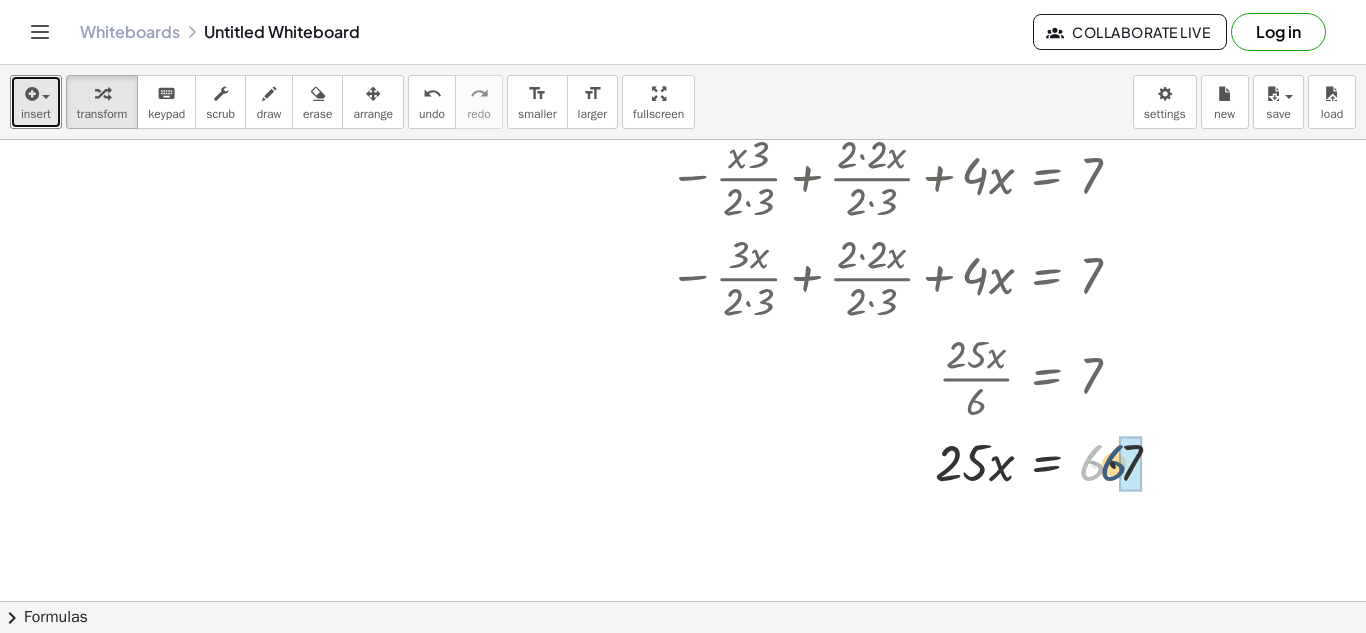 drag, startPoint x: 1099, startPoint y: 467, endPoint x: 1120, endPoint y: 468, distance: 21.023796 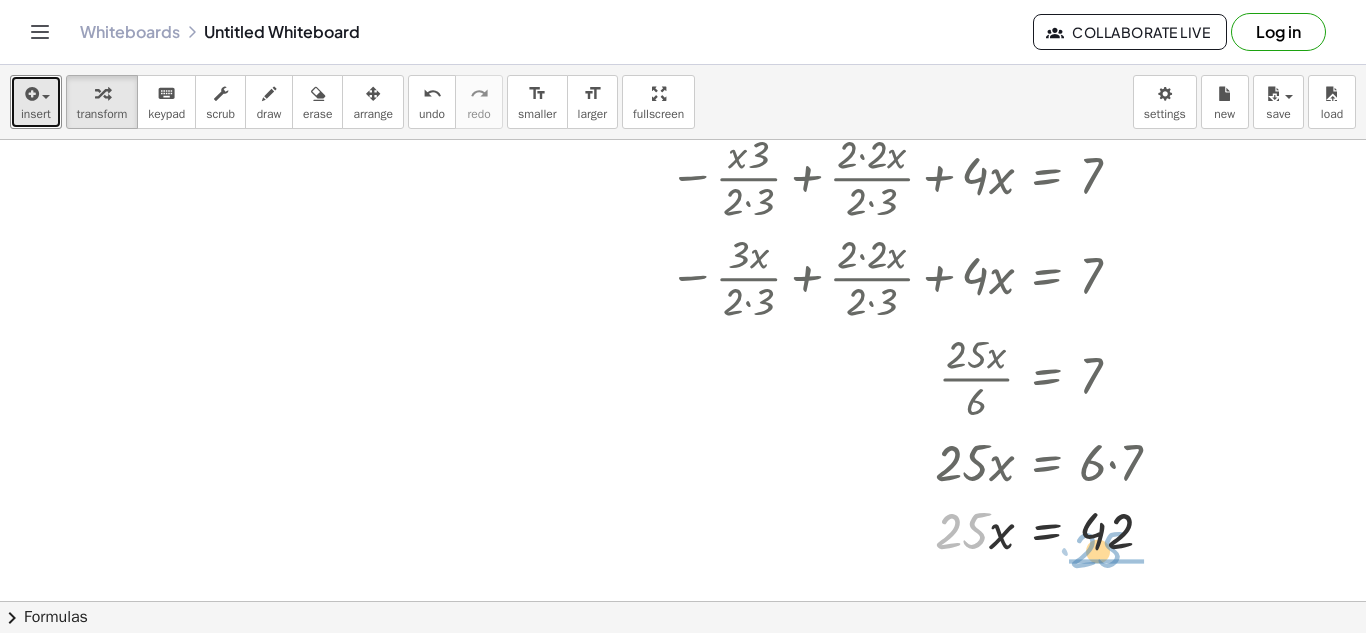 drag, startPoint x: 971, startPoint y: 529, endPoint x: 1111, endPoint y: 548, distance: 141.2834 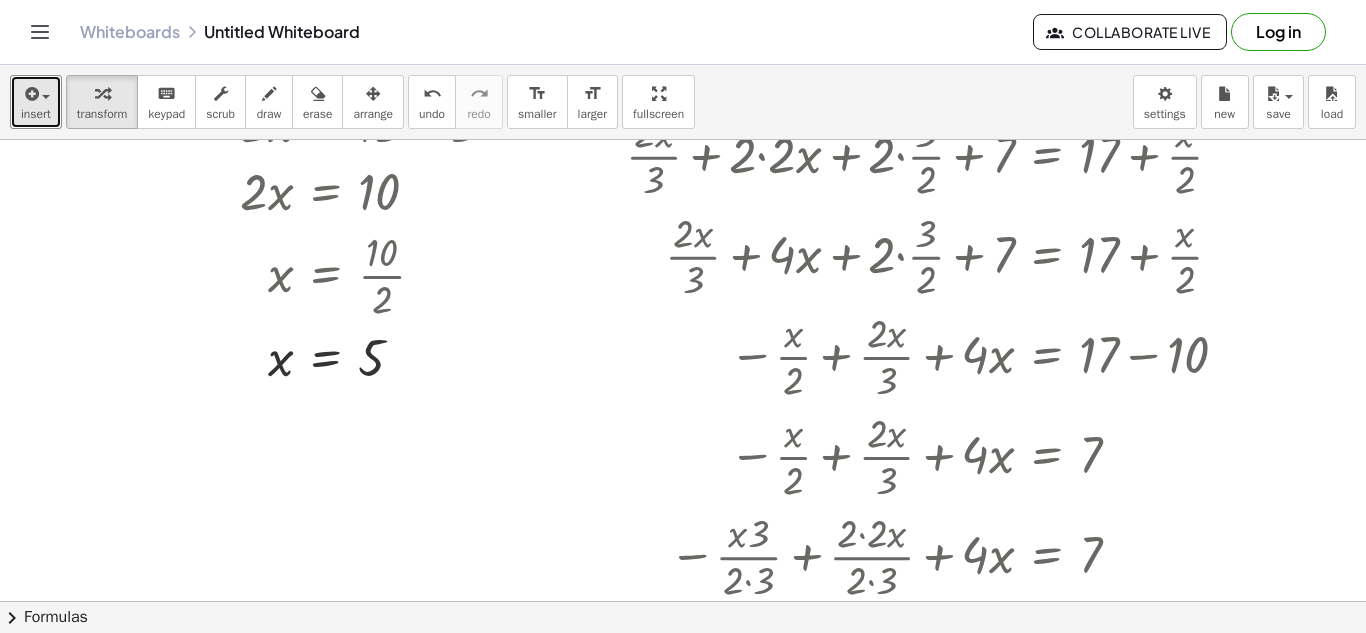 scroll, scrollTop: 0, scrollLeft: 0, axis: both 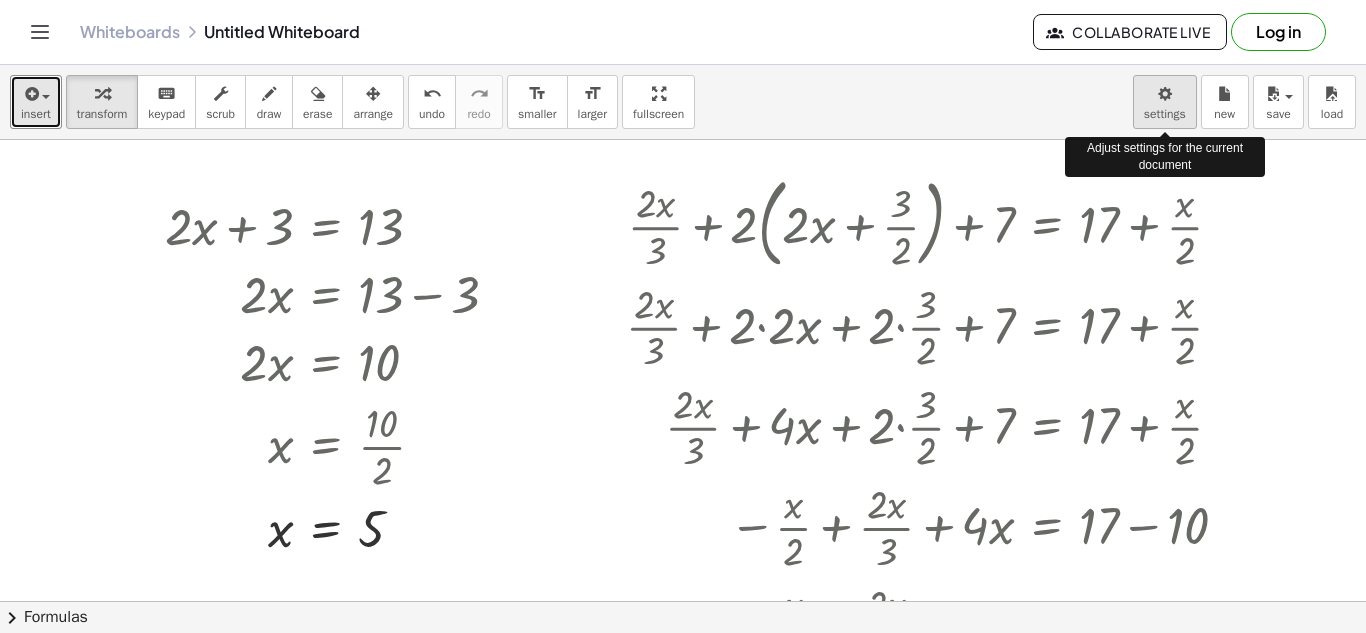 click on "Graspable Math Activities Get Started Activity Bank Assigned Work Classes Whiteboards Reference v1.28.2 | Privacy policy © 2025 | Graspable, Inc. Whiteboards Untitled Whiteboard Collaborate Live  Log in    insert select one: Math Expression Function Text Youtube Video Graphing Geometry Geometry 3D transform keyboard keypad scrub draw erase arrange undo undo redo redo format_size smaller format_size larger fullscreen load   save new settings Adjust settings for the current document + · 2 · x + 3 = 13 · 2 · x = + 13 − 3 · 2 · x = 10 x = · 10 · 2 x = 5 + · 2 · x · 3 + · 2 · ( + · 2 · x + · 3 · 2 ) + 7 = + 17 + · x · 2 + · 2 · x · 3 + · 2 · 2 · x + · 2 · · 3 · 2 + 7 = + 17 + · x · 2 + · 2 · x · 3 + · 4 · x + · 2 · · 3 · 2 + 7 = + 17 + · x · 2 + · 2 · x · 3 + · 4 · x + 3 + 7 = + 17 + · x · 2 + · 2 · x · 3 + · 4 · x + 10 = + 17 + · x · 2 + · 2 · x · 3 + · 4 · x = + 17 − 10 + · x · 2 − · x · 2 + · 2 · x · 3 + · 4 · x = + 17 10" at bounding box center [683, 316] 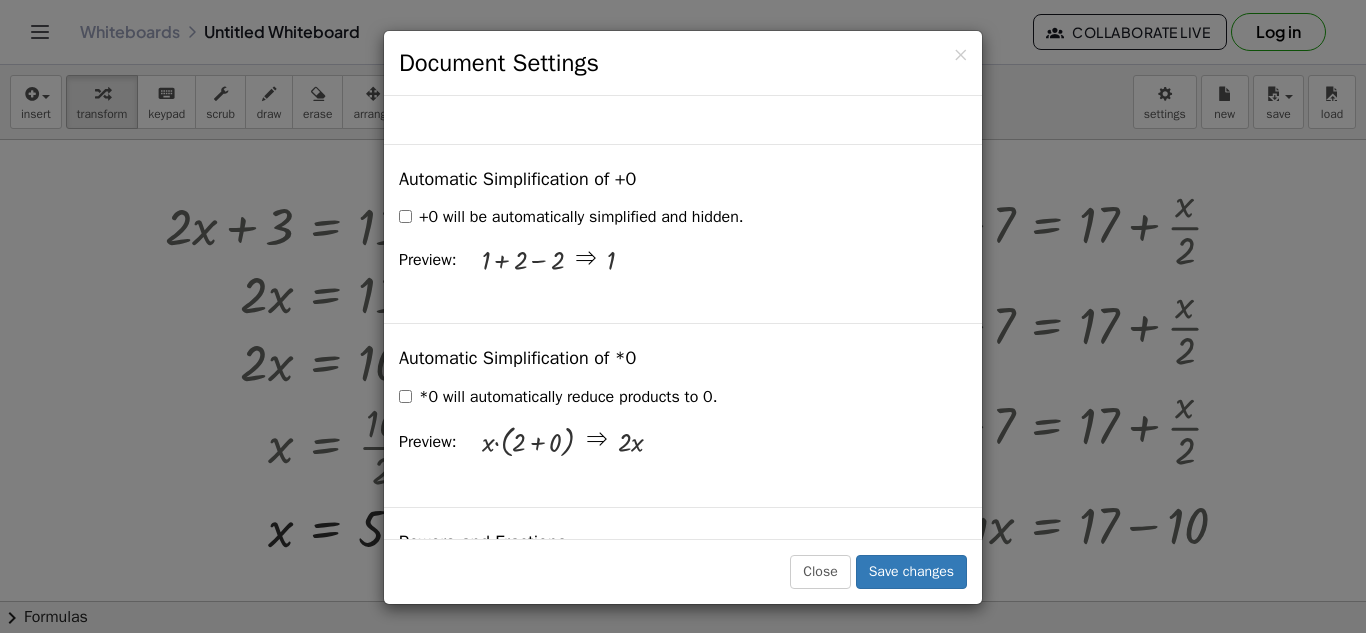 scroll, scrollTop: 0, scrollLeft: 0, axis: both 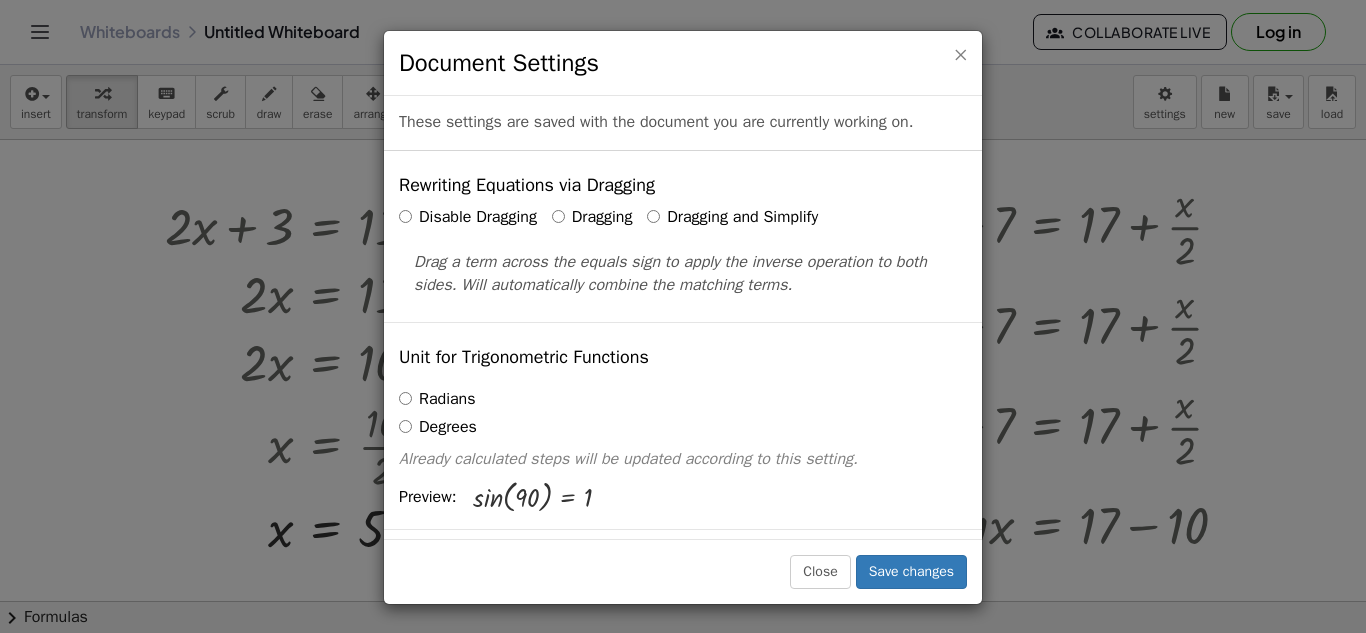 click on "×" at bounding box center (960, 54) 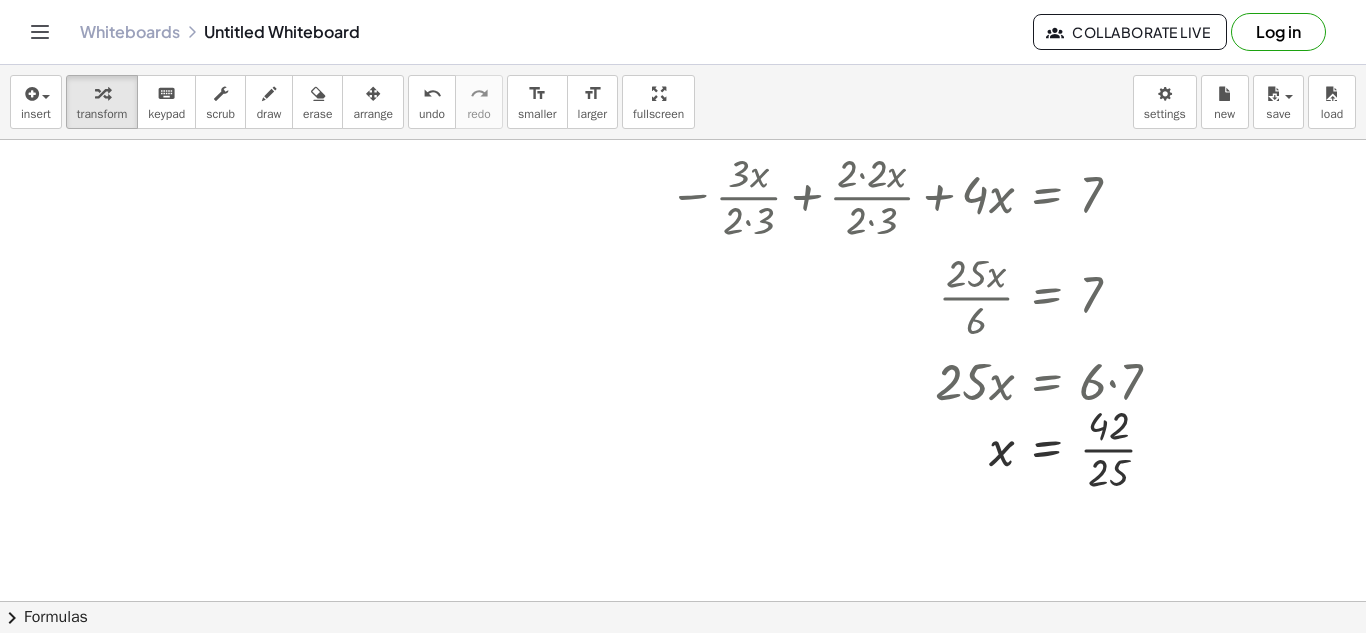 scroll, scrollTop: 615, scrollLeft: 0, axis: vertical 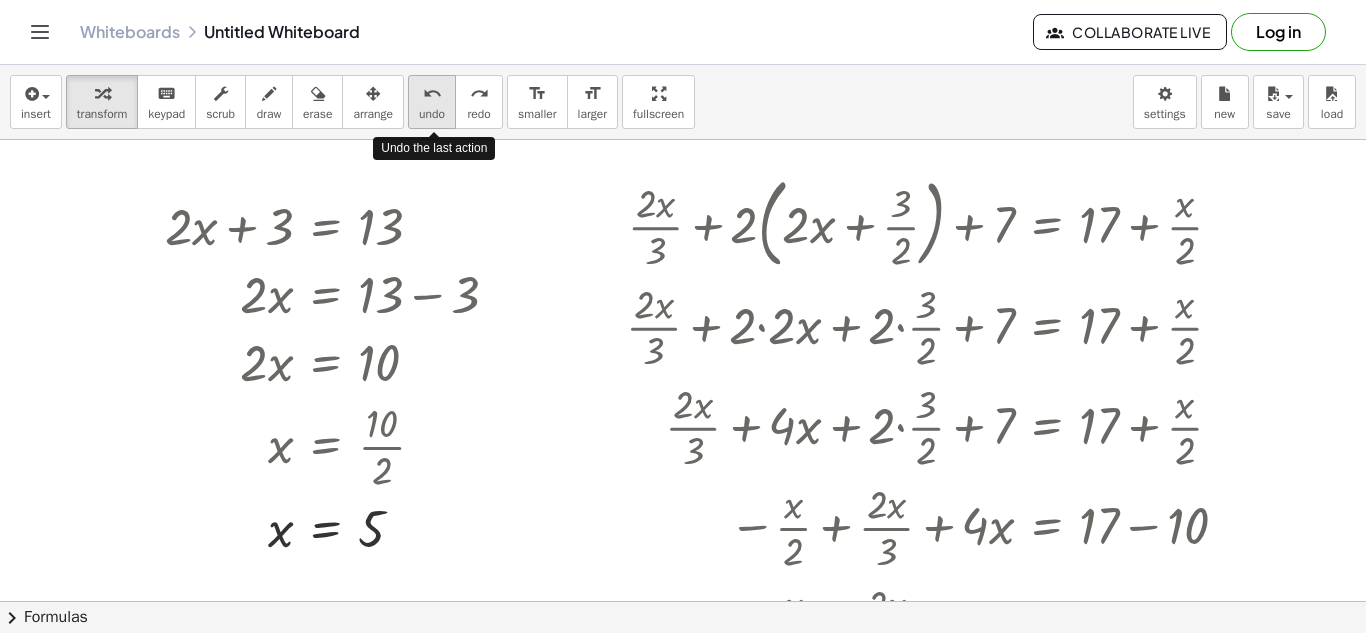 click on "undo" at bounding box center (432, 114) 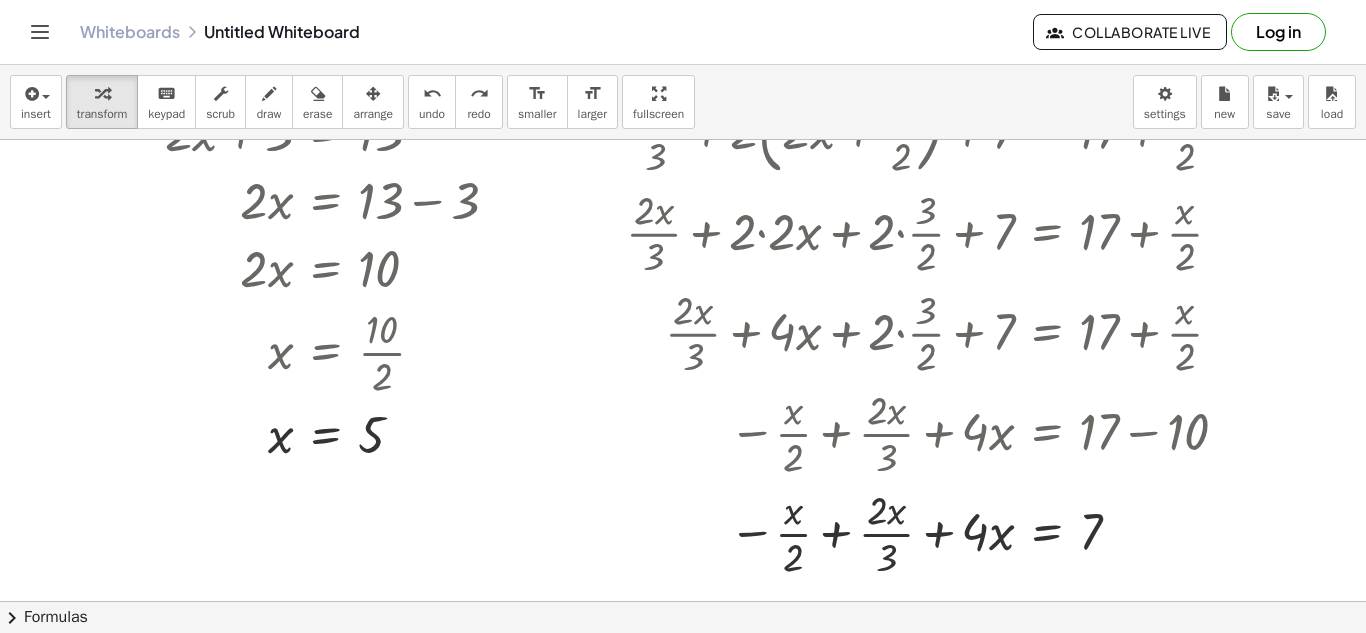 scroll, scrollTop: 0, scrollLeft: 0, axis: both 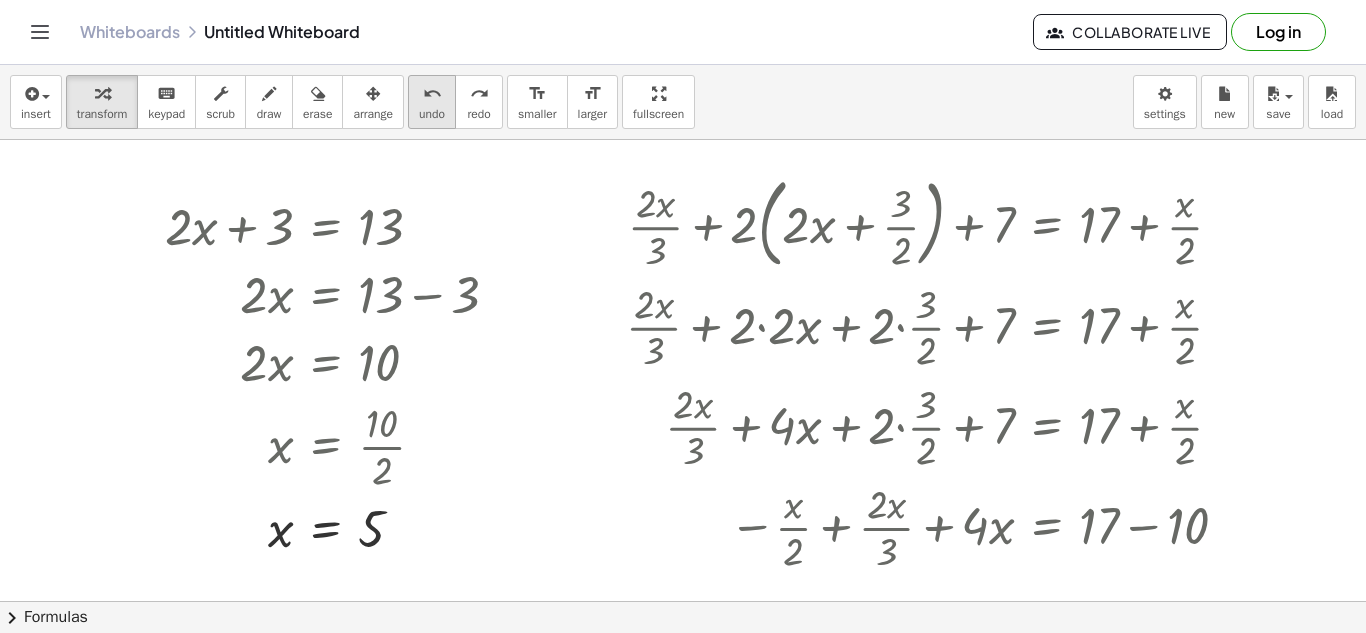 click on "undo undo" at bounding box center (432, 102) 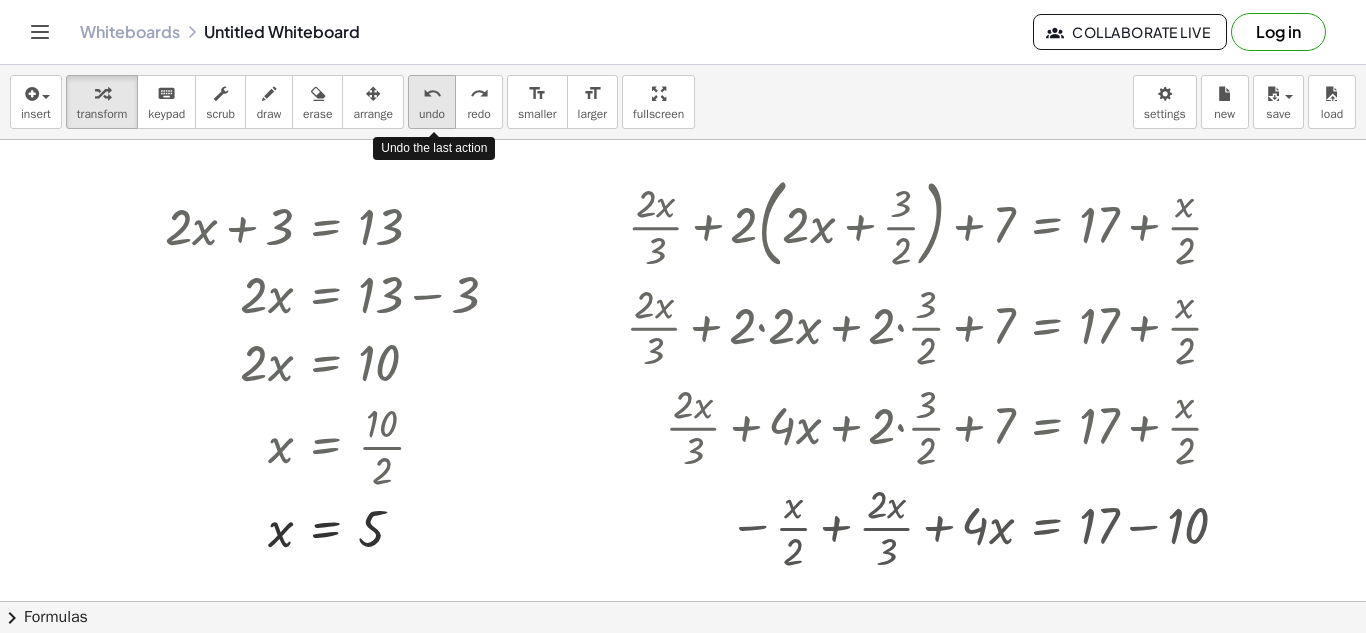 click on "undo undo" at bounding box center [432, 102] 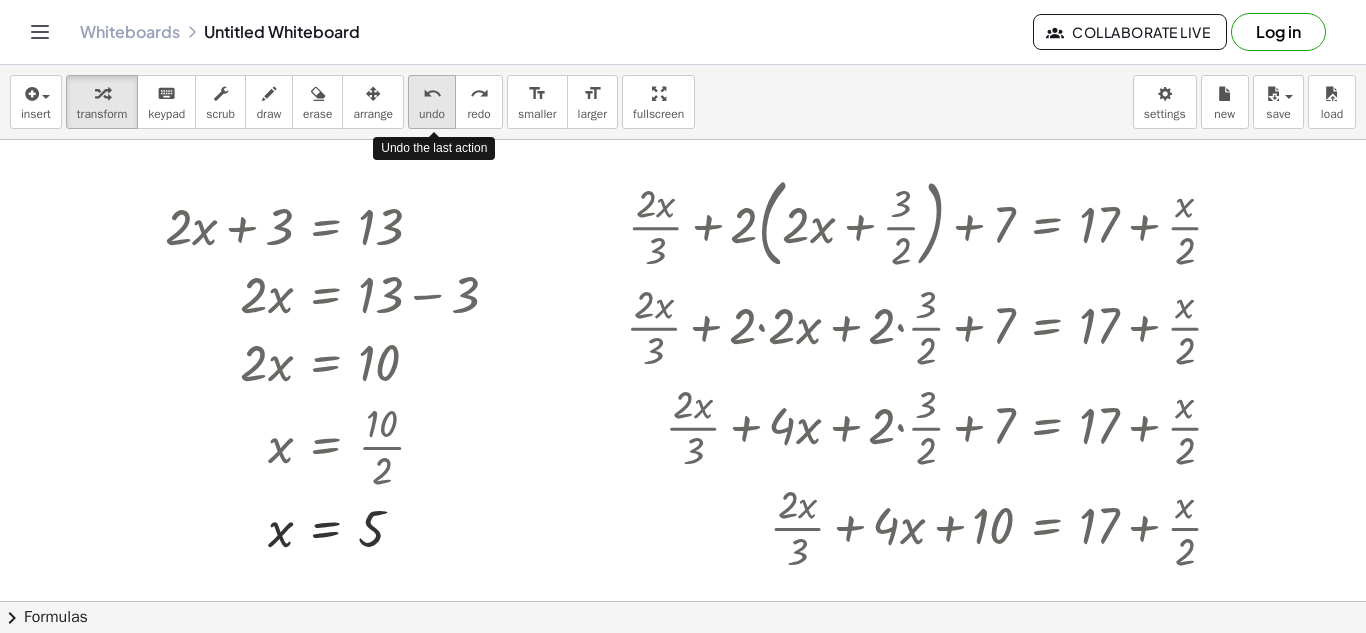 click on "undo undo" at bounding box center (432, 102) 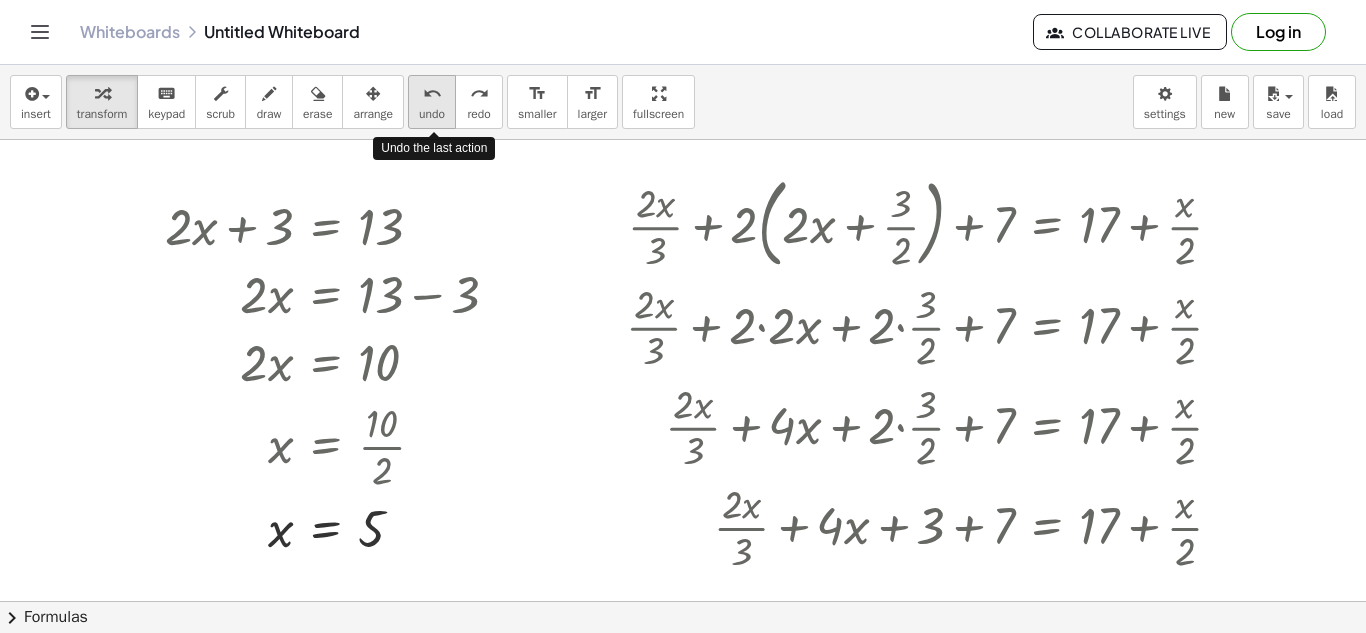 click on "undo undo" at bounding box center [432, 102] 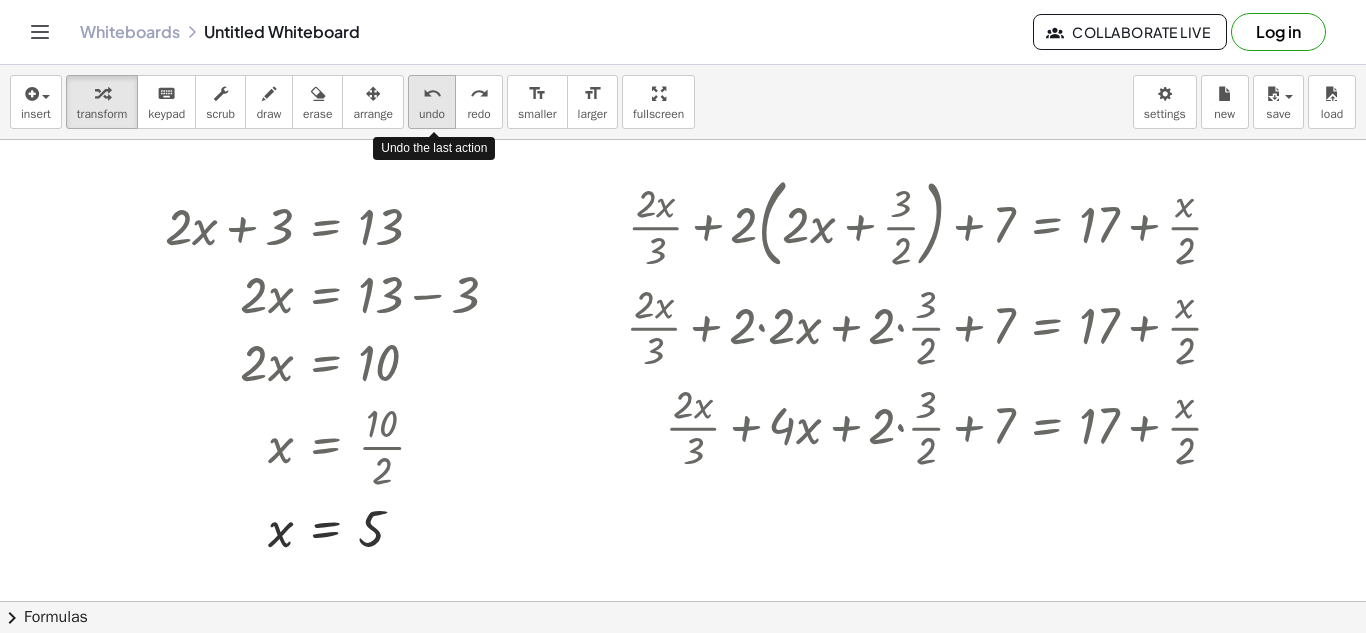 click on "undo undo" at bounding box center [432, 102] 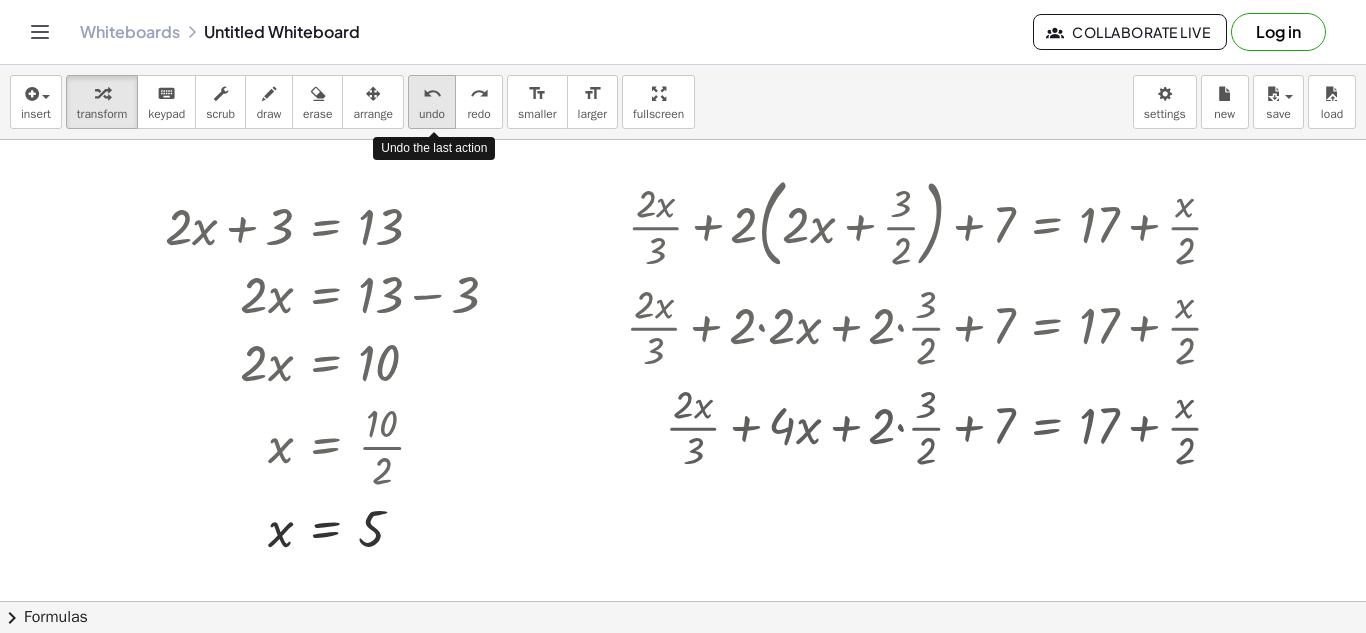 click on "undo undo" at bounding box center [432, 102] 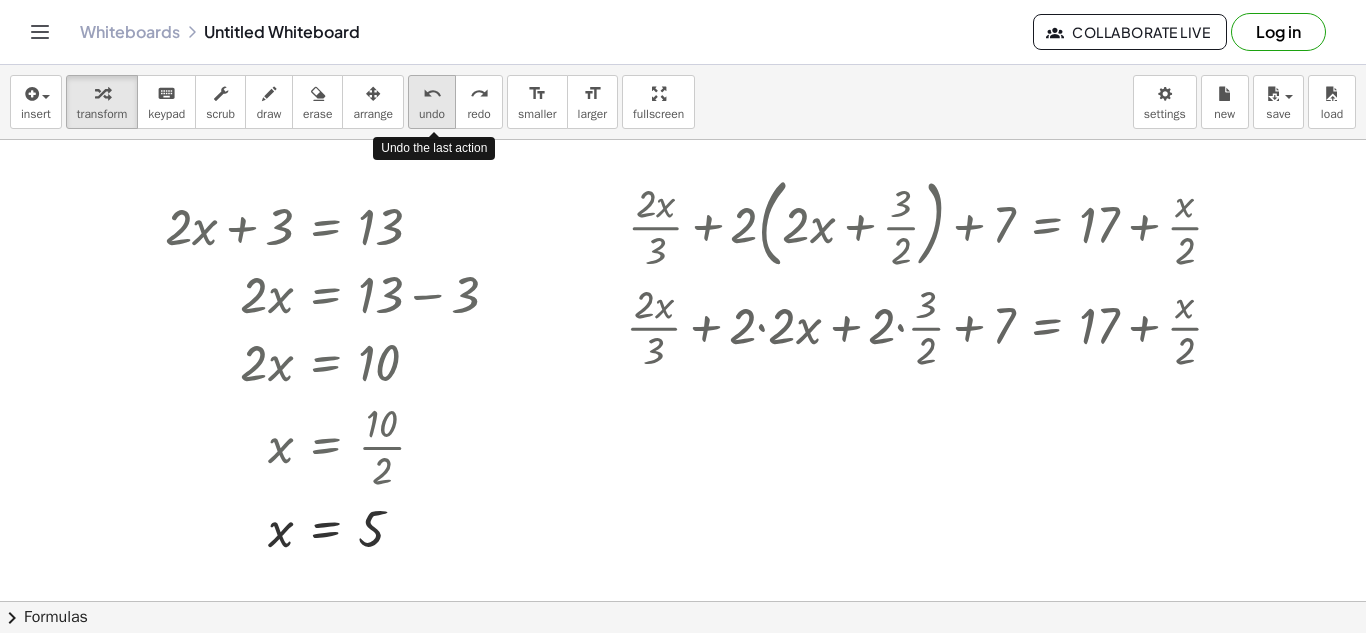 click on "undo undo" at bounding box center (432, 102) 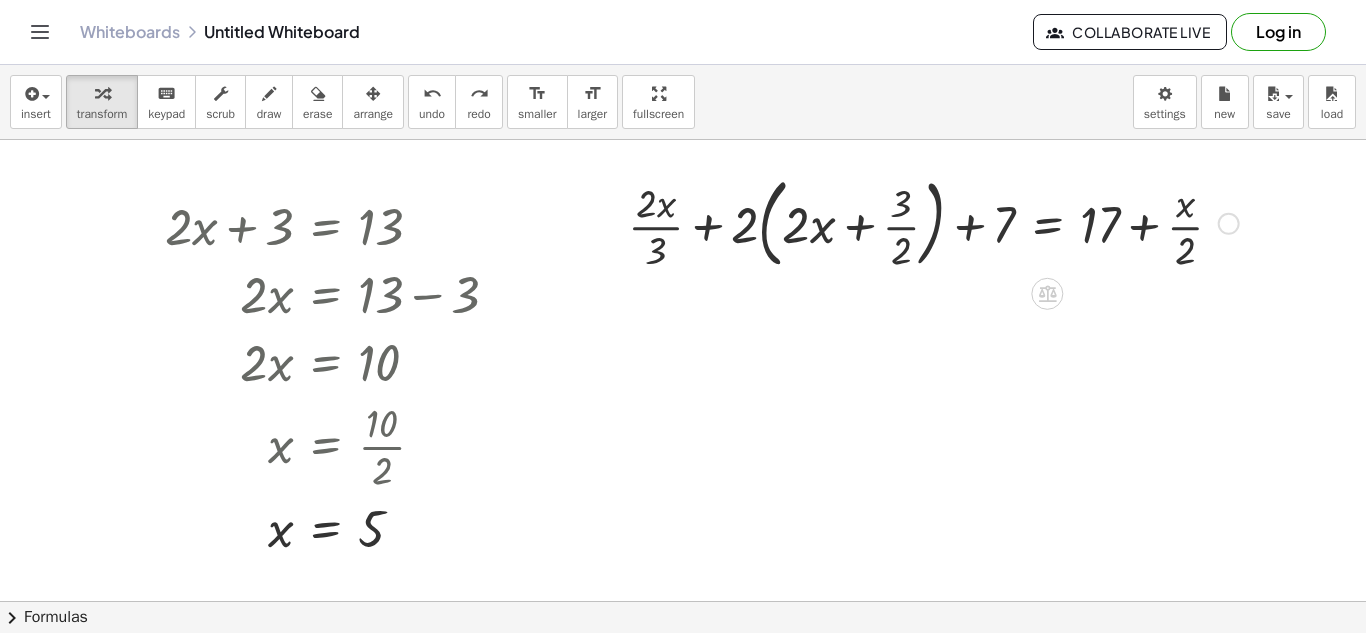 click at bounding box center (933, 222) 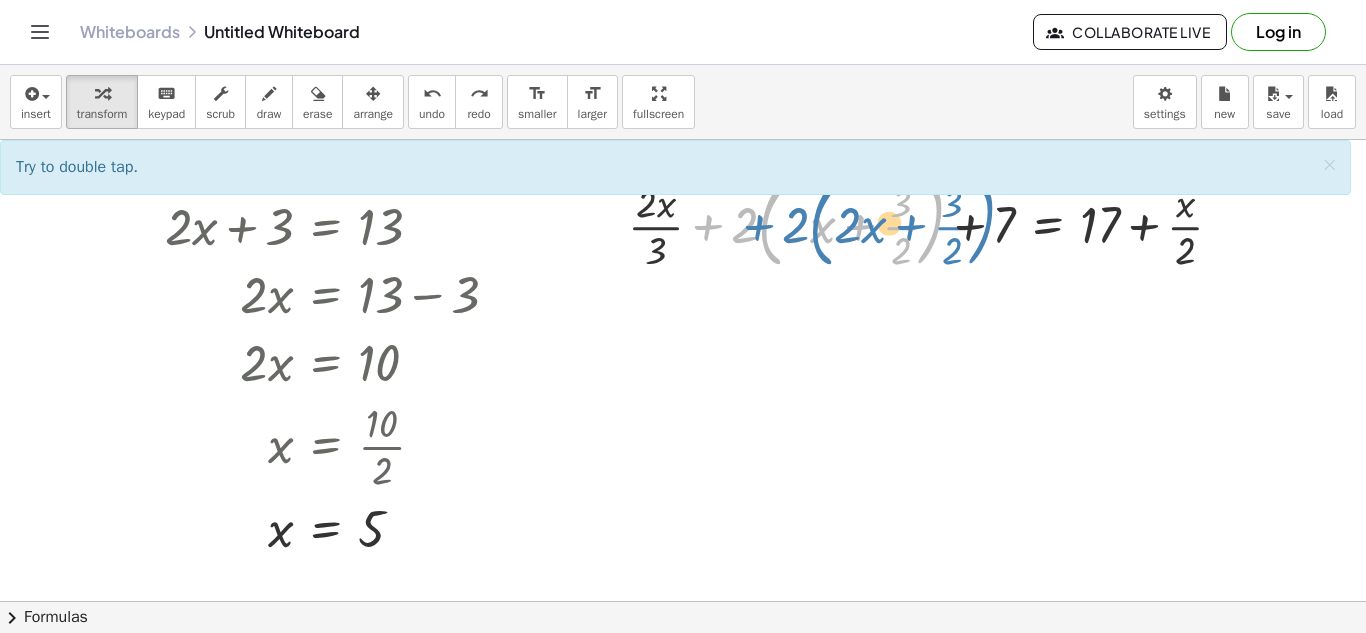 drag, startPoint x: 716, startPoint y: 229, endPoint x: 762, endPoint y: 230, distance: 46.010868 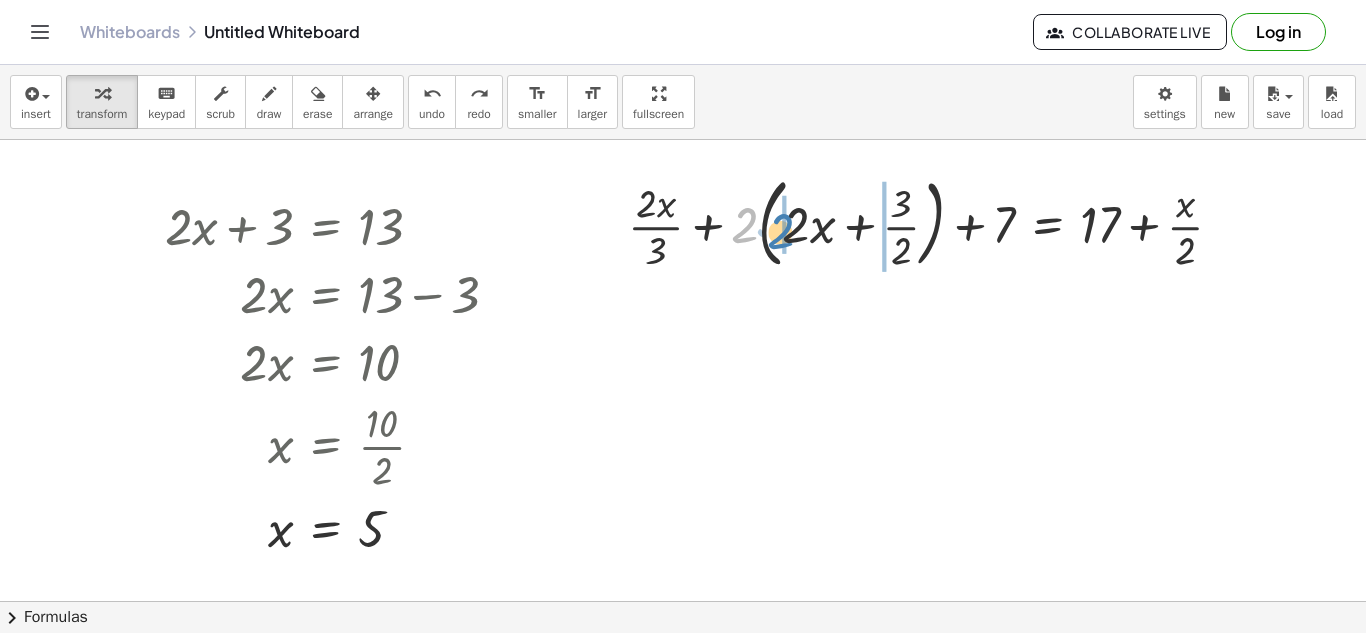 drag, startPoint x: 737, startPoint y: 233, endPoint x: 777, endPoint y: 238, distance: 40.311287 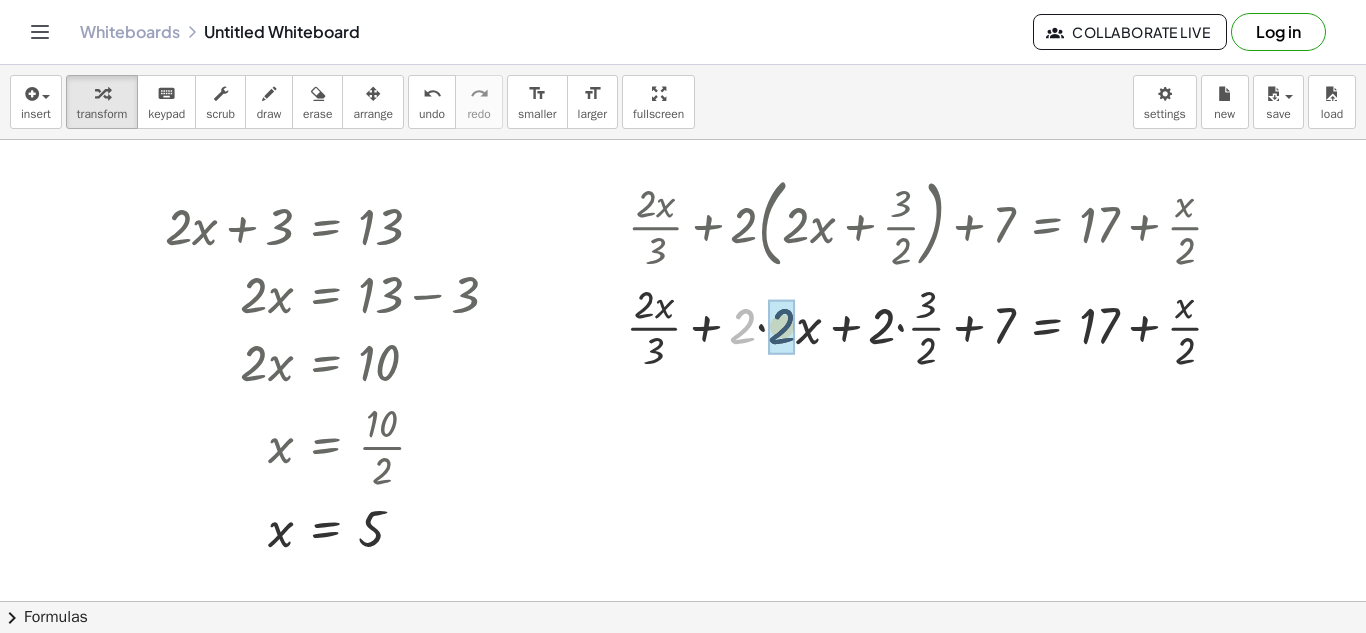 drag, startPoint x: 735, startPoint y: 340, endPoint x: 782, endPoint y: 340, distance: 47 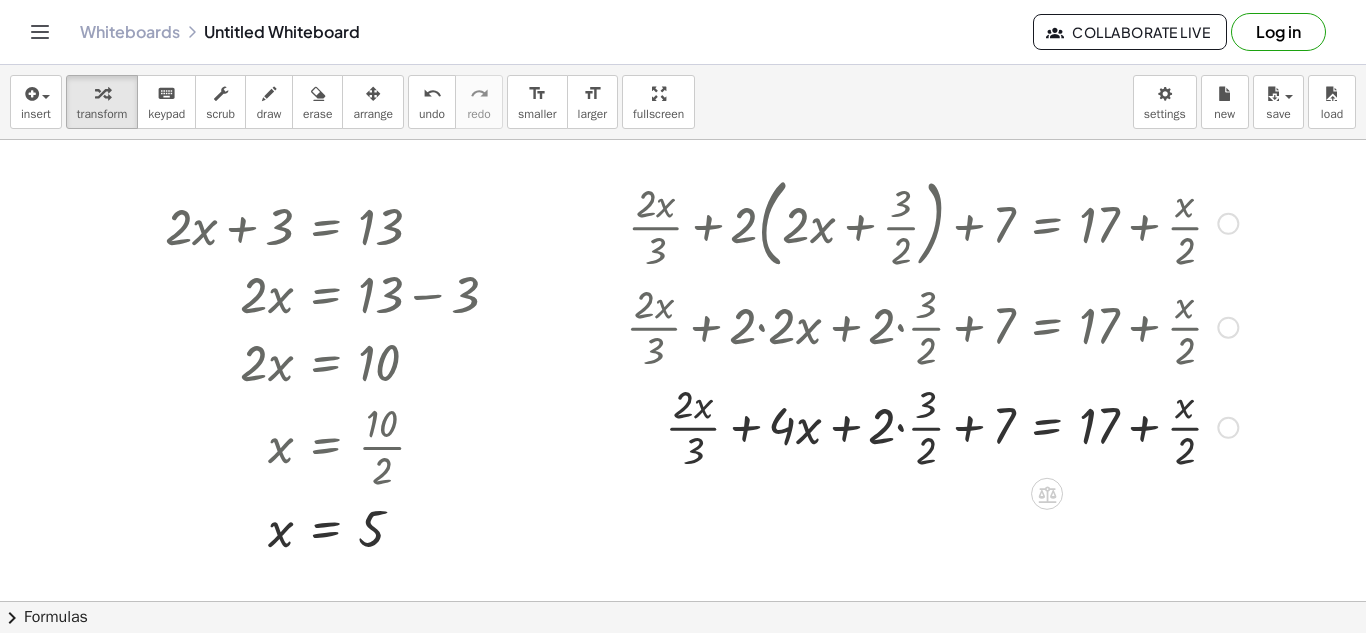 drag, startPoint x: 879, startPoint y: 333, endPoint x: 906, endPoint y: 325, distance: 28.160255 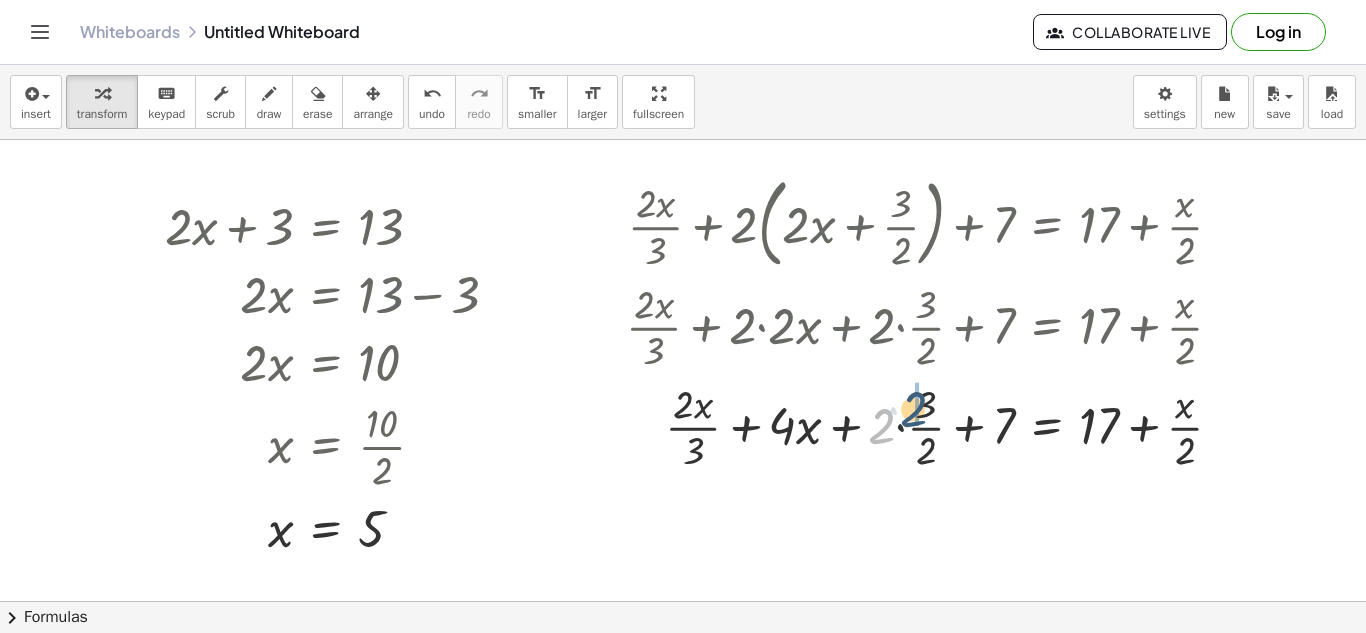 drag, startPoint x: 880, startPoint y: 430, endPoint x: 917, endPoint y: 412, distance: 41.14608 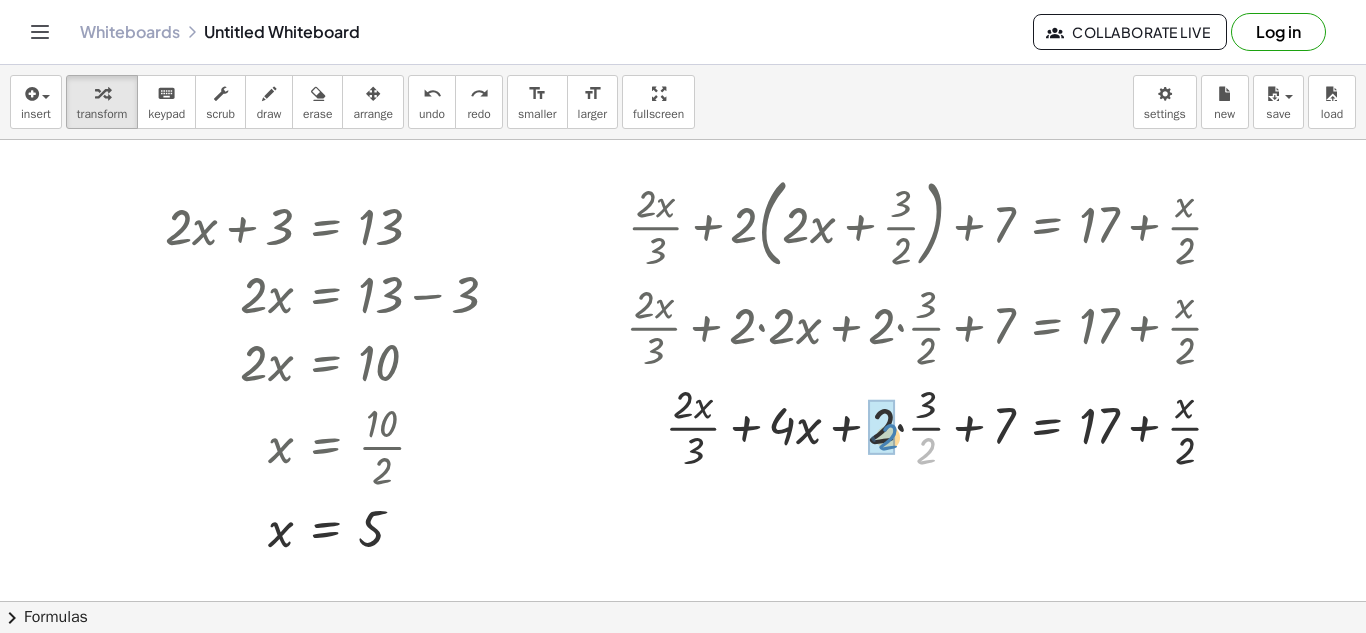 drag, startPoint x: 919, startPoint y: 456, endPoint x: 881, endPoint y: 441, distance: 40.853397 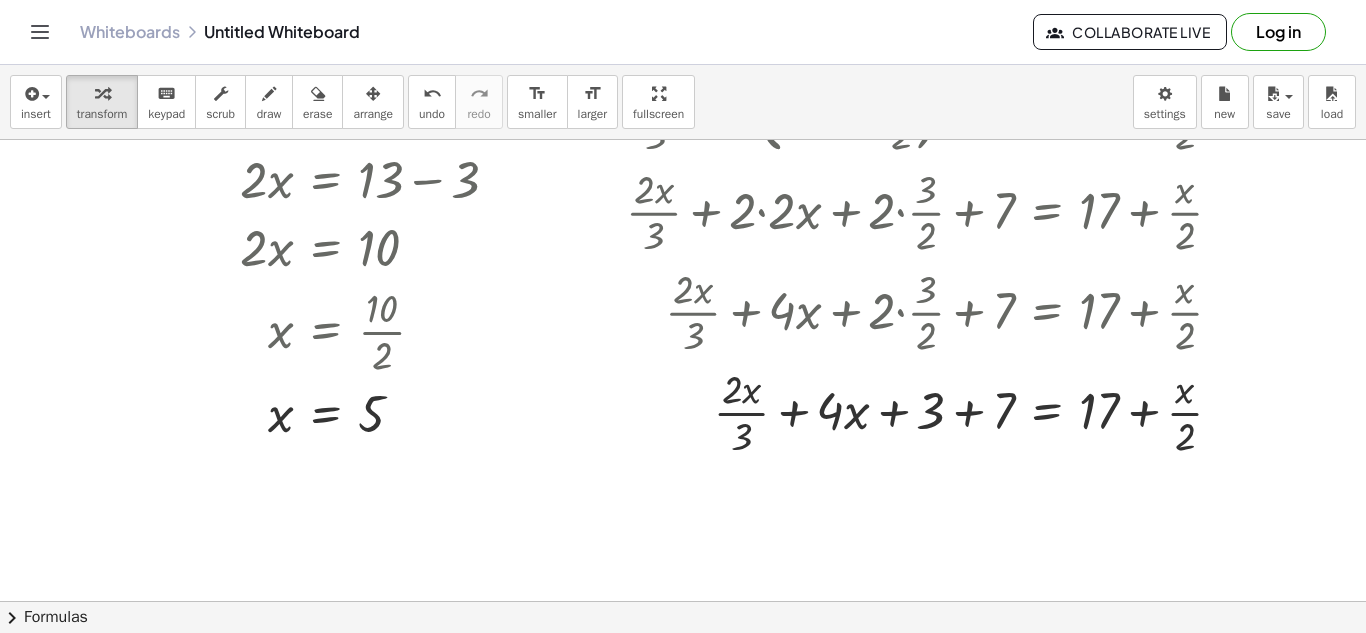 scroll, scrollTop: 117, scrollLeft: 0, axis: vertical 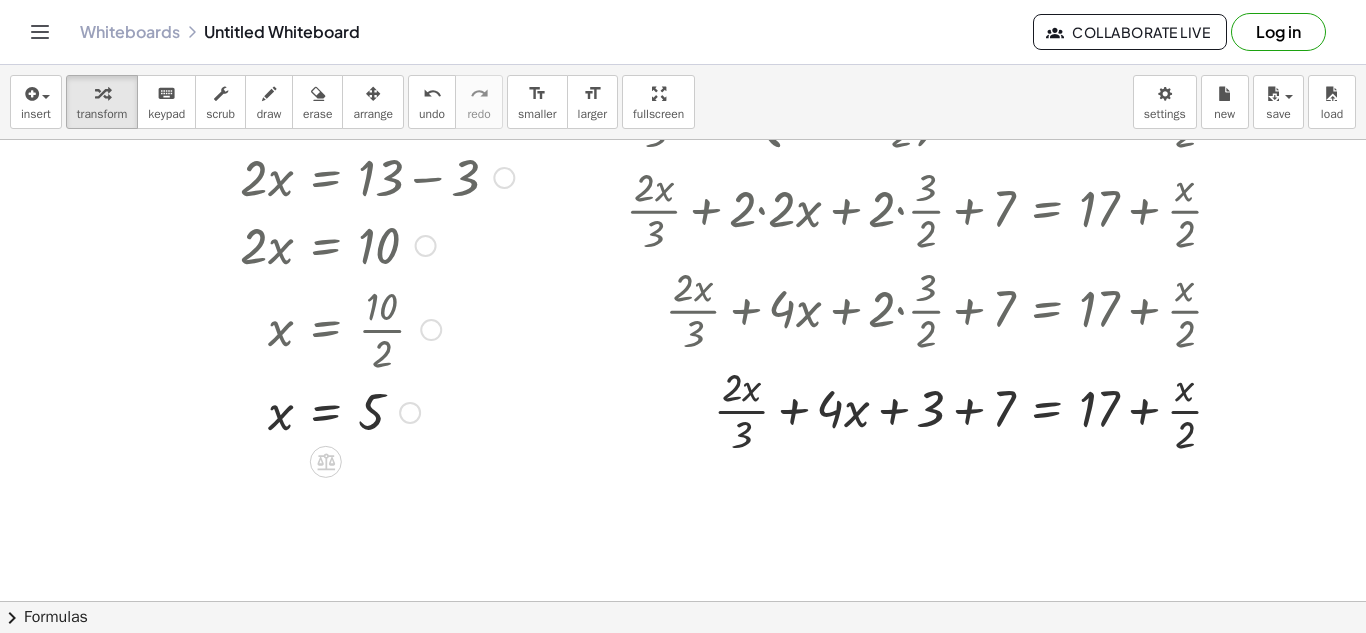 drag, startPoint x: 730, startPoint y: 271, endPoint x: 416, endPoint y: 173, distance: 328.93768 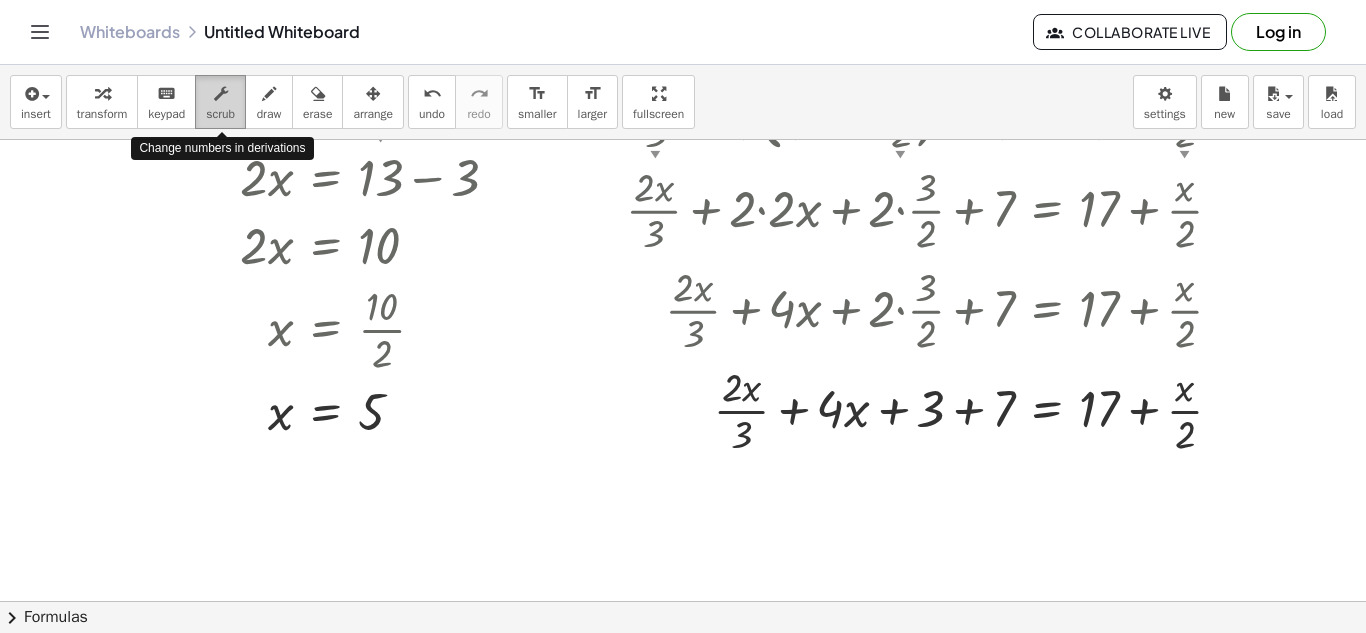 click at bounding box center [221, 94] 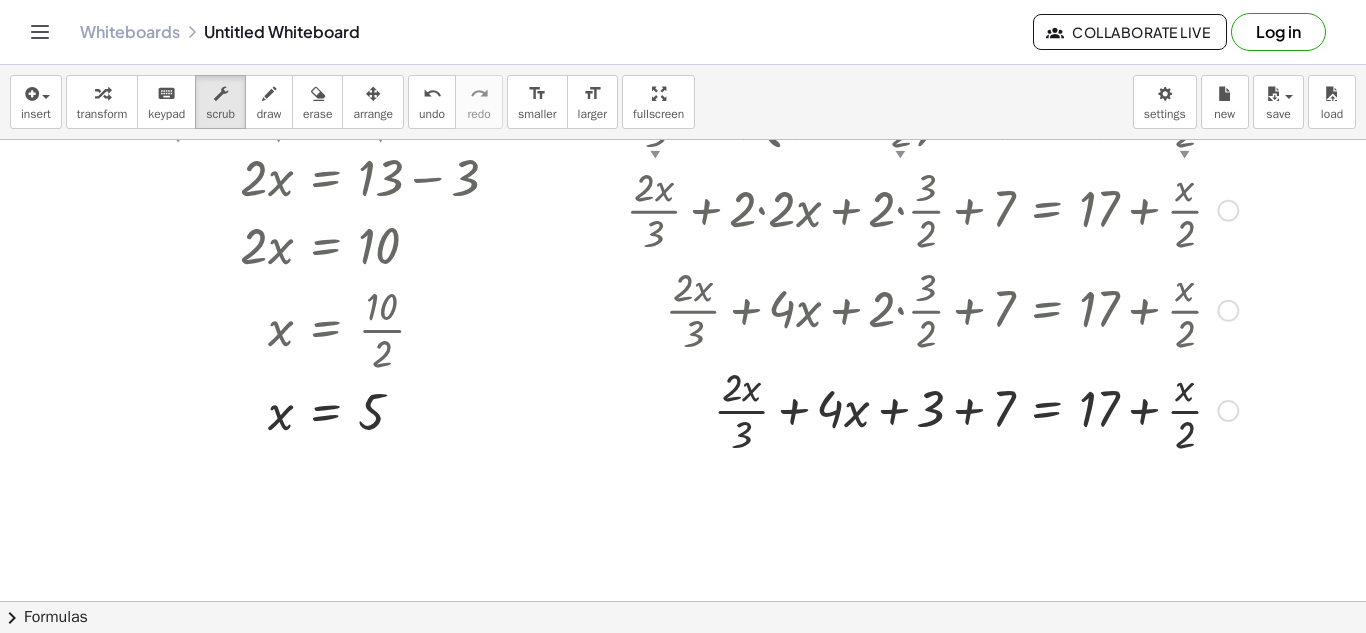 click at bounding box center [932, 409] 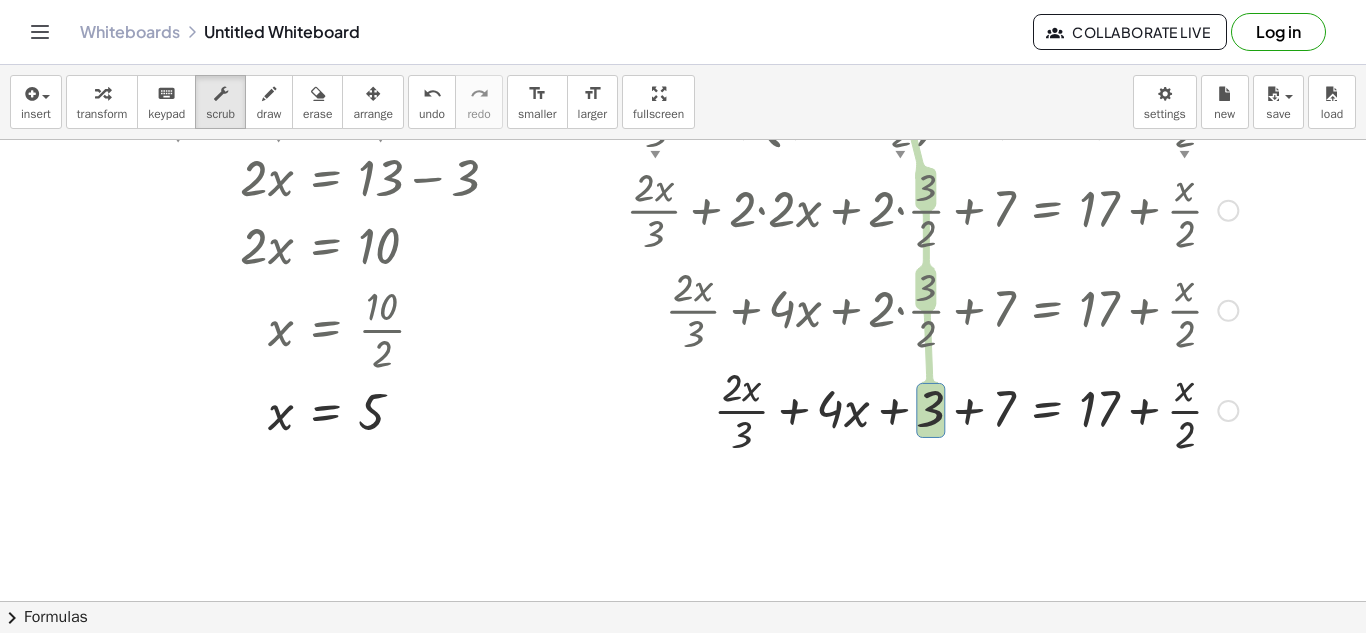 click at bounding box center (932, 409) 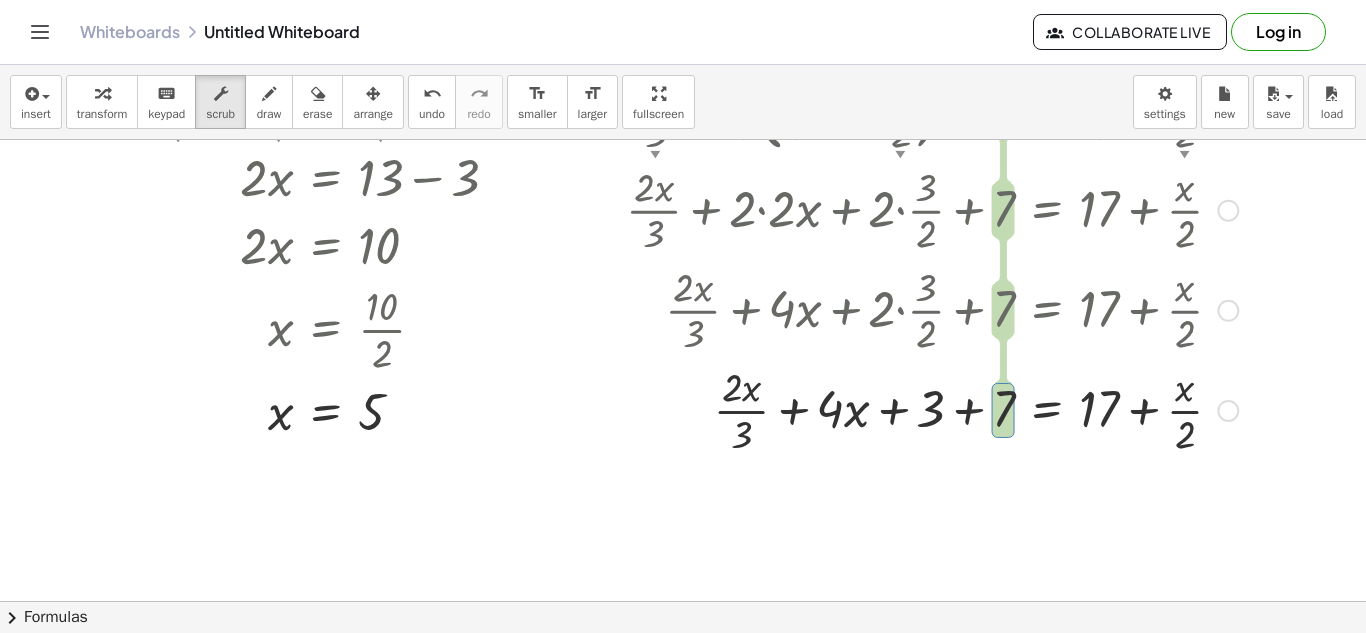 click at bounding box center (932, 409) 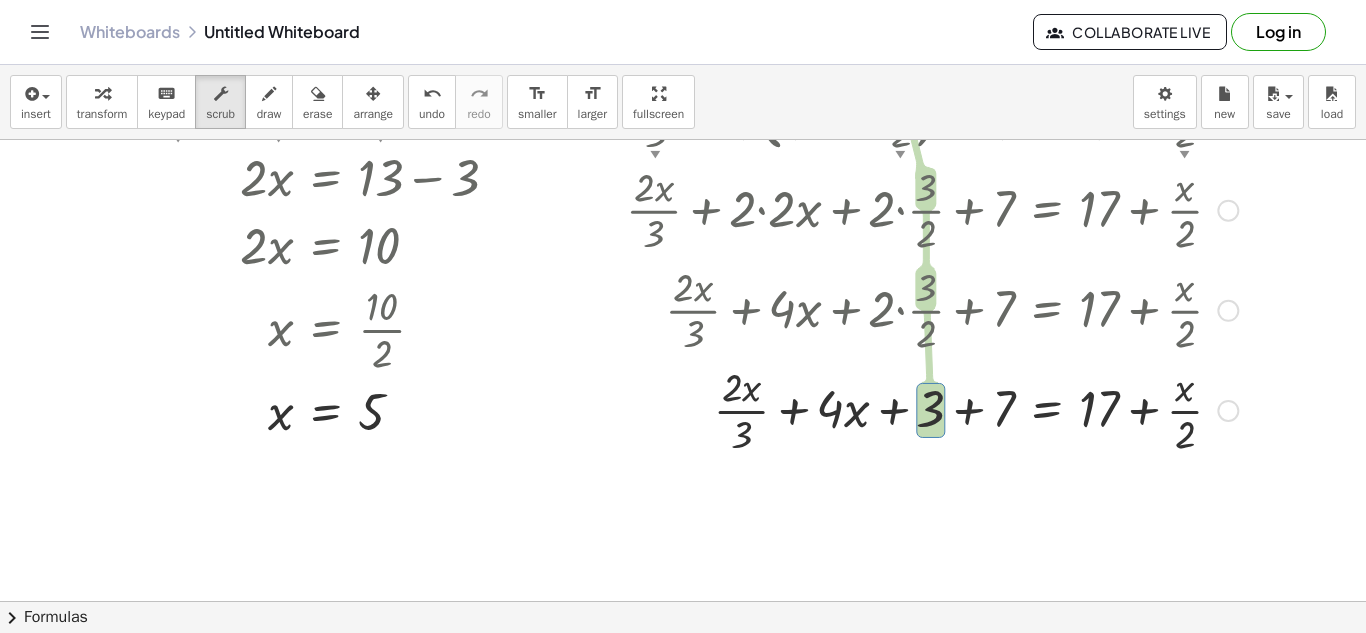 click on "+ · 2 ▲ ▼ · x · 3 ▲ ▼ + · 2 ▲ ▼ · ( + · 2 ▲ ▼ · x + · 3 ▲ ▼ · 2 ▲ ▼ ) + 7 ▲ ▼ = + 17 ▲ ▼ + · x · 2 ▲ ▼ + · 2 · x · 3 + · 2 · 2 · x + · 2 · · 3 · 2 + 7 = + 17 + · x · 2 + · 2 · x · 3 + · 4 · x + · 2 · · 3 · 2 + 7 = + 17 + · x · 2 + · 2 · x · 3 + · 4 · x + 3 + 7 = + 17 + · x · 2" at bounding box center [924, 255] 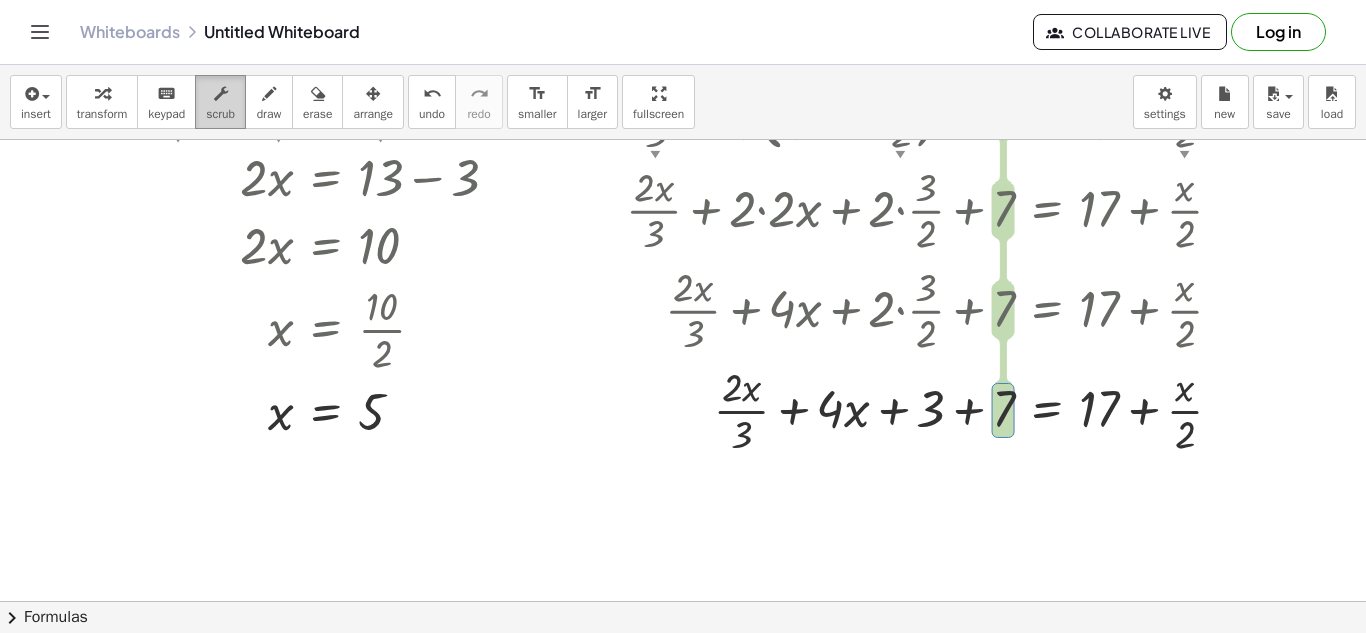 click on "scrub" at bounding box center (220, 114) 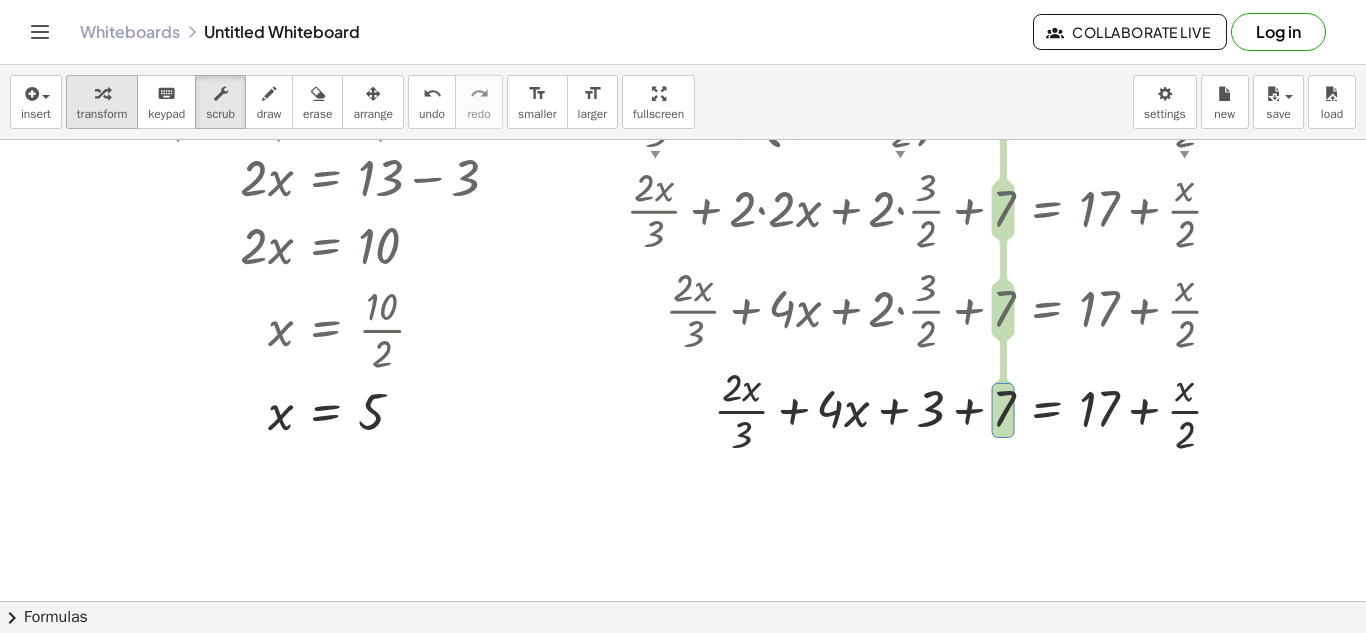 click at bounding box center [102, 93] 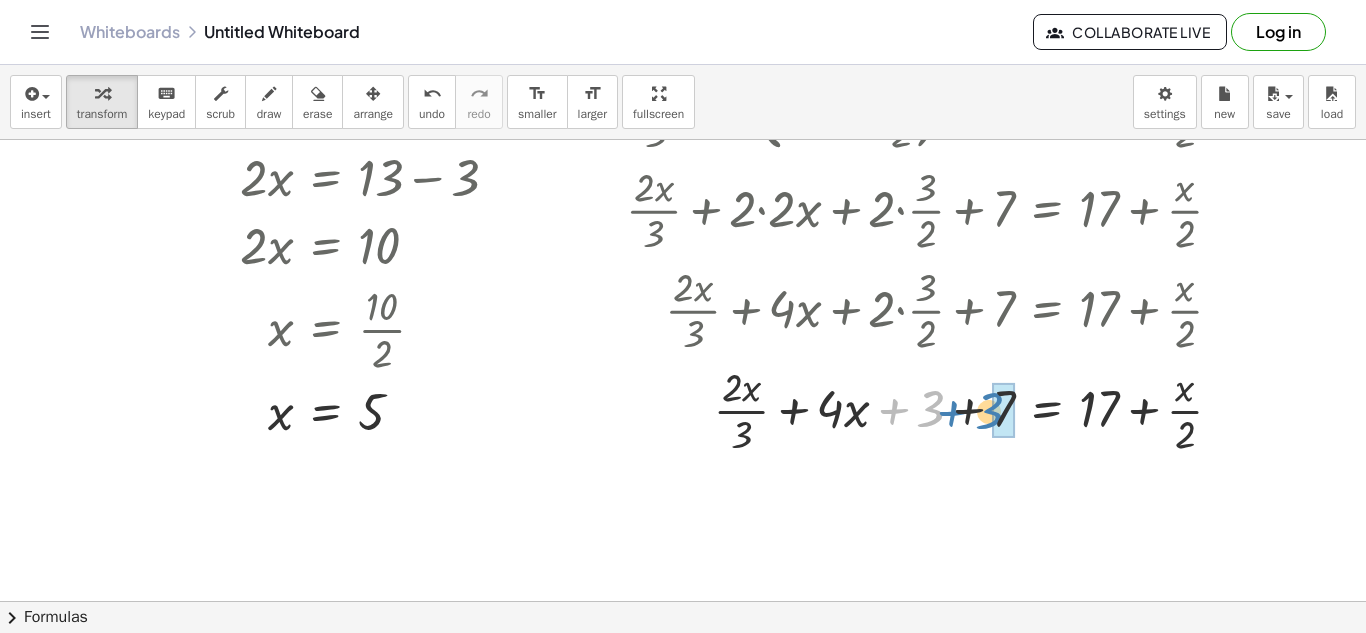 drag, startPoint x: 929, startPoint y: 418, endPoint x: 993, endPoint y: 420, distance: 64.03124 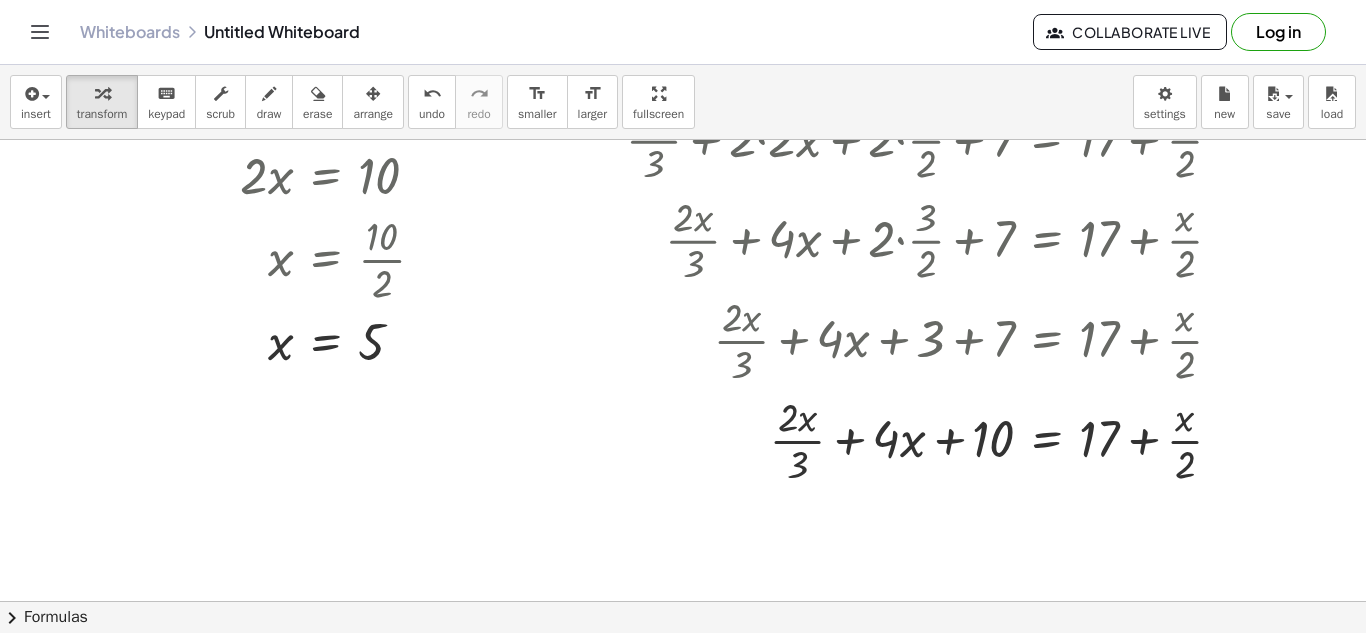 scroll, scrollTop: 198, scrollLeft: 0, axis: vertical 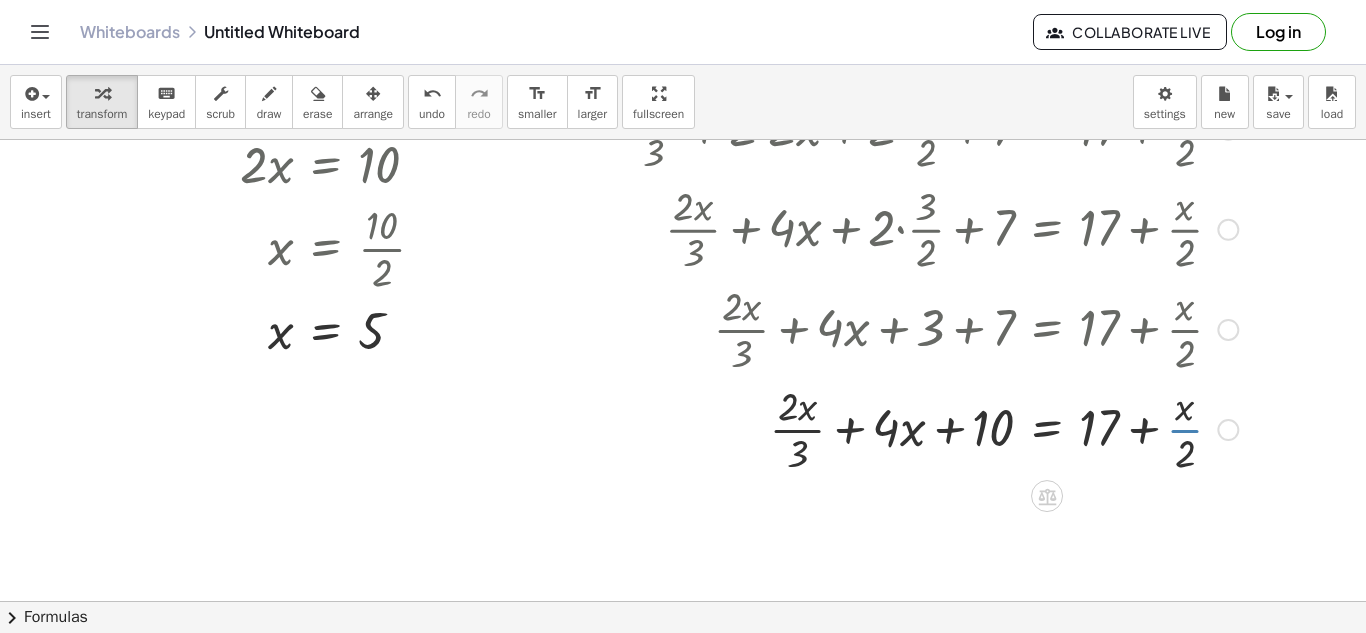 click at bounding box center (932, 428) 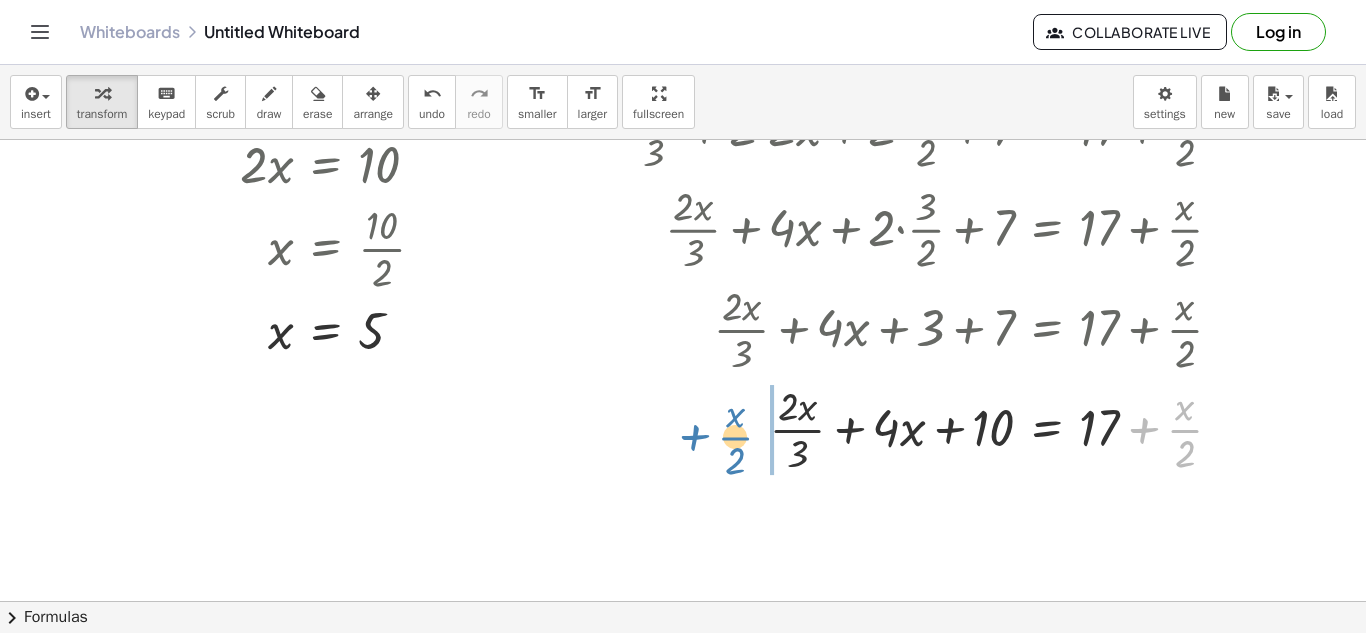 drag, startPoint x: 1186, startPoint y: 423, endPoint x: 735, endPoint y: 430, distance: 451.05432 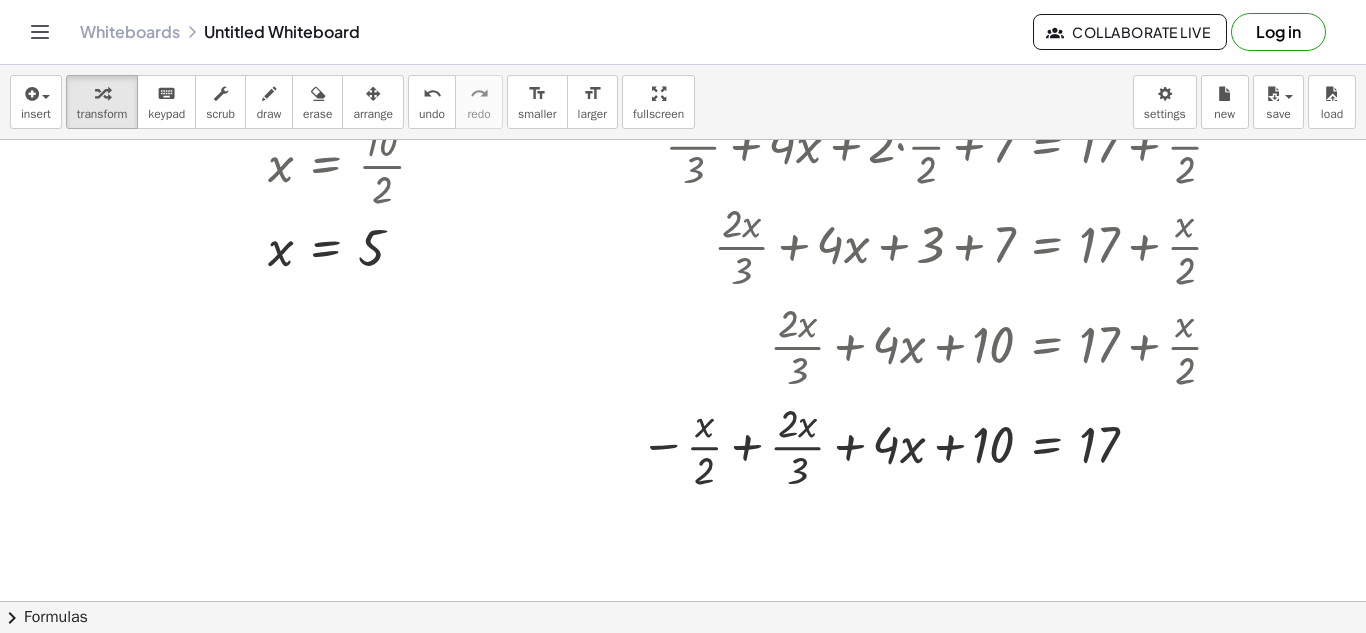 scroll, scrollTop: 285, scrollLeft: 0, axis: vertical 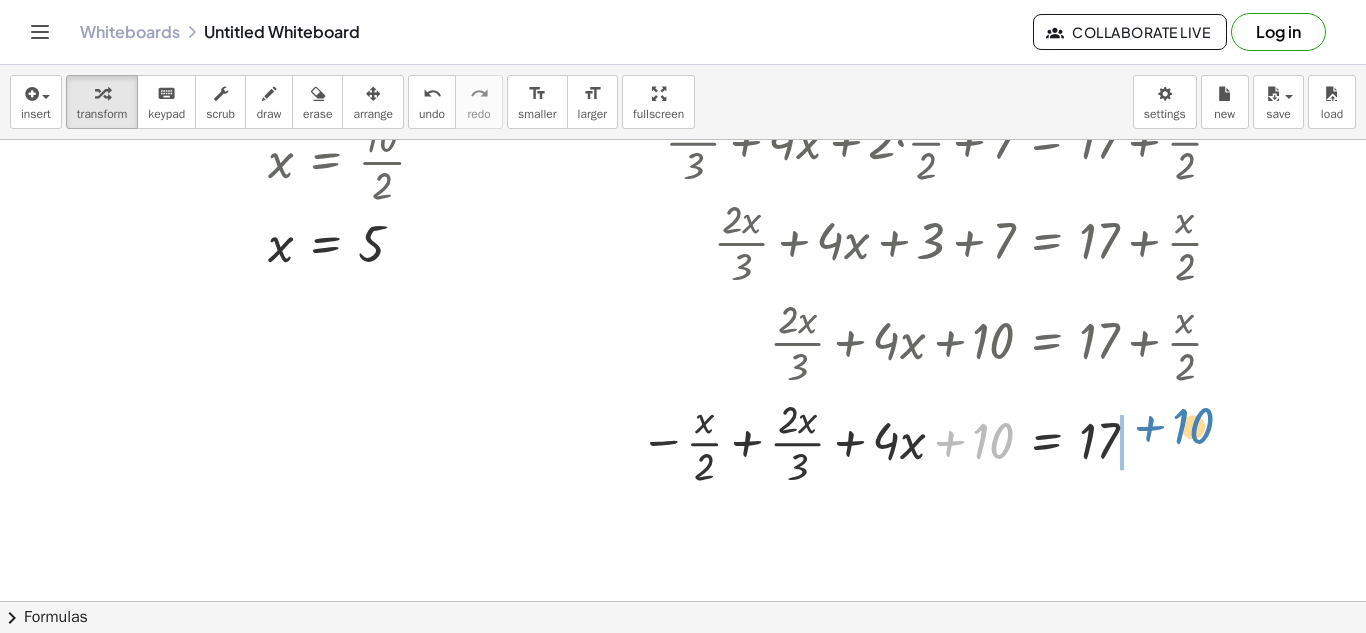 drag, startPoint x: 961, startPoint y: 453, endPoint x: 1161, endPoint y: 439, distance: 200.4894 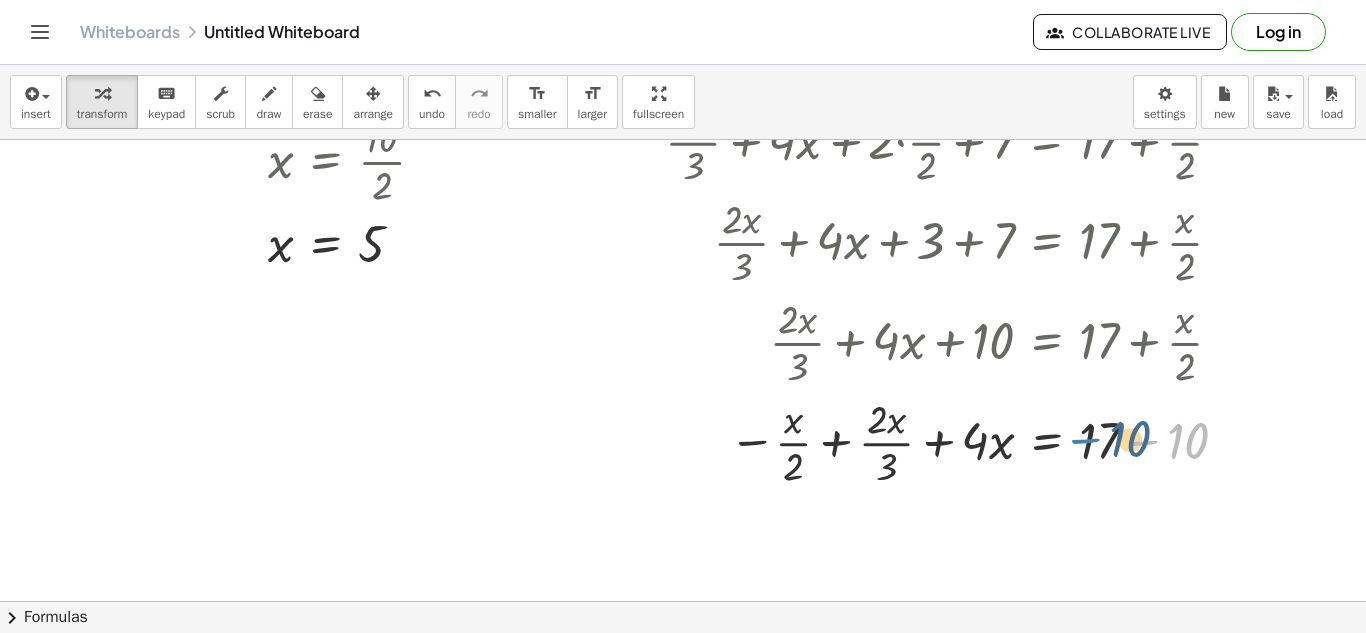drag, startPoint x: 1152, startPoint y: 443, endPoint x: 1094, endPoint y: 441, distance: 58.034473 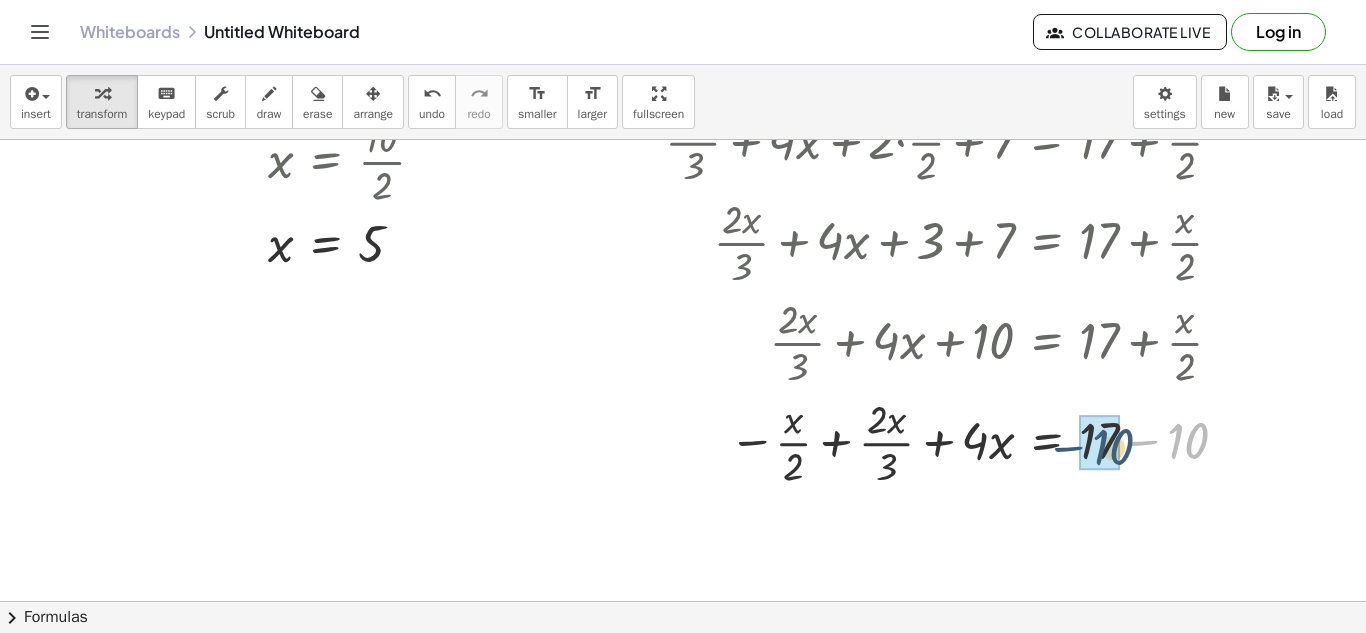 drag, startPoint x: 1176, startPoint y: 437, endPoint x: 1100, endPoint y: 443, distance: 76.23647 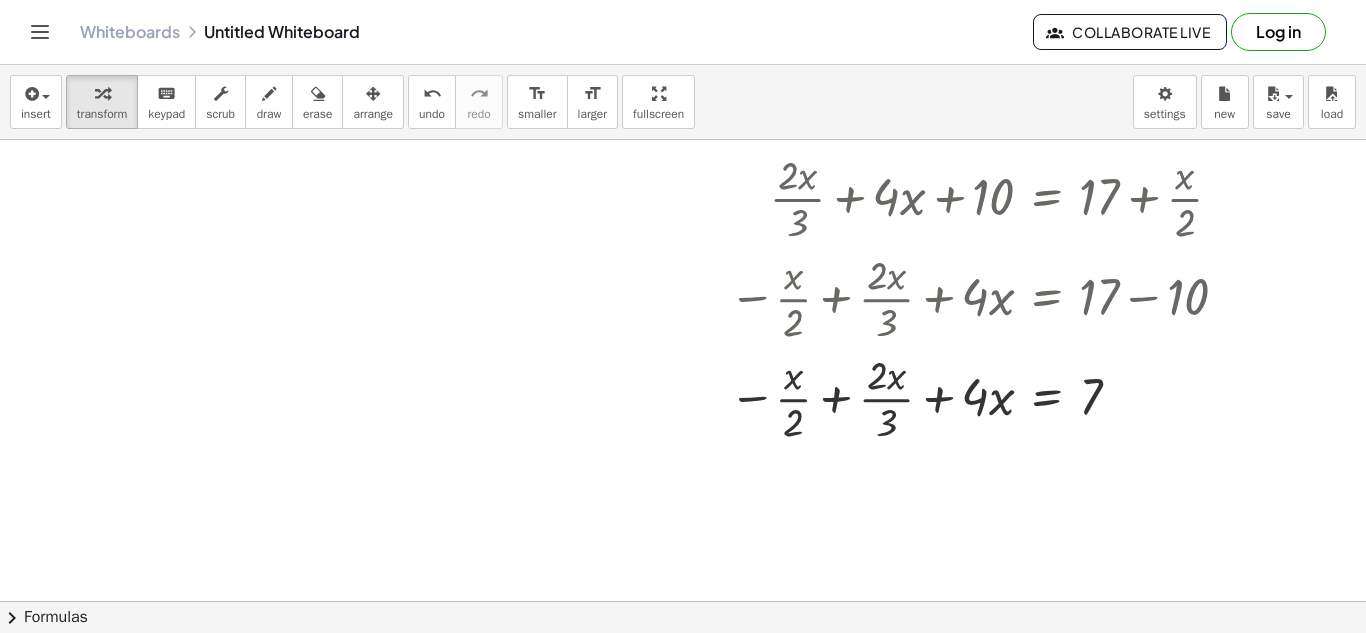 scroll, scrollTop: 456, scrollLeft: 0, axis: vertical 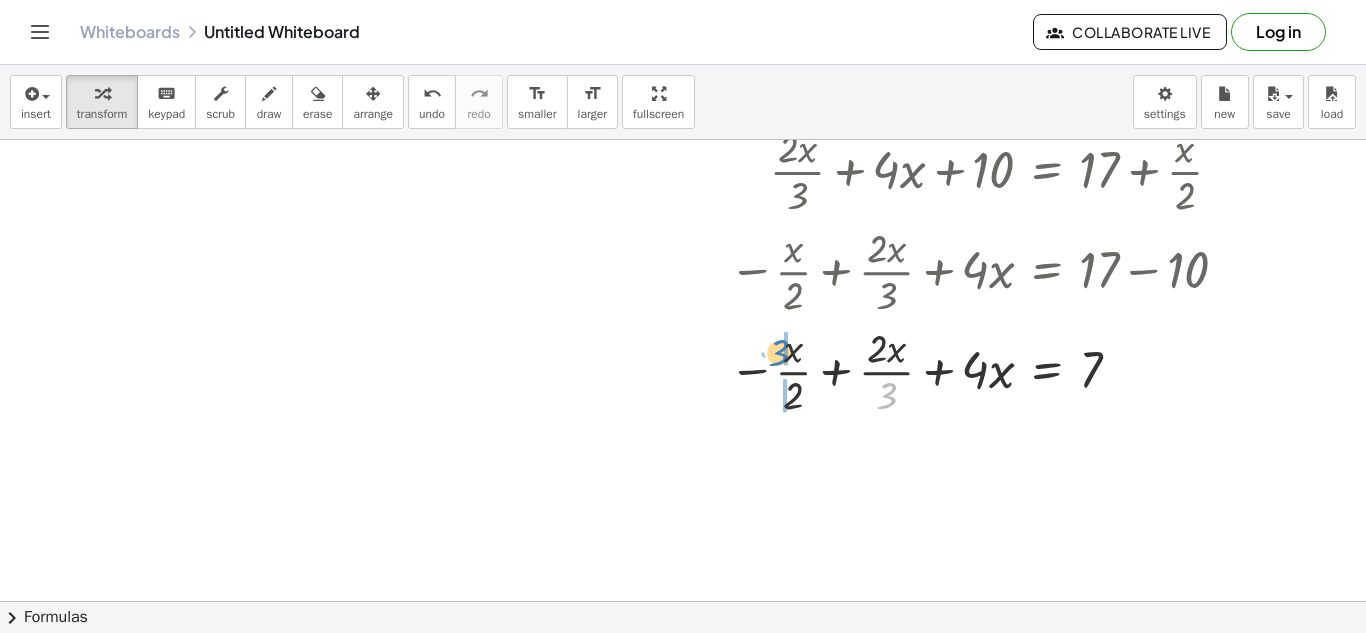 drag, startPoint x: 894, startPoint y: 396, endPoint x: 786, endPoint y: 353, distance: 116.24543 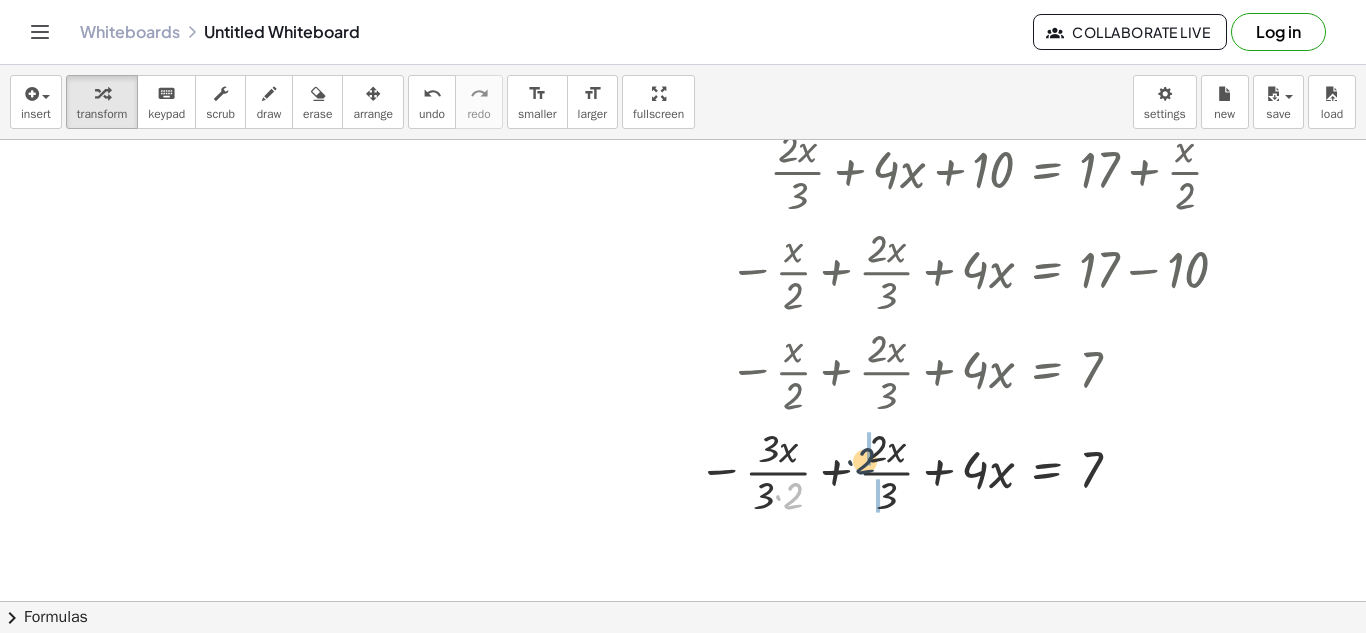 drag, startPoint x: 792, startPoint y: 501, endPoint x: 874, endPoint y: 464, distance: 89.961105 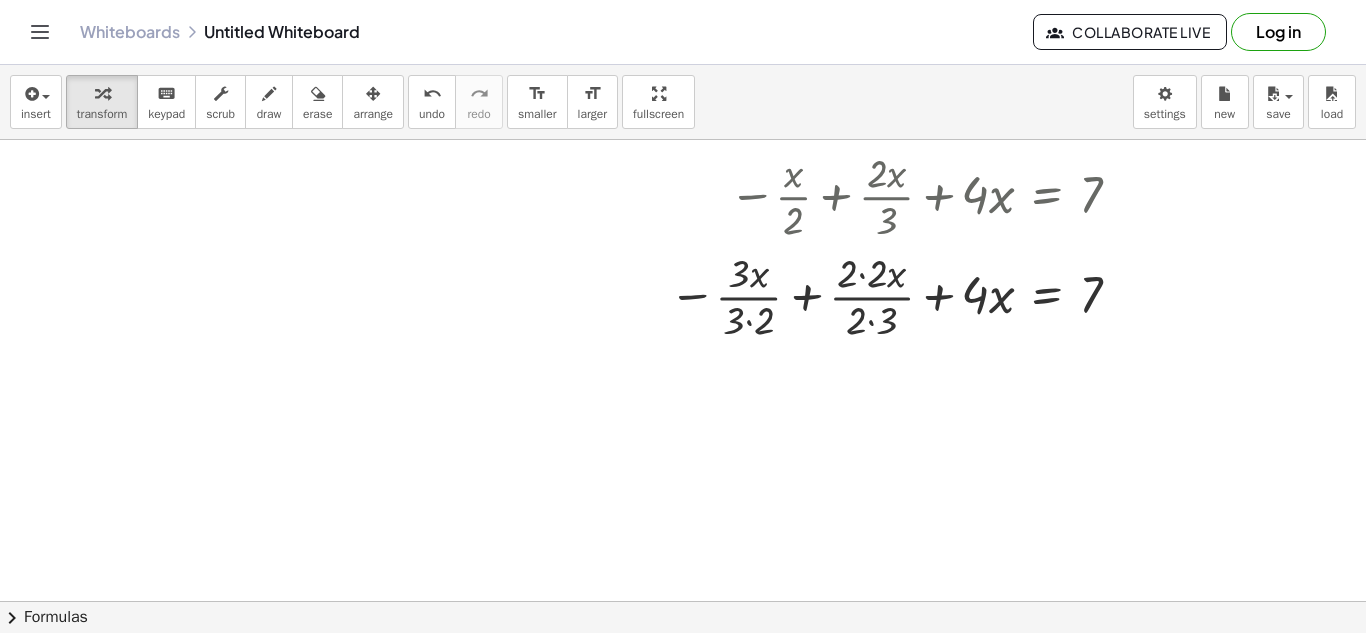 scroll, scrollTop: 634, scrollLeft: 0, axis: vertical 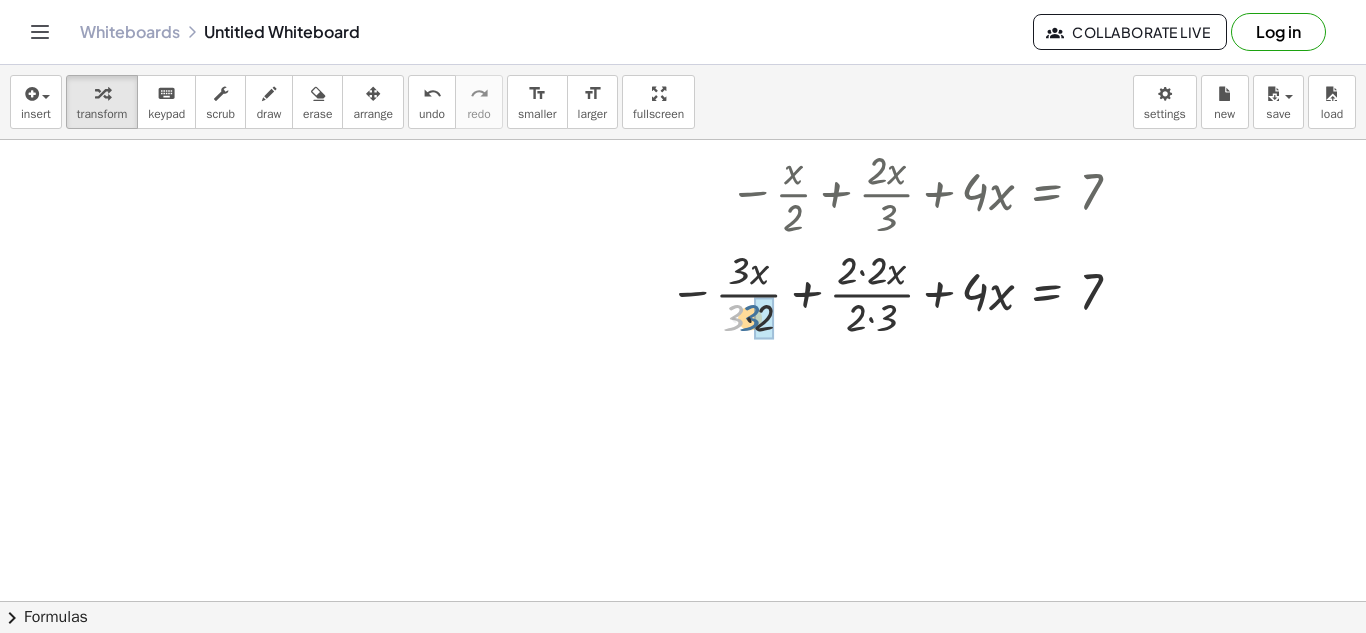 drag, startPoint x: 736, startPoint y: 323, endPoint x: 756, endPoint y: 323, distance: 20 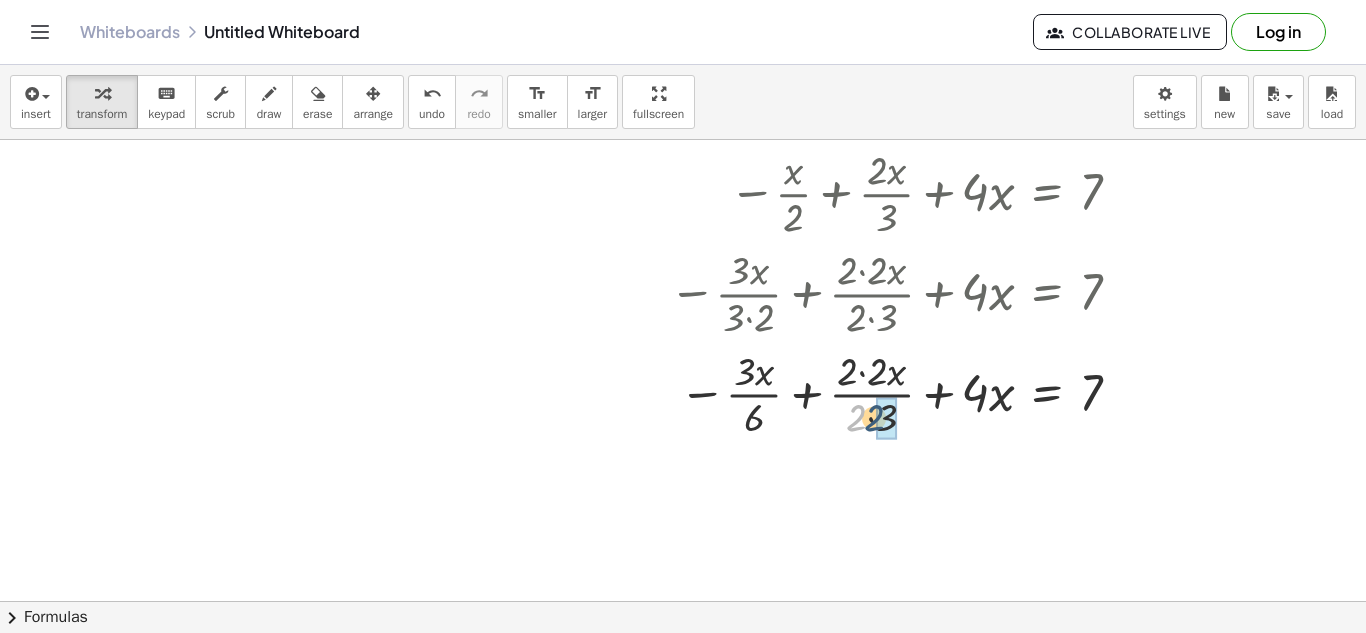 drag, startPoint x: 855, startPoint y: 419, endPoint x: 884, endPoint y: 418, distance: 29.017237 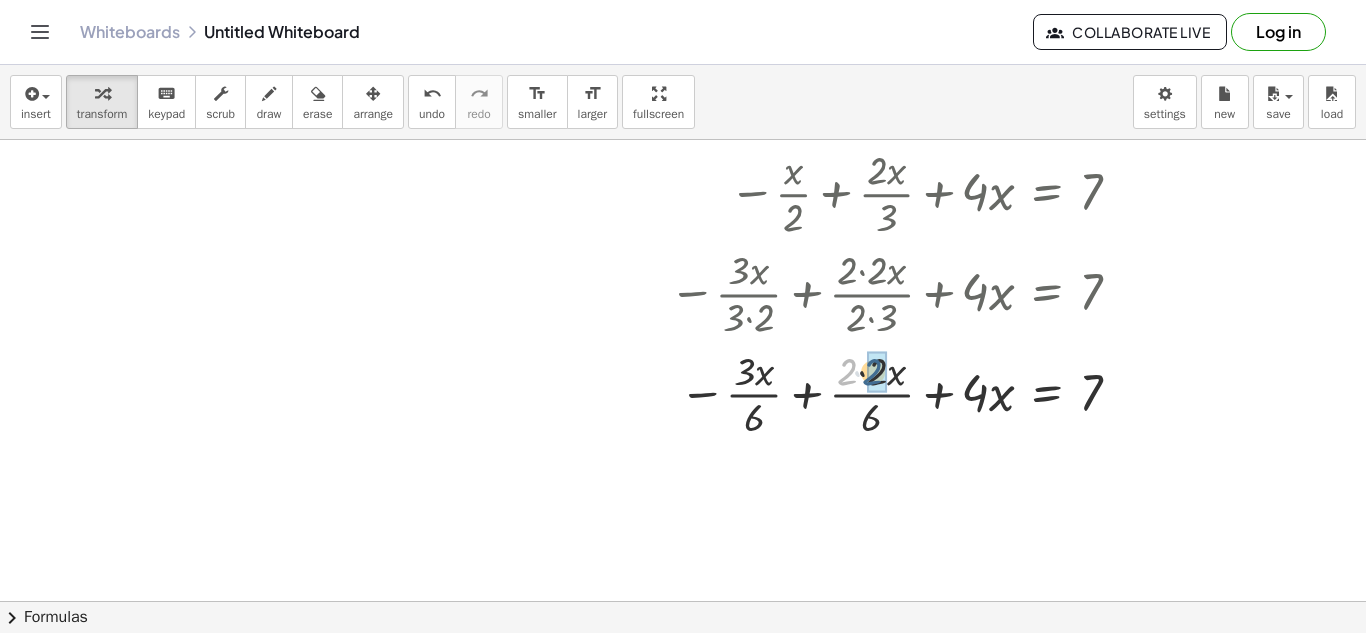 drag, startPoint x: 848, startPoint y: 370, endPoint x: 874, endPoint y: 370, distance: 26 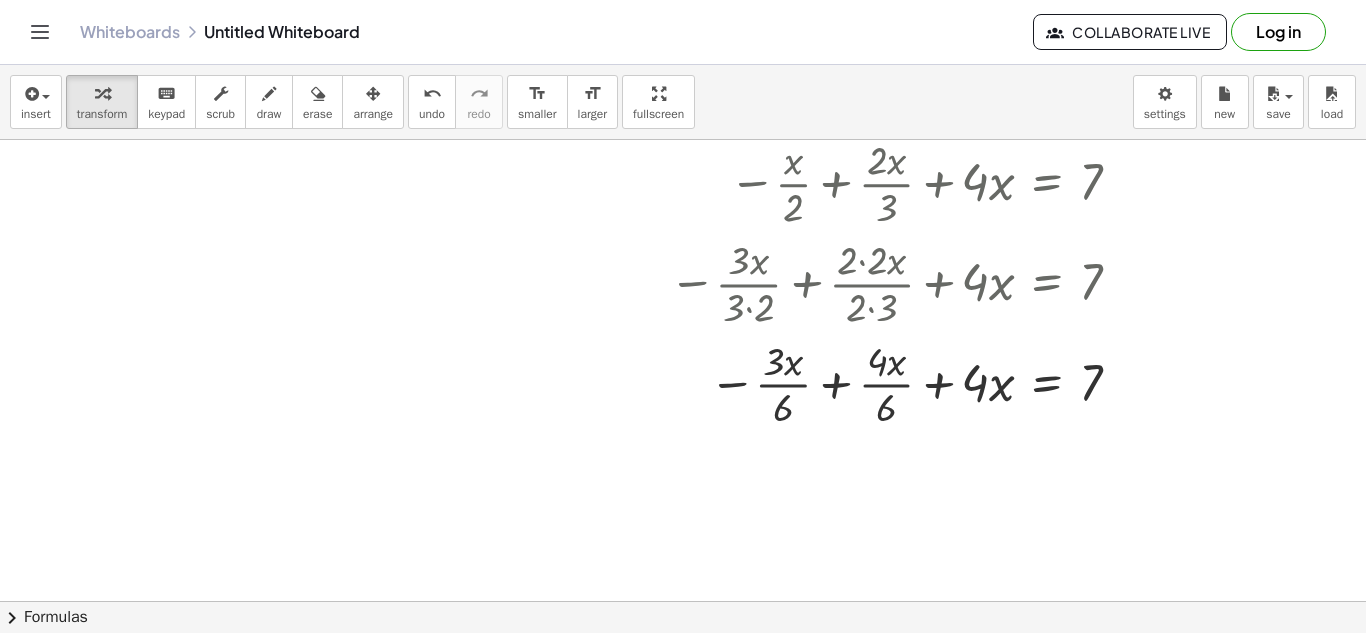 scroll, scrollTop: 641, scrollLeft: 0, axis: vertical 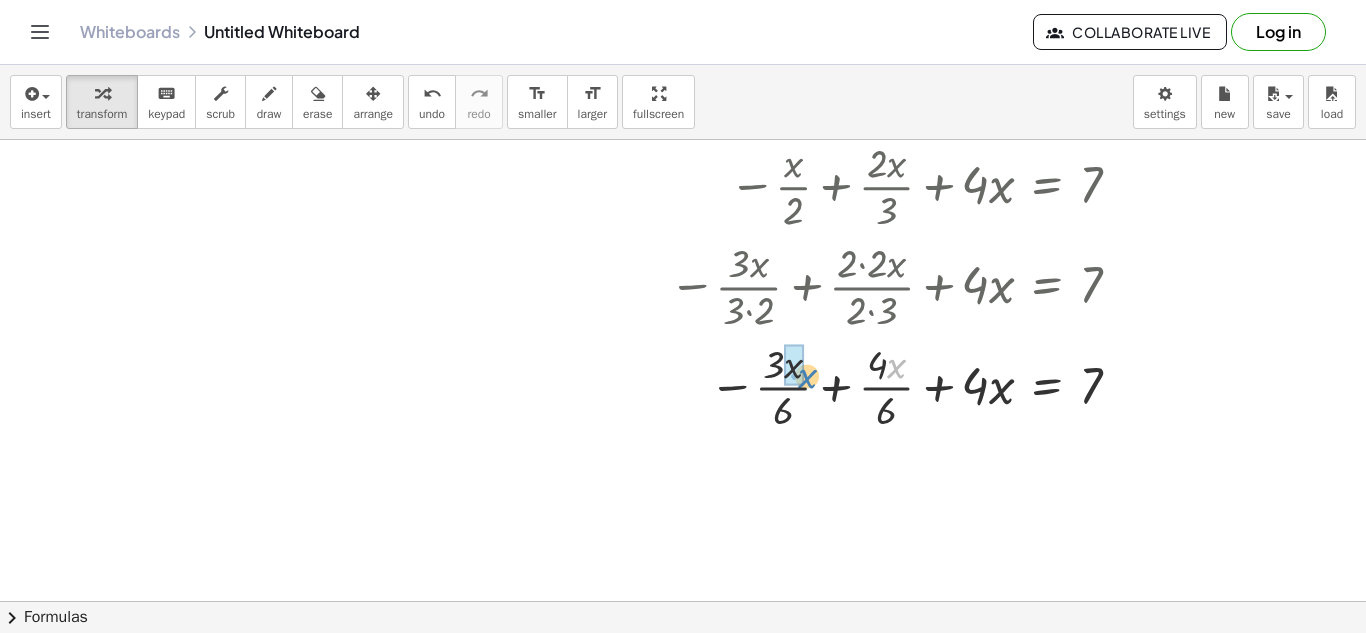 drag, startPoint x: 896, startPoint y: 369, endPoint x: 795, endPoint y: 380, distance: 101.597244 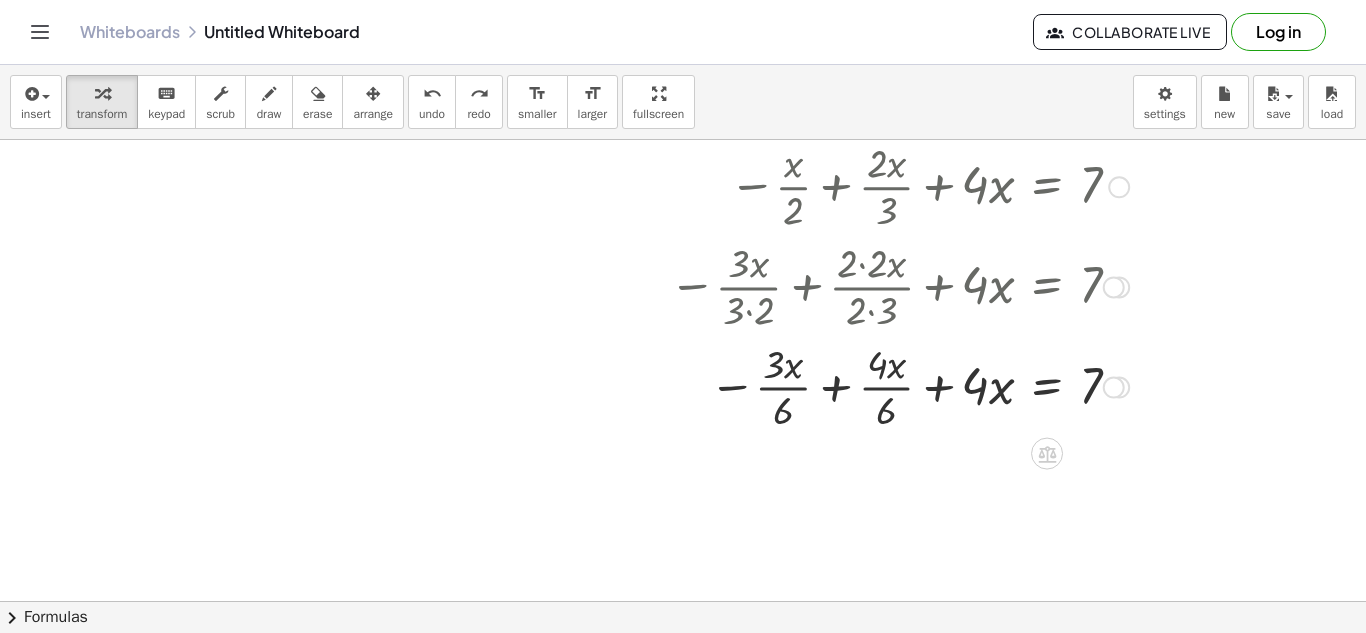 click at bounding box center (952, 386) 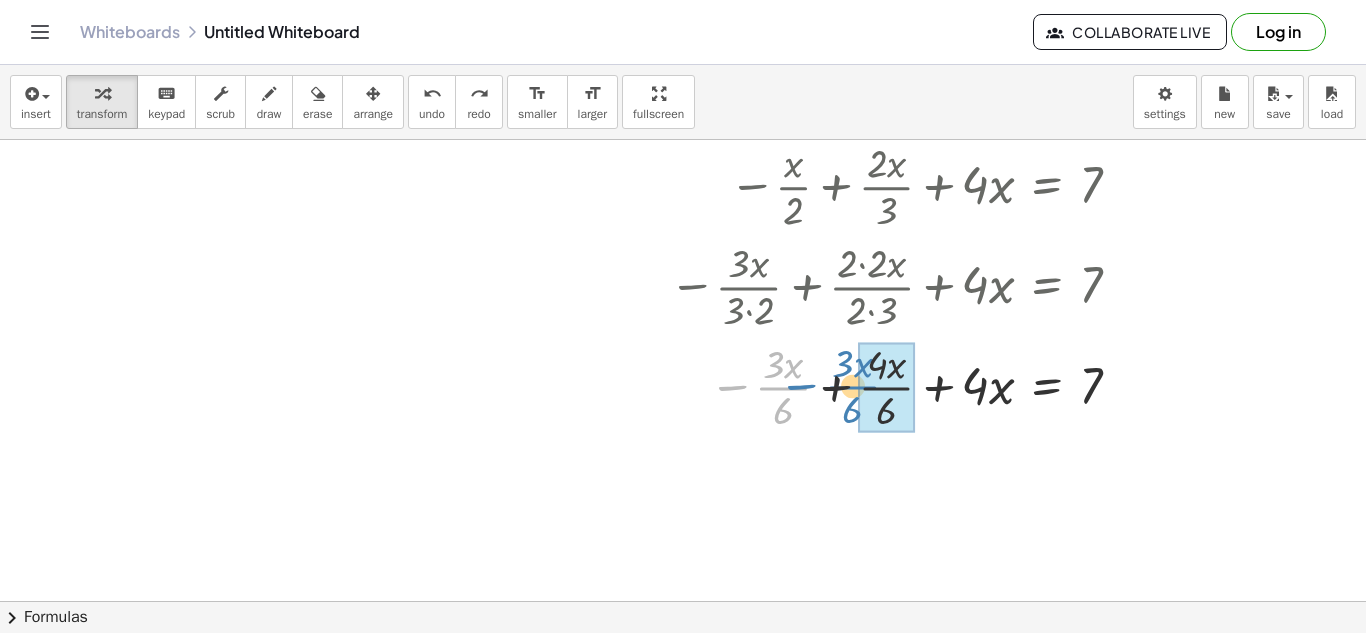 drag, startPoint x: 780, startPoint y: 382, endPoint x: 854, endPoint y: 381, distance: 74.00676 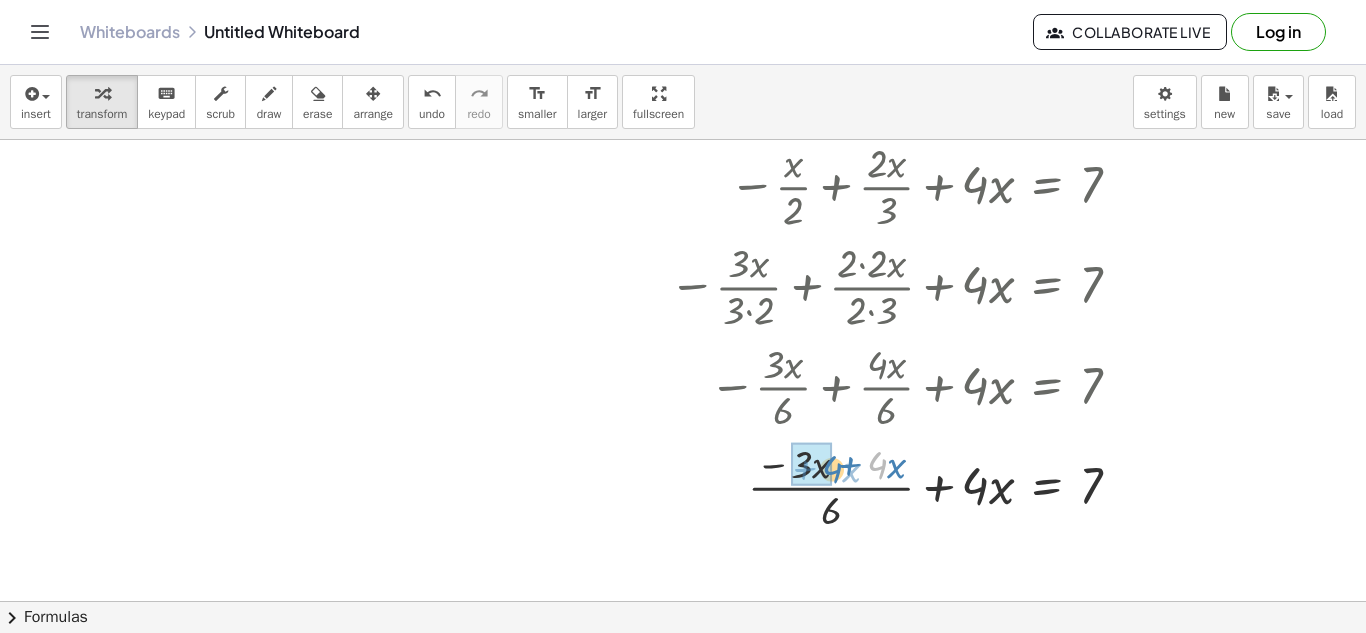 drag, startPoint x: 877, startPoint y: 467, endPoint x: 829, endPoint y: 472, distance: 48.259712 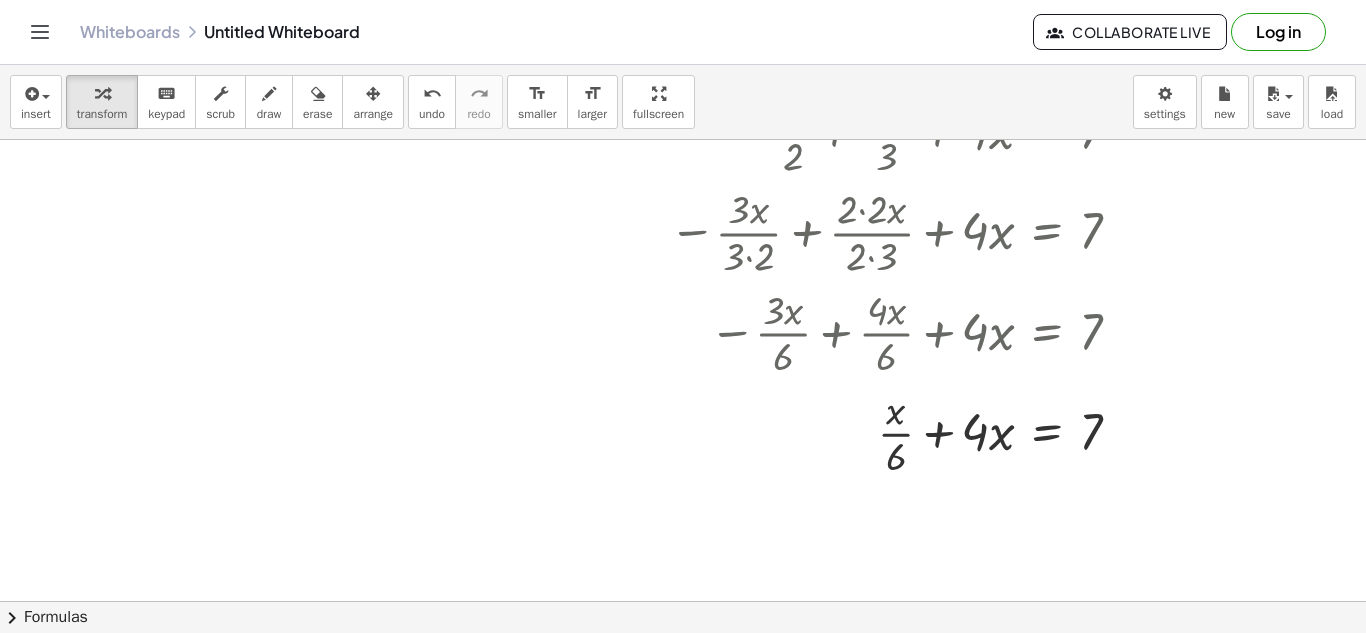 scroll, scrollTop: 708, scrollLeft: 0, axis: vertical 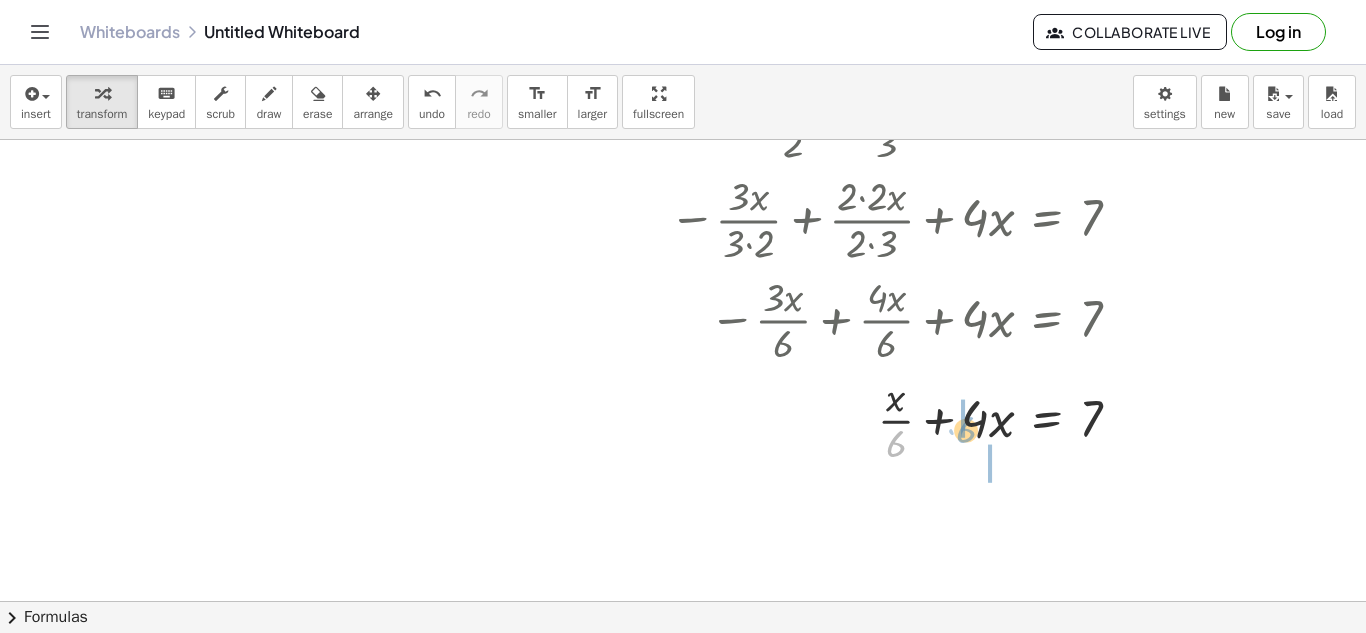 drag, startPoint x: 896, startPoint y: 450, endPoint x: 985, endPoint y: 431, distance: 91.00549 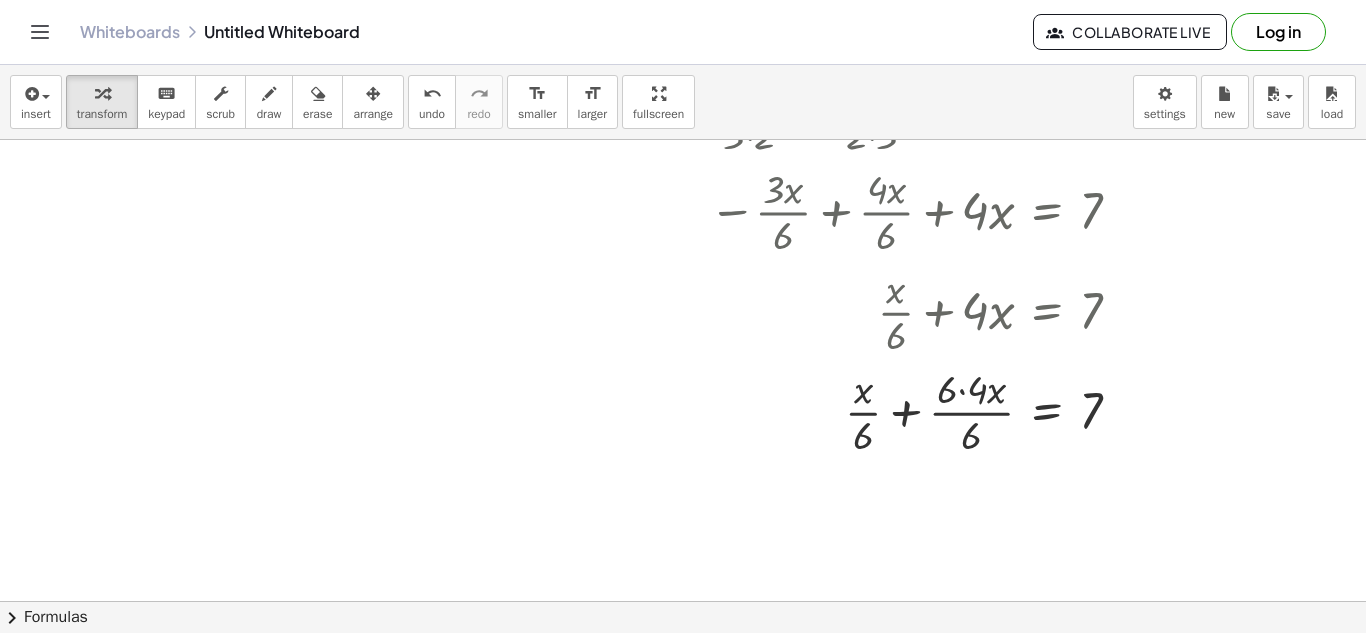 scroll, scrollTop: 823, scrollLeft: 0, axis: vertical 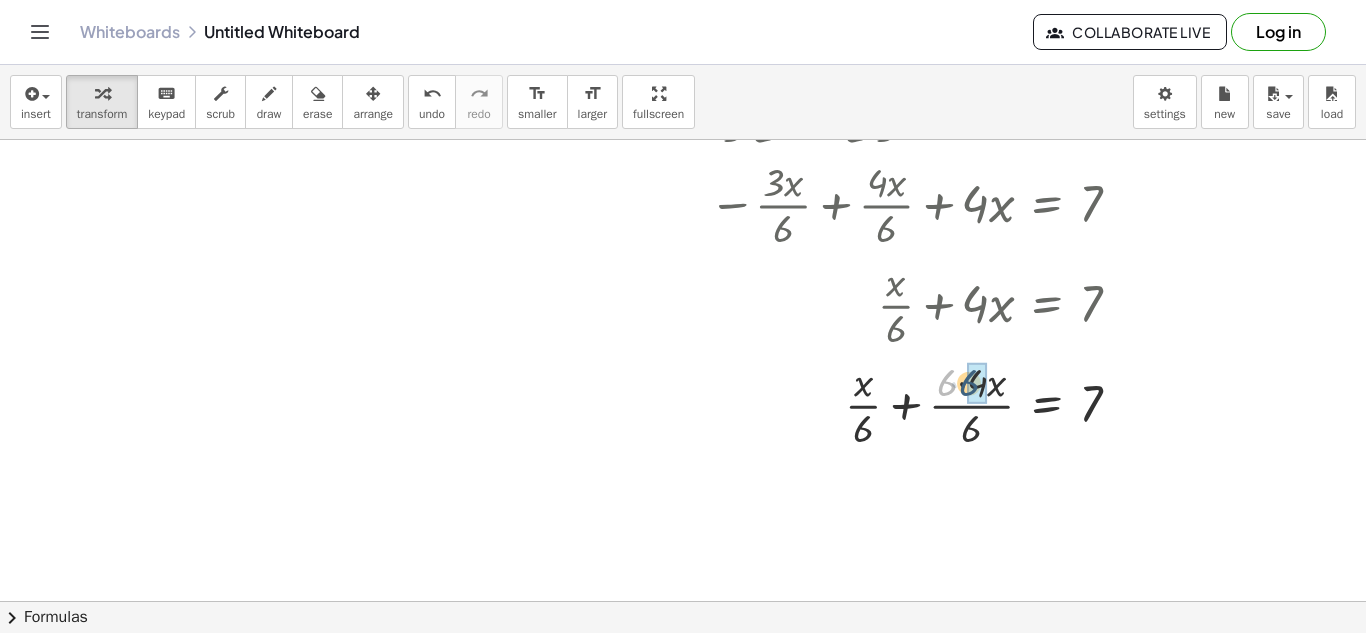drag, startPoint x: 948, startPoint y: 389, endPoint x: 972, endPoint y: 389, distance: 24 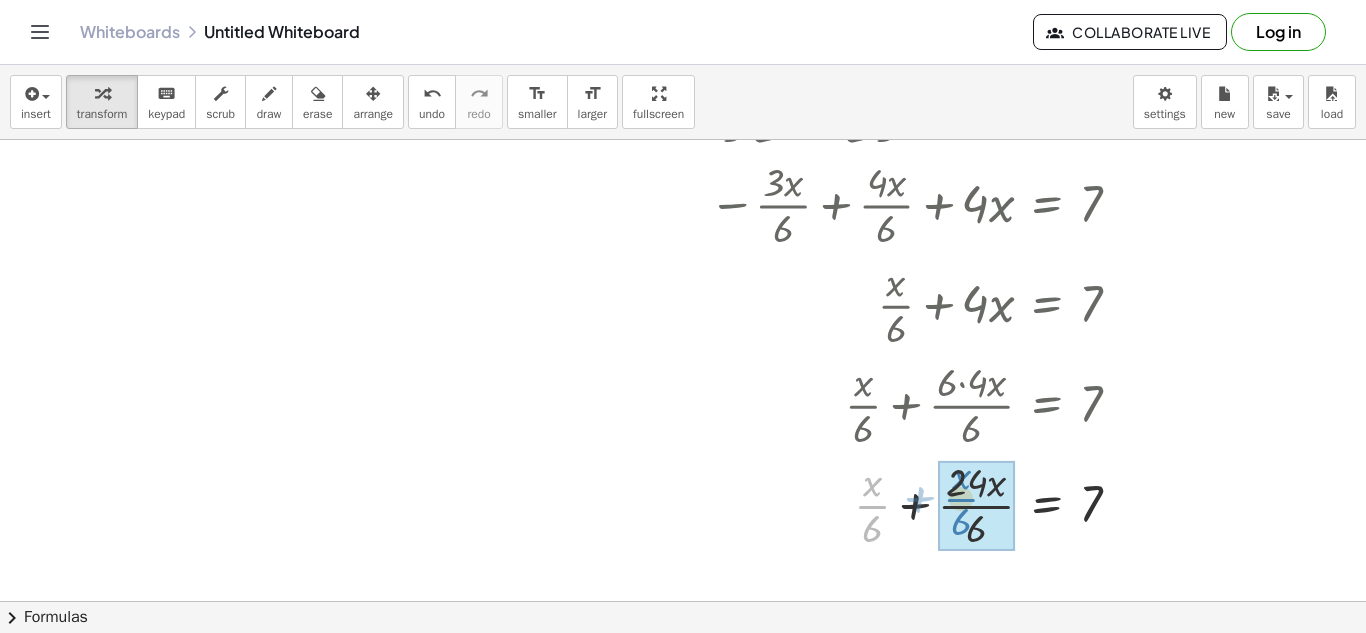 drag, startPoint x: 872, startPoint y: 502, endPoint x: 970, endPoint y: 495, distance: 98.24968 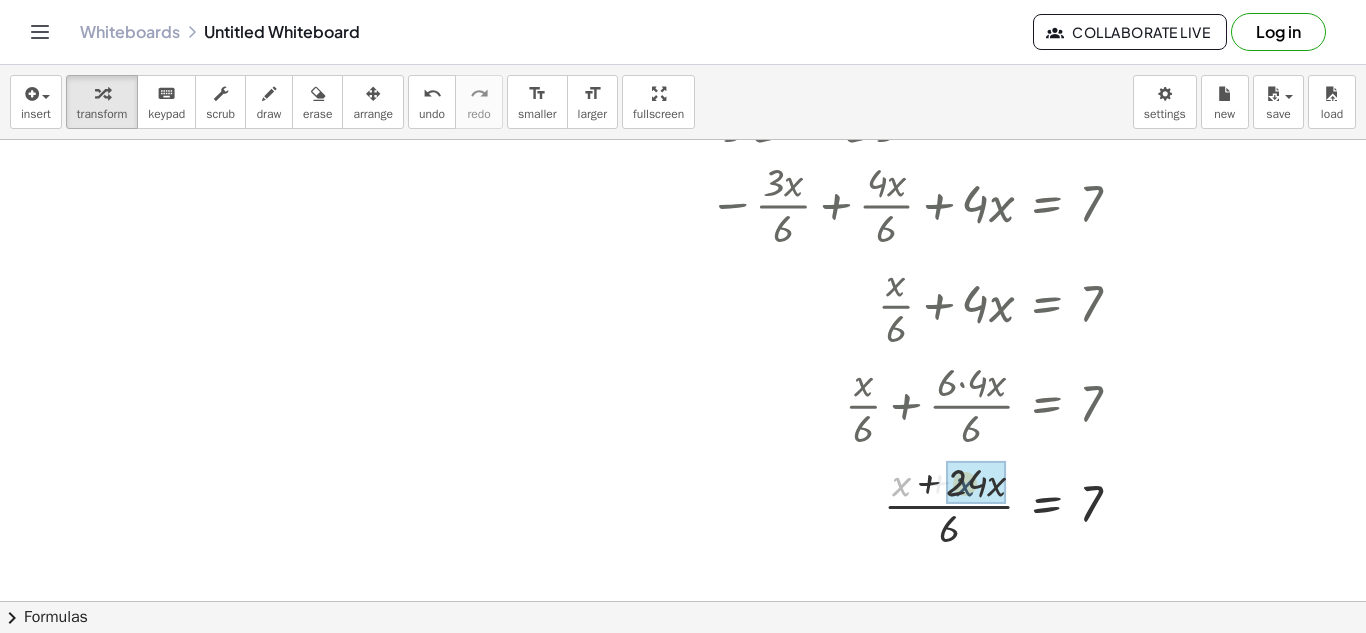 drag, startPoint x: 907, startPoint y: 484, endPoint x: 975, endPoint y: 484, distance: 68 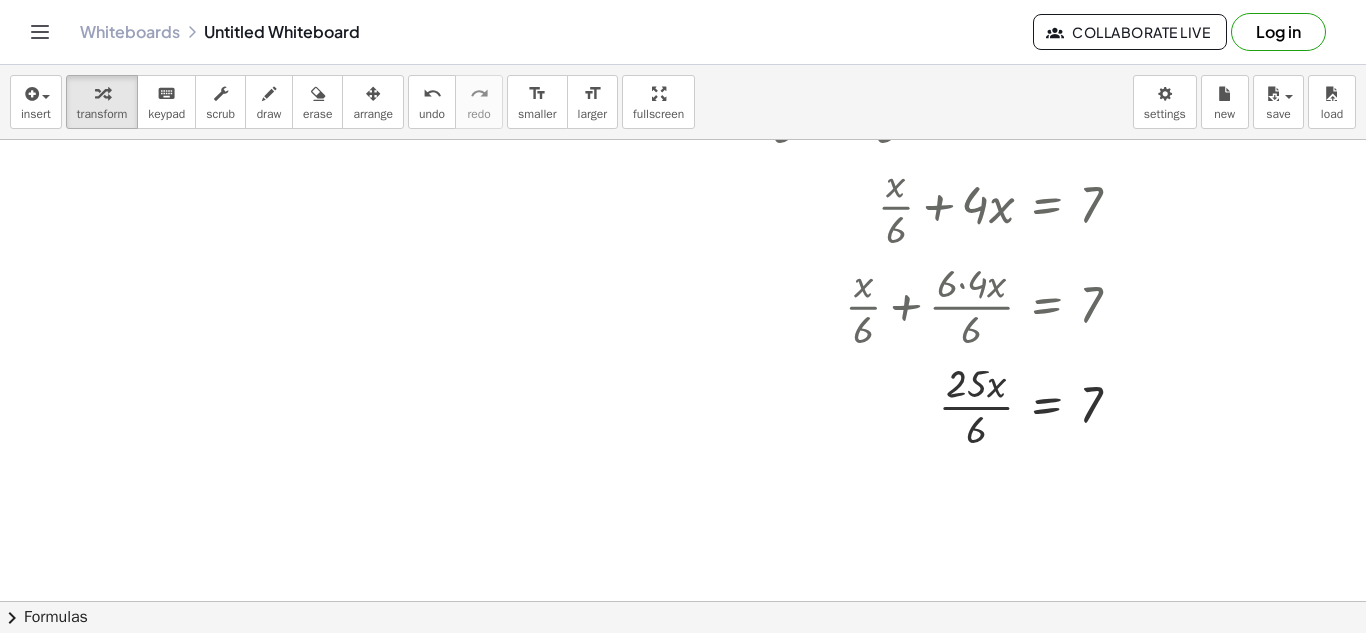 scroll, scrollTop: 935, scrollLeft: 0, axis: vertical 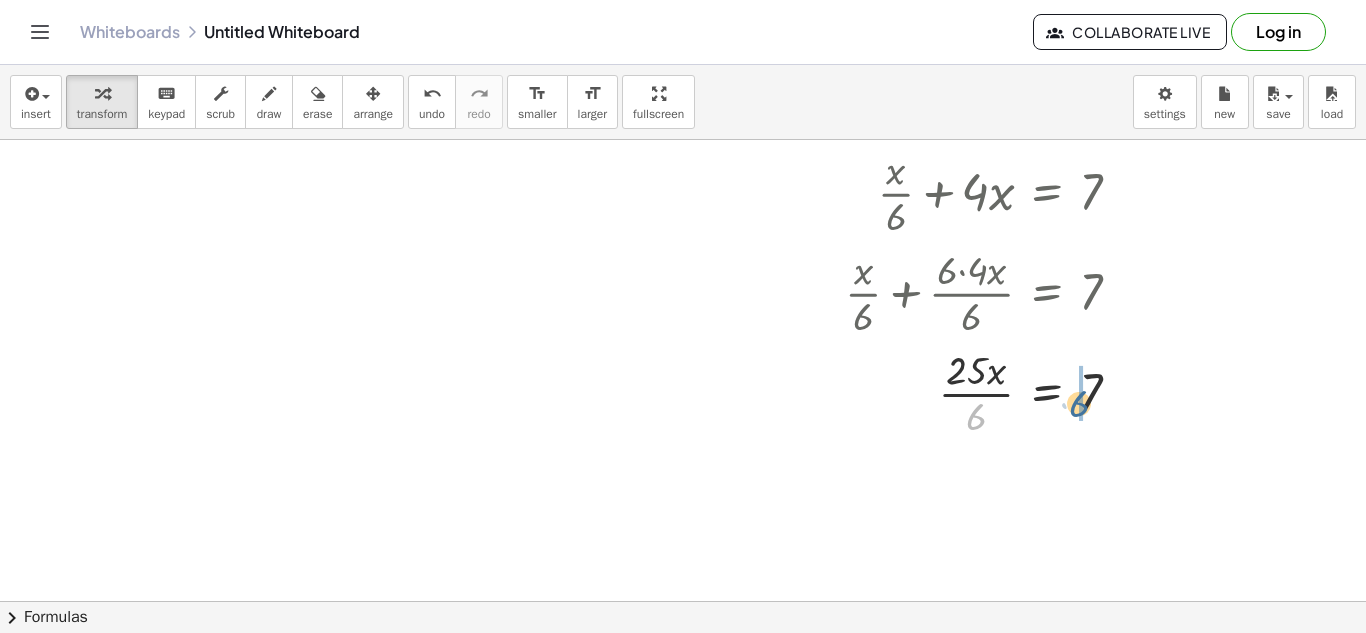 drag, startPoint x: 976, startPoint y: 431, endPoint x: 1081, endPoint y: 417, distance: 105.92922 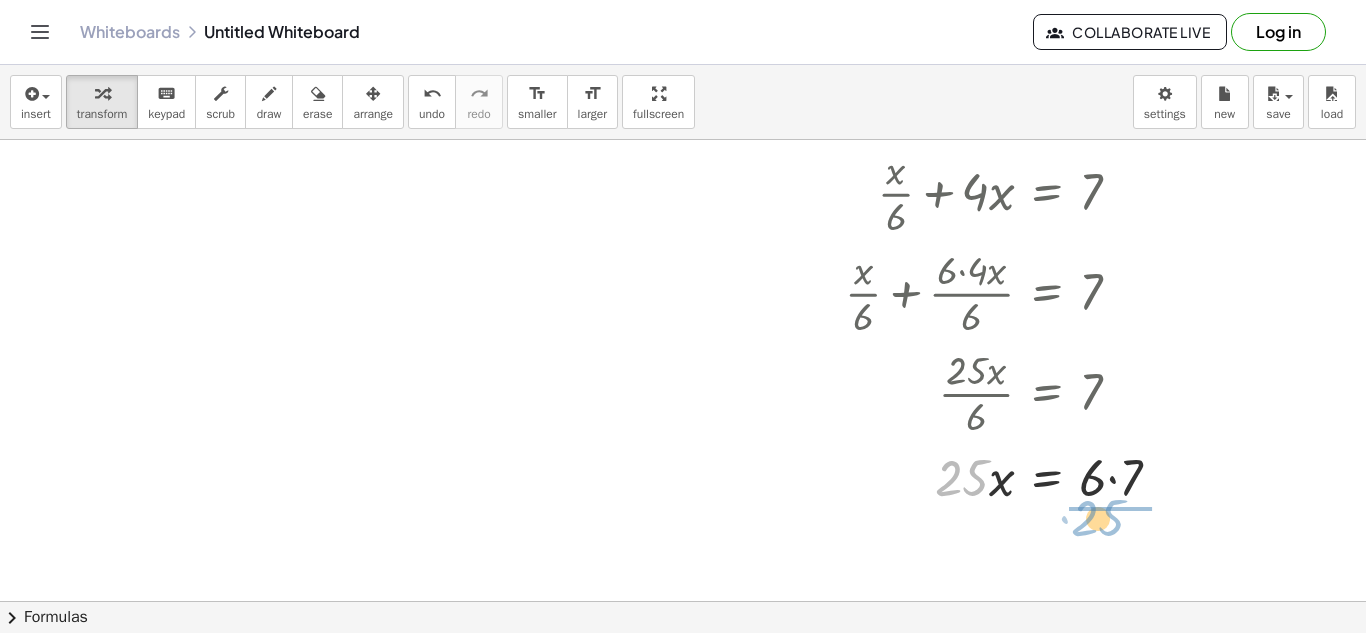 drag, startPoint x: 963, startPoint y: 471, endPoint x: 1102, endPoint y: 509, distance: 144.10066 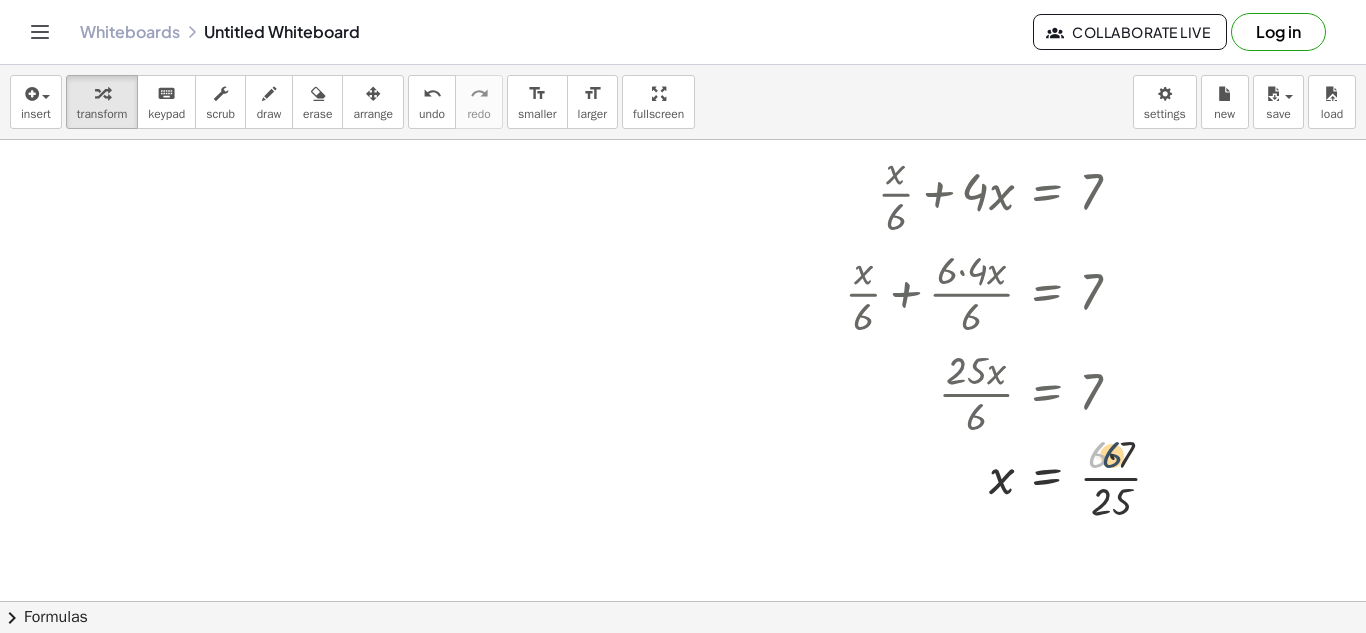 drag, startPoint x: 1093, startPoint y: 459, endPoint x: 1108, endPoint y: 459, distance: 15 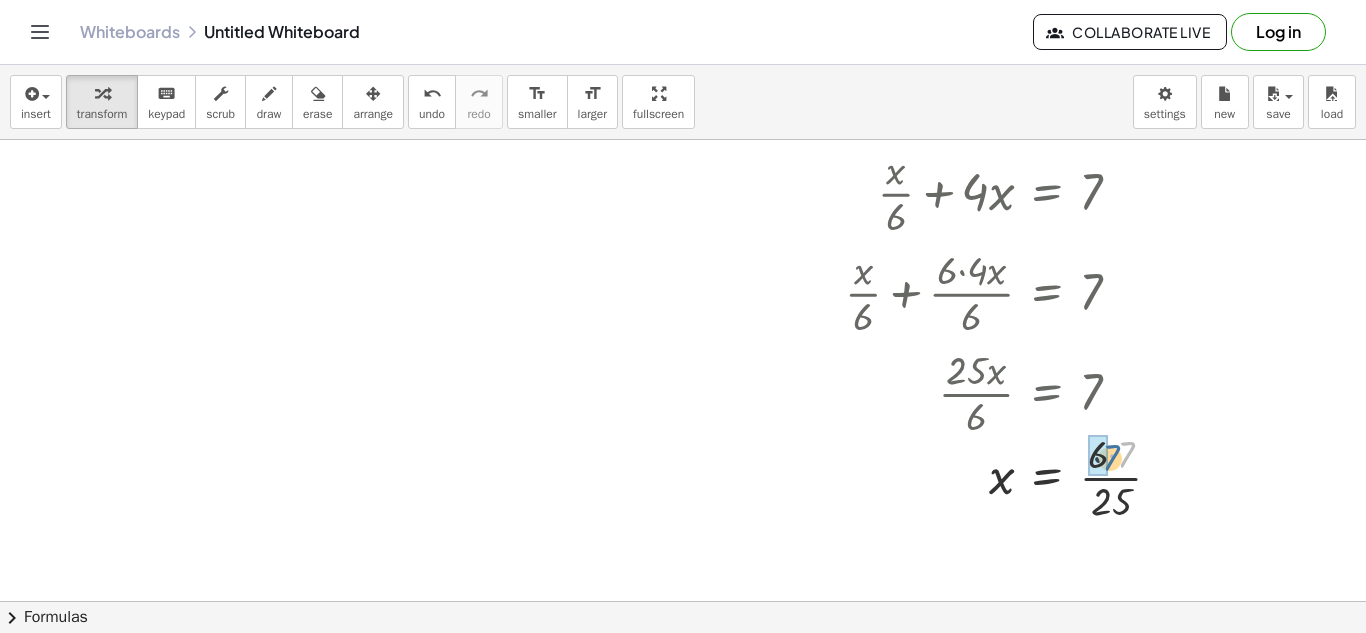 drag, startPoint x: 1121, startPoint y: 459, endPoint x: 1100, endPoint y: 463, distance: 21.377558 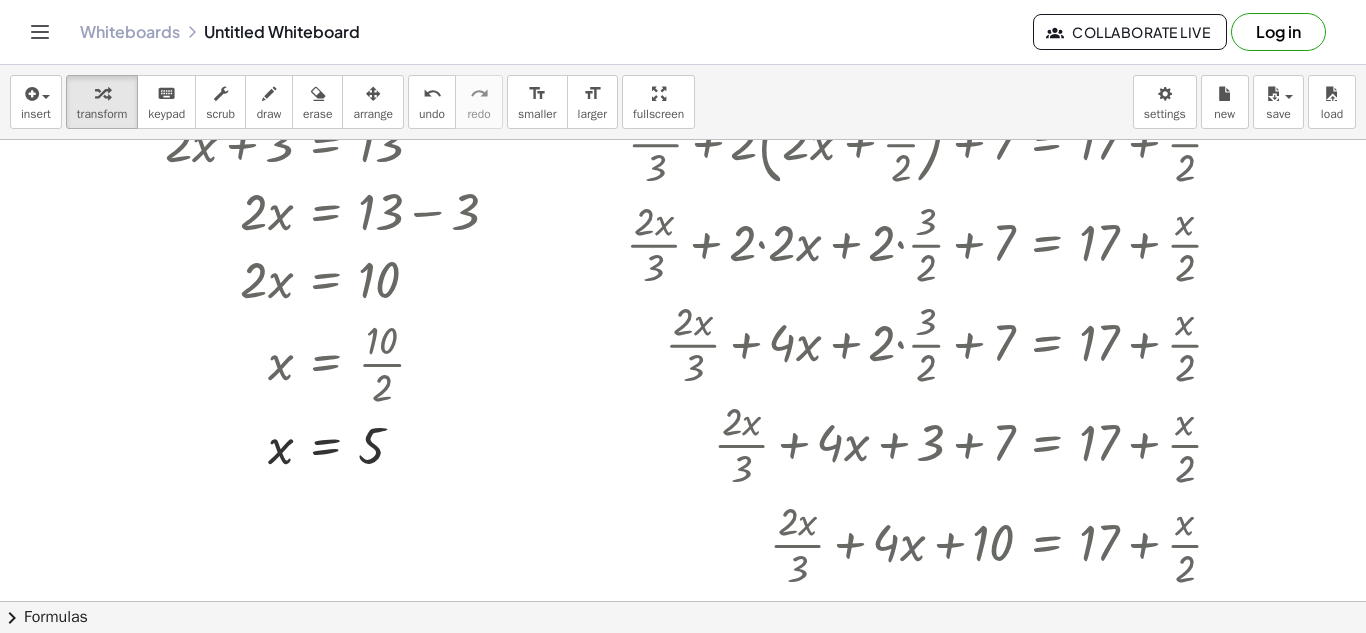 scroll, scrollTop: 0, scrollLeft: 0, axis: both 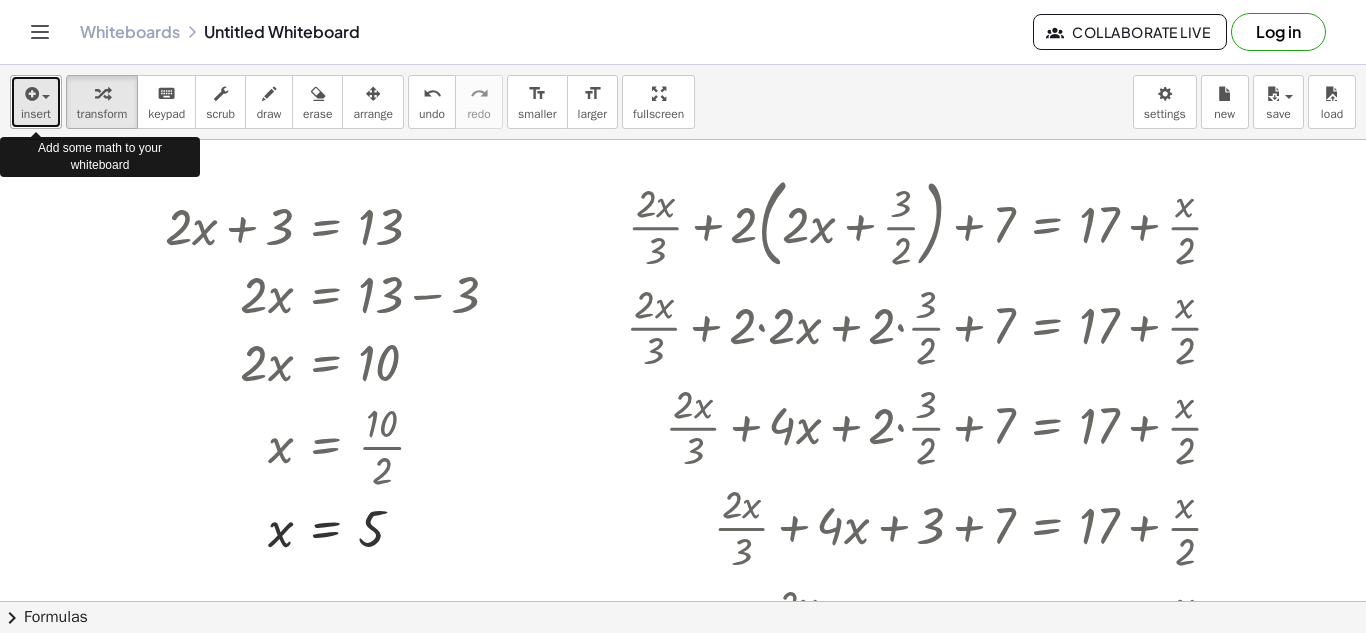click at bounding box center [36, 93] 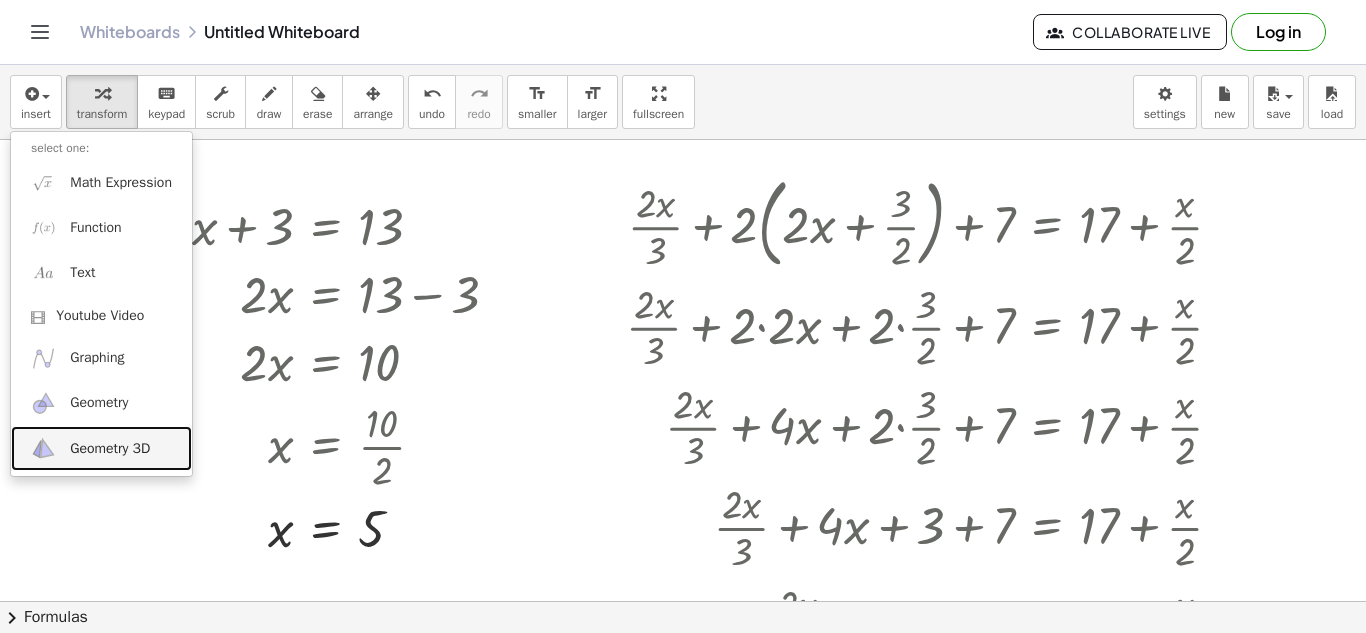 click on "Geometry 3D" at bounding box center [101, 448] 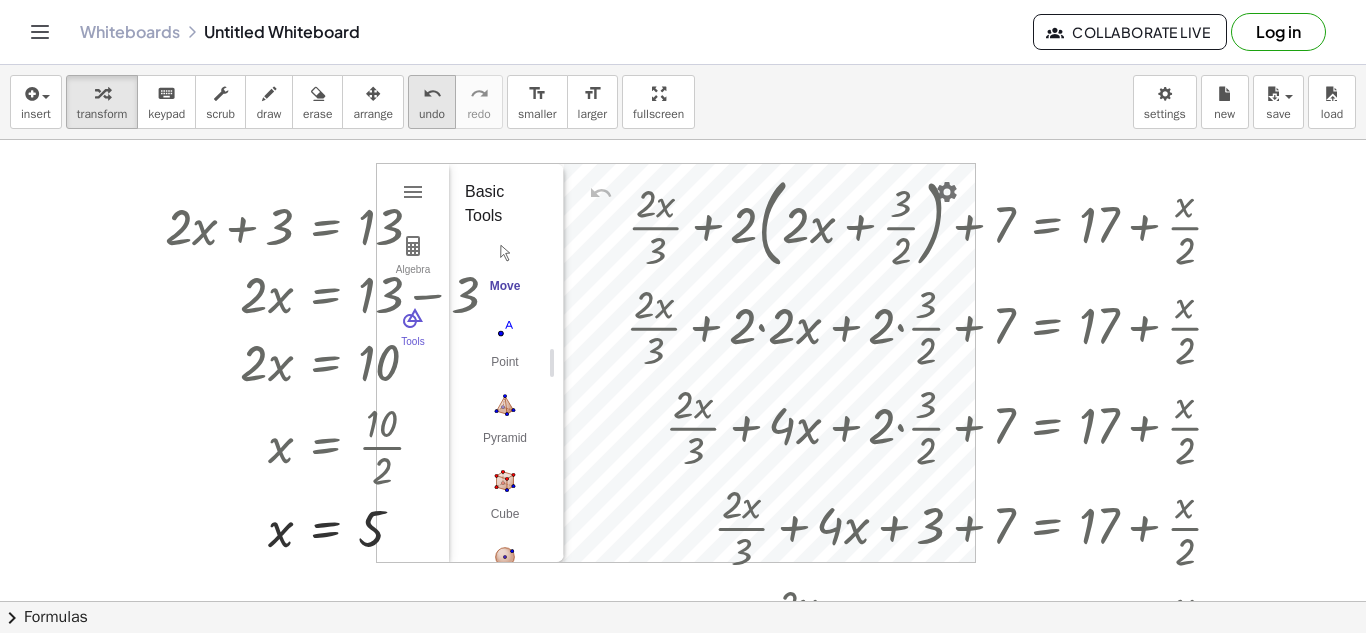 click on "undo" at bounding box center (432, 94) 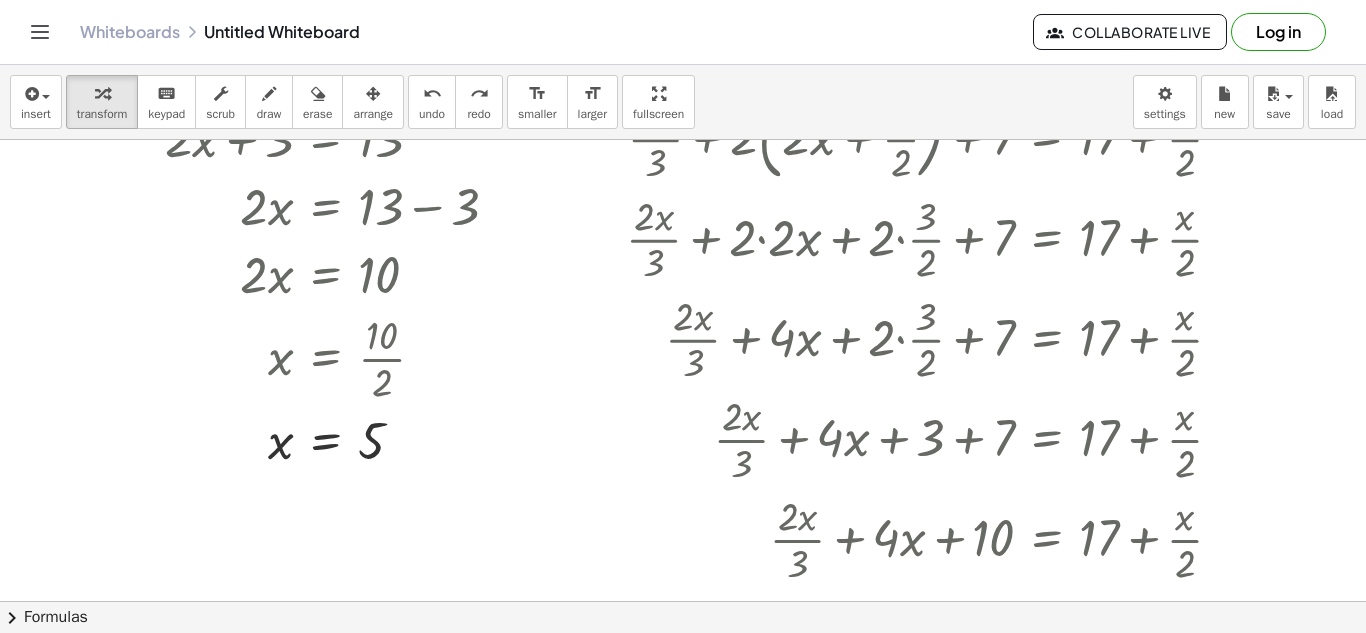 scroll, scrollTop: 0, scrollLeft: 0, axis: both 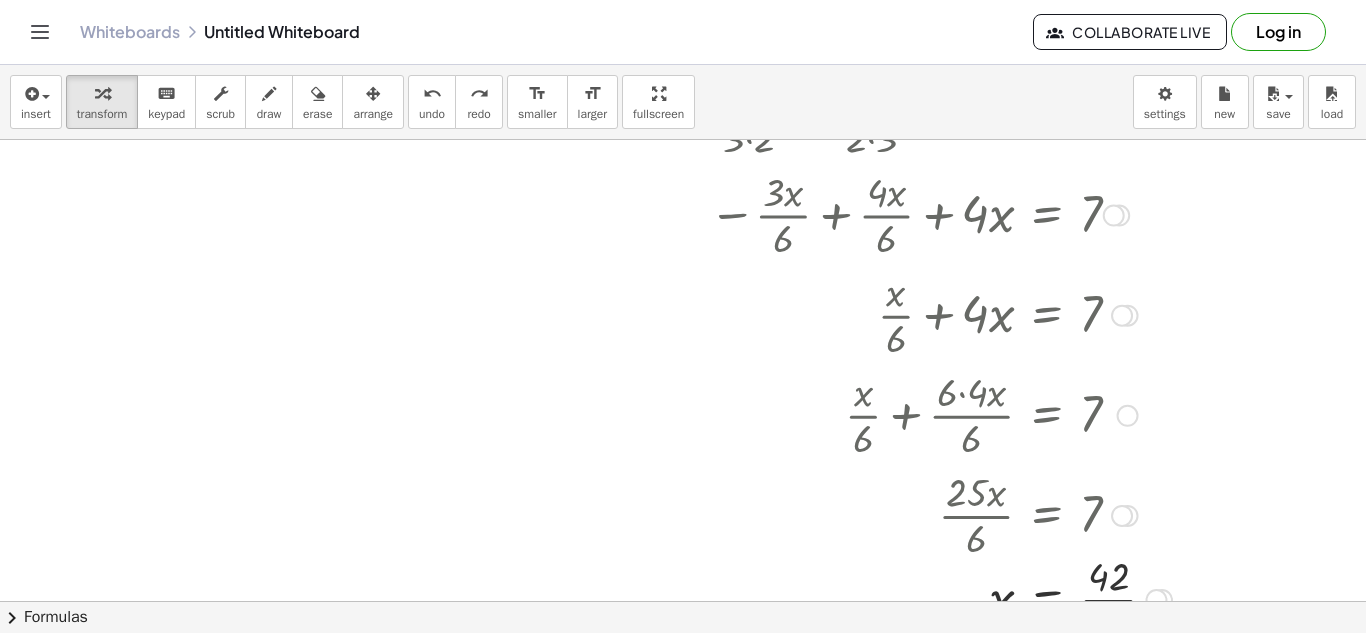 drag, startPoint x: 947, startPoint y: 397, endPoint x: 984, endPoint y: 399, distance: 37.054016 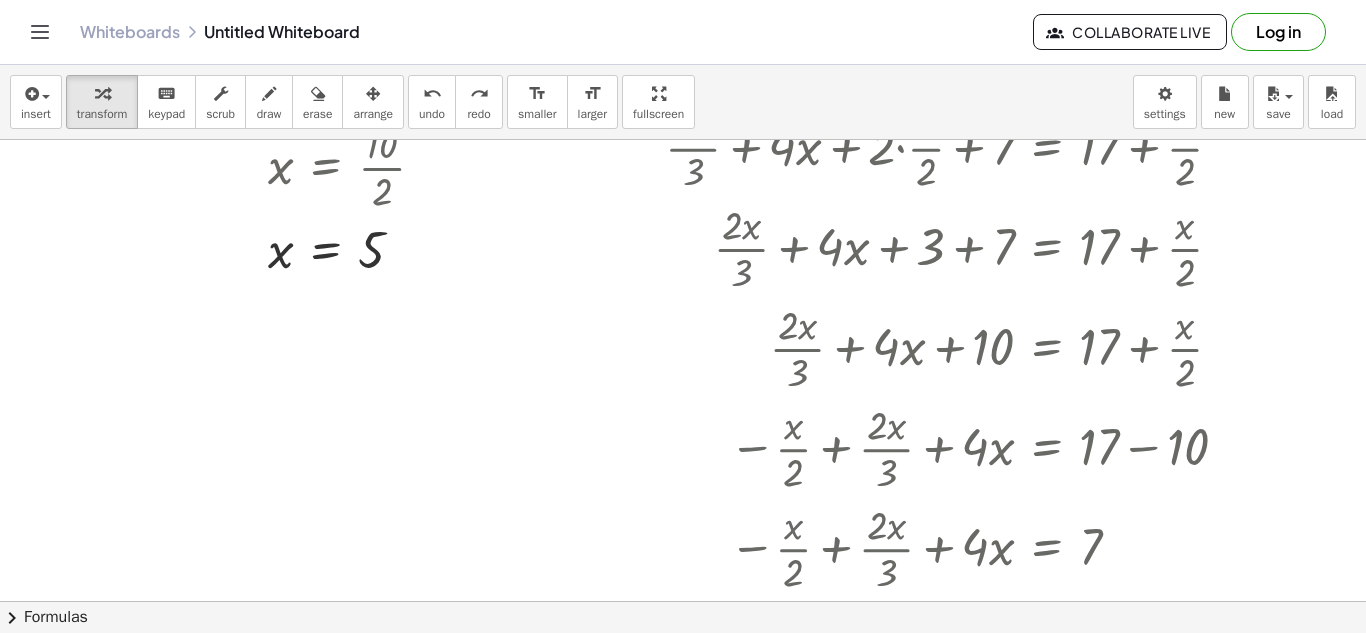 scroll, scrollTop: 0, scrollLeft: 0, axis: both 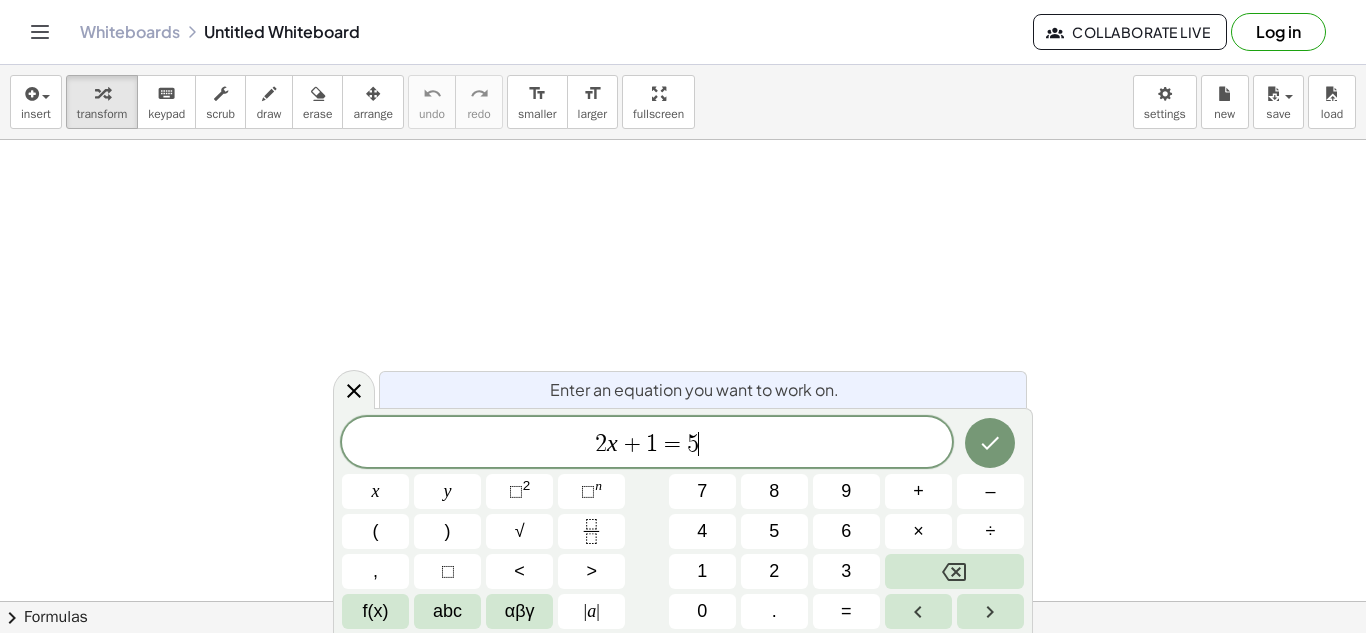 click on "2 x + 1 = 5 ​" at bounding box center (647, 444) 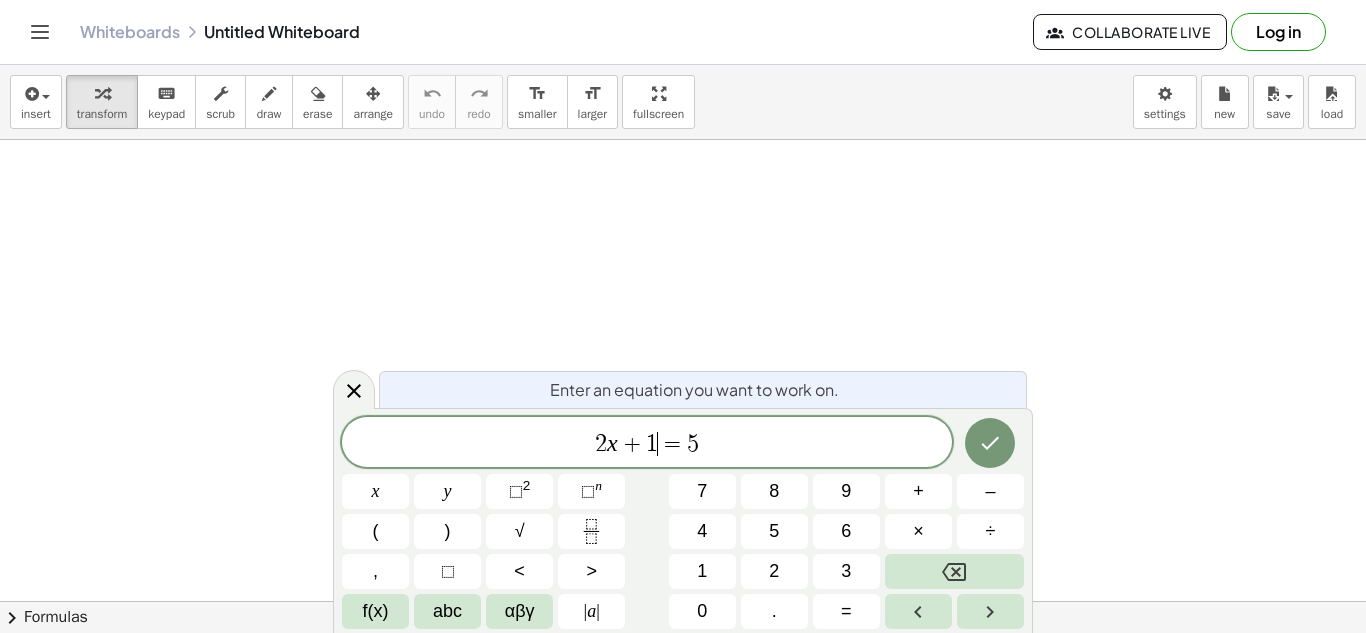 click on "=" at bounding box center [672, 444] 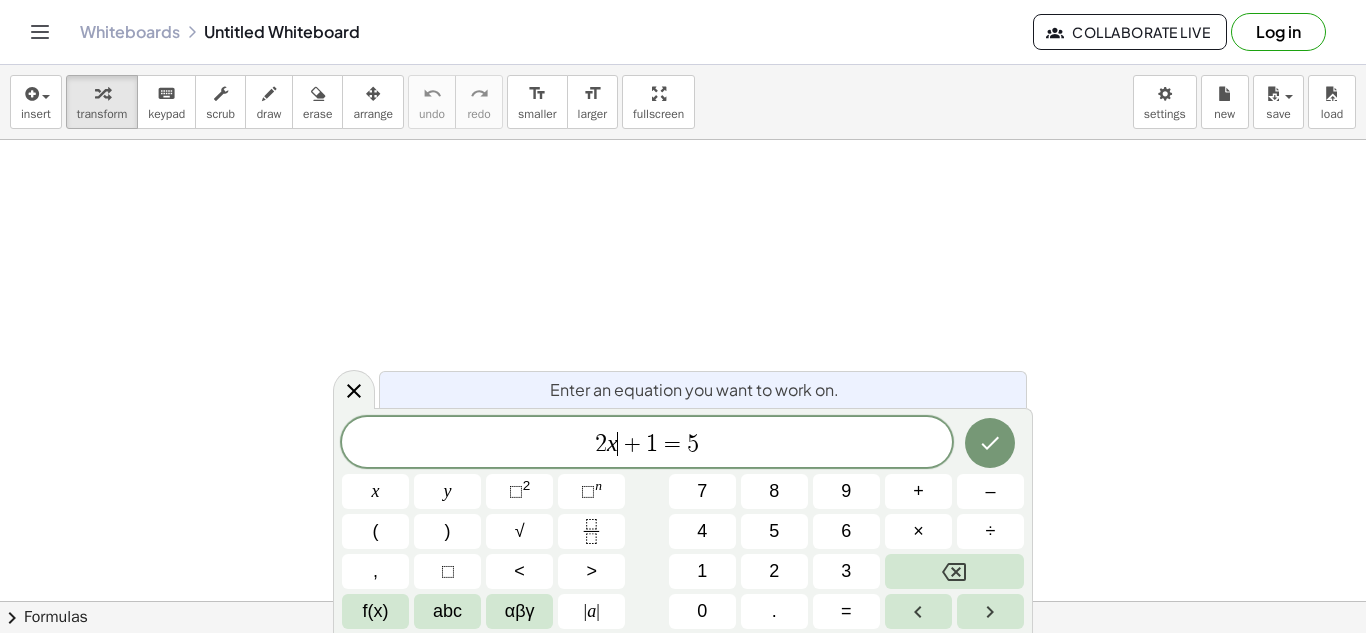 click on "+" at bounding box center (632, 444) 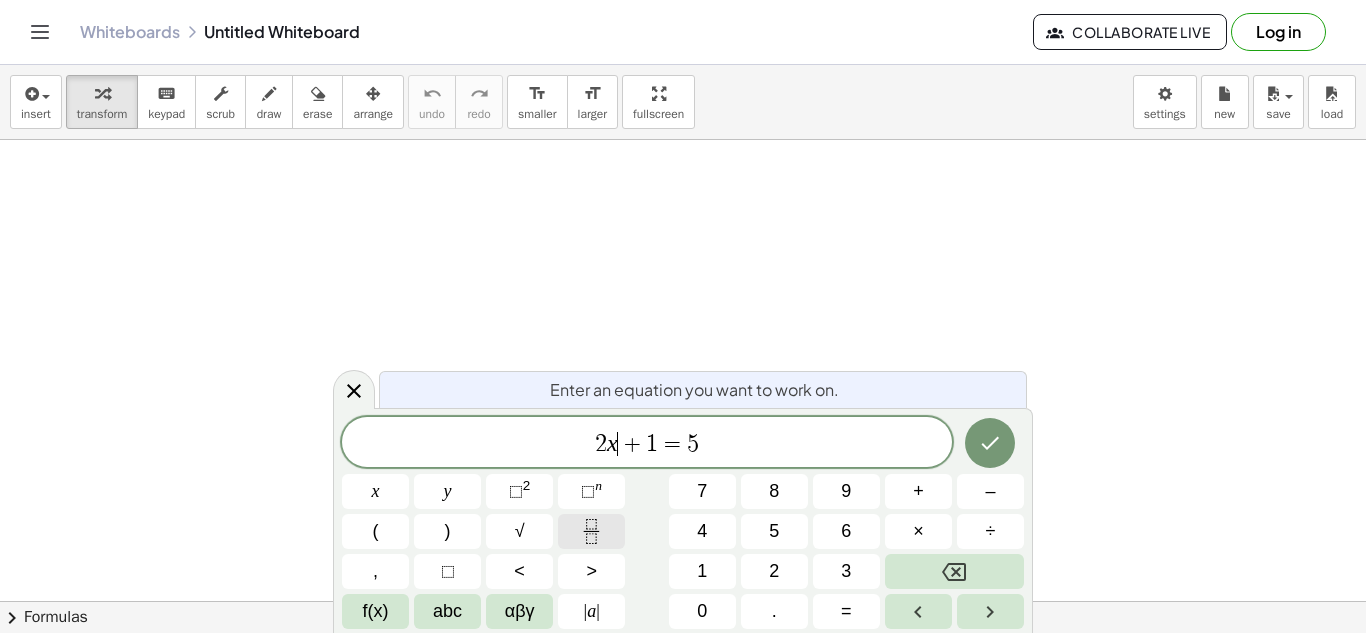 click 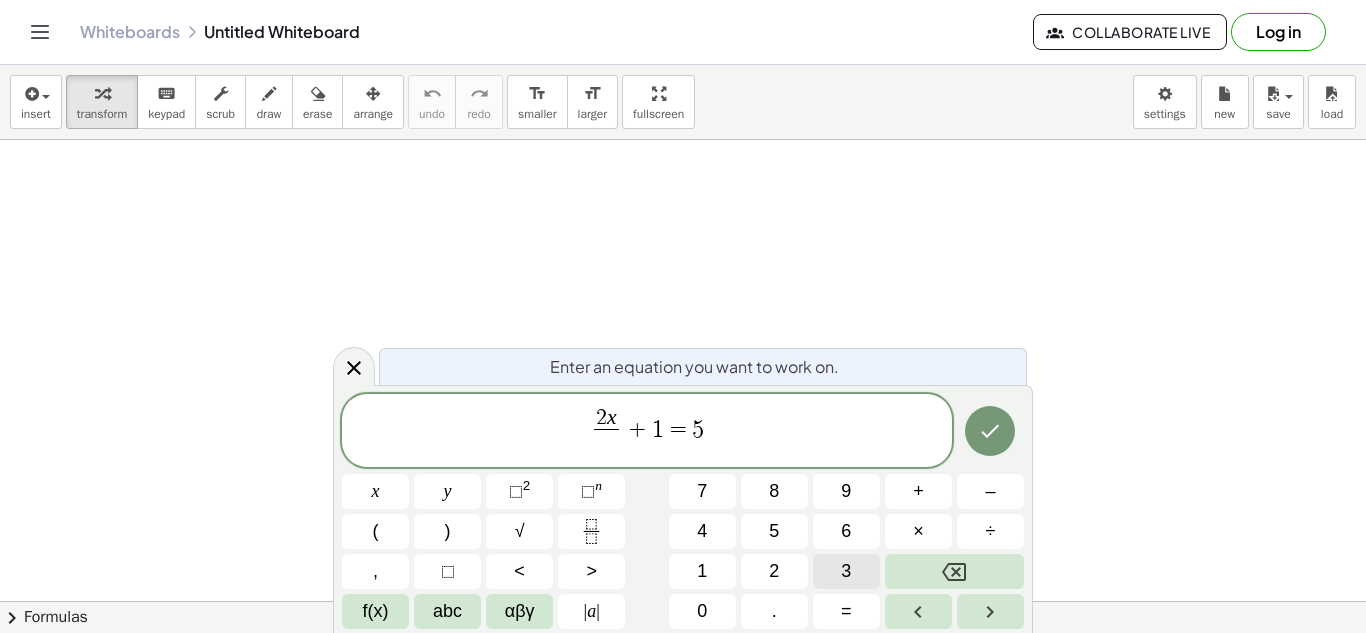 click on "3" at bounding box center (846, 571) 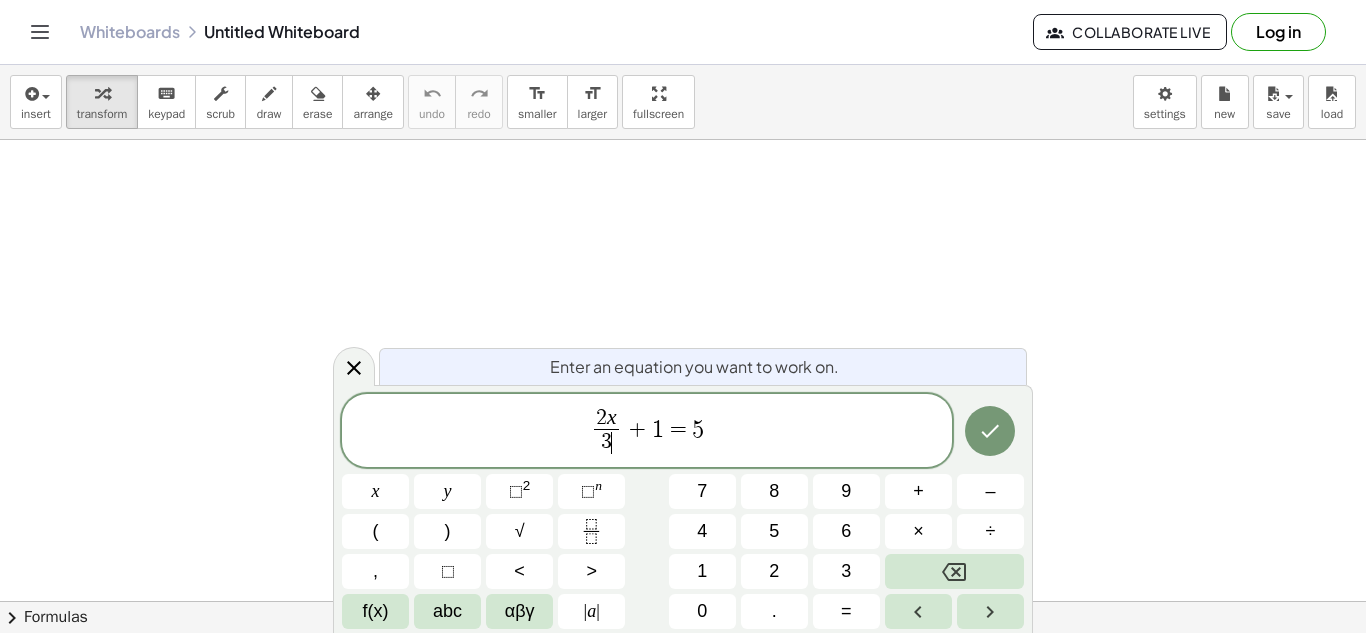 click on "+" at bounding box center (637, 429) 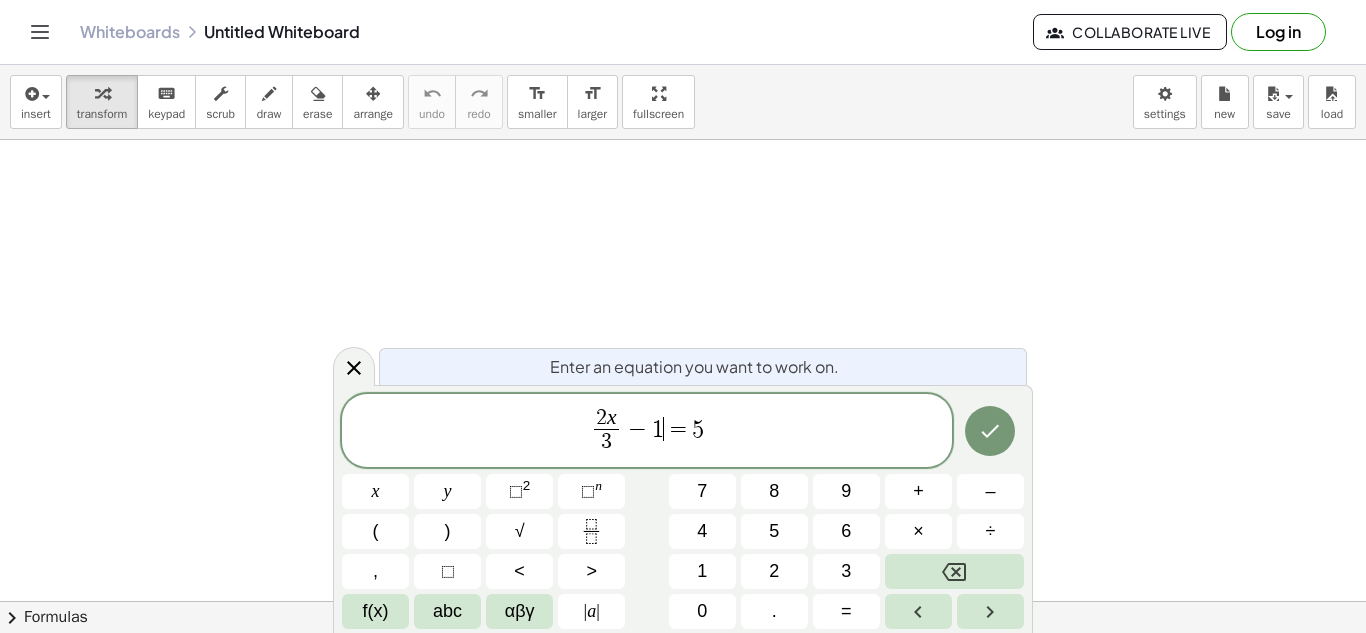 click on "1" at bounding box center (658, 429) 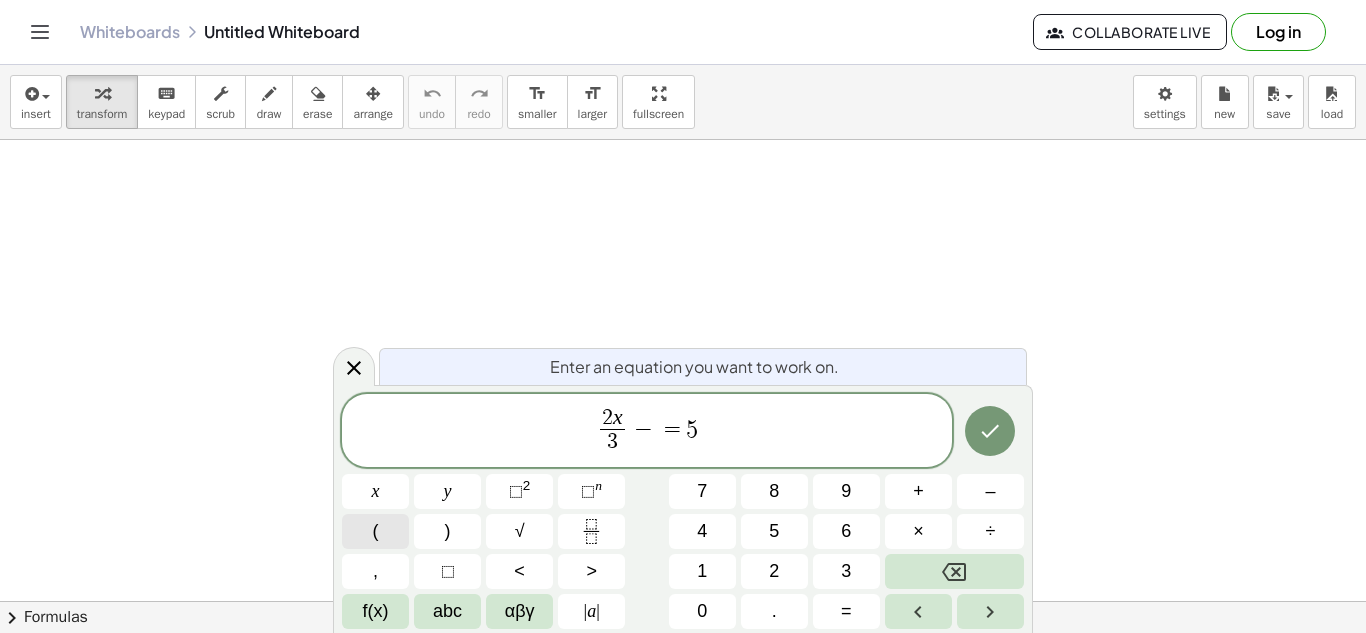 click on "(" at bounding box center (375, 531) 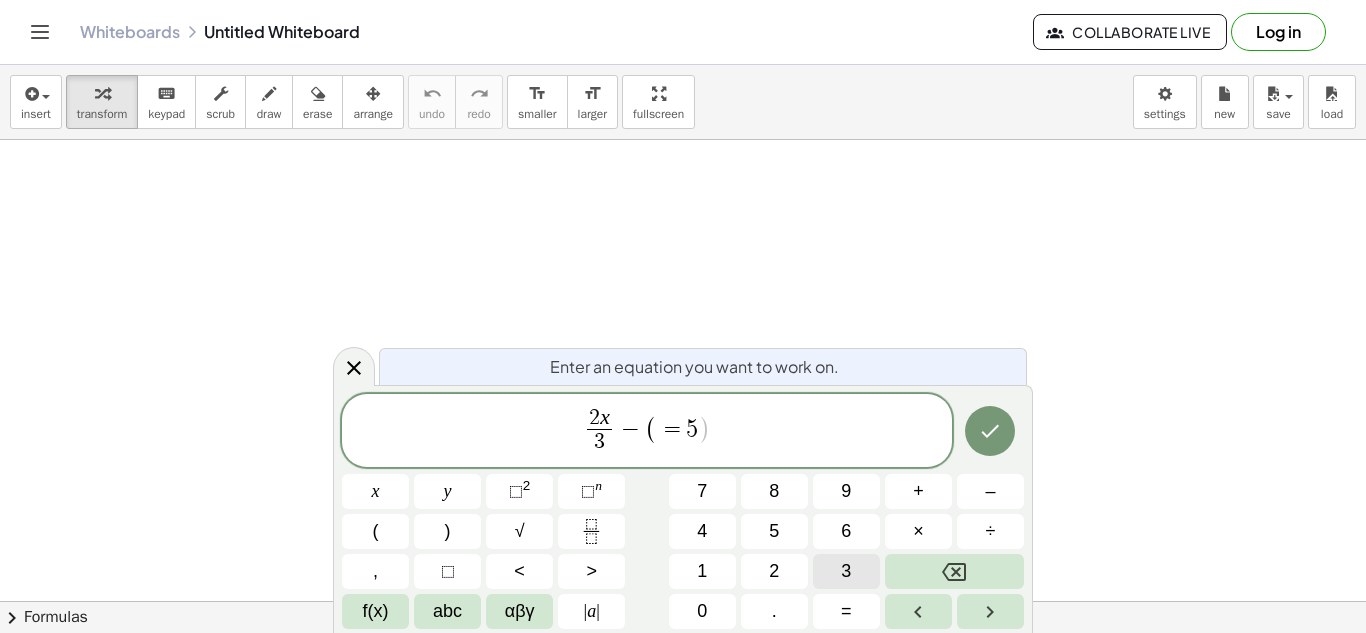 click on "3" at bounding box center (846, 571) 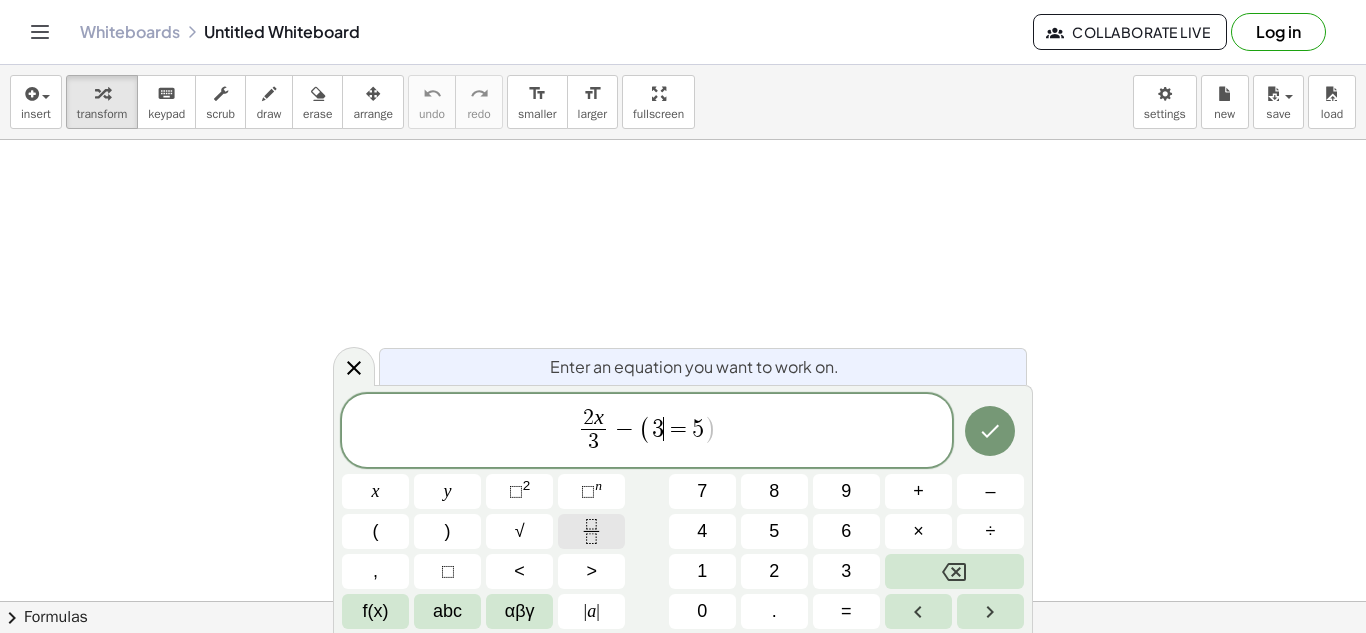 click 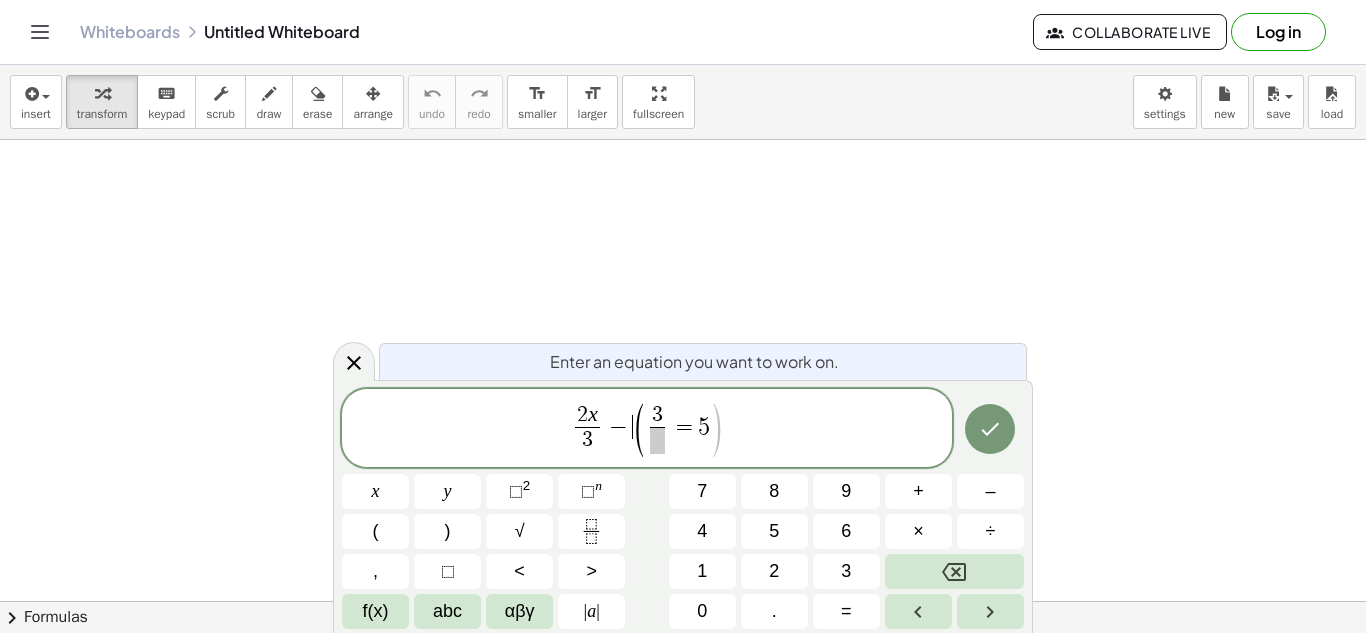 click on "−" at bounding box center (618, 427) 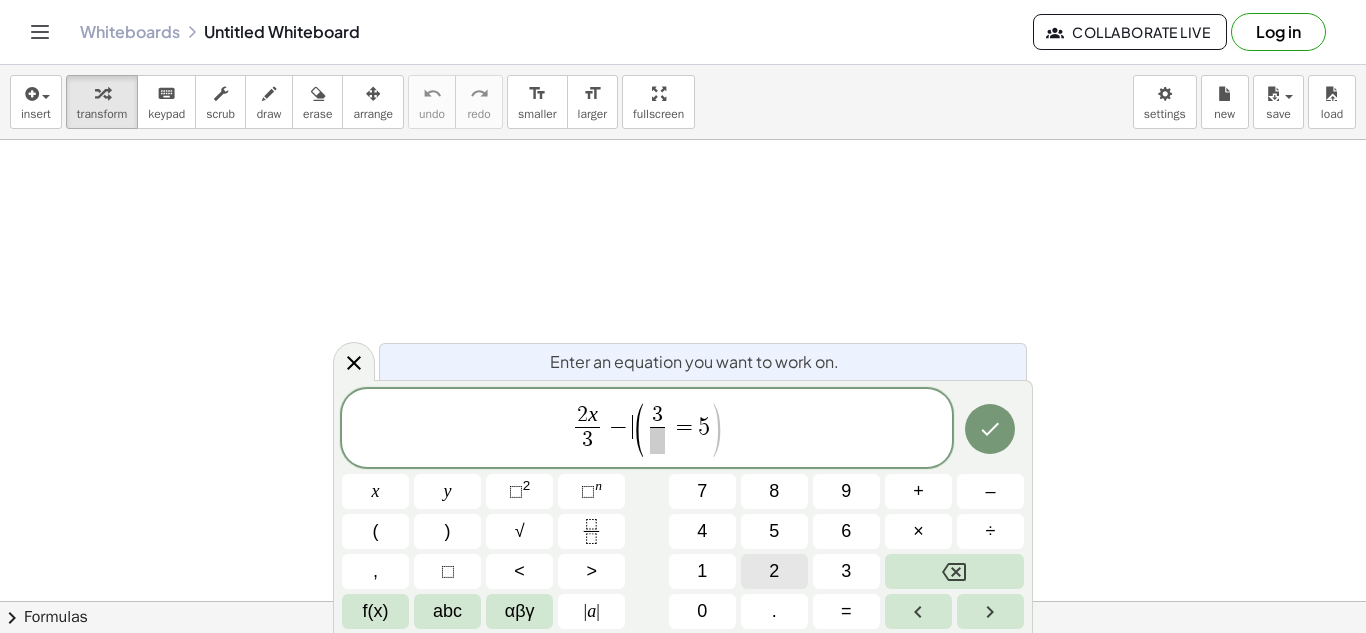 click on "2" at bounding box center (774, 571) 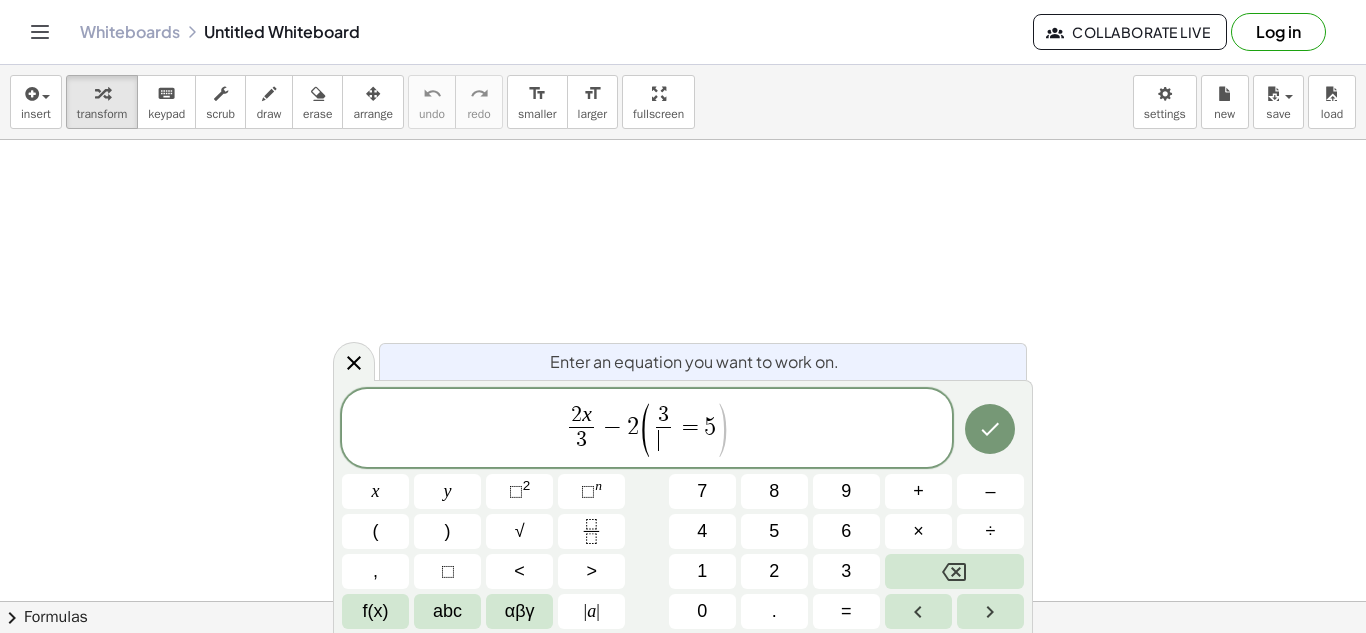 click on "​" at bounding box center [663, 440] 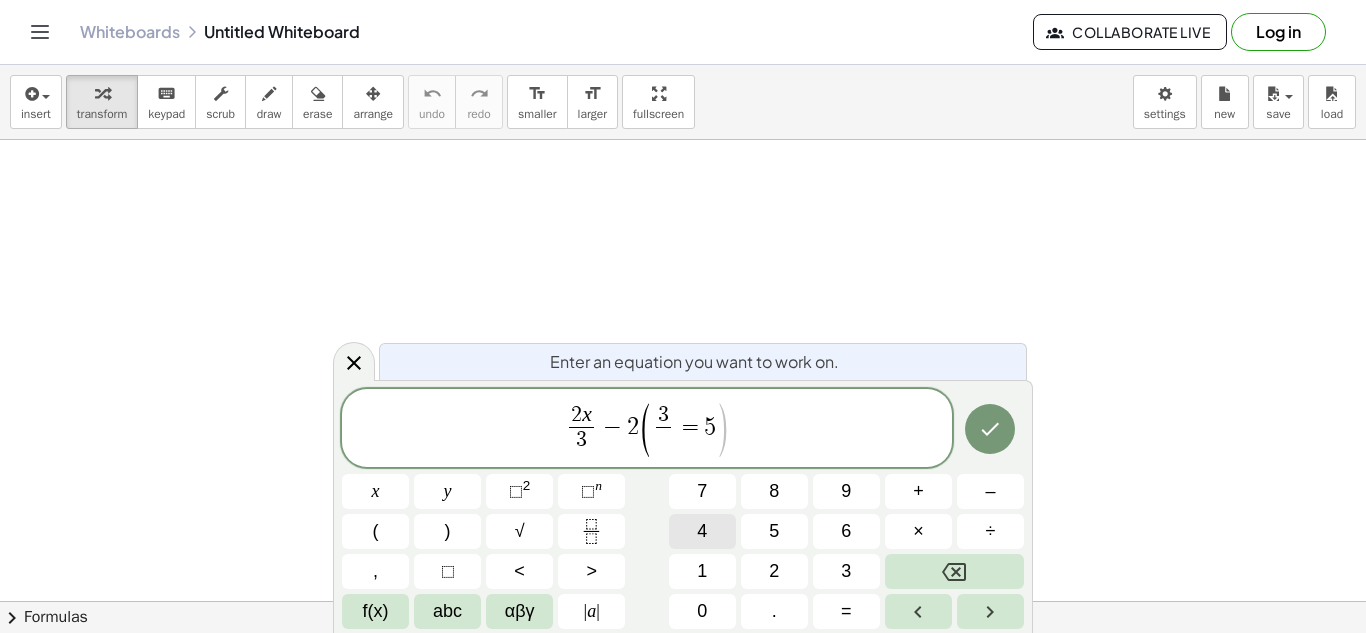 click on "4" at bounding box center [702, 531] 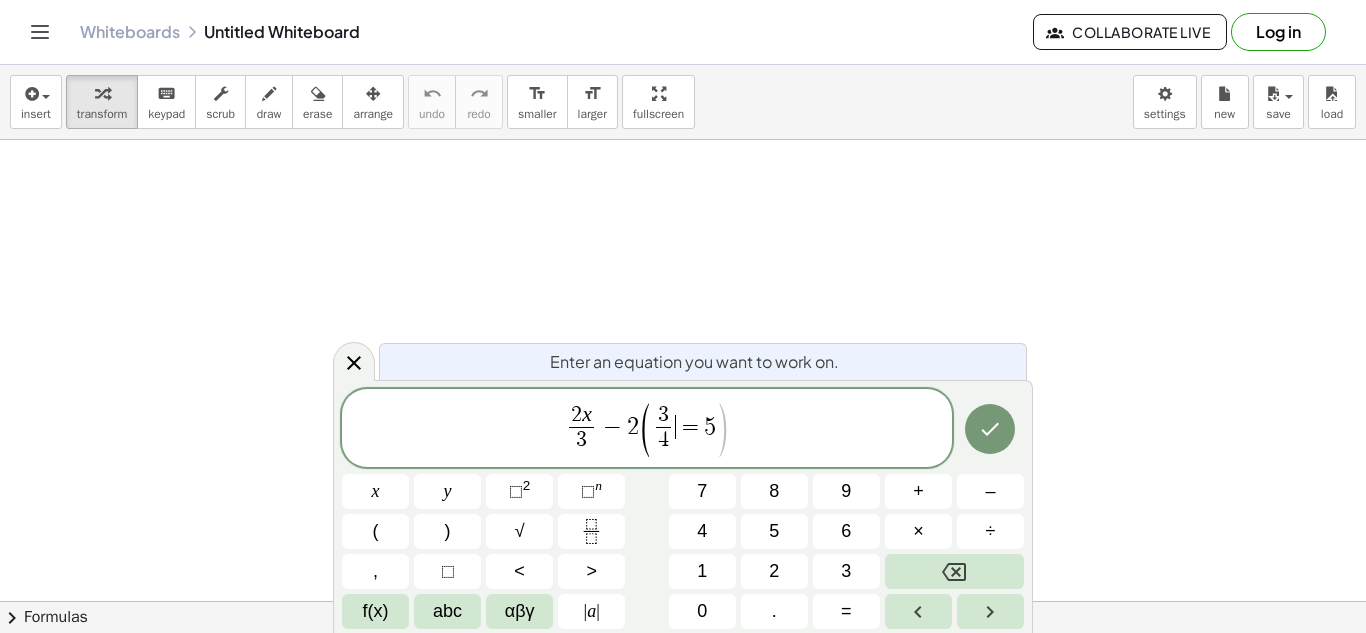 click on "3 4 ​ ​ = 5" at bounding box center (684, 429) 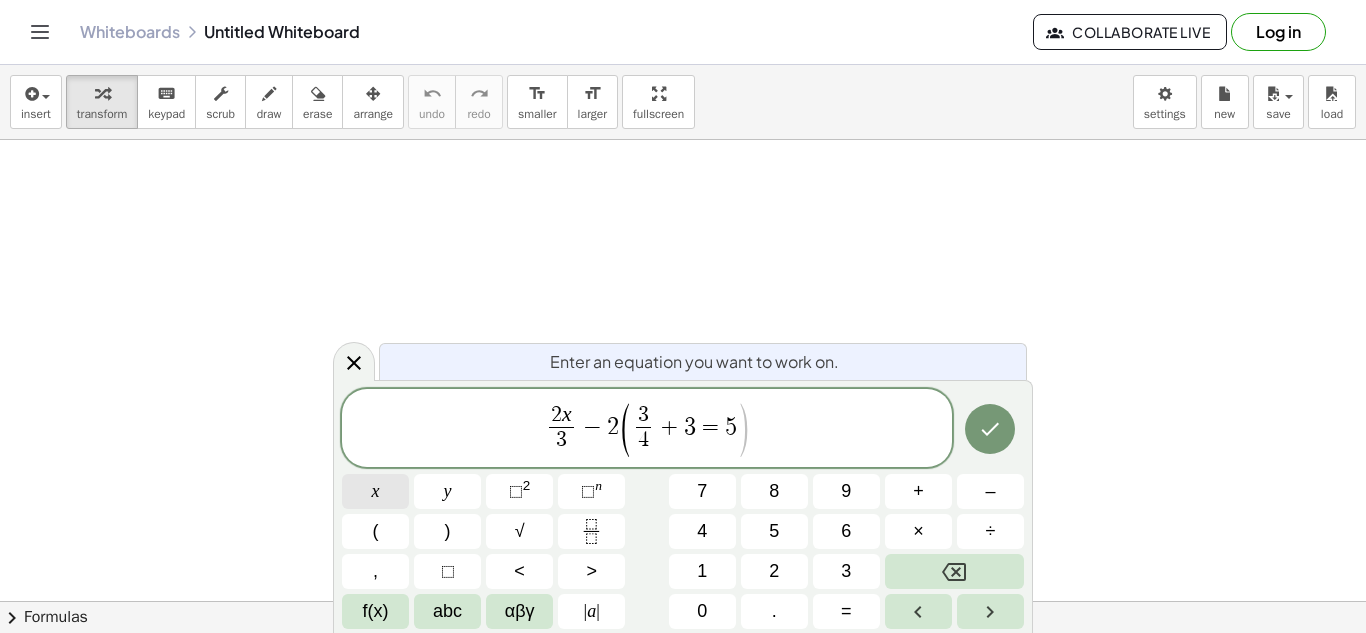 click on "x" at bounding box center [376, 491] 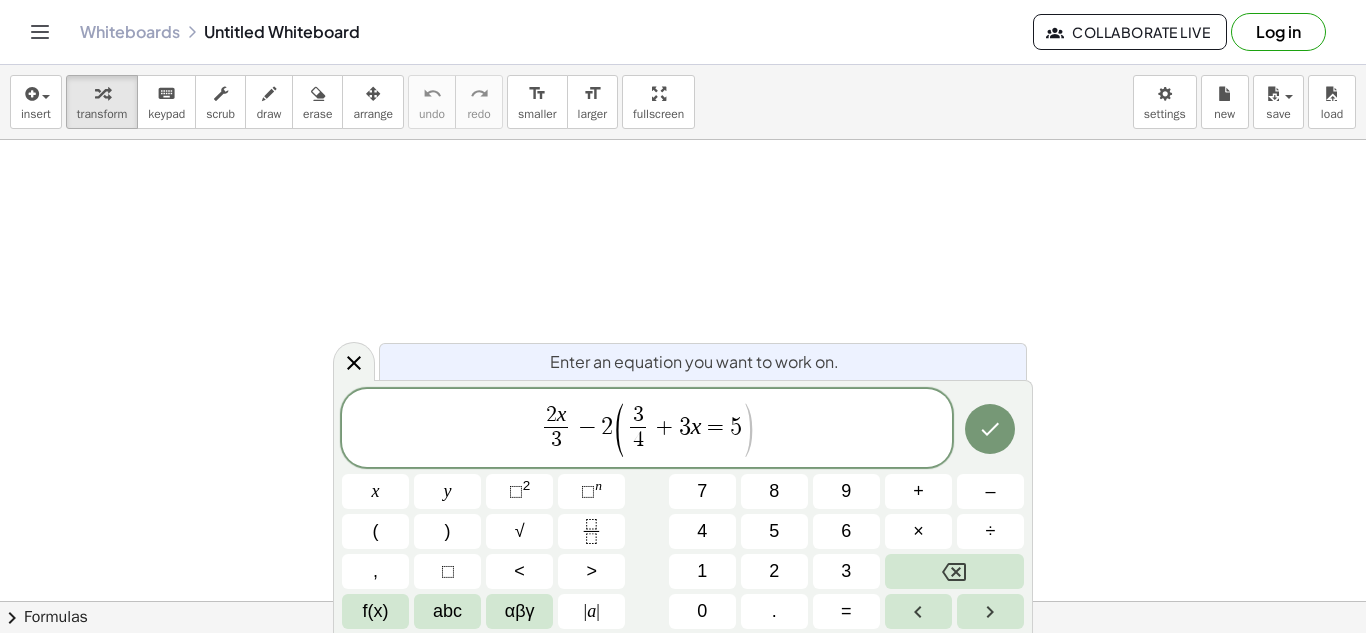 click on "2 x" at bounding box center (556, 416) 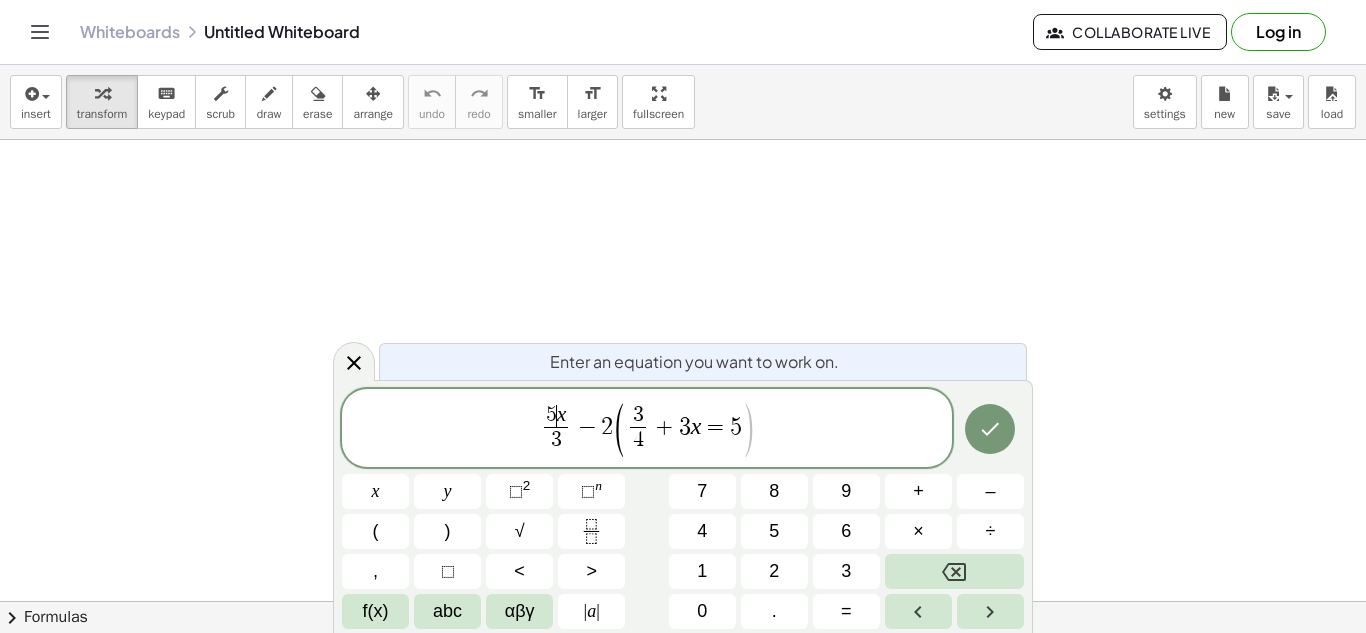 click on "3" at bounding box center (685, 427) 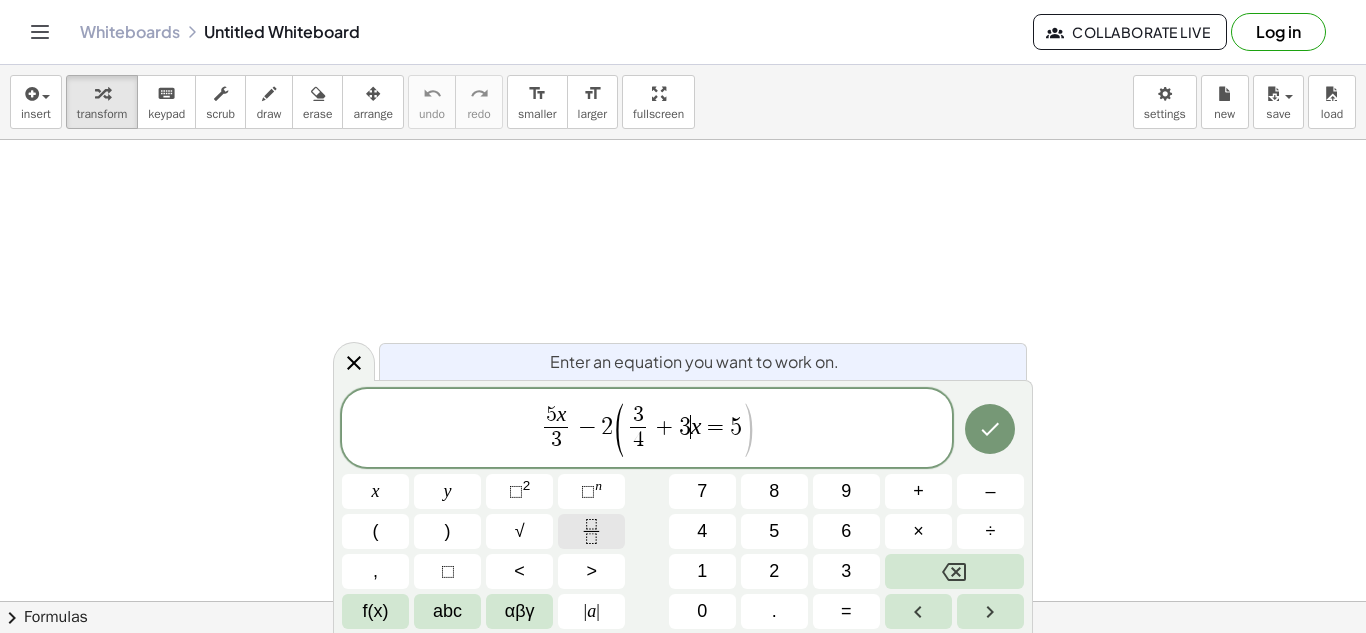 click 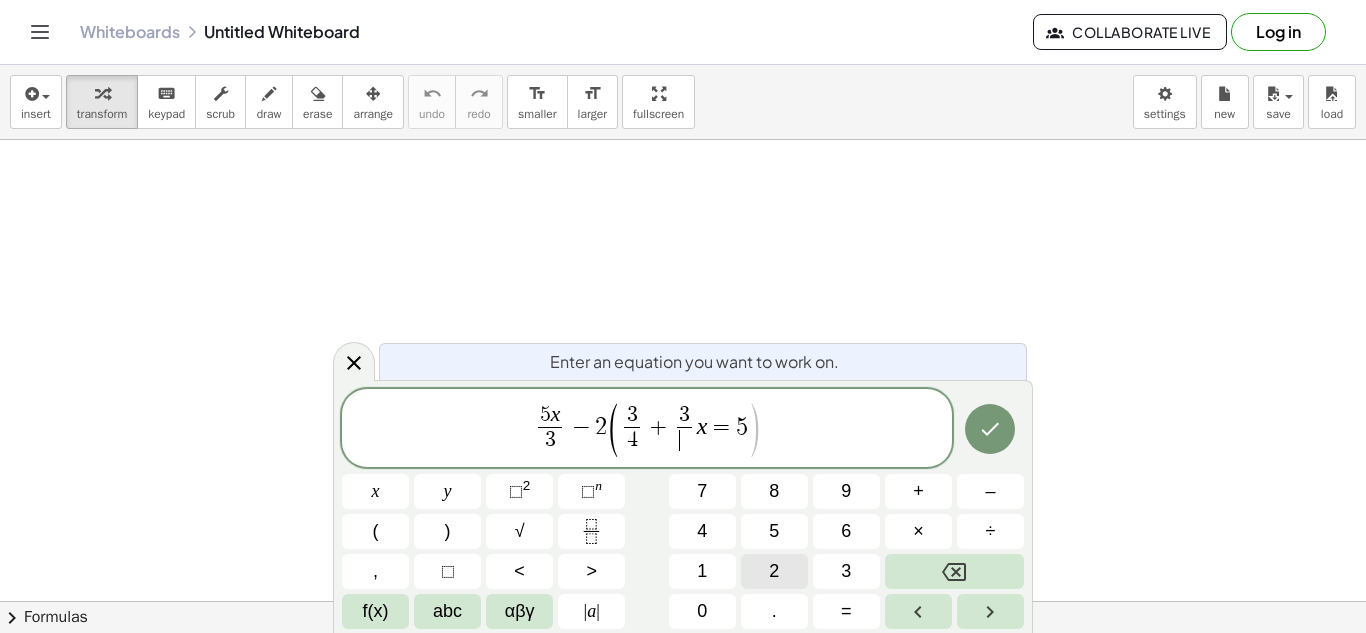 click on "2" at bounding box center [774, 571] 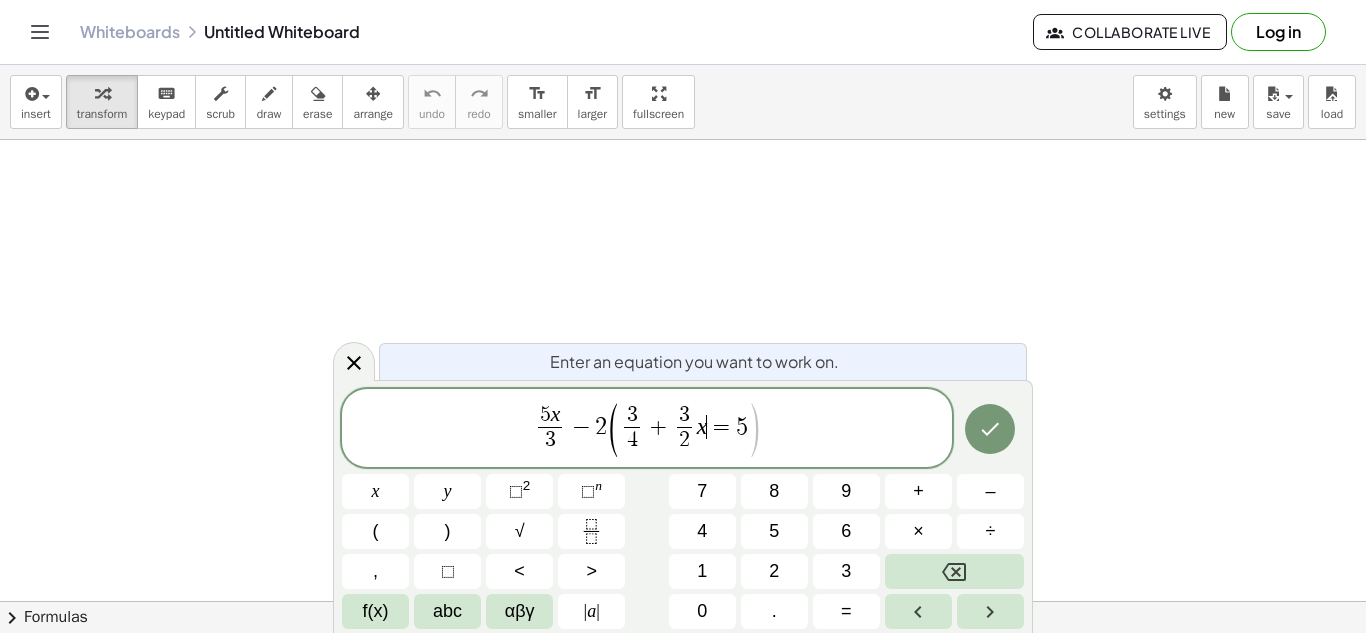 click on "=" at bounding box center (721, 427) 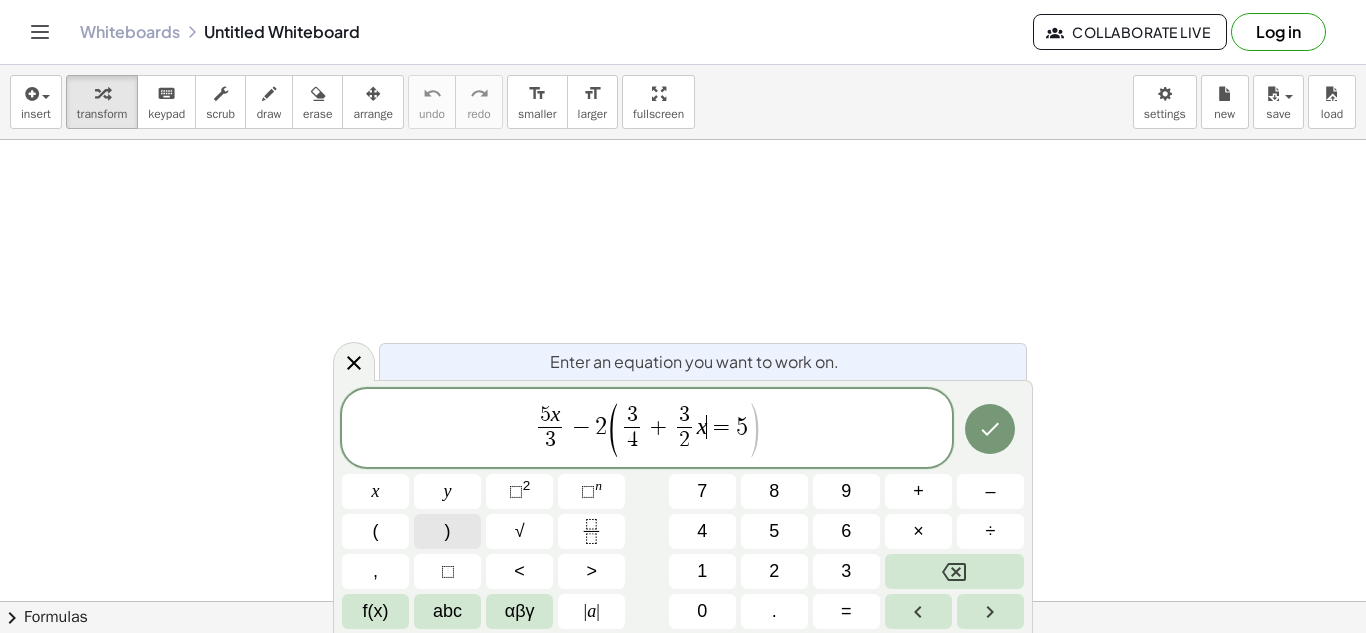 click on ")" at bounding box center (447, 531) 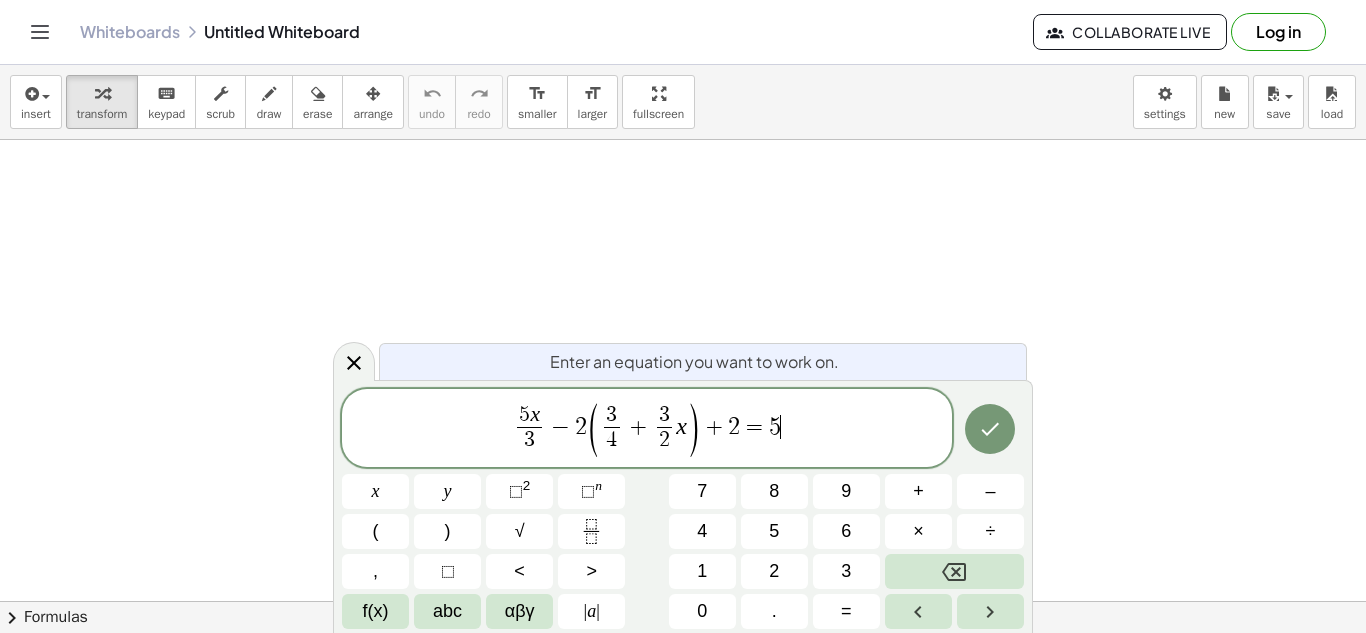 click on "5 x 3 ​ − 2 ( 3 4 ​ + 3 2 ​ x ) + 2 = 5 ​" at bounding box center (647, 429) 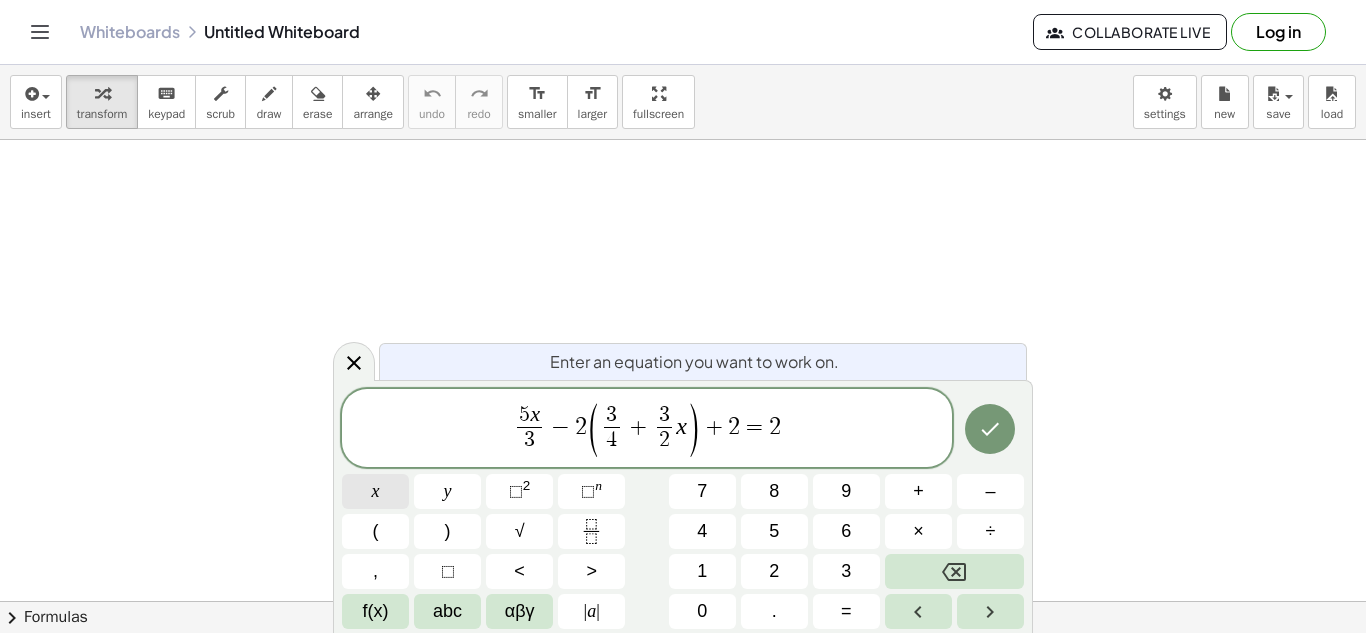 click on "x" at bounding box center [376, 491] 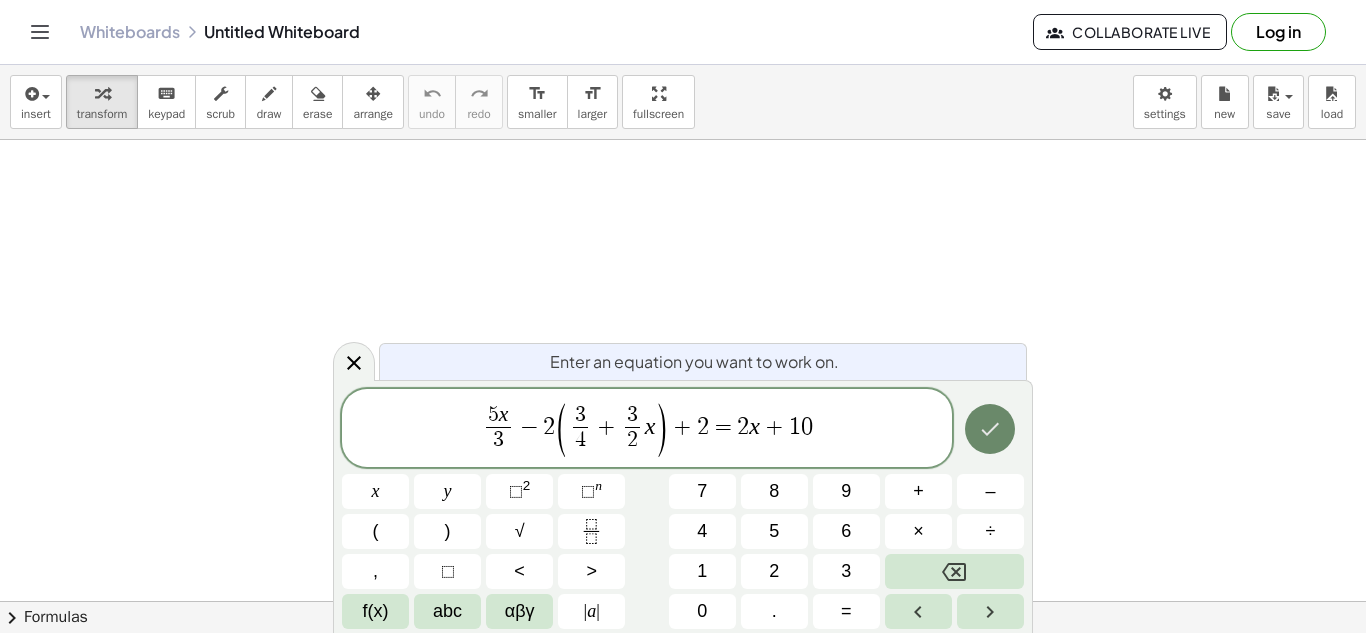 click 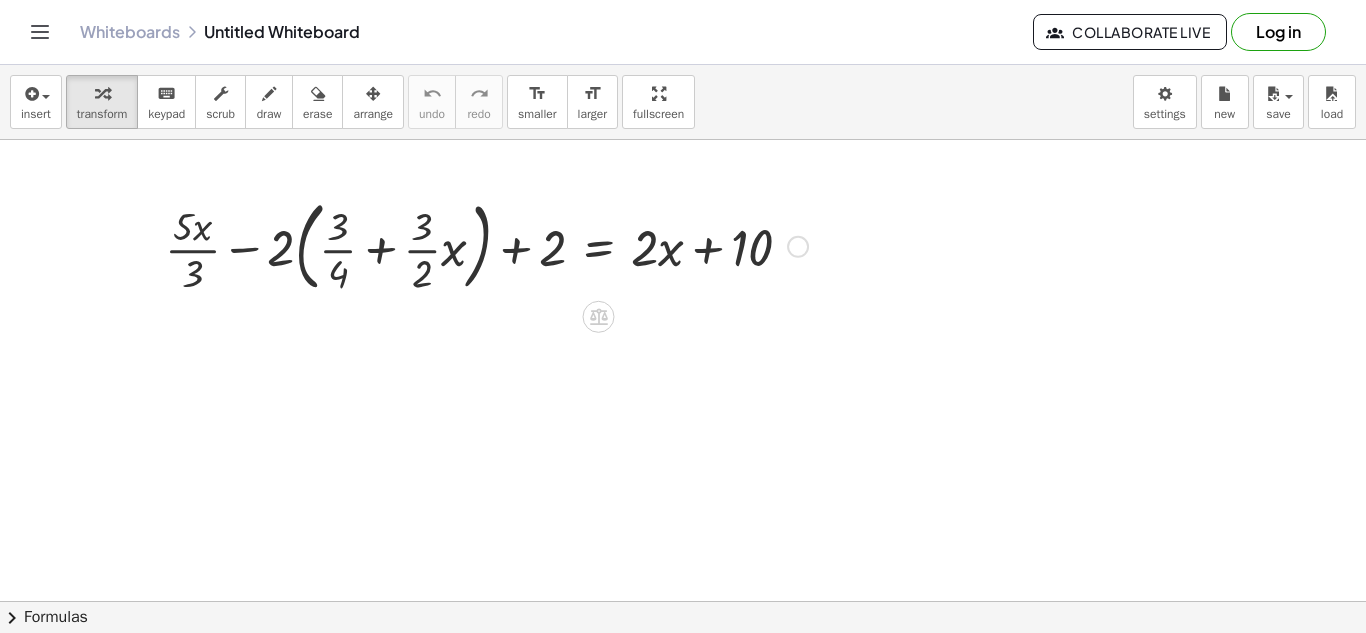 click at bounding box center (486, 245) 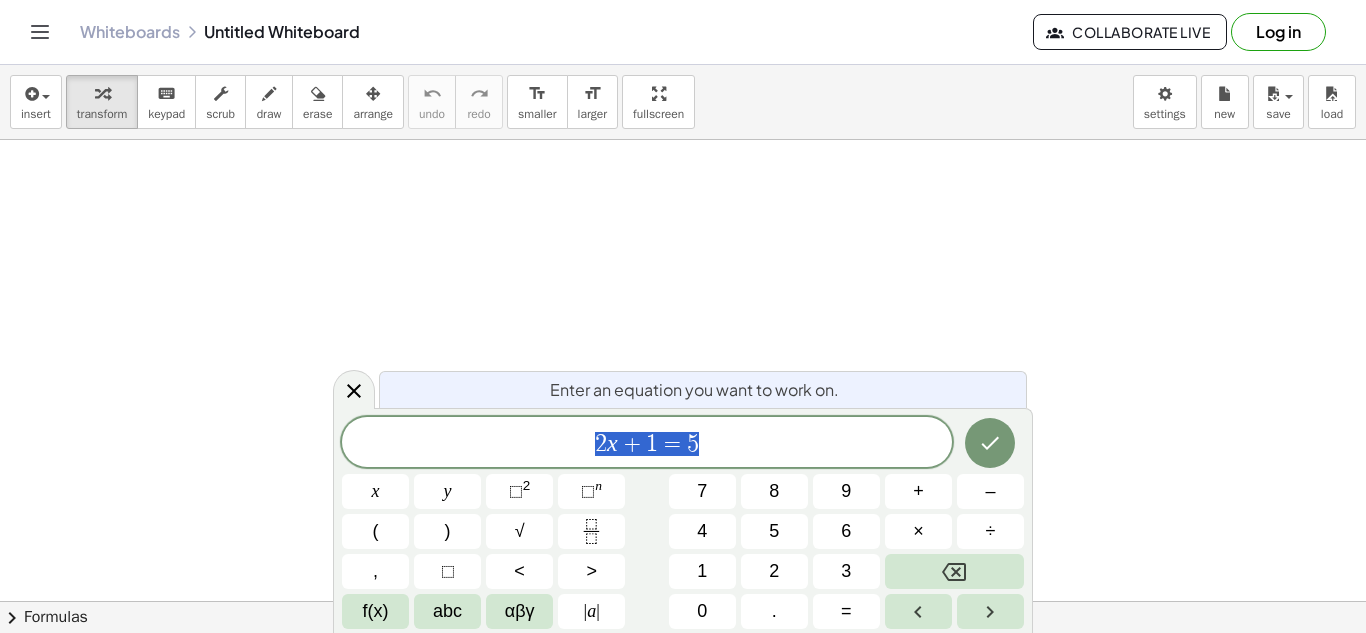 scroll, scrollTop: 0, scrollLeft: 0, axis: both 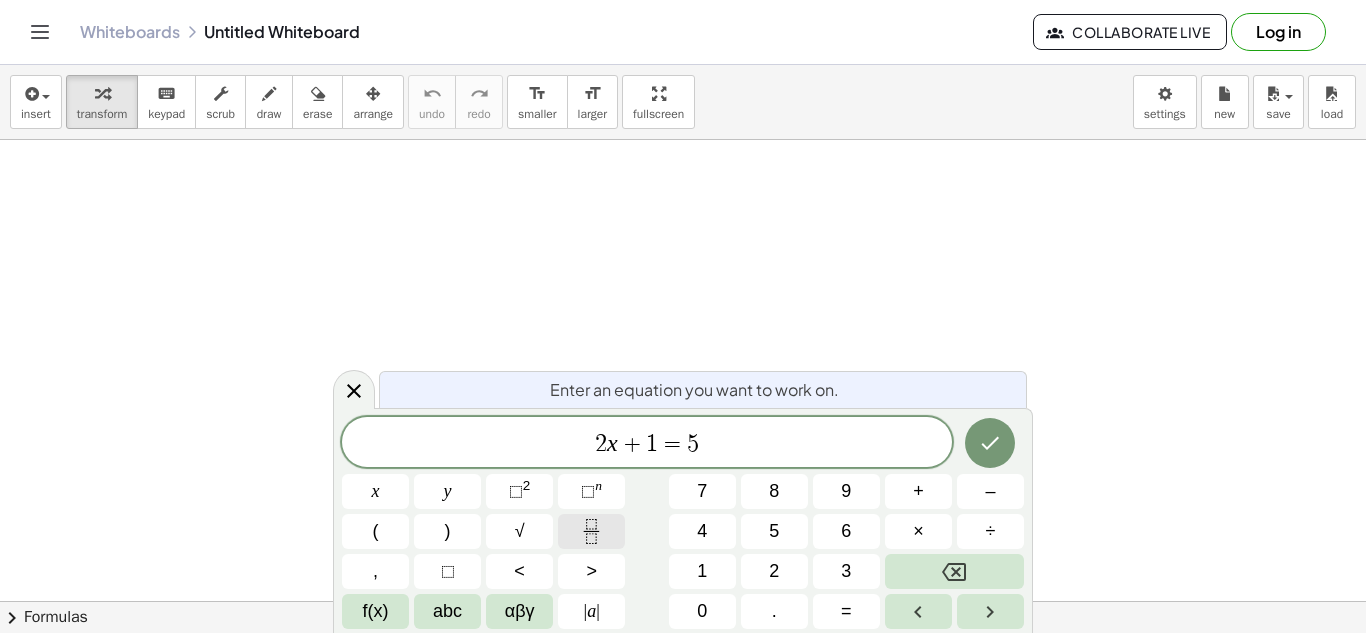 click 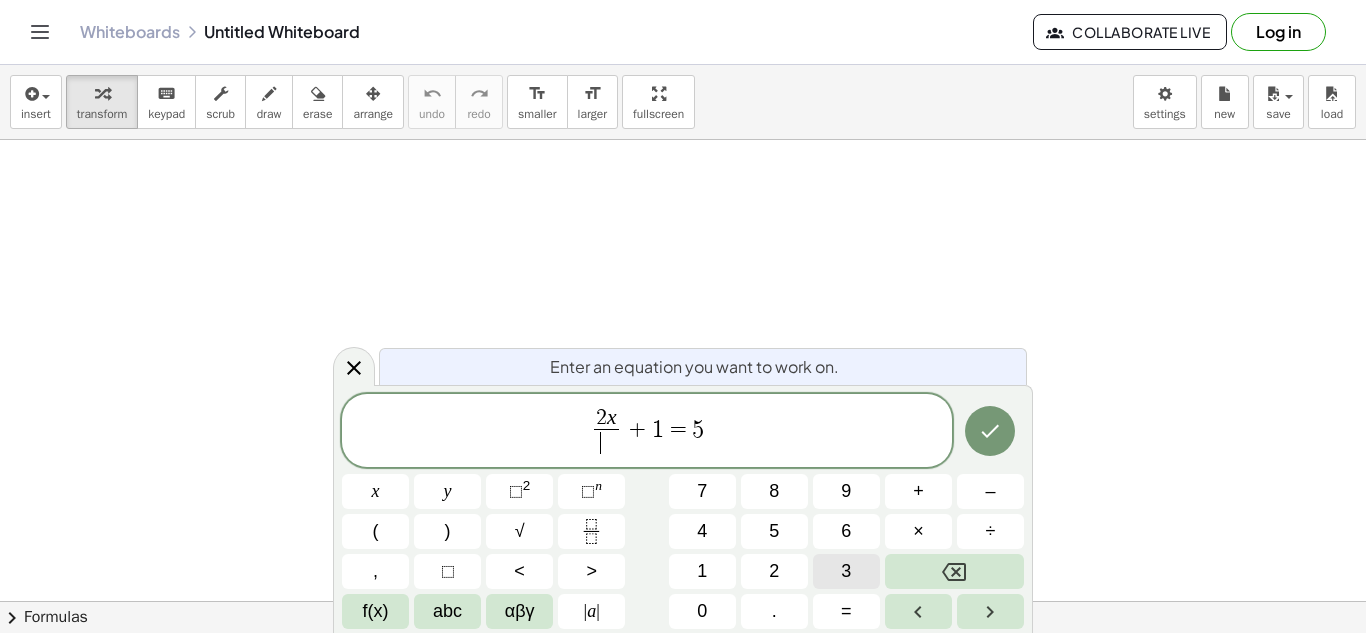 click on "3" at bounding box center (846, 571) 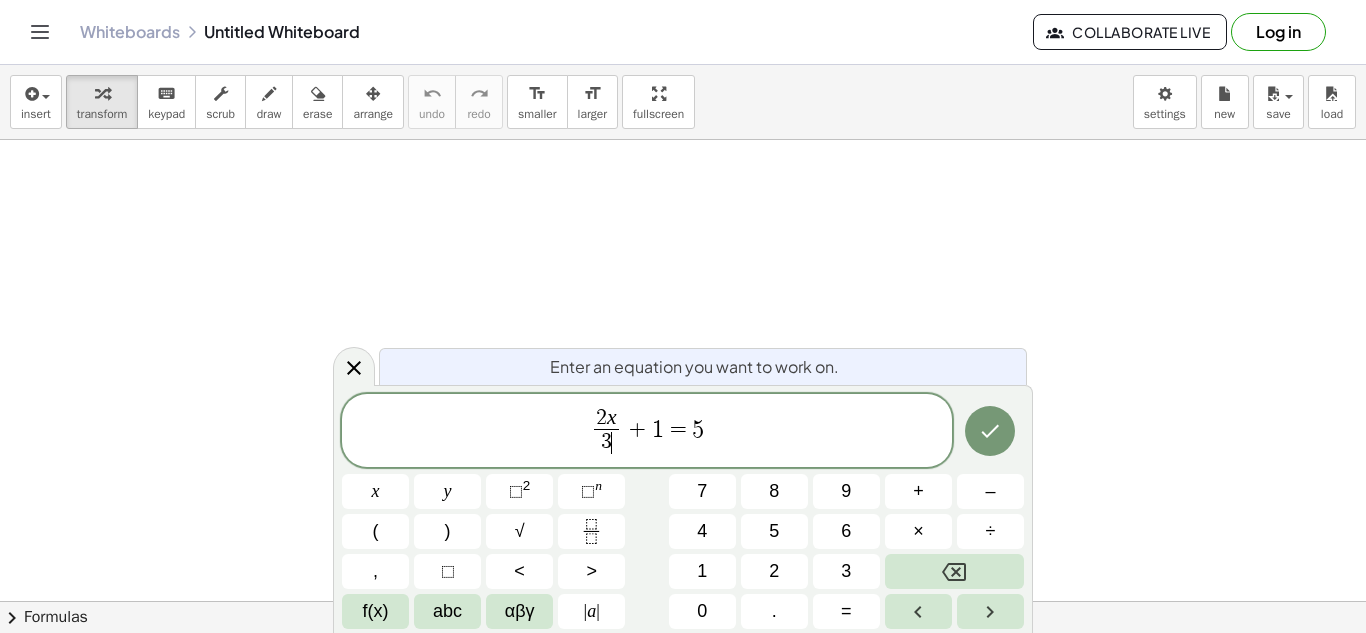 click on "2 x 3 ​ ​ + 1 = 5" at bounding box center [647, 432] 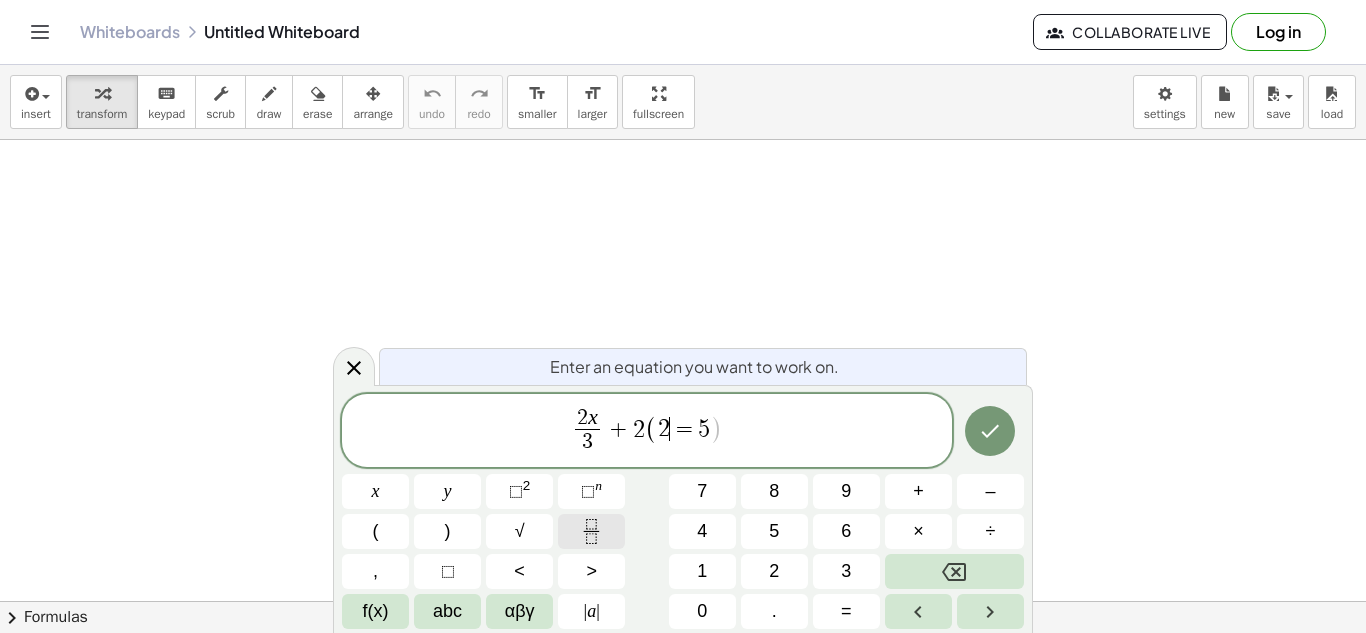 click 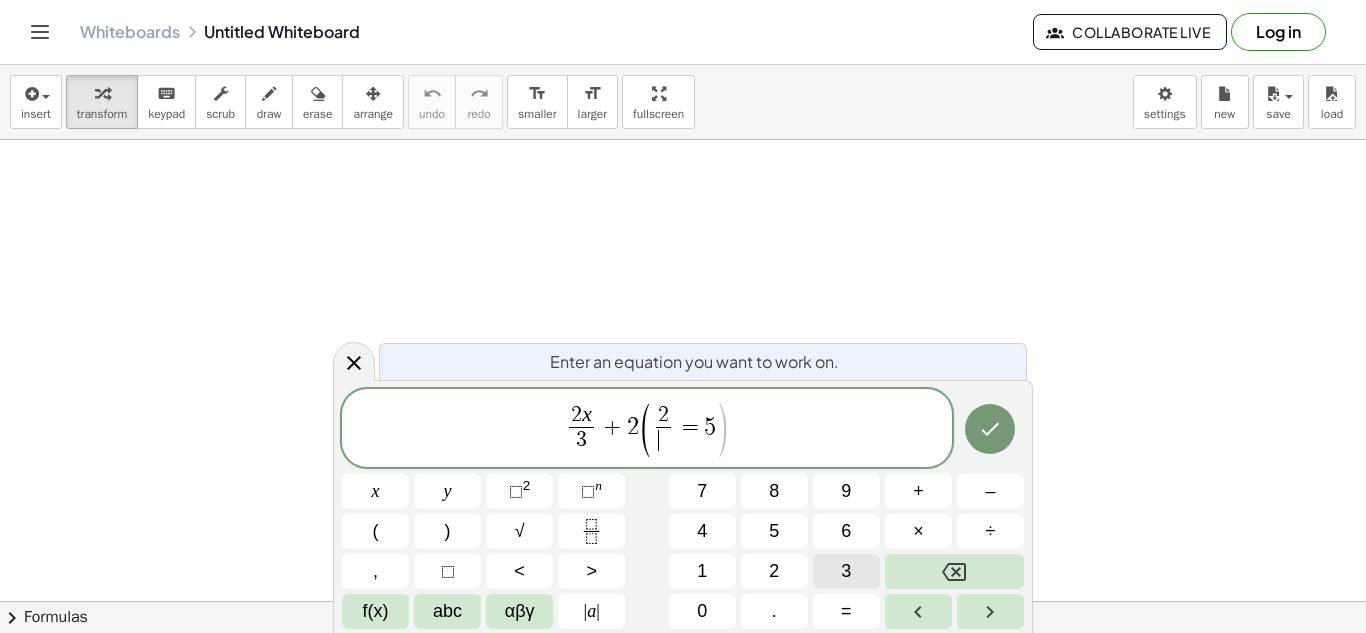 click on "3" at bounding box center (846, 571) 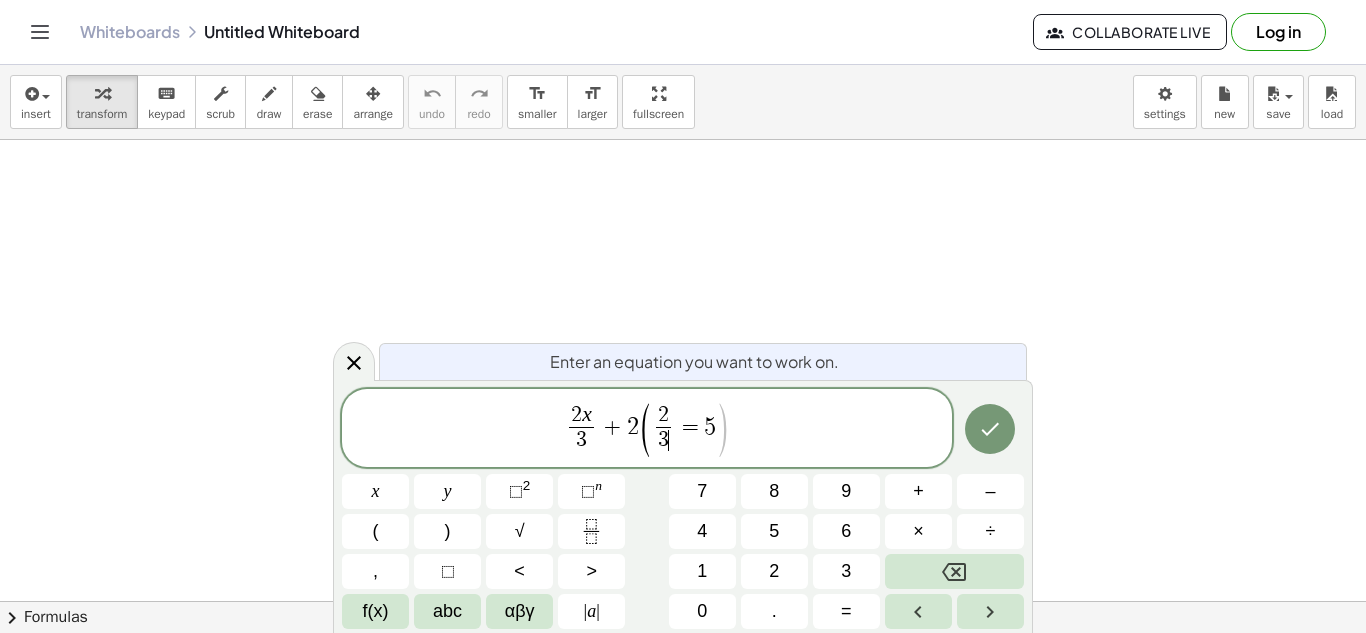 click on "2 3 ​ ​ = 5" at bounding box center [684, 429] 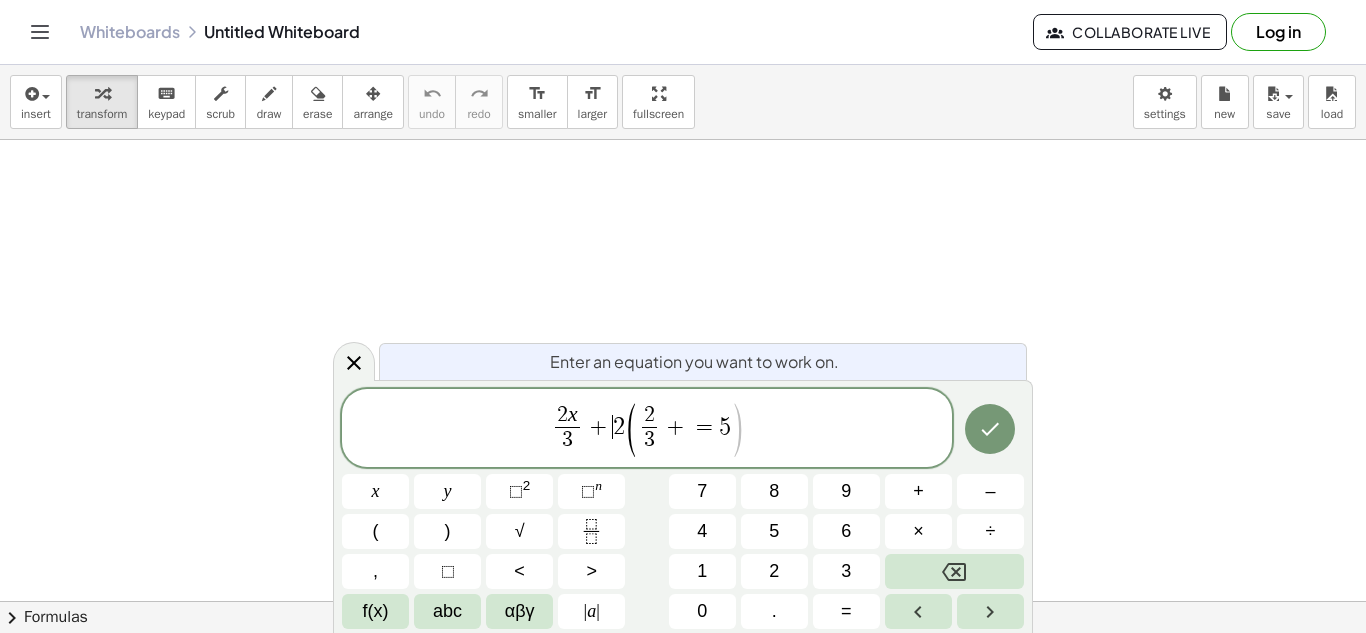 click on "+" at bounding box center (598, 427) 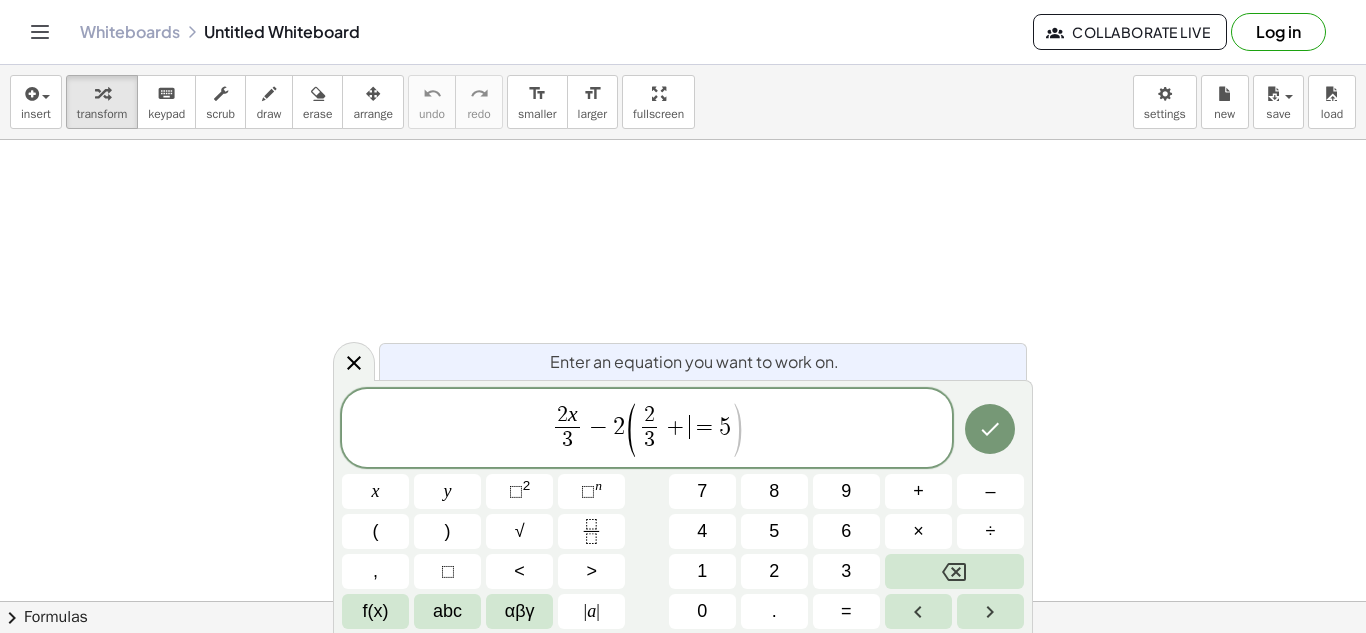 click on "=" at bounding box center [704, 427] 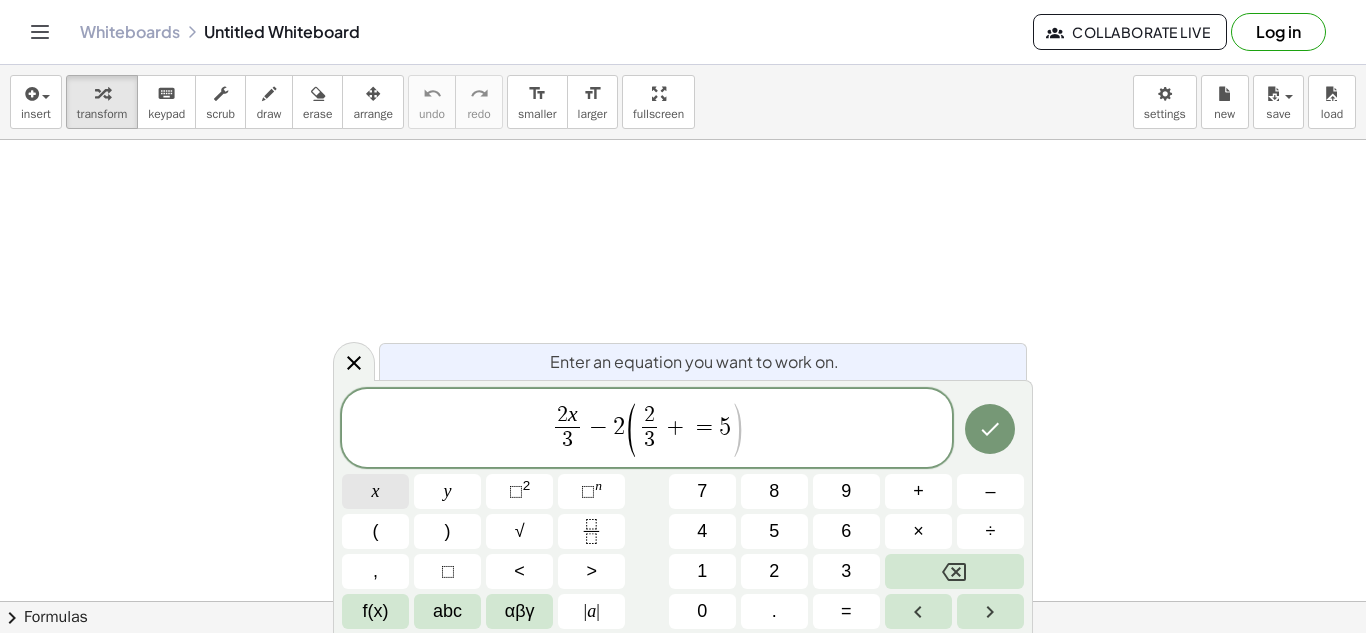 click on "x" at bounding box center [375, 491] 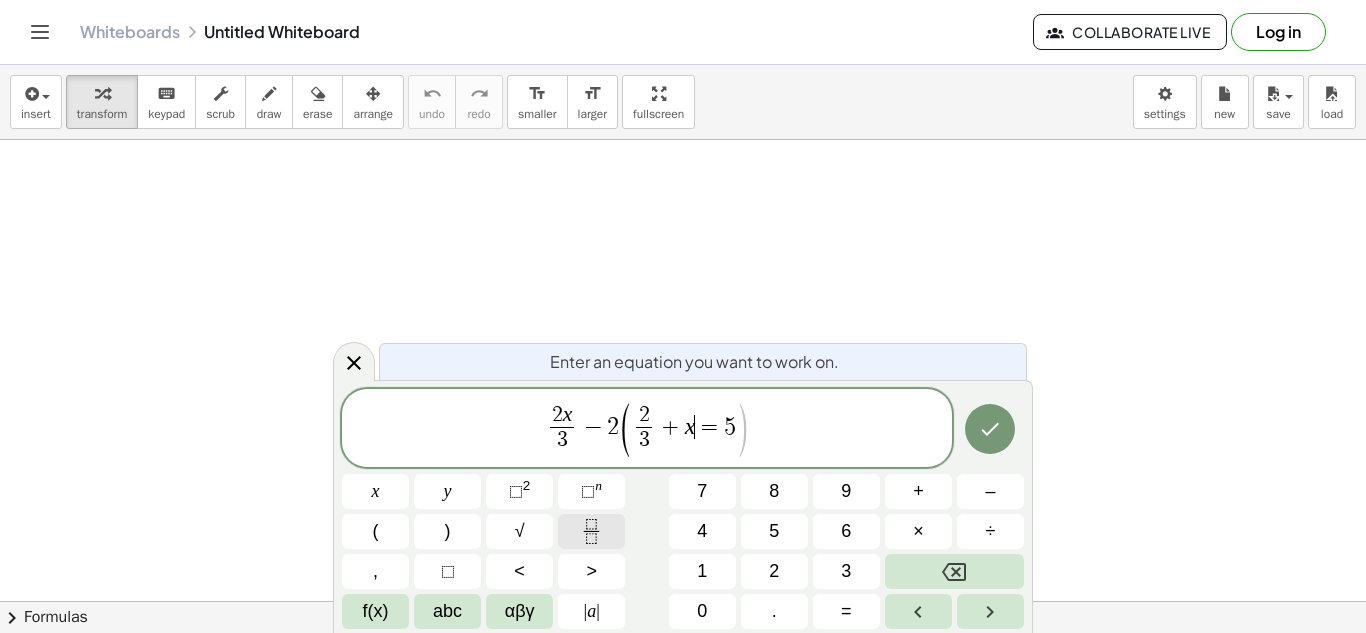 click 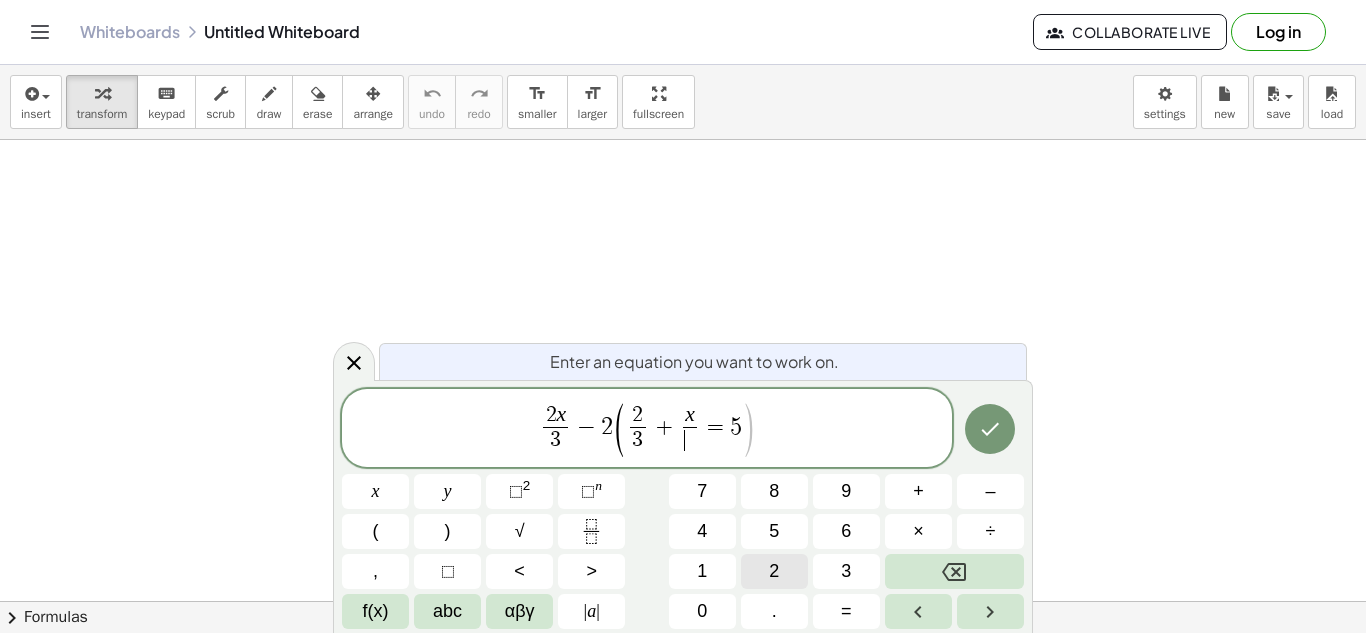 click on "2" at bounding box center (774, 571) 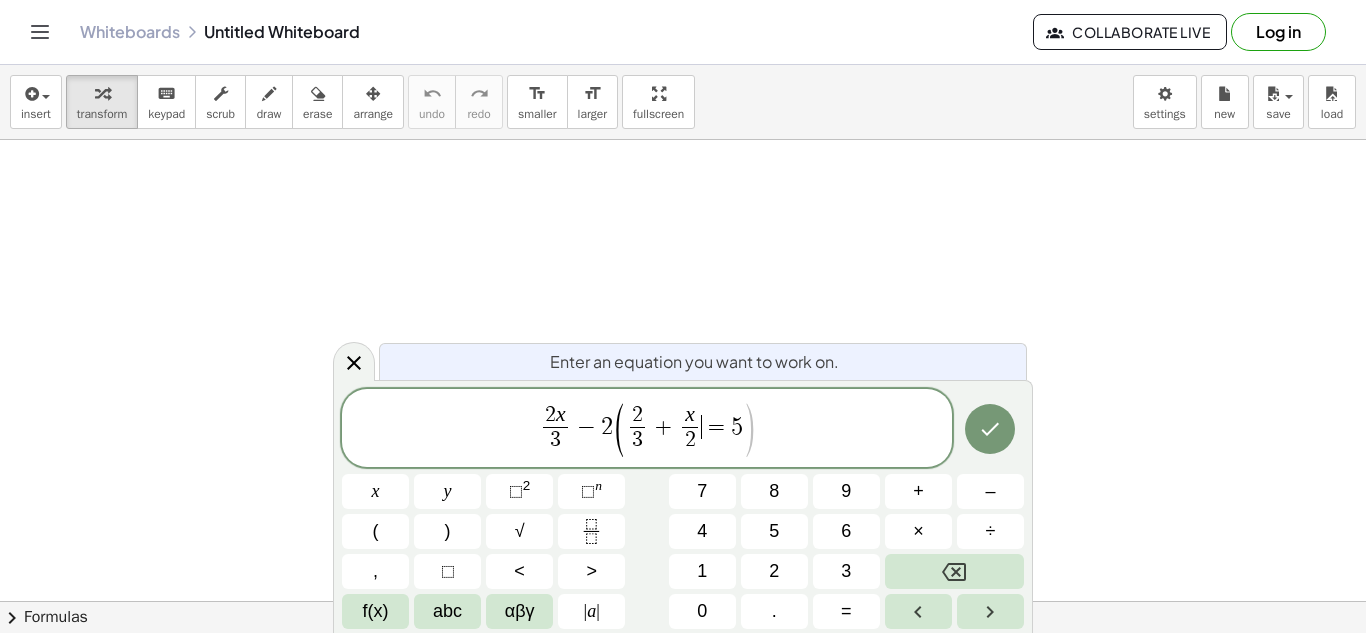 click on "=" at bounding box center [716, 427] 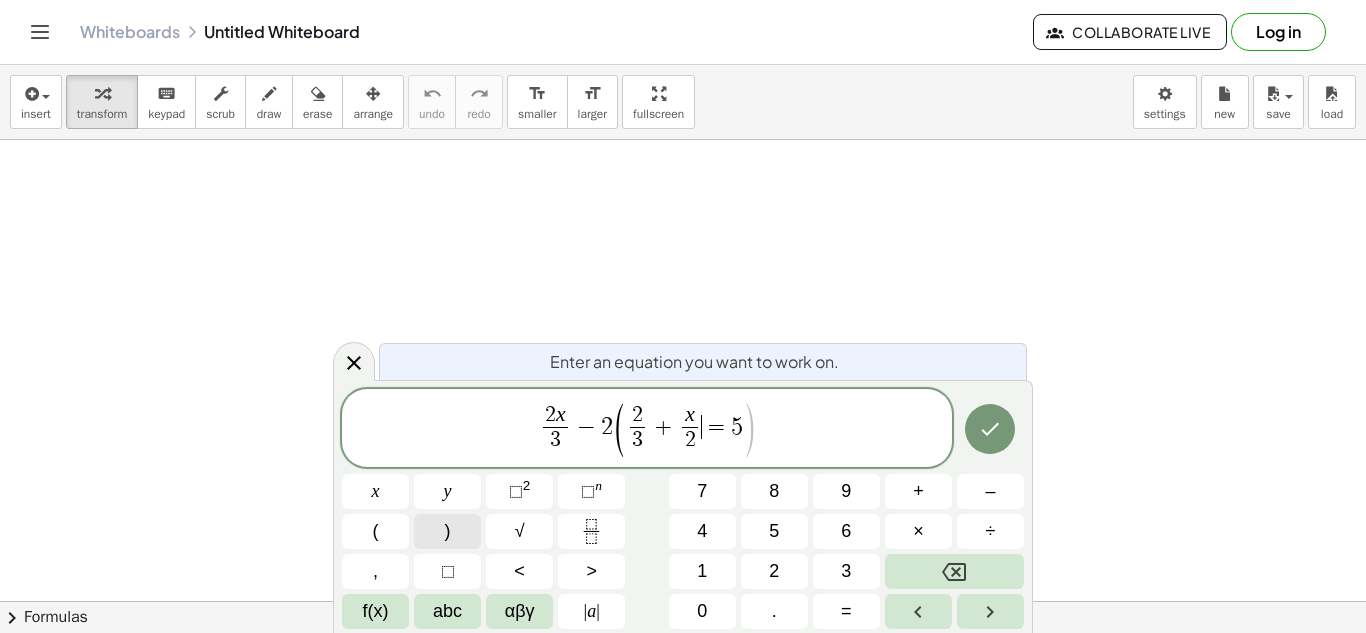 click on ")" at bounding box center [447, 531] 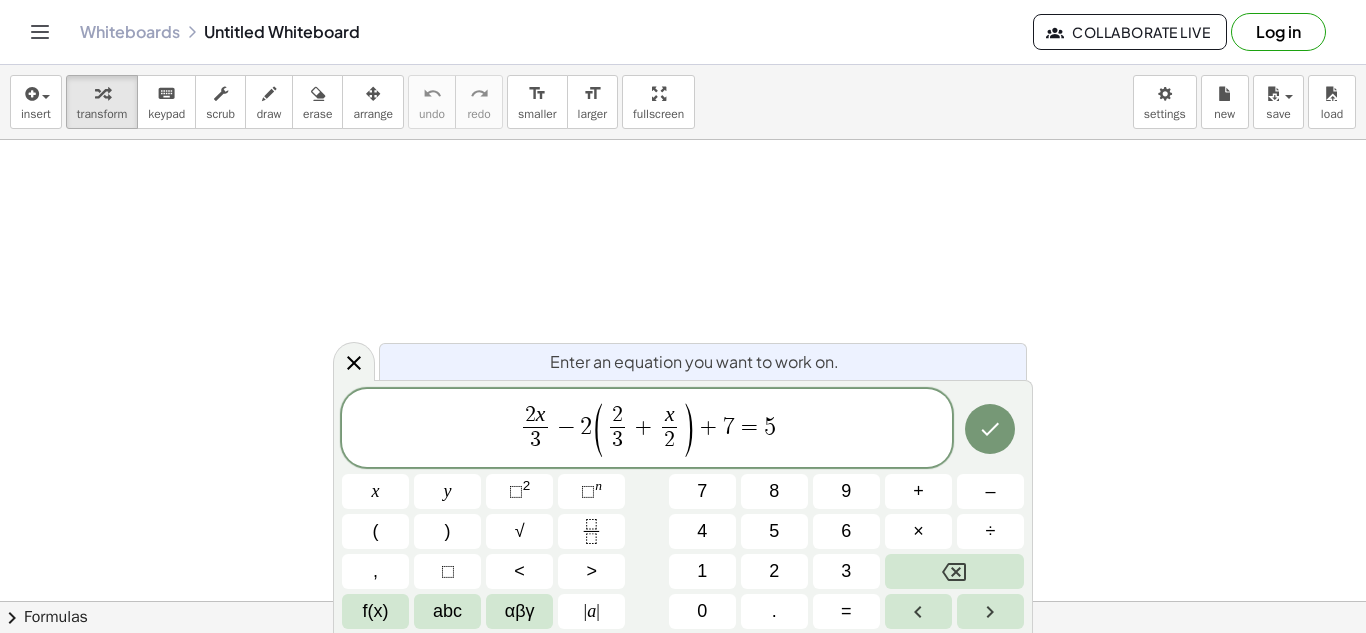 click on "=" at bounding box center (749, 427) 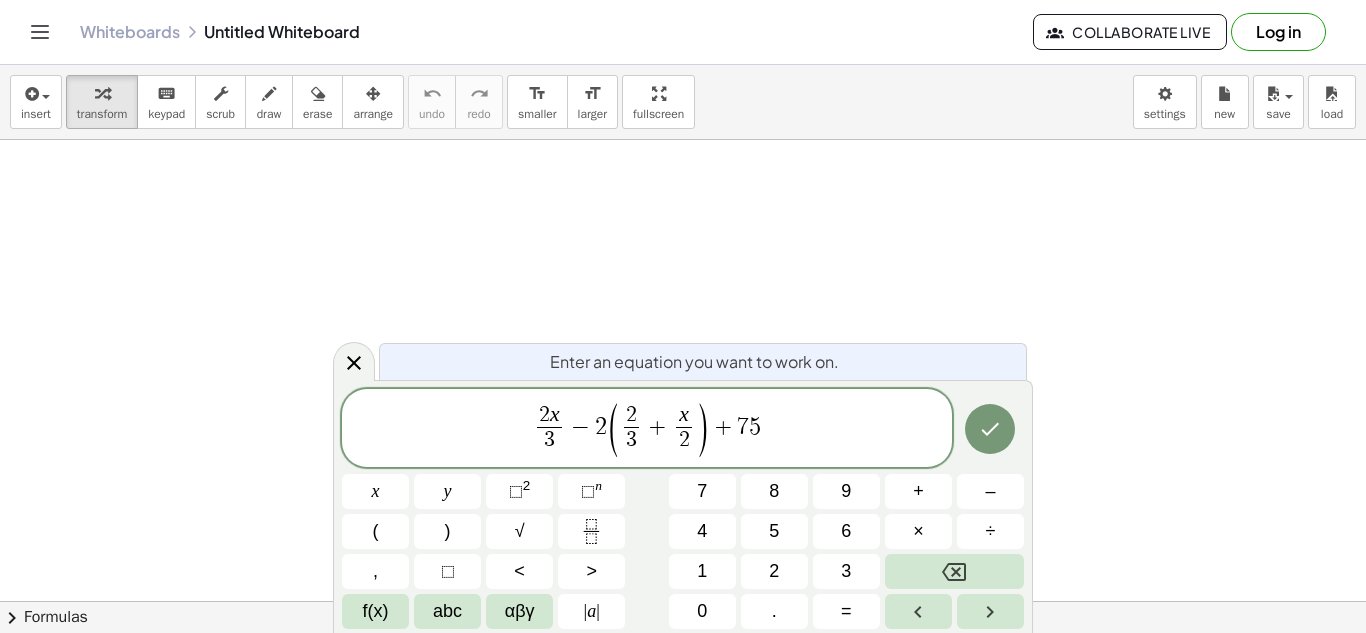 scroll, scrollTop: 104, scrollLeft: 0, axis: vertical 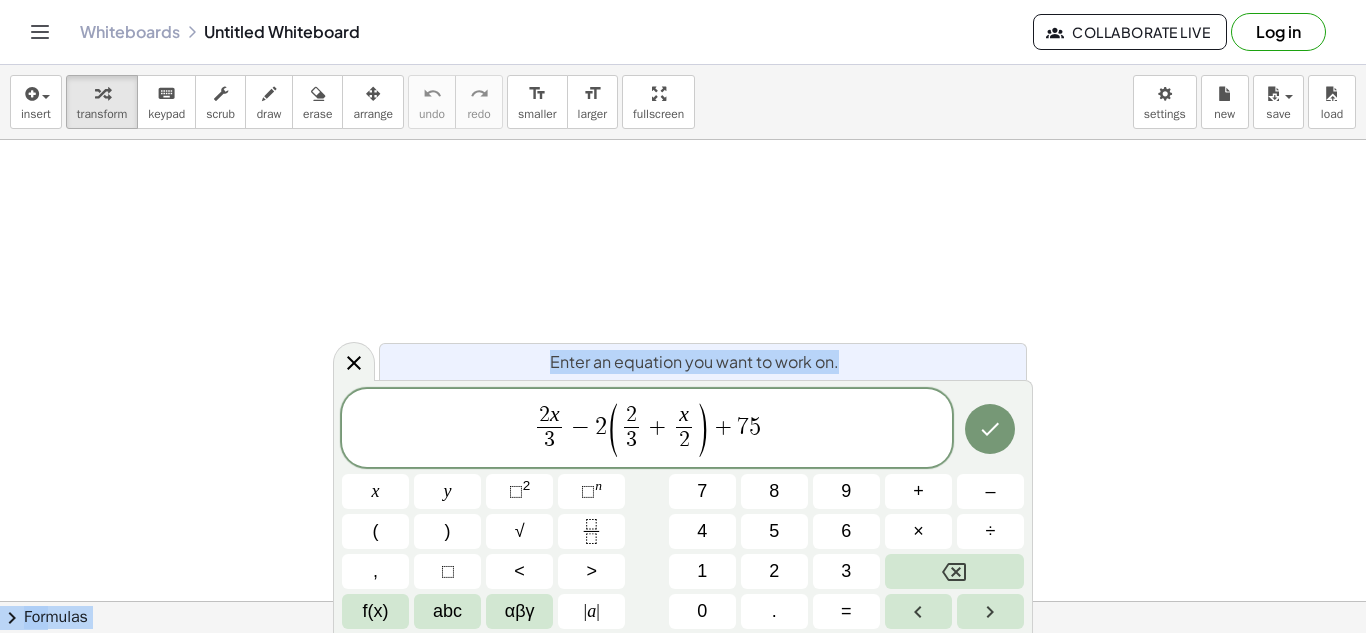 drag, startPoint x: 860, startPoint y: 363, endPoint x: 859, endPoint y: 293, distance: 70.00714 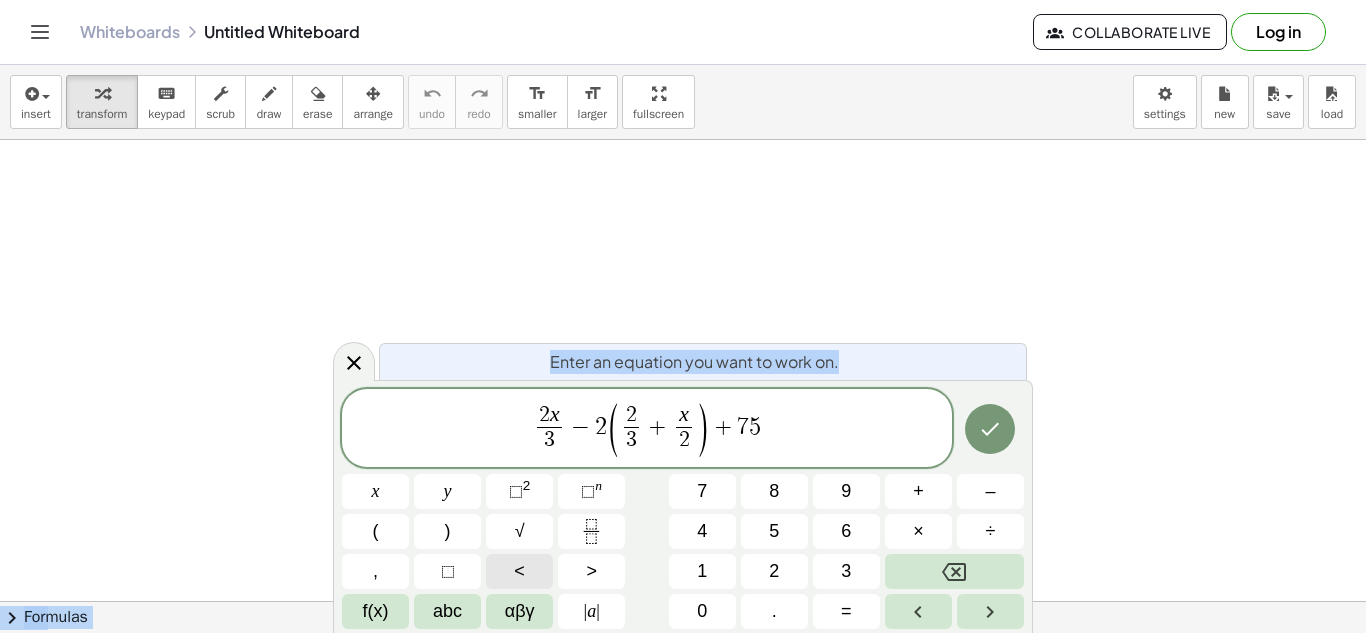click on "<" at bounding box center [519, 571] 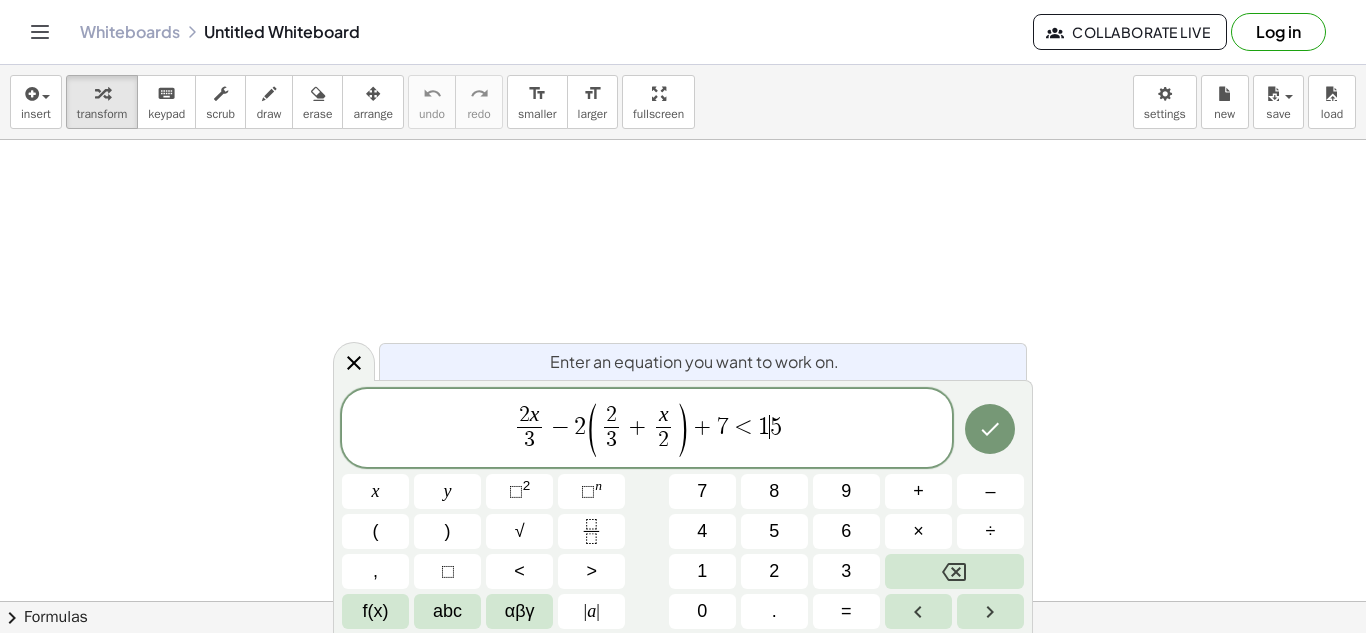 click on "2 x 3 ​ − 2 ( 2 3 ​ + x 2 ​ ) + 7 < 1 ​ 5" at bounding box center [647, 429] 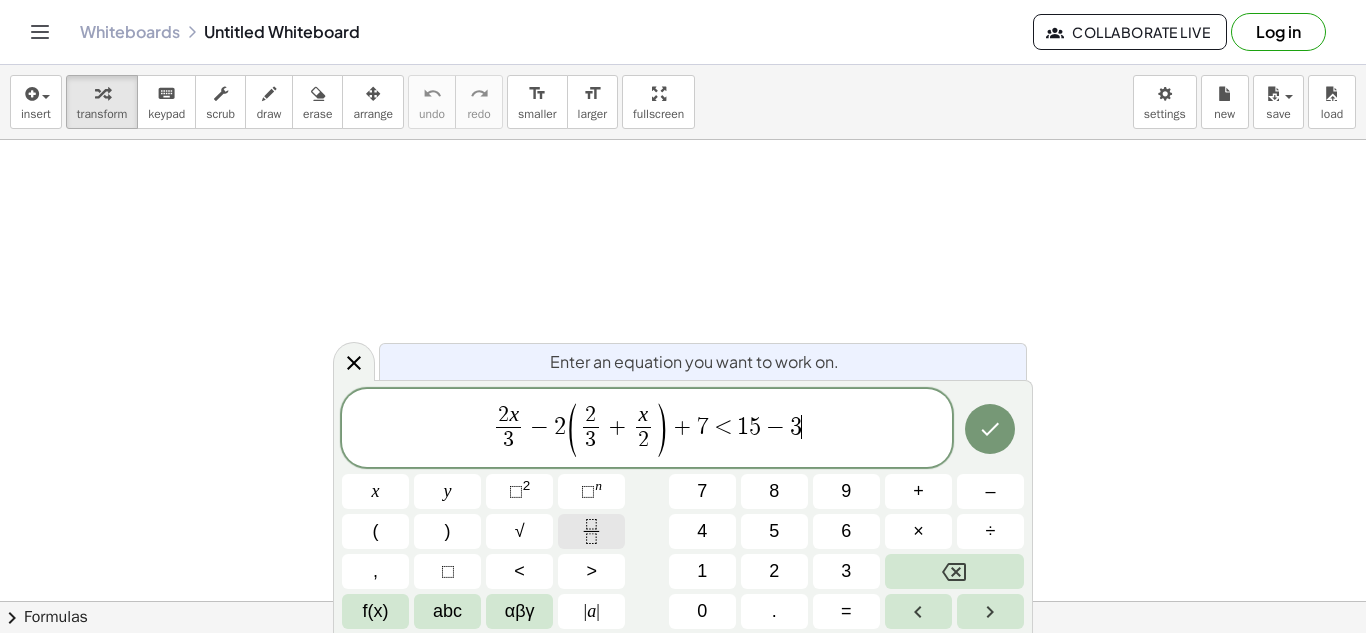 click 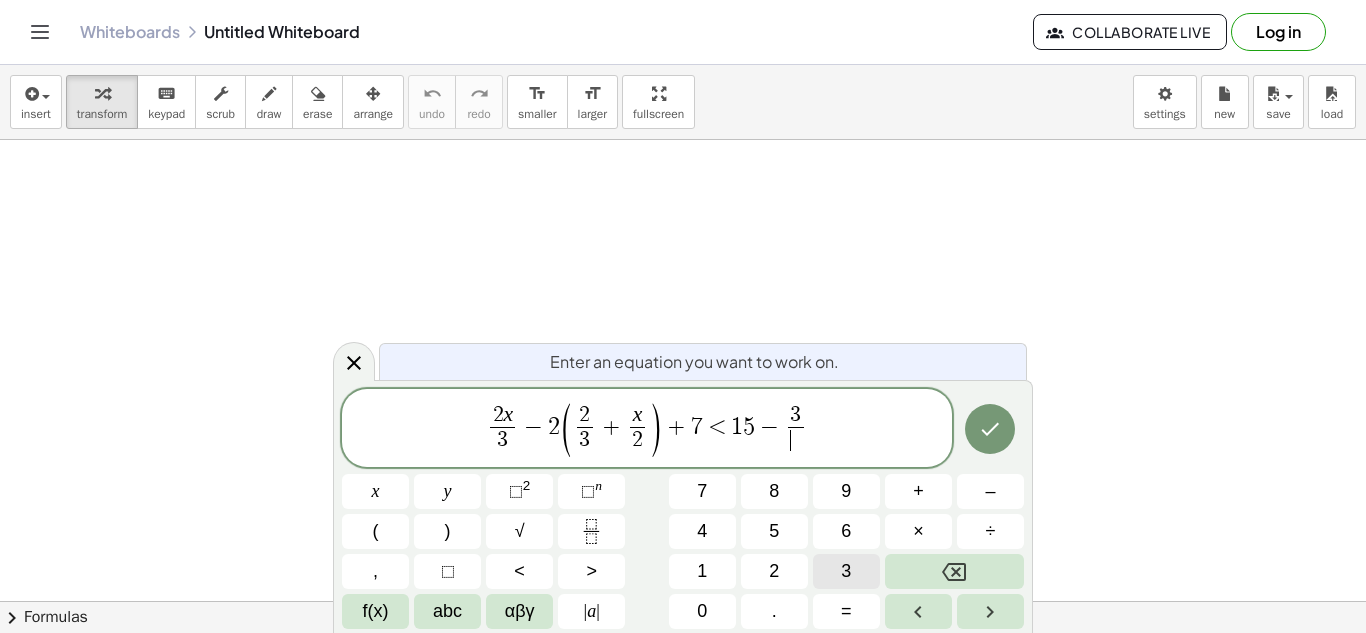 click on "3" at bounding box center (846, 571) 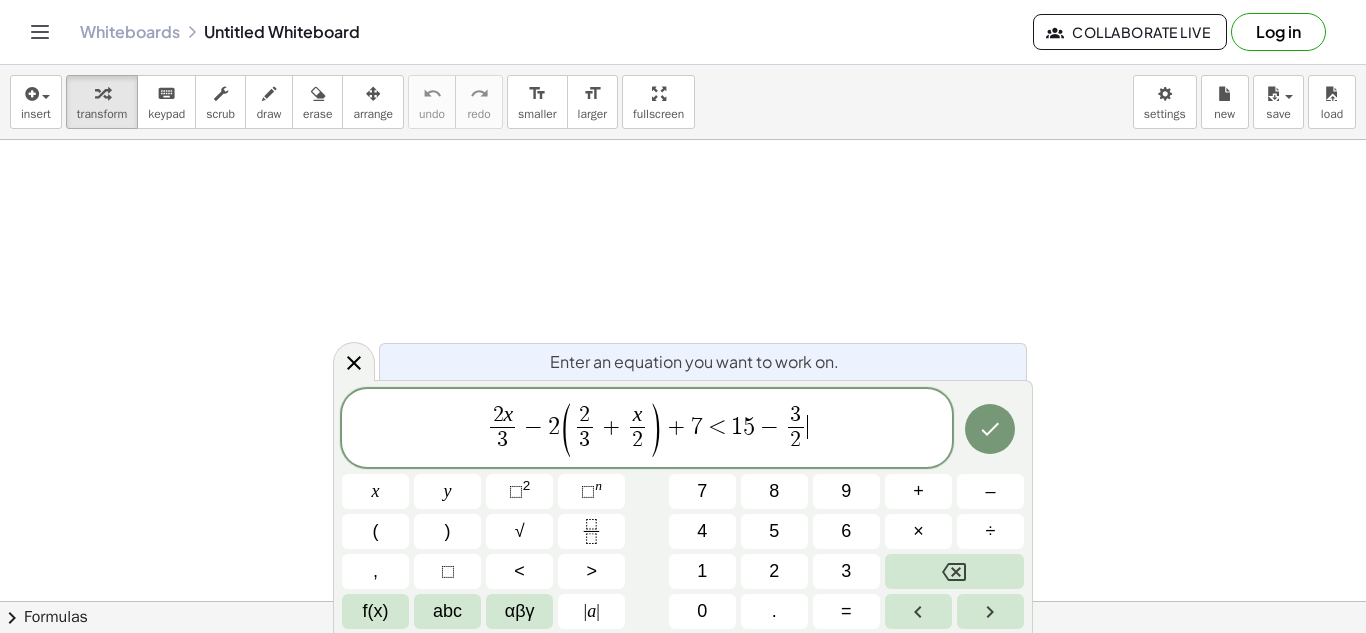 click on "2 x 3 ​ − 2 ( 2 3 ​ + x 2 ​ ) + 7 < 1 5 − 3 2 ​ ​" at bounding box center [647, 429] 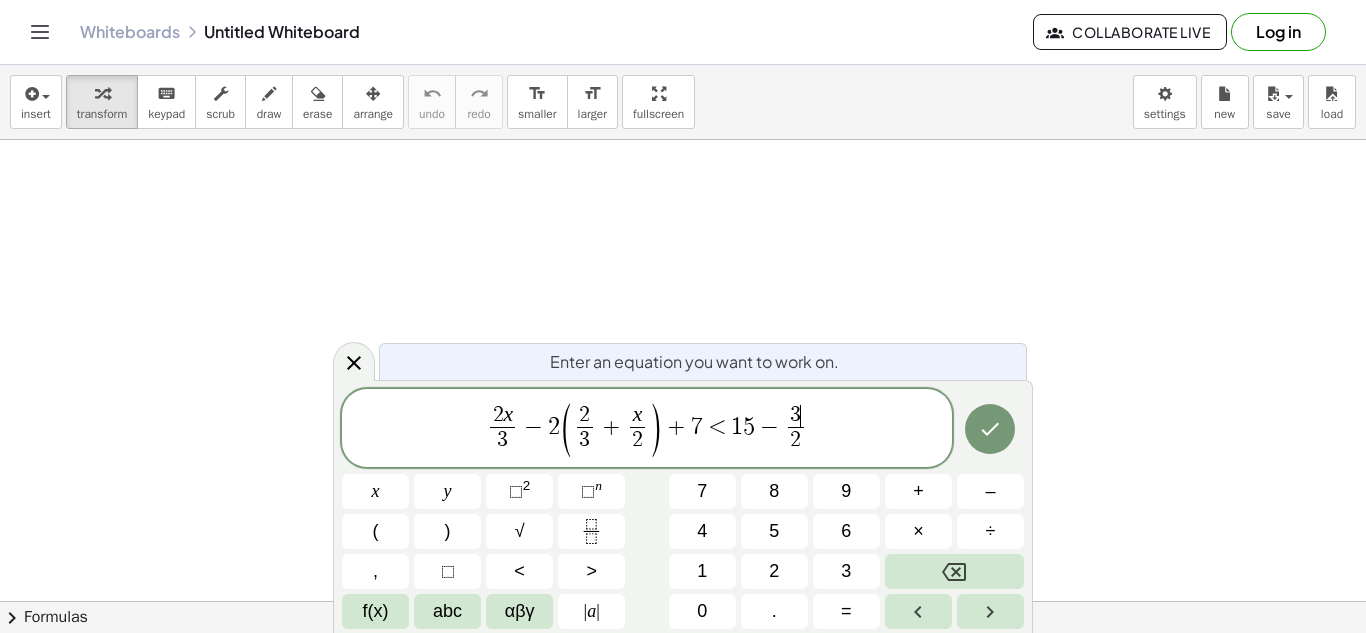 click on "3 ​" at bounding box center [795, 416] 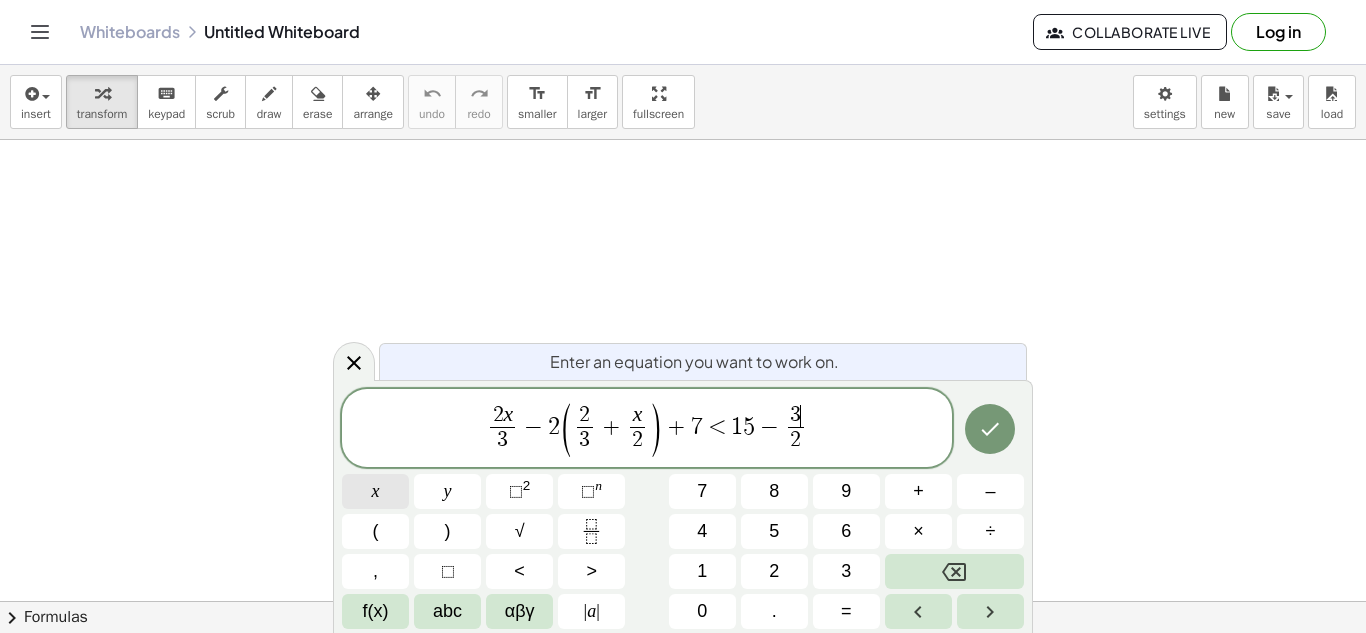 click on "x" at bounding box center (375, 491) 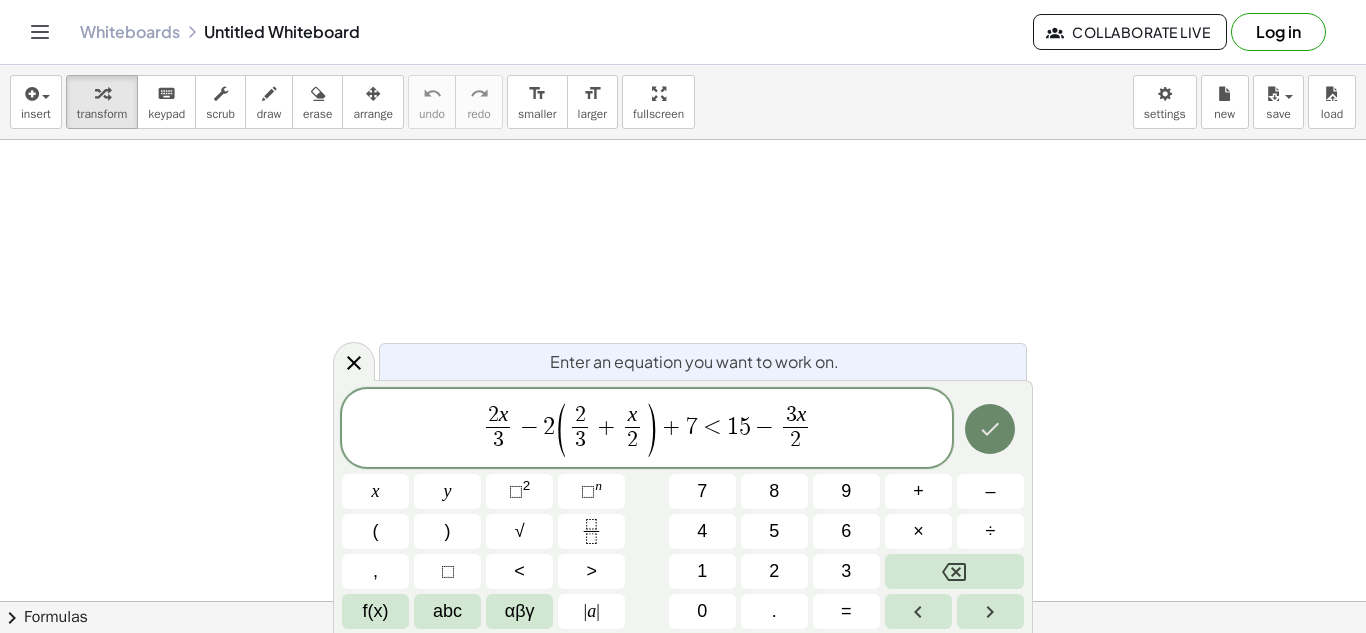 click 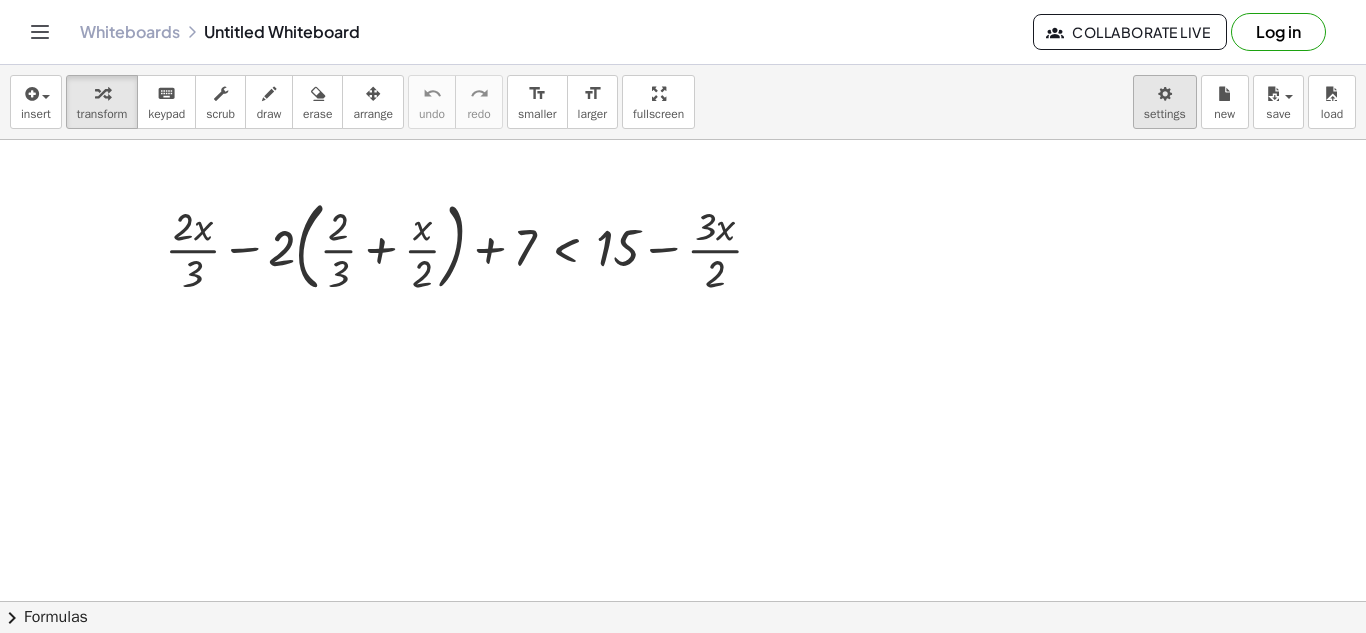 click on "Graspable Math Activities Get Started Activity Bank Assigned Work Classes Whiteboards Reference v1.28.2 | Privacy policy © 2025 | Graspable, Inc. Whiteboards Untitled Whiteboard Collaborate Live  Log in    insert select one: Math Expression Function Text Youtube Video Graphing Geometry Geometry 3D transform keyboard keypad scrub draw erase arrange undo undo redo redo format_size smaller format_size larger fullscreen load   save new settings + · 2 · x · 3 − · 2 · ( + · 2 · 3 + · x · 2 ) + 7 < + 15 − · 3 · x · 2 × chevron_right  Formulas
Drag one side of a formula onto a highlighted expression on the canvas to apply it.
Quadratic Formula
+ · a · x 2 + · b · x + c = 0
⇔
x = · ( − b ± 2 √ ( + b 2 − · 4 · a · c ) ) · 2 · a
+ x 2 + · p · x + q = 0
x" at bounding box center (683, 316) 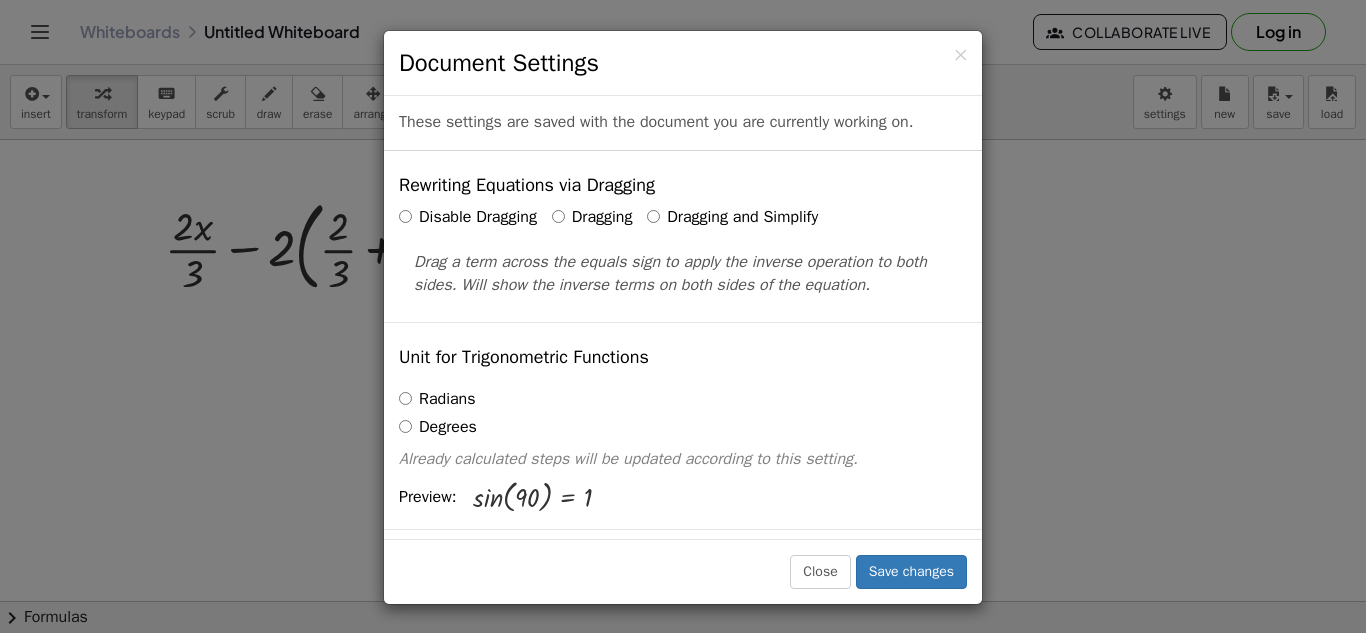 click on "Dragging and Simplify" at bounding box center (732, 217) 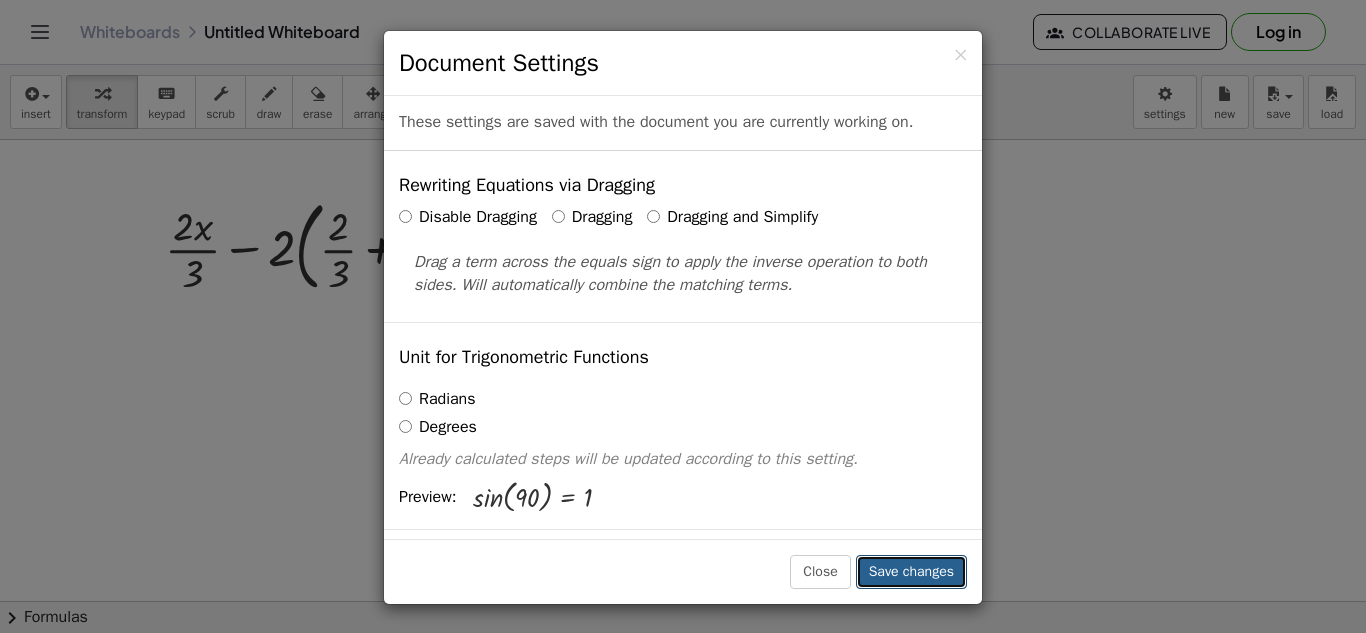 click on "Save changes" at bounding box center (911, 572) 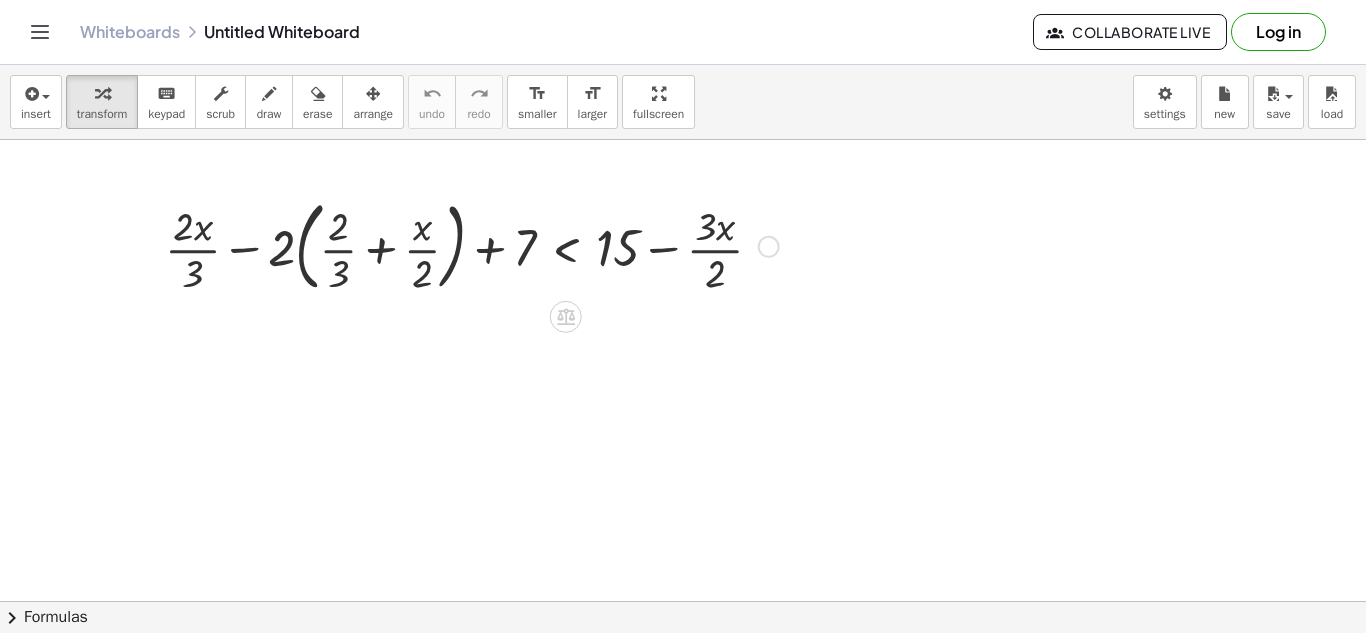 click at bounding box center (472, 245) 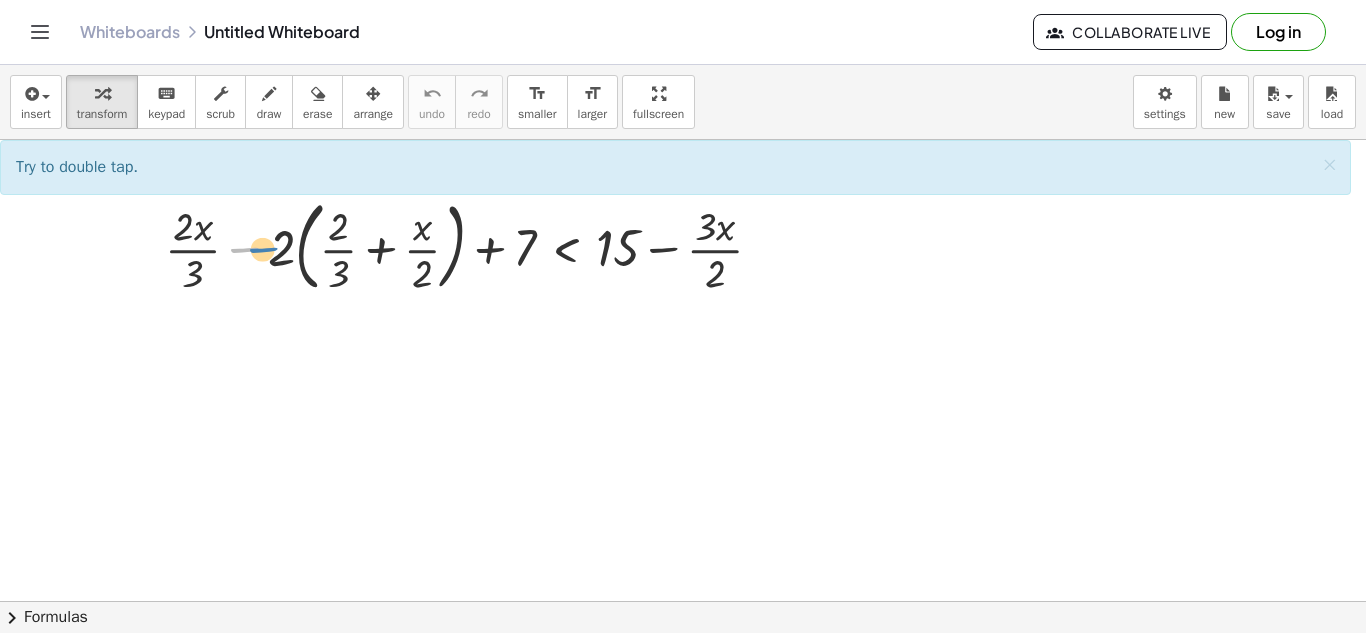 drag, startPoint x: 266, startPoint y: 250, endPoint x: 288, endPoint y: 250, distance: 22 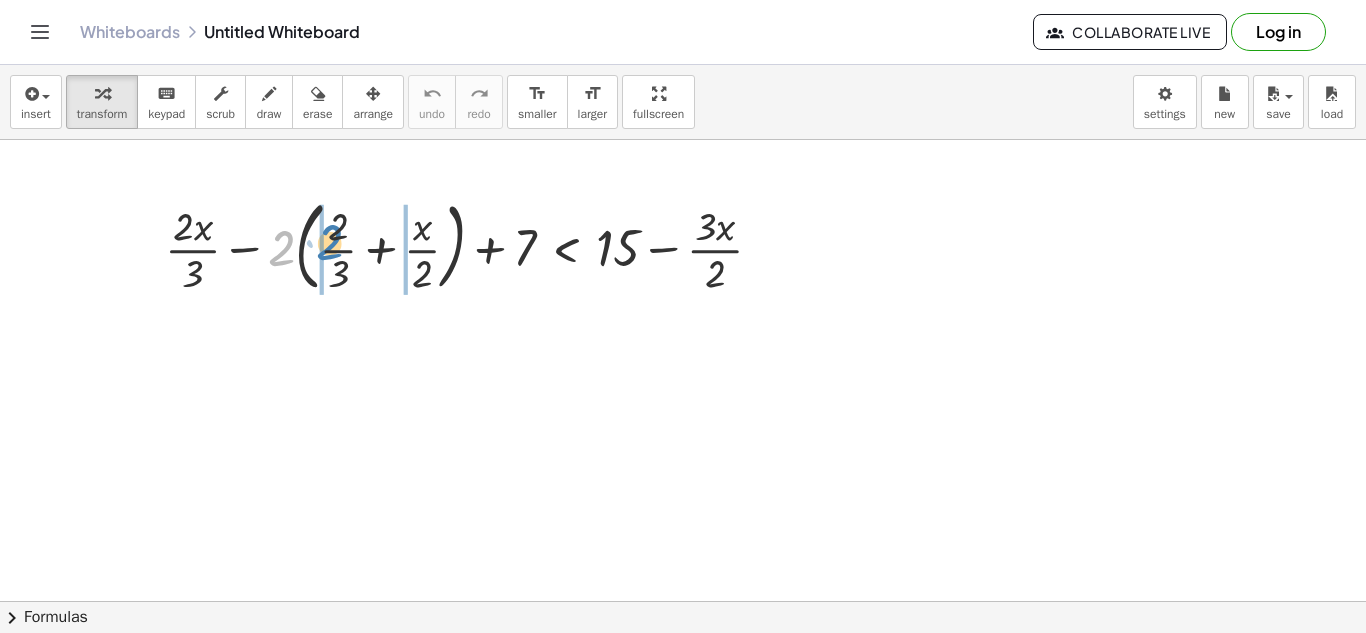 drag, startPoint x: 277, startPoint y: 250, endPoint x: 325, endPoint y: 244, distance: 48.373547 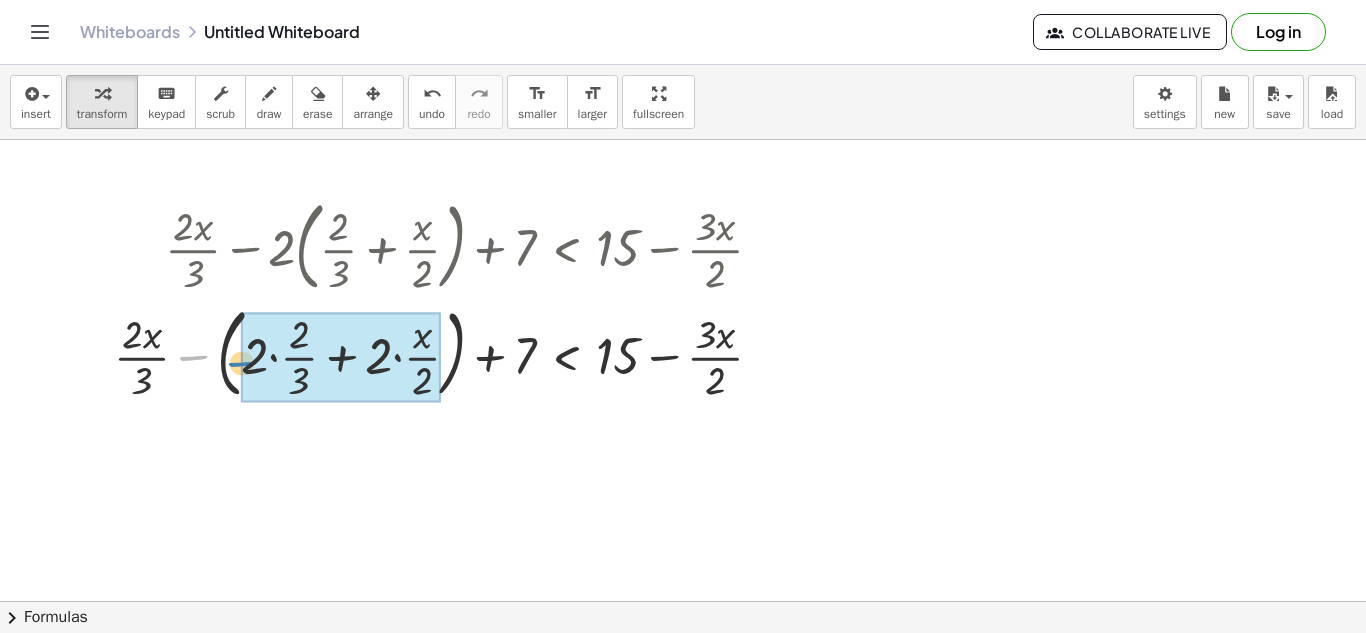 drag, startPoint x: 191, startPoint y: 357, endPoint x: 240, endPoint y: 363, distance: 49.365982 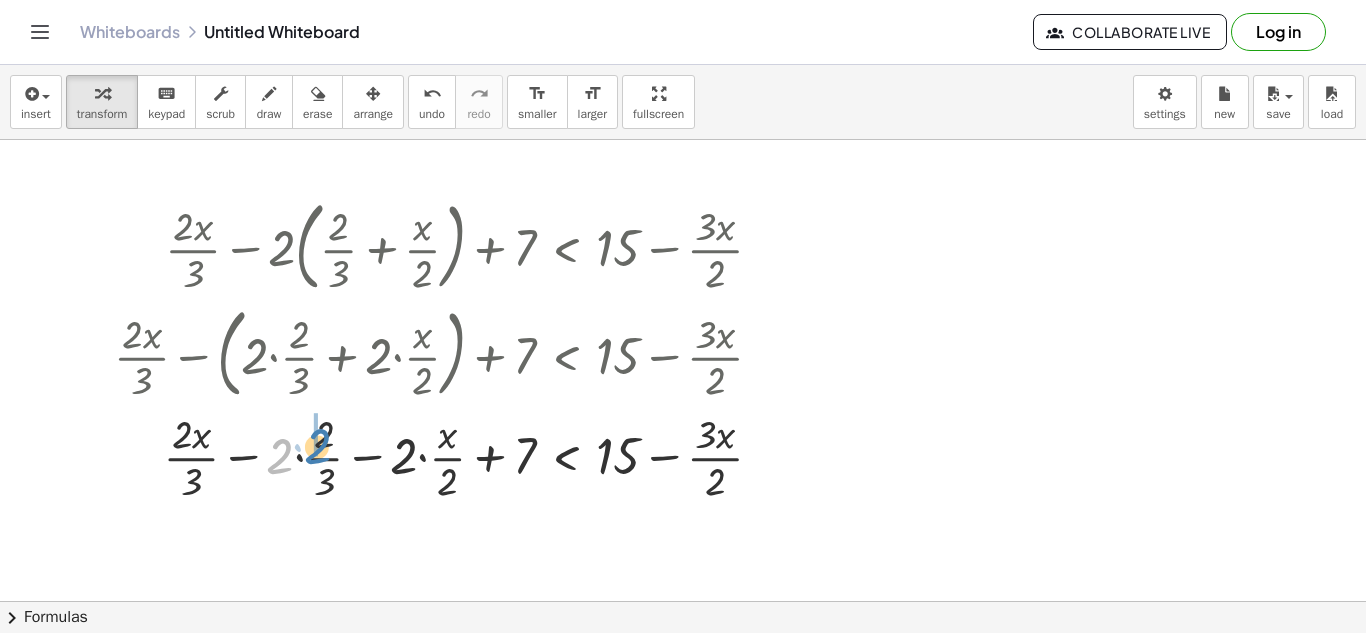 drag, startPoint x: 280, startPoint y: 457, endPoint x: 319, endPoint y: 447, distance: 40.261642 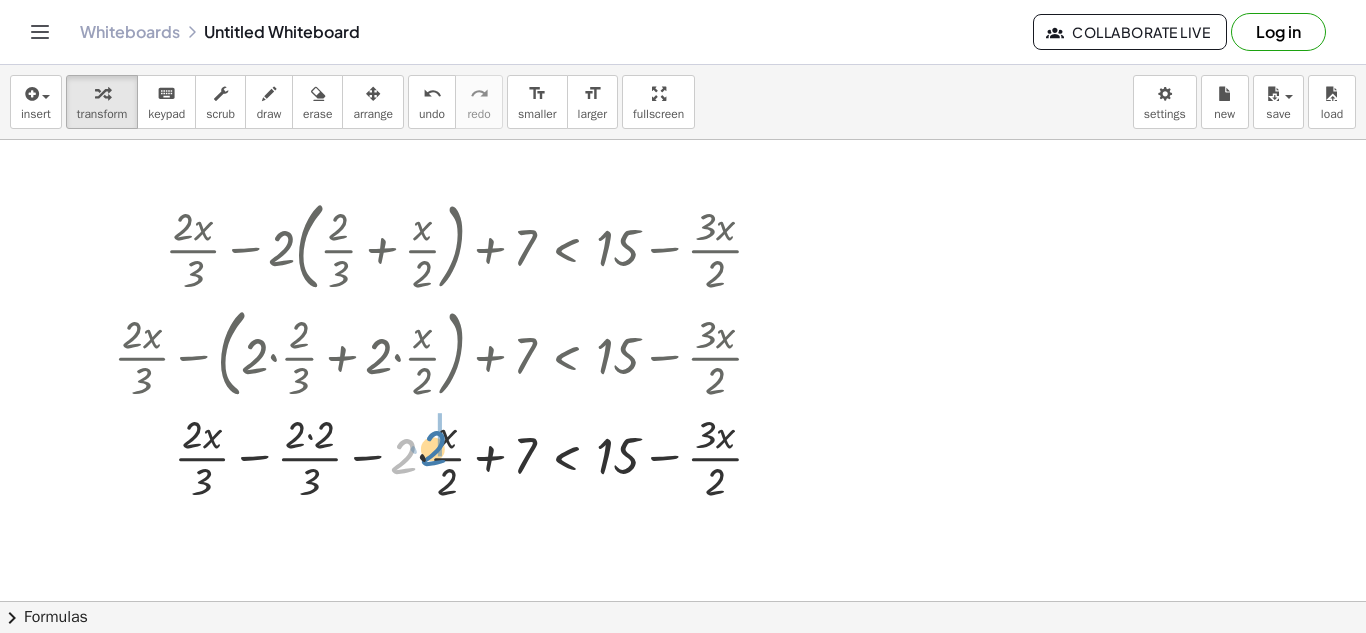 drag, startPoint x: 402, startPoint y: 456, endPoint x: 433, endPoint y: 444, distance: 33.24154 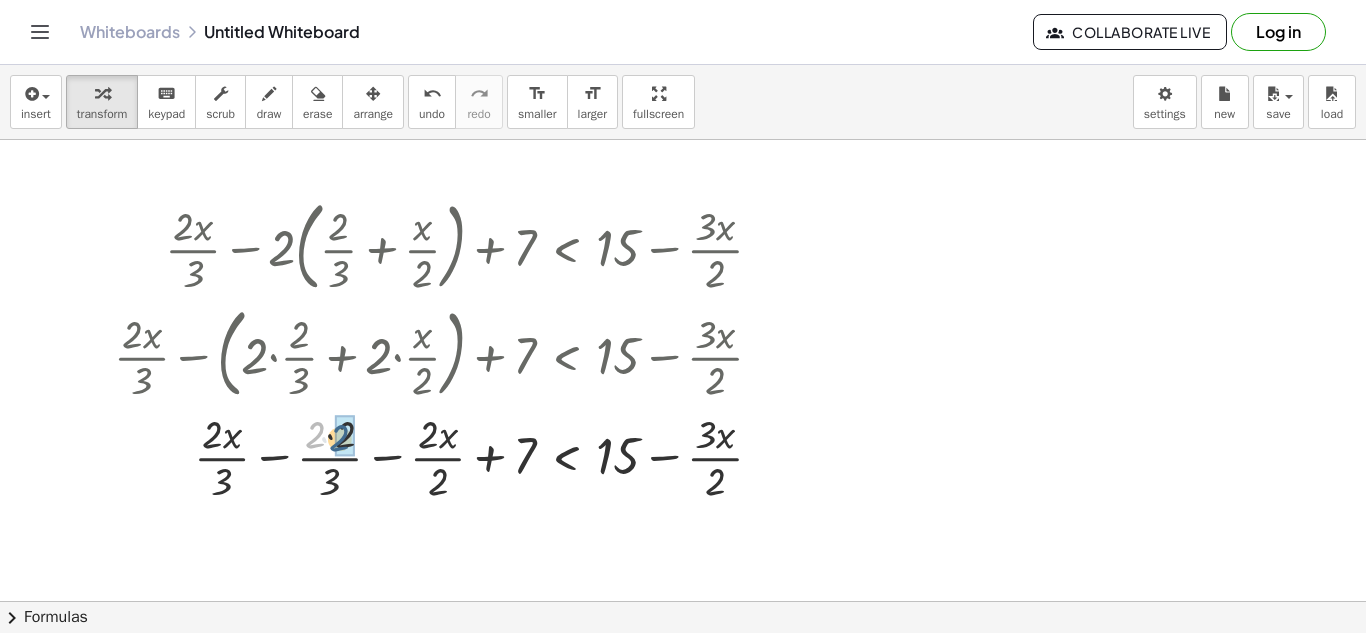 drag, startPoint x: 311, startPoint y: 441, endPoint x: 340, endPoint y: 446, distance: 29.427877 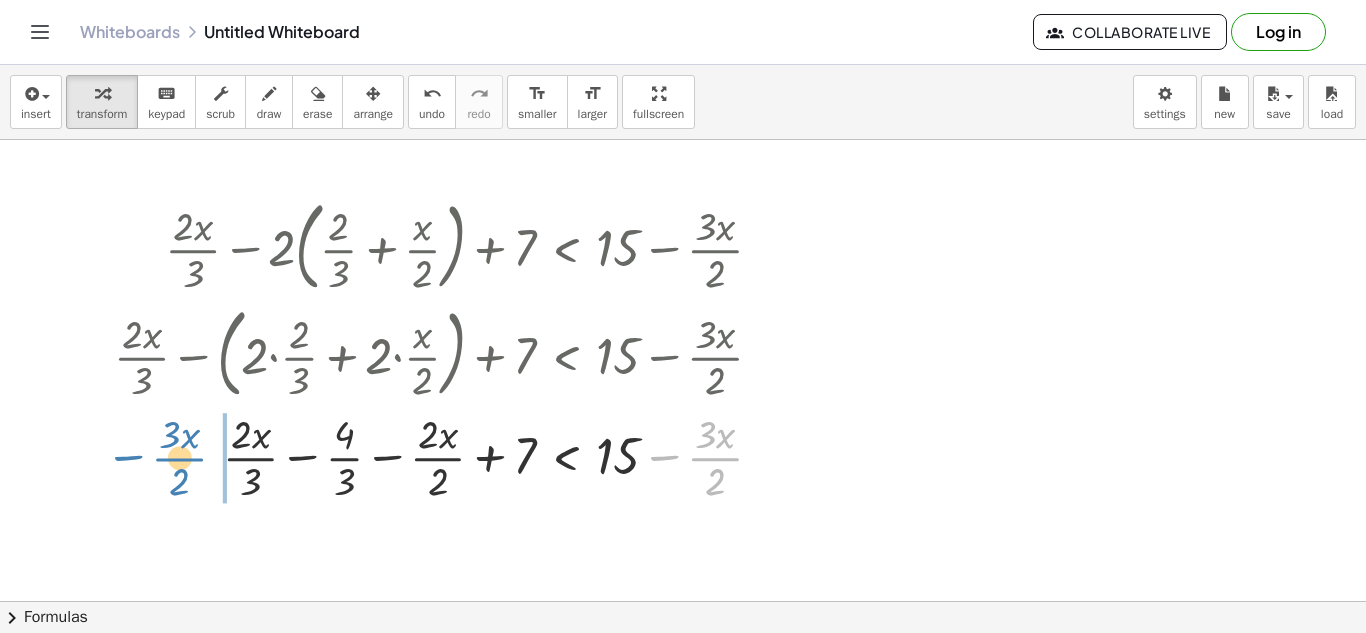 drag, startPoint x: 709, startPoint y: 463, endPoint x: 174, endPoint y: 463, distance: 535 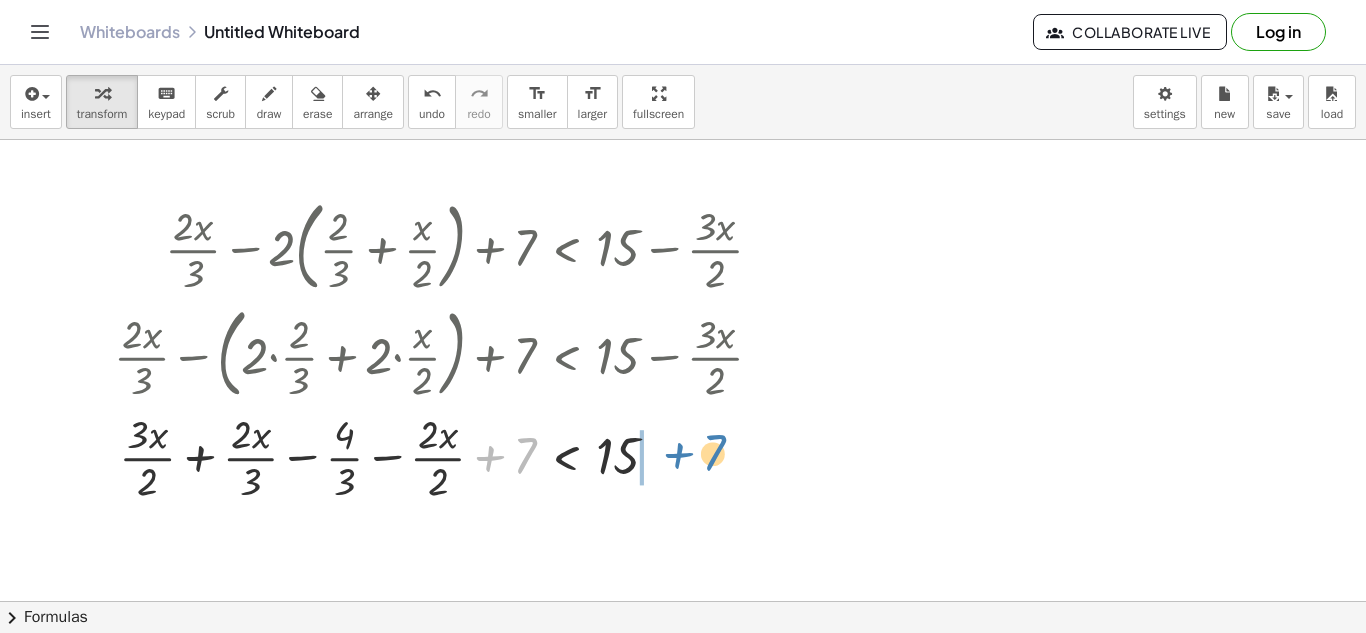 drag, startPoint x: 500, startPoint y: 465, endPoint x: 687, endPoint y: 462, distance: 187.02406 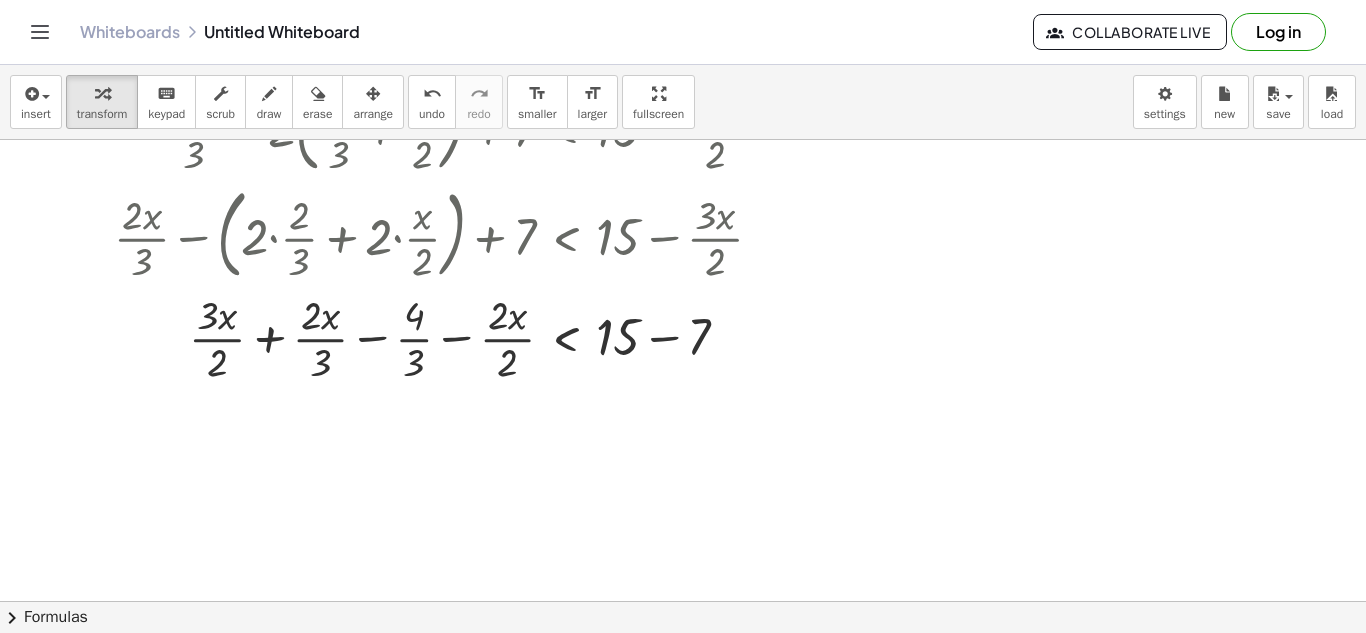 scroll, scrollTop: 232, scrollLeft: 0, axis: vertical 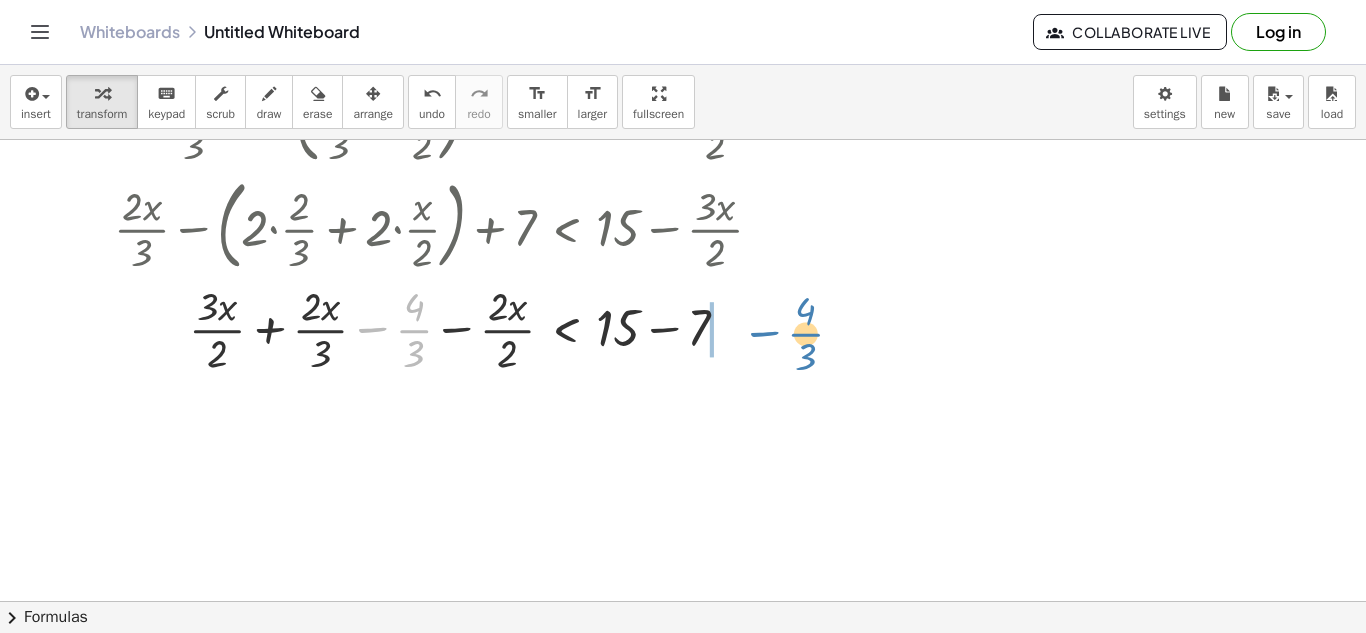 drag, startPoint x: 419, startPoint y: 332, endPoint x: 813, endPoint y: 335, distance: 394.0114 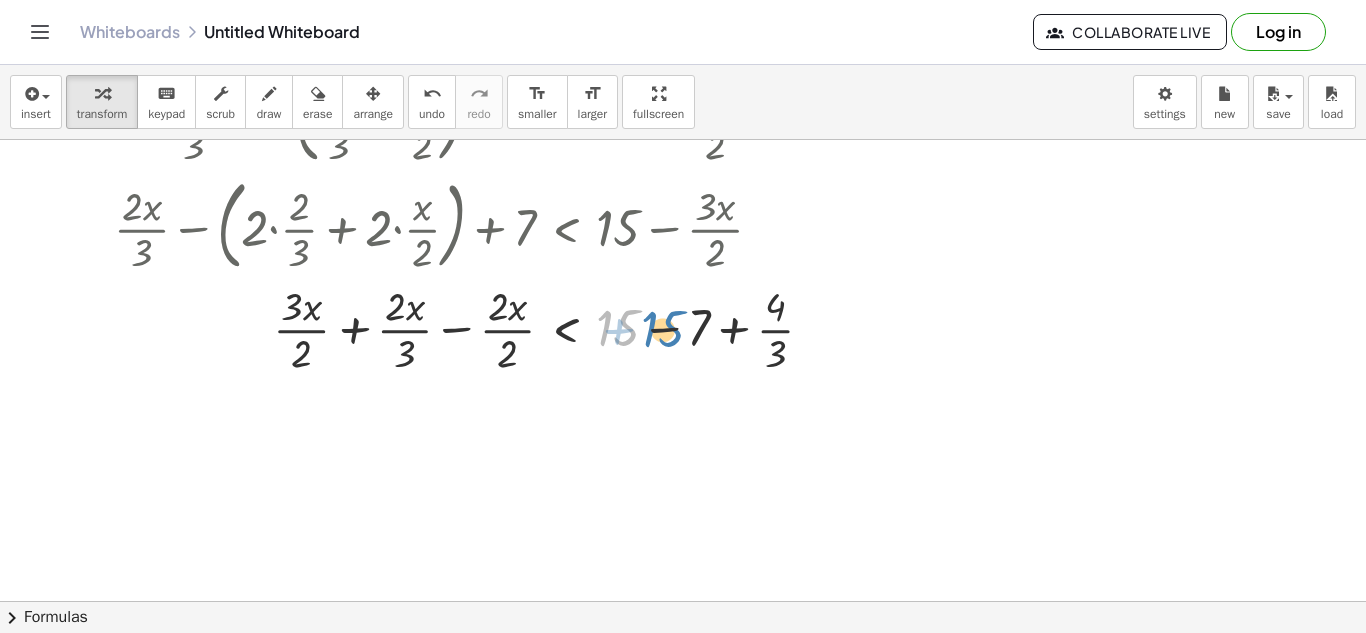 drag, startPoint x: 618, startPoint y: 341, endPoint x: 664, endPoint y: 342, distance: 46.010868 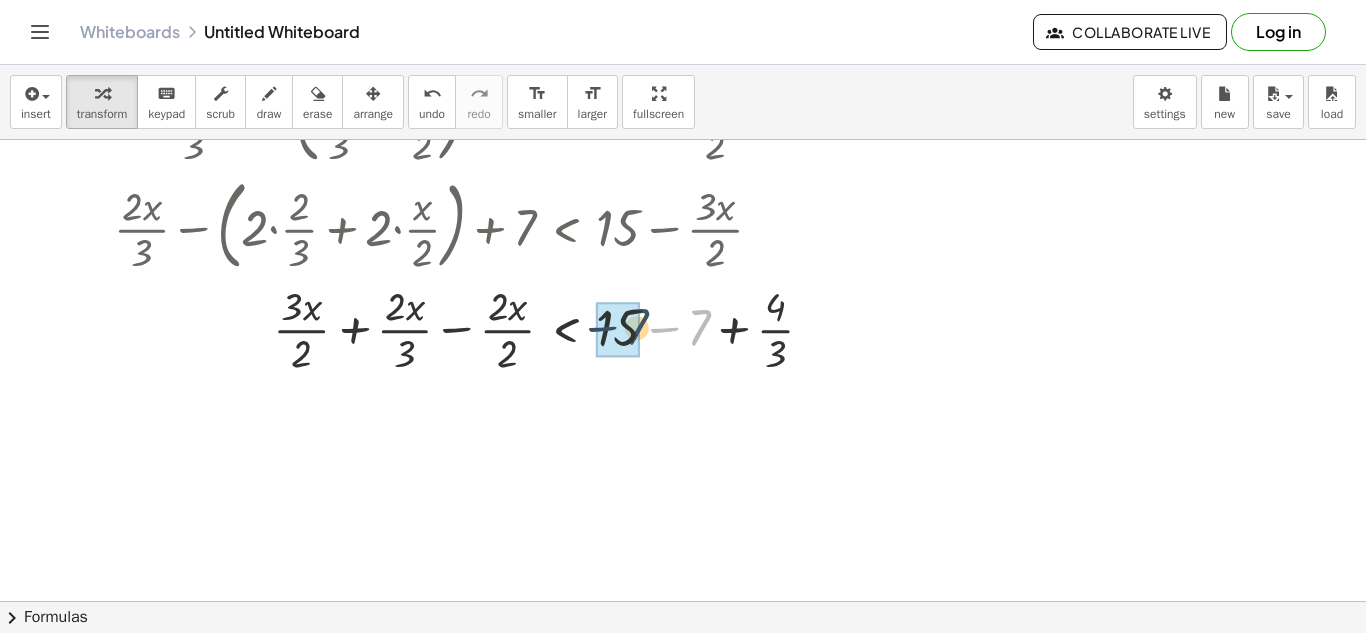 drag, startPoint x: 703, startPoint y: 328, endPoint x: 640, endPoint y: 327, distance: 63.007935 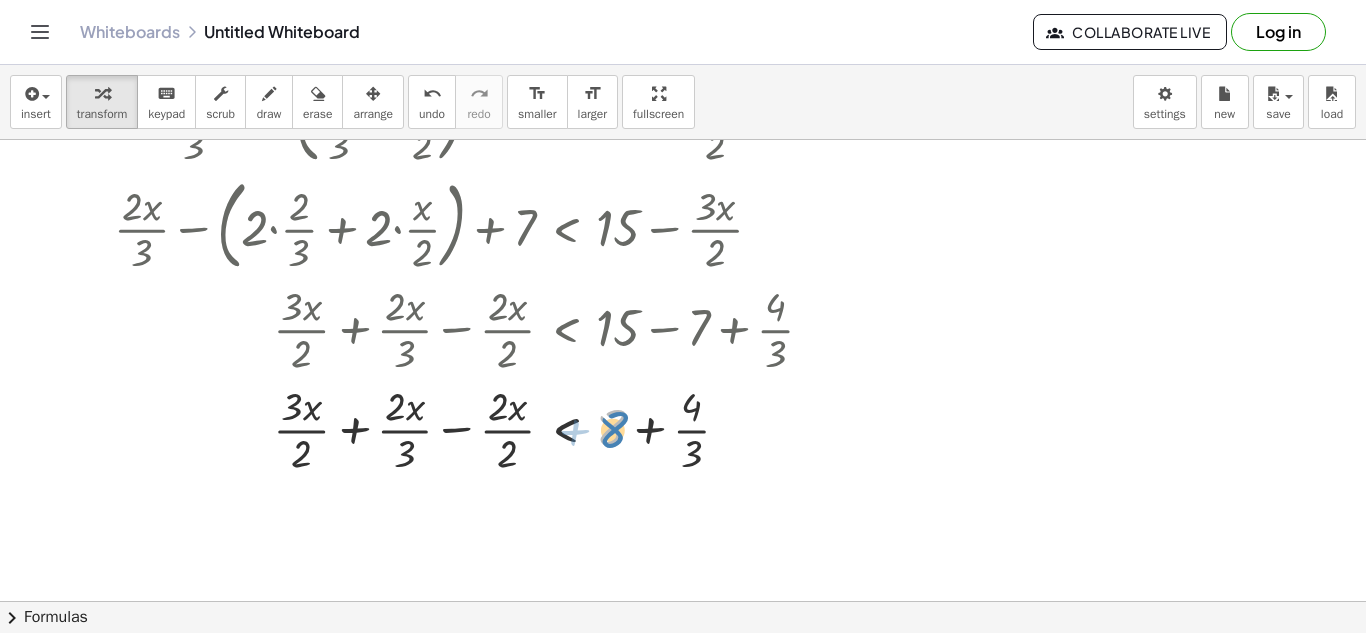 click at bounding box center [471, 428] 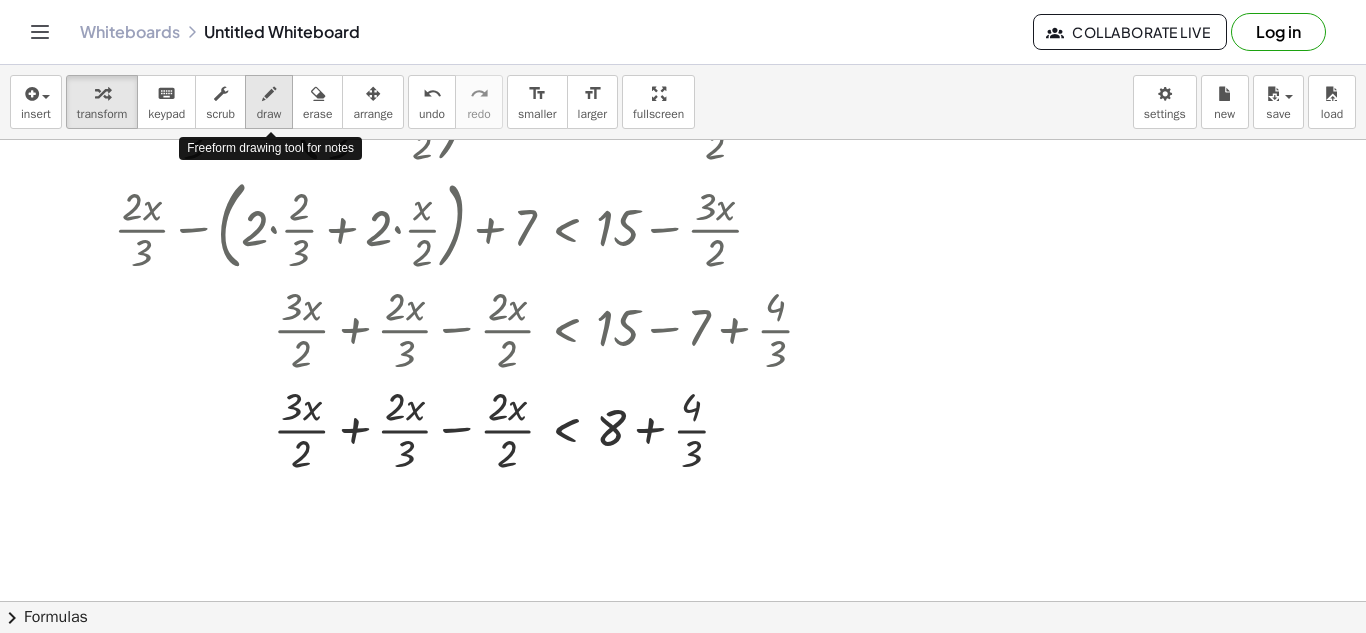 click at bounding box center (269, 94) 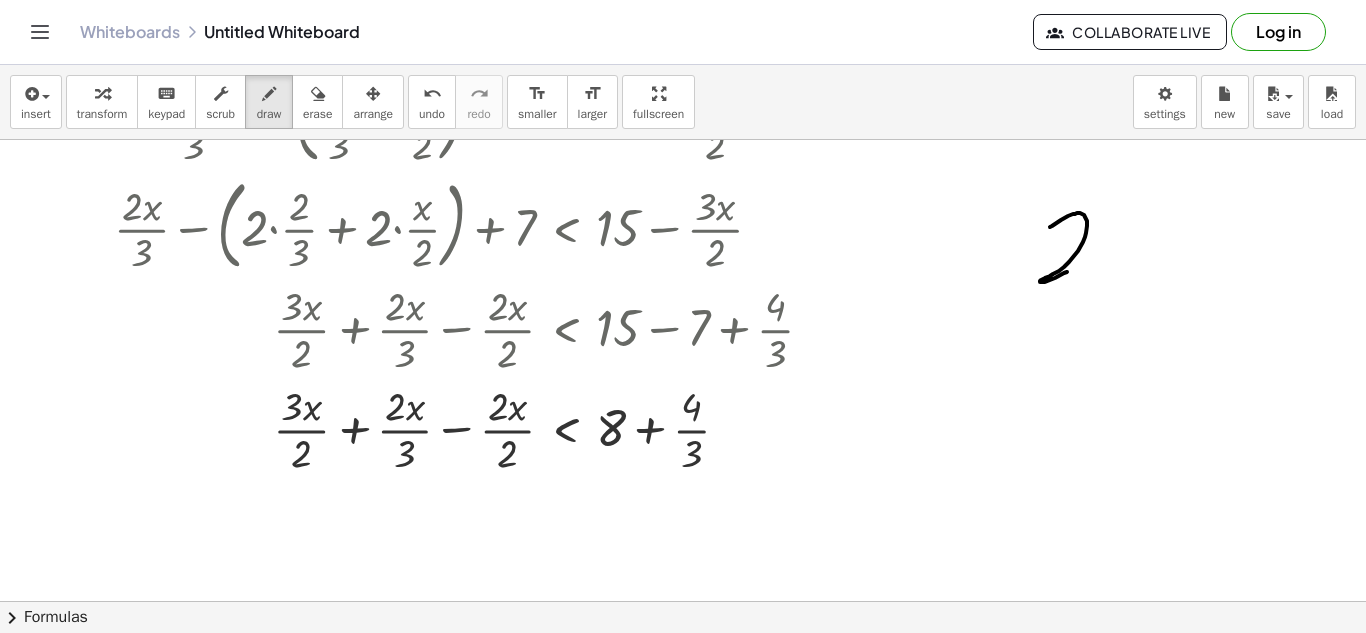 drag, startPoint x: 1050, startPoint y: 227, endPoint x: 1072, endPoint y: 271, distance: 49.193497 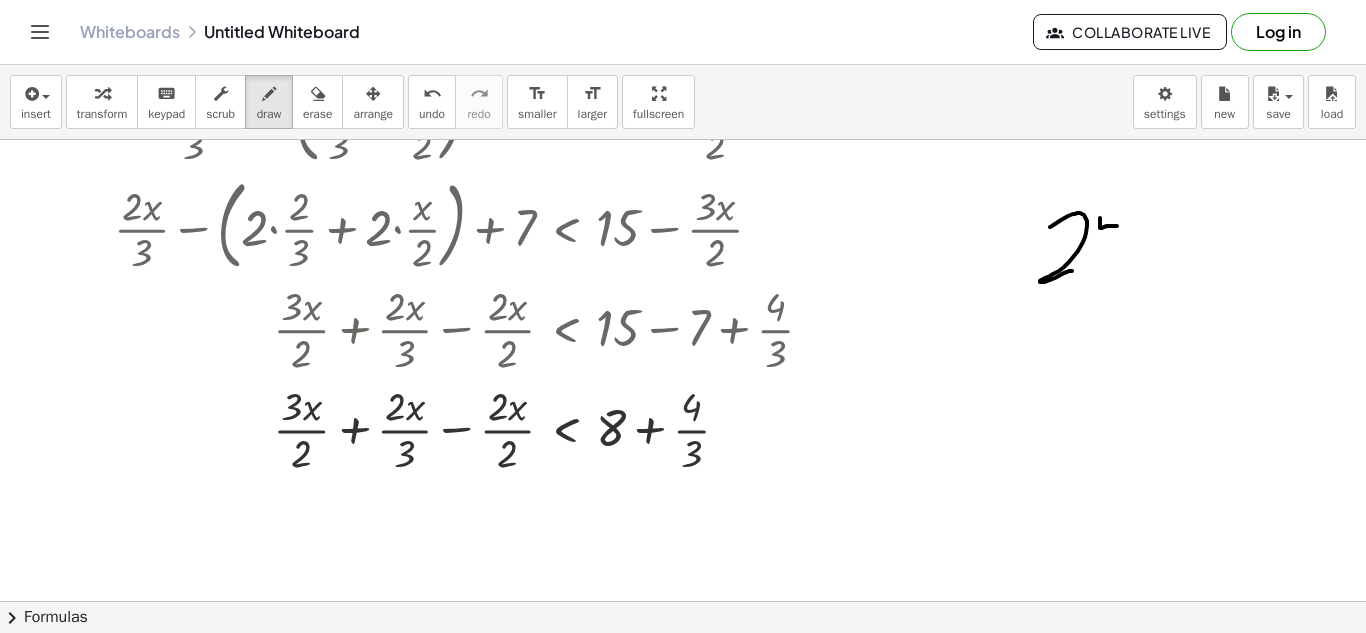 drag, startPoint x: 1100, startPoint y: 218, endPoint x: 1117, endPoint y: 226, distance: 18.788294 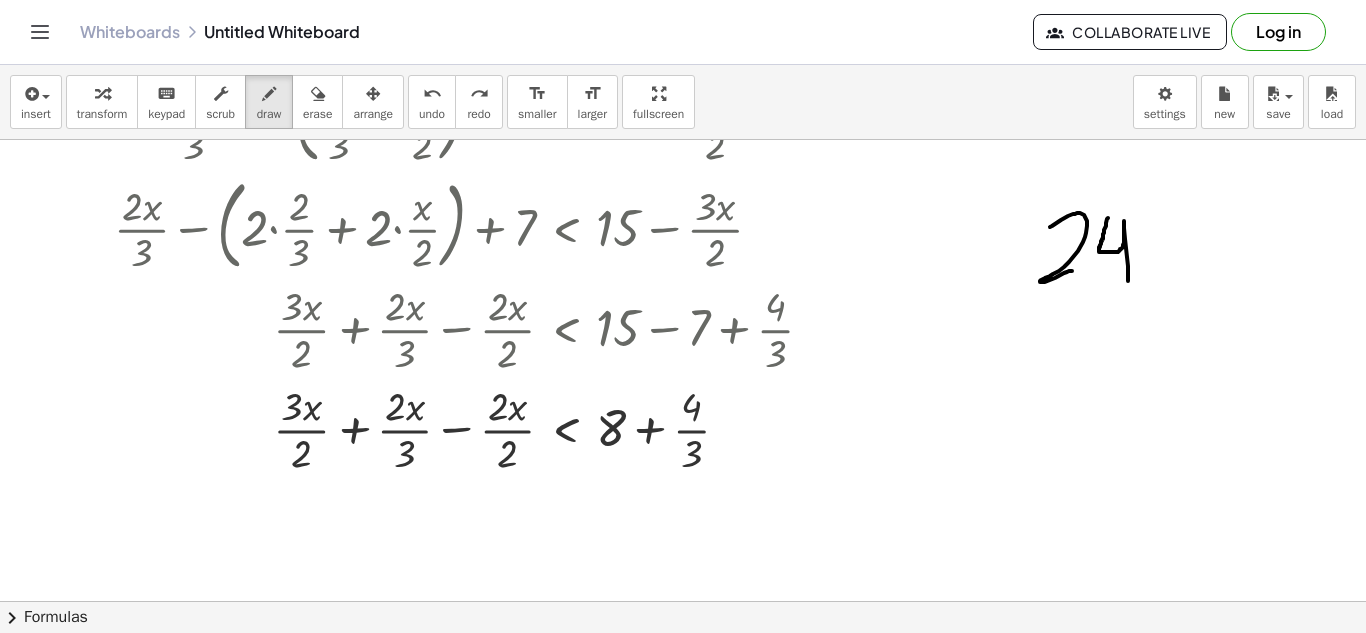 drag, startPoint x: 1108, startPoint y: 218, endPoint x: 1128, endPoint y: 285, distance: 69.92139 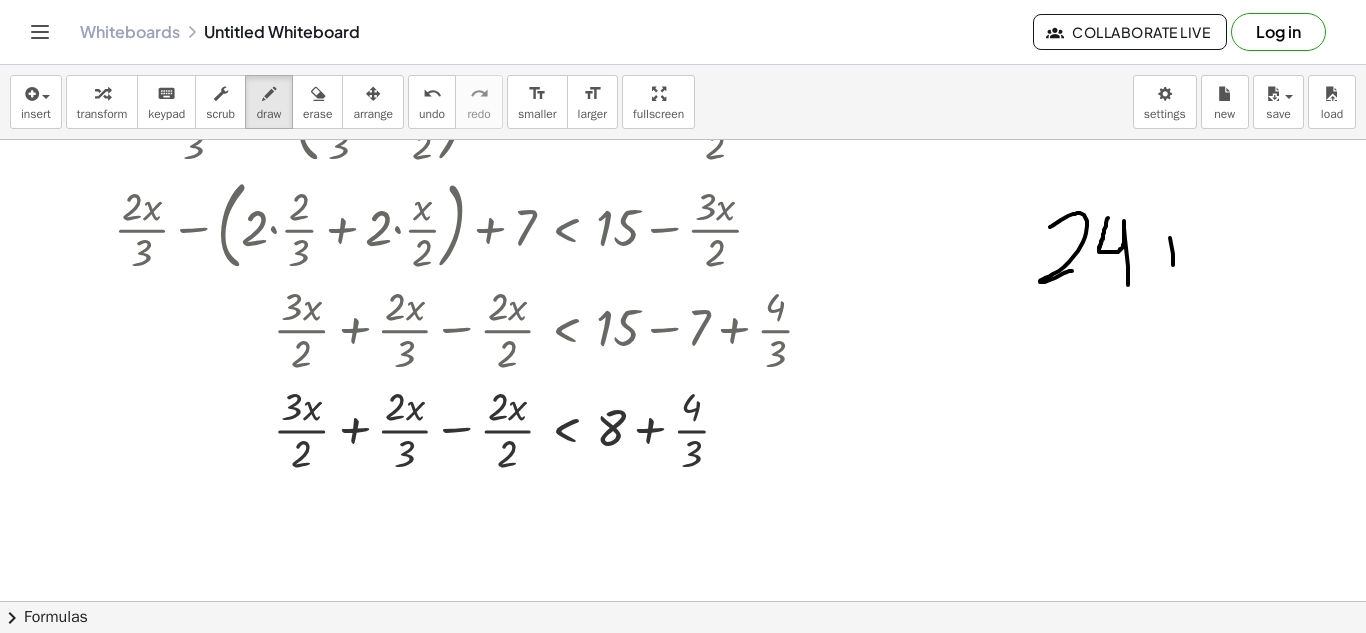 drag, startPoint x: 1170, startPoint y: 238, endPoint x: 1173, endPoint y: 273, distance: 35.128338 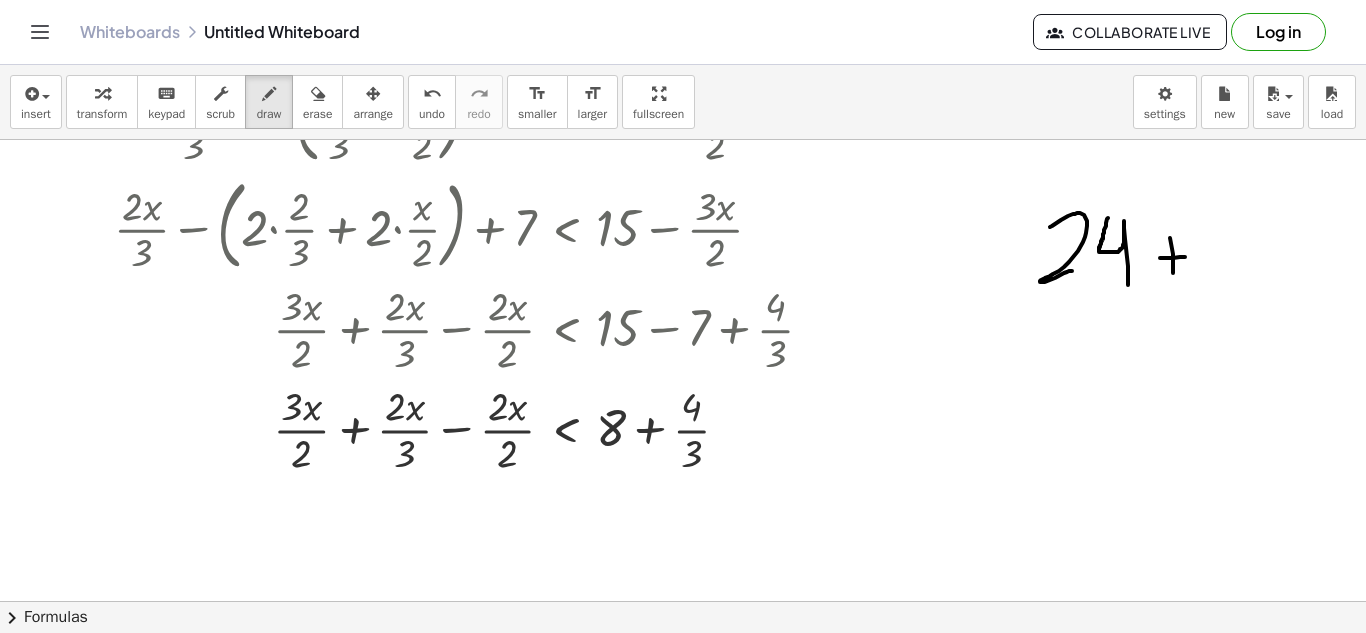 drag, startPoint x: 1160, startPoint y: 258, endPoint x: 1188, endPoint y: 257, distance: 28.01785 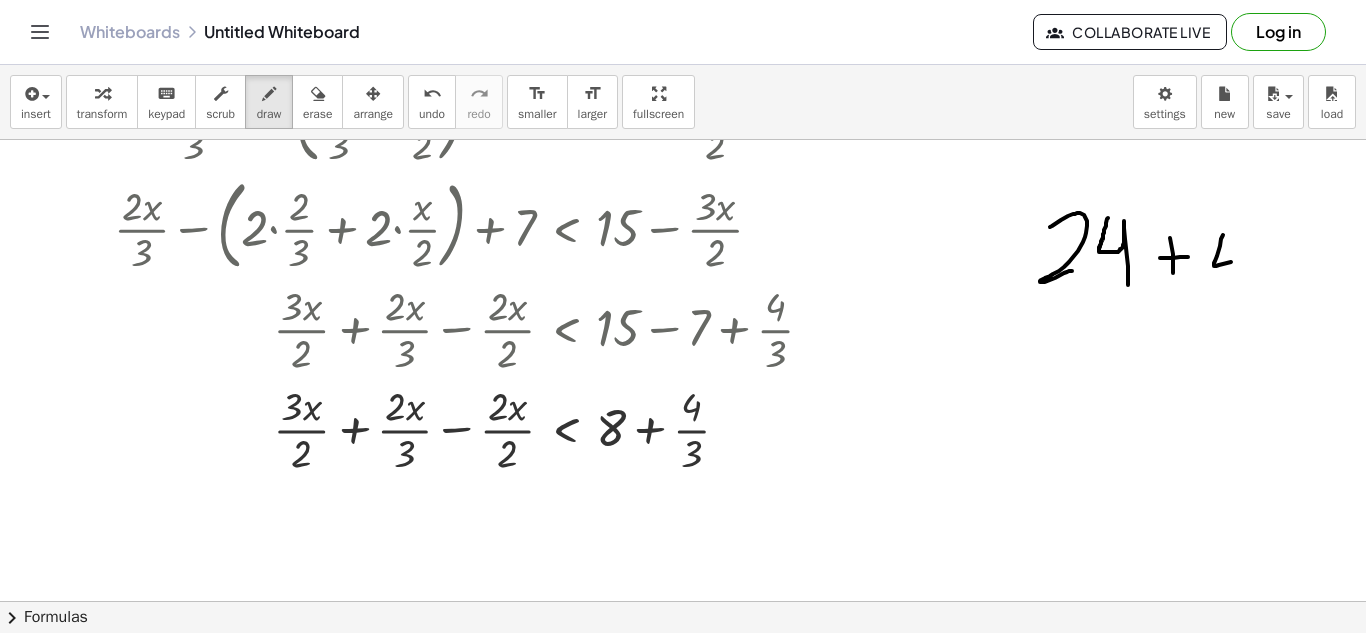drag, startPoint x: 1223, startPoint y: 235, endPoint x: 1241, endPoint y: 261, distance: 31.622776 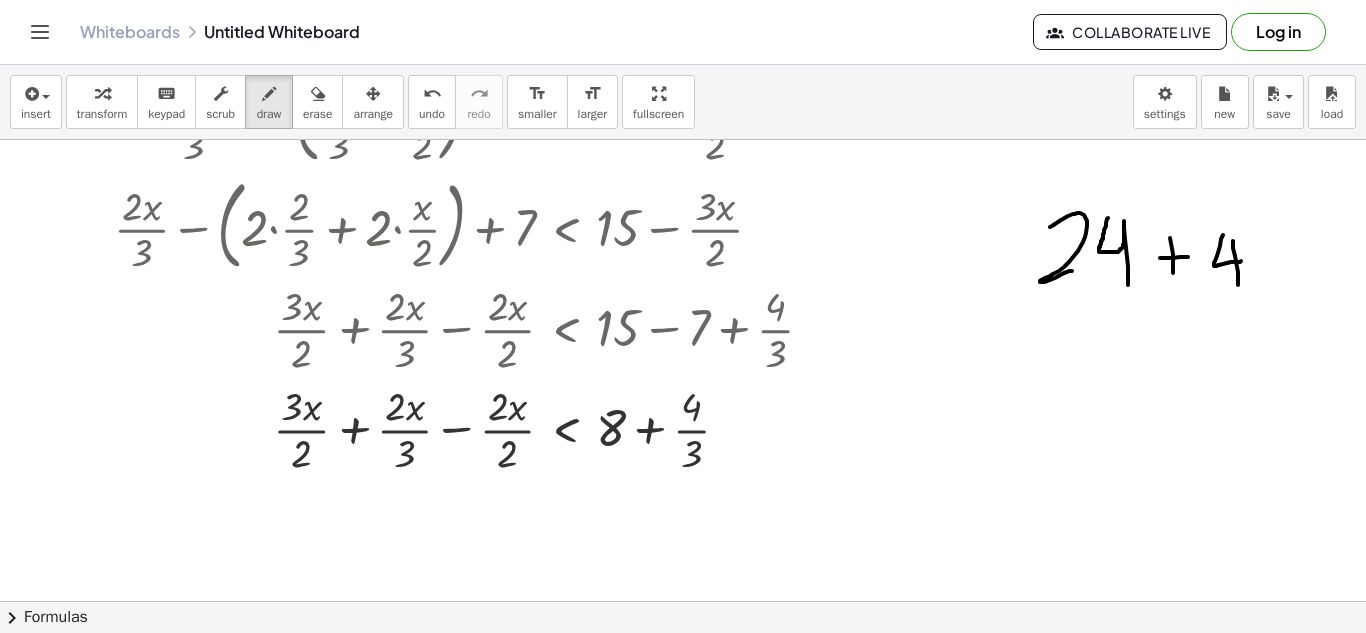 drag, startPoint x: 1233, startPoint y: 241, endPoint x: 1238, endPoint y: 285, distance: 44.28318 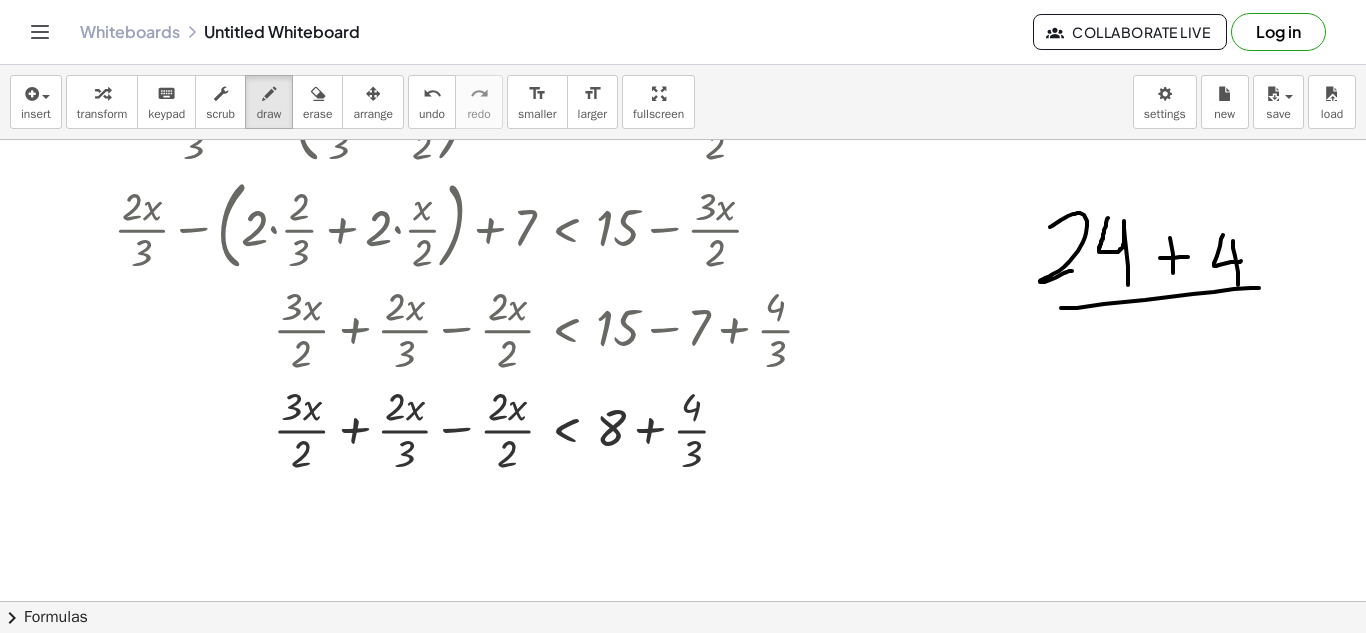 drag, startPoint x: 1061, startPoint y: 308, endPoint x: 1261, endPoint y: 289, distance: 200.90047 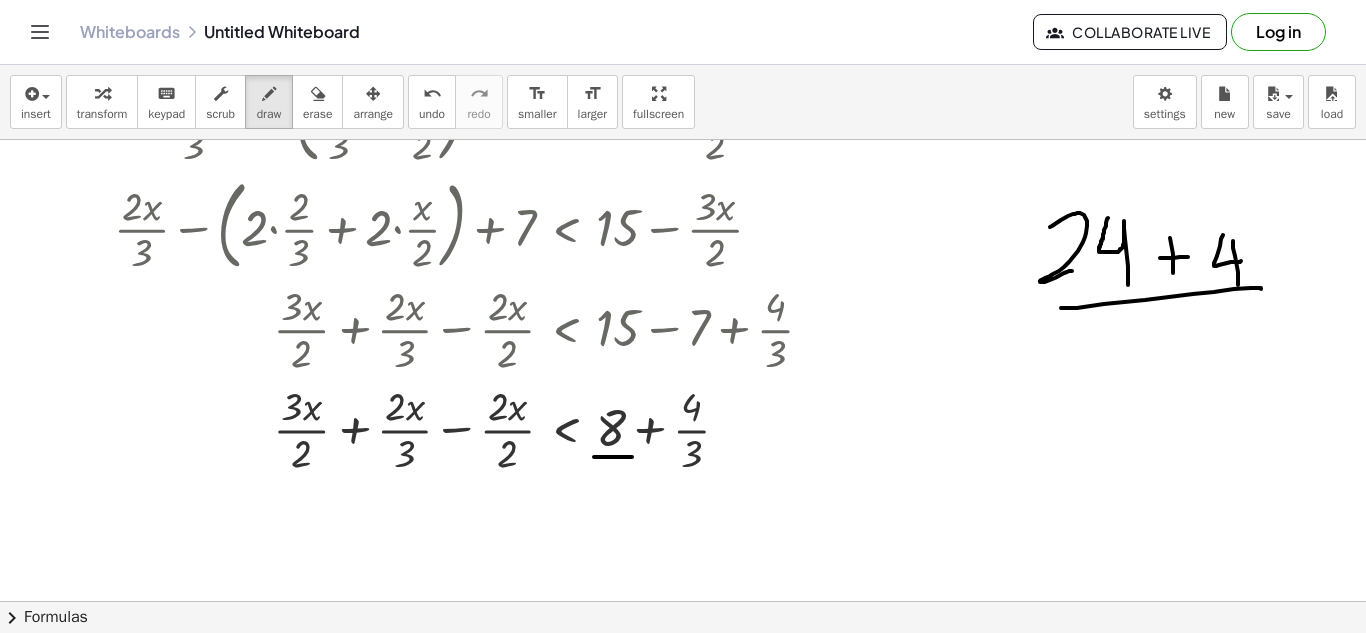 drag, startPoint x: 594, startPoint y: 457, endPoint x: 637, endPoint y: 457, distance: 43 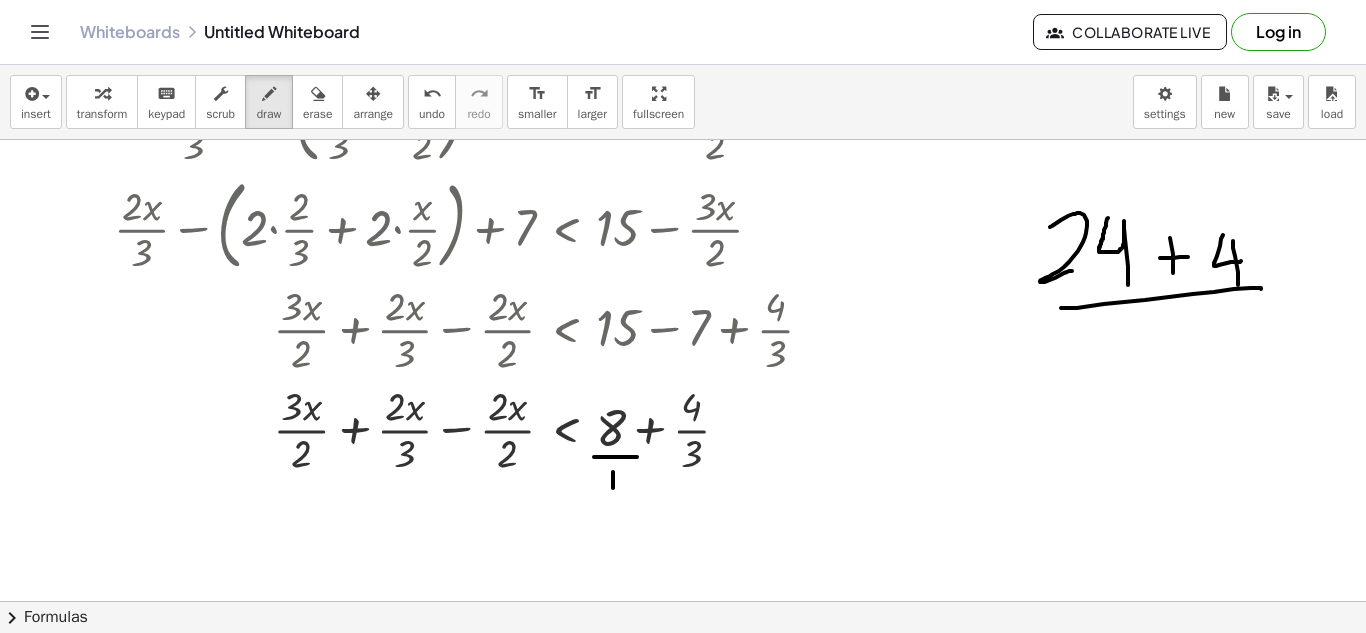drag, startPoint x: 613, startPoint y: 472, endPoint x: 613, endPoint y: 489, distance: 17 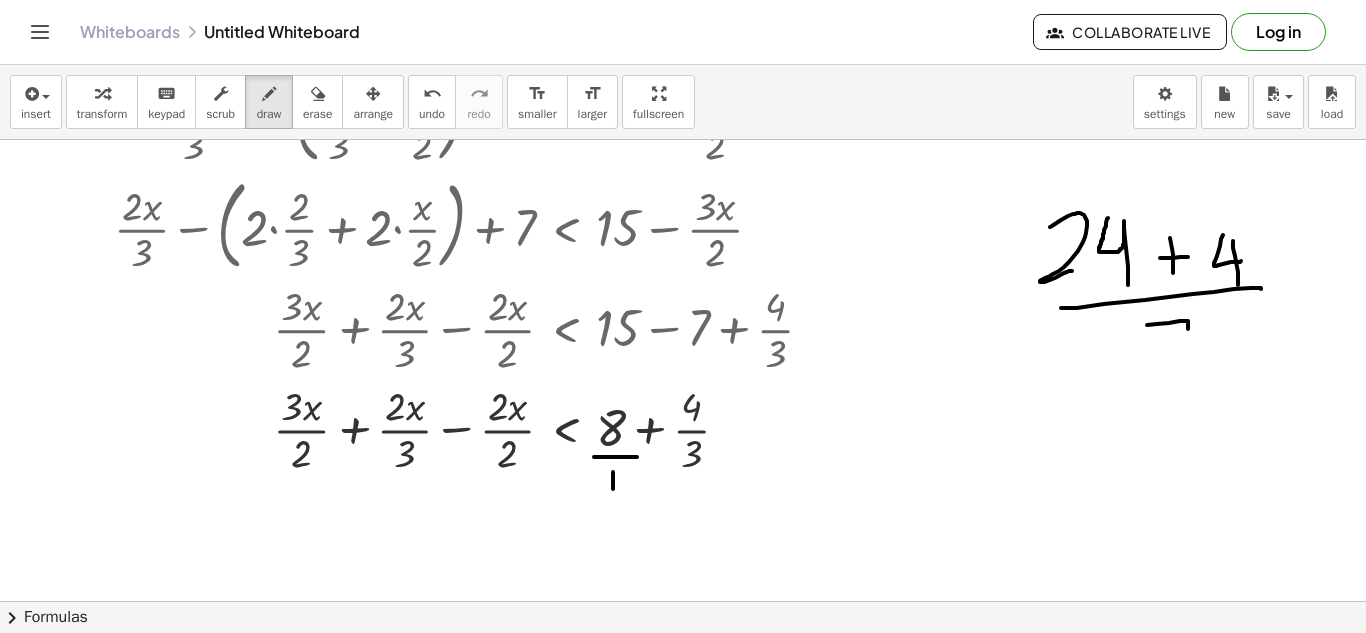 drag, startPoint x: 1147, startPoint y: 325, endPoint x: 1101, endPoint y: 342, distance: 49.0408 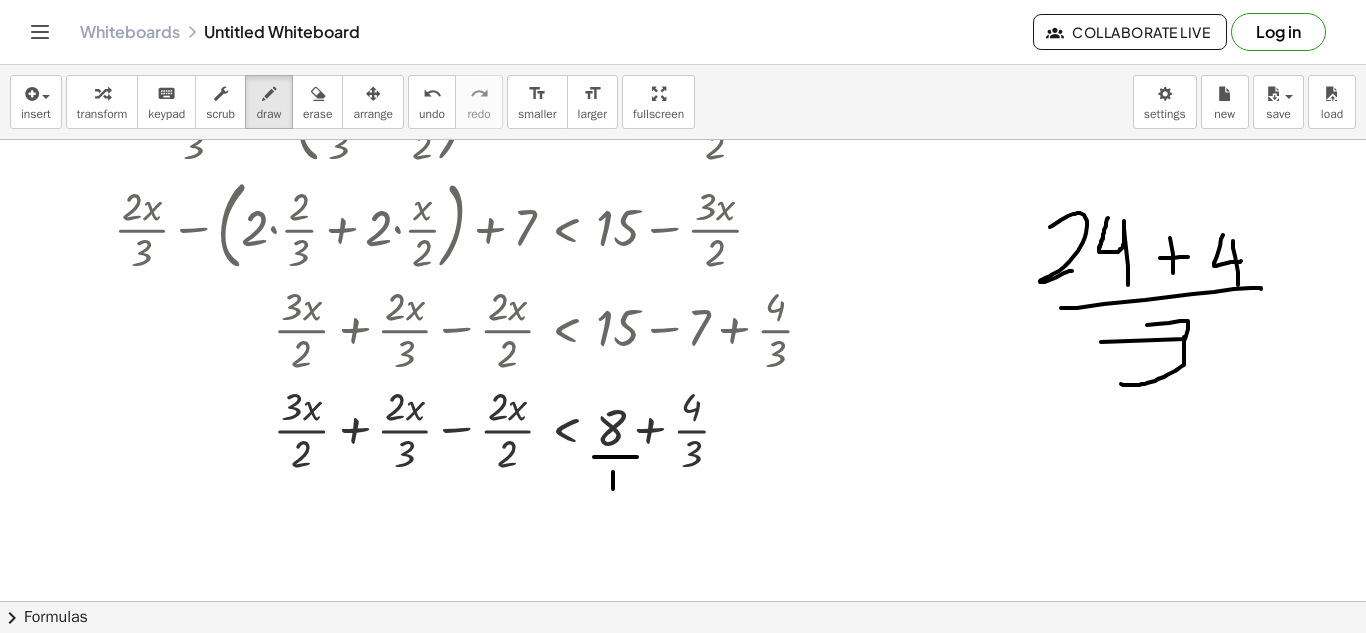 drag, startPoint x: 1184, startPoint y: 337, endPoint x: 1115, endPoint y: 382, distance: 82.37718 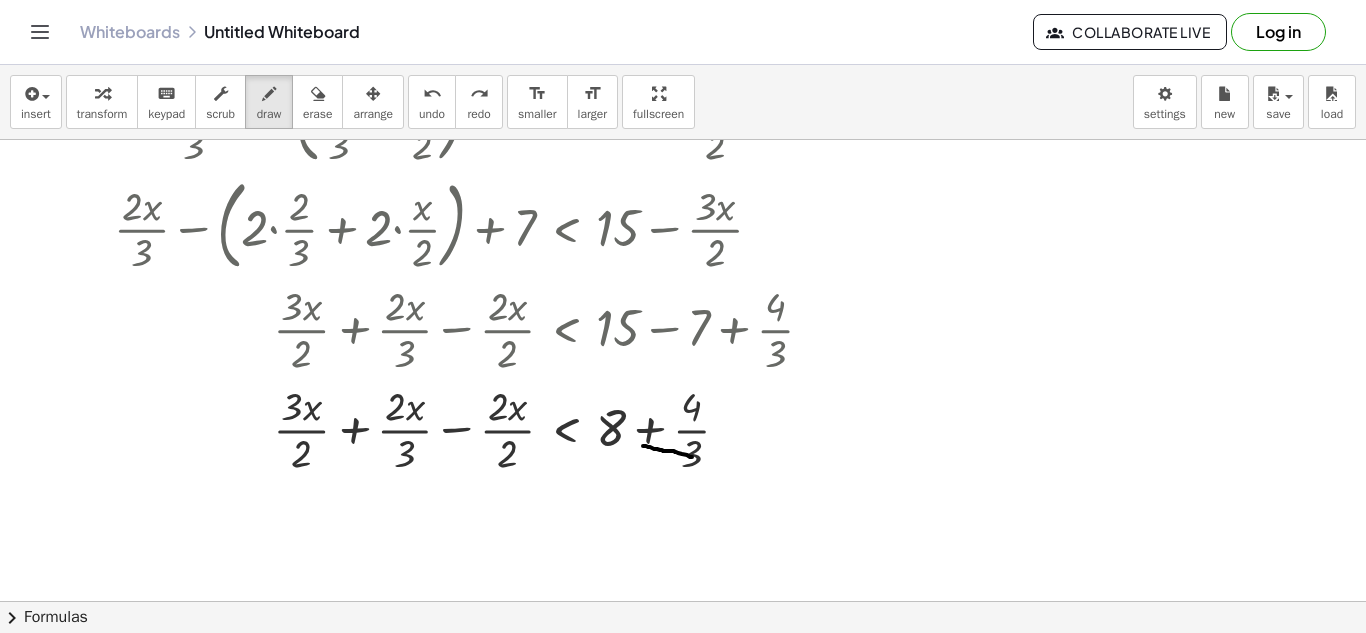 drag, startPoint x: 692, startPoint y: 457, endPoint x: 642, endPoint y: 445, distance: 51.41984 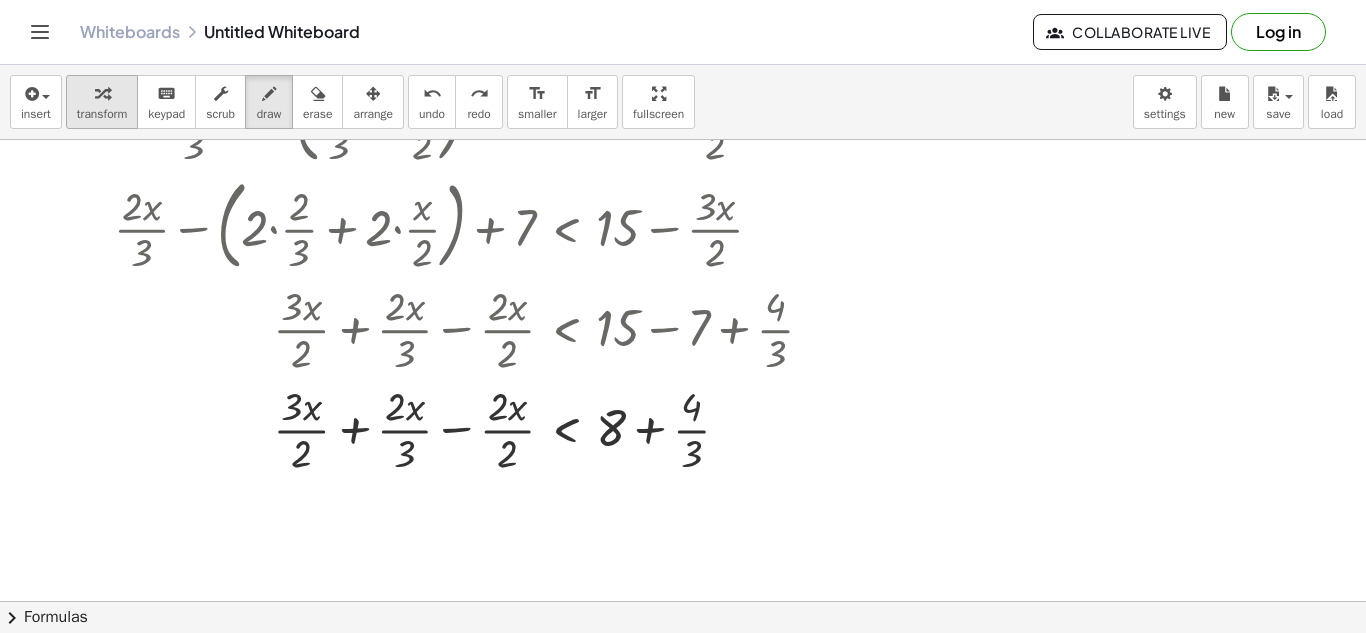 click on "transform" at bounding box center [102, 114] 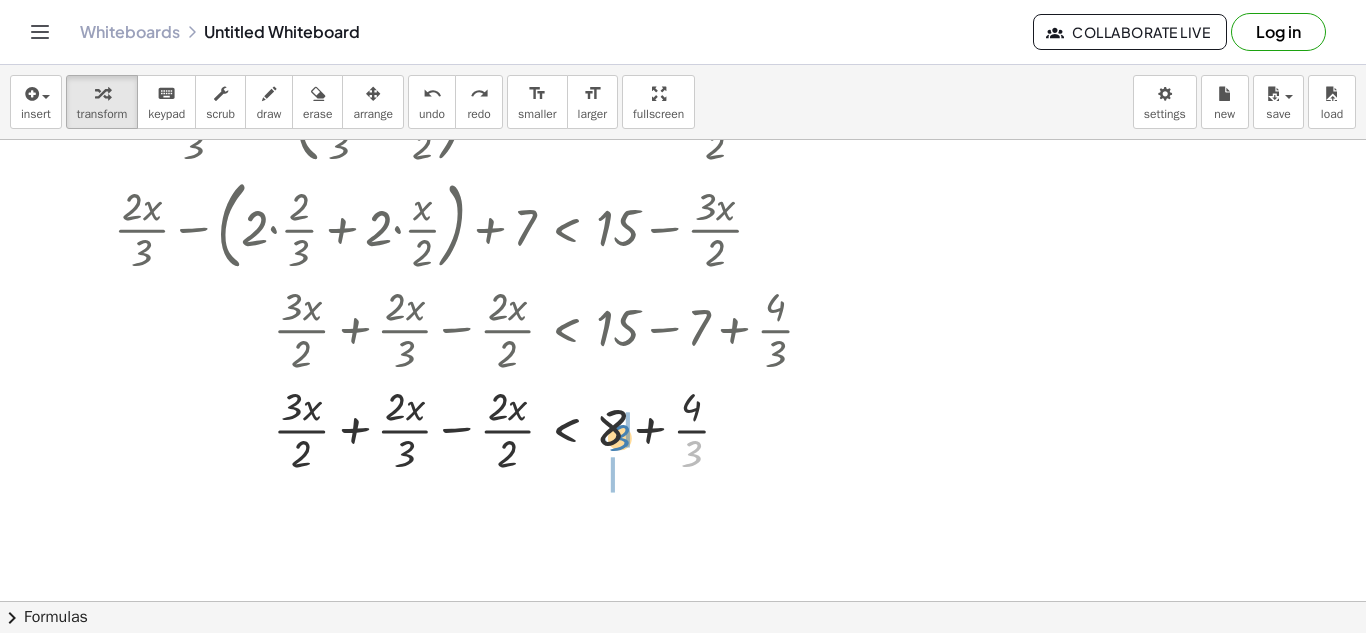 drag, startPoint x: 697, startPoint y: 454, endPoint x: 621, endPoint y: 435, distance: 78.339005 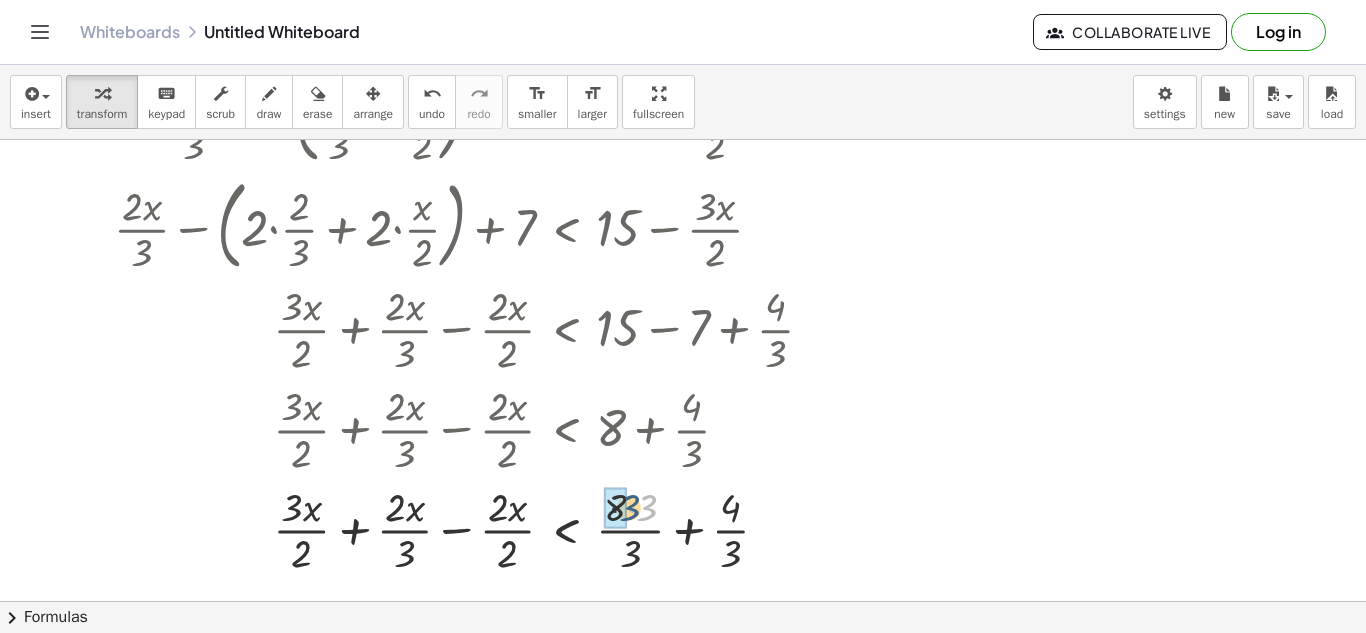 drag, startPoint x: 645, startPoint y: 509, endPoint x: 621, endPoint y: 509, distance: 24 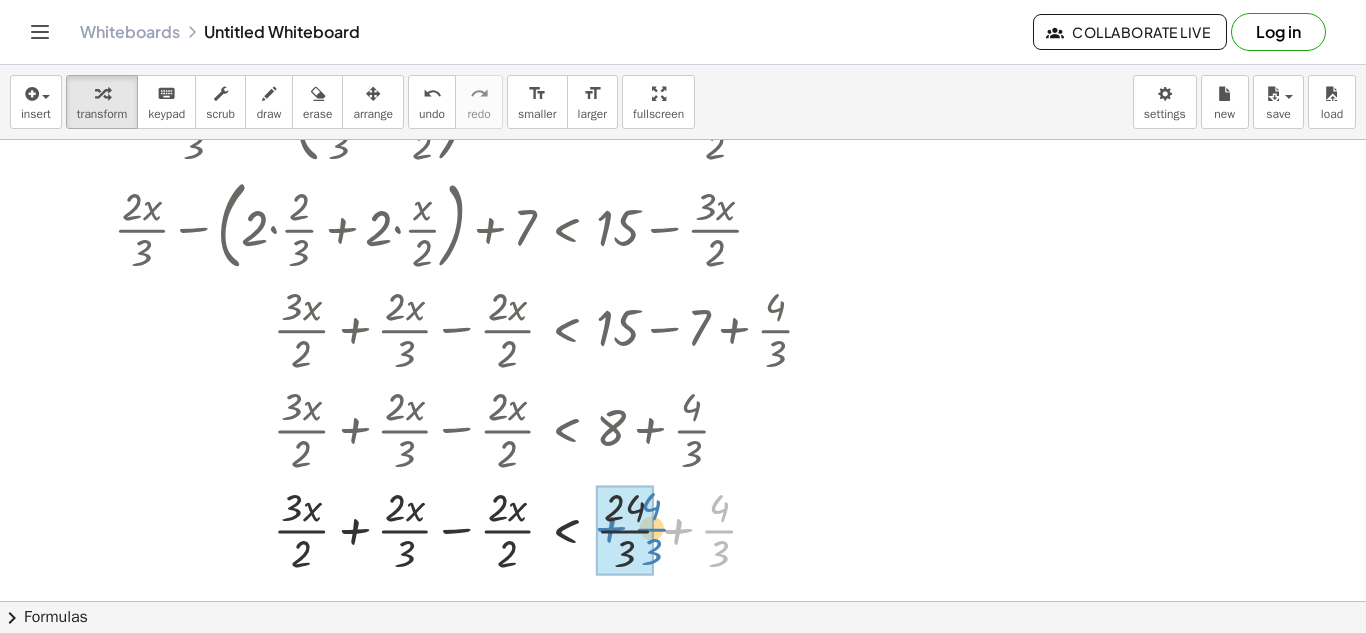 drag, startPoint x: 716, startPoint y: 522, endPoint x: 647, endPoint y: 520, distance: 69.02898 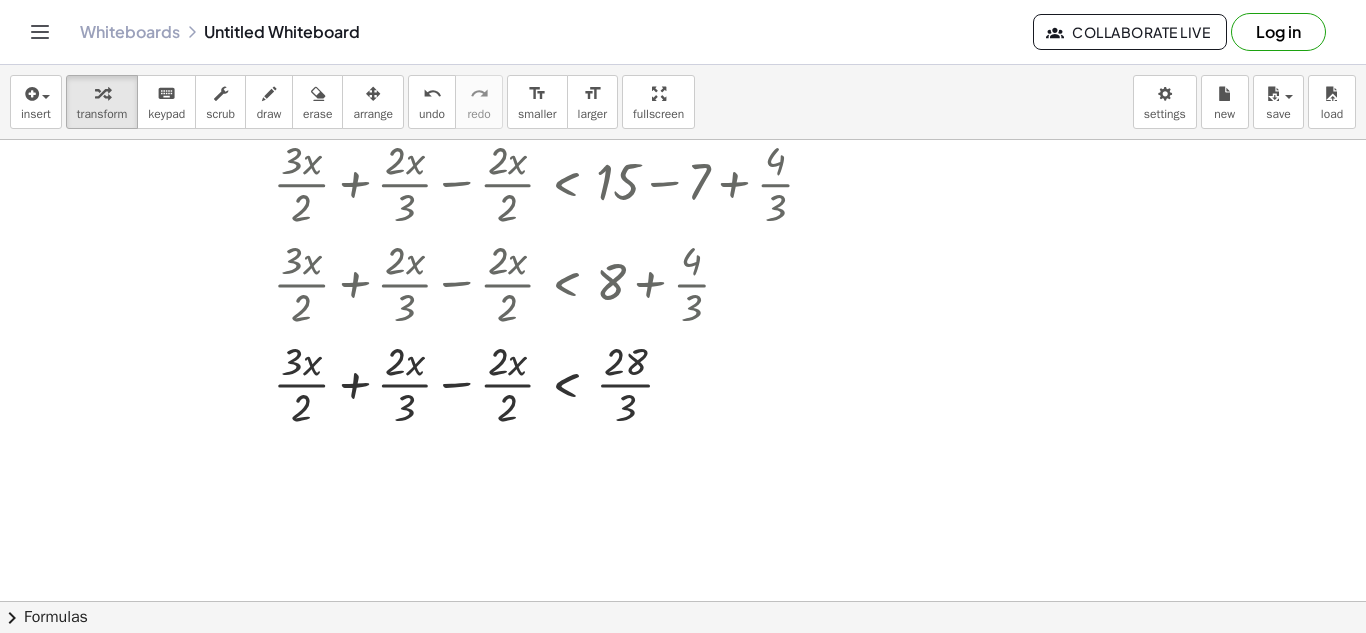 scroll, scrollTop: 383, scrollLeft: 0, axis: vertical 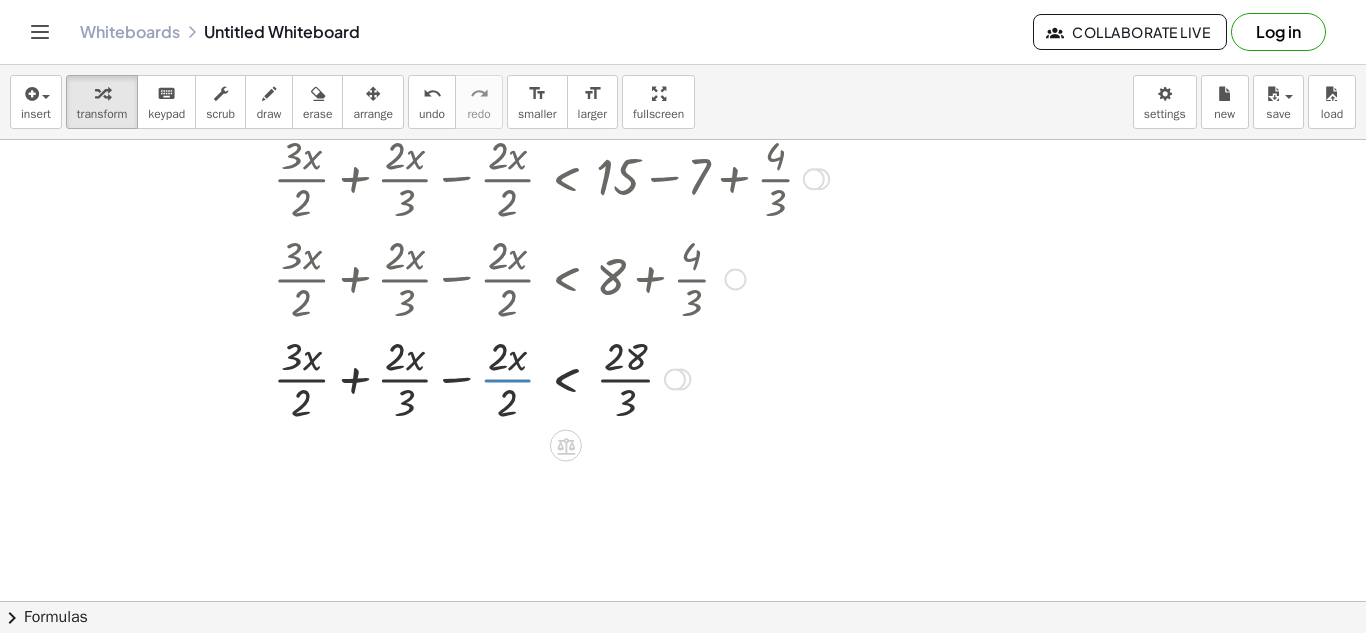 click on "Graspable Math Activities Get Started Activity Bank Assigned Work Classes Whiteboards Reference v1.28.2 | Privacy policy © 2025 | Graspable, Inc. Whiteboards Untitled Whiteboard Collaborate Live  Log in    insert select one: Math Expression Function Text Youtube Video Graphing Geometry Geometry 3D transform keyboard keypad scrub draw erase arrange undo undo redo redo format_size smaller format_size larger fullscreen load   save new settings + · 2 · x · 3 − · 2 · ( + · 2 · 3 + · x · 2 ) + 7 < + 15 − · 3 · x · 2 + · 2 · x · 3 − ( + · 2 · · 2 · 3 + · 2 · · x · 2 ) + 7 < + 15 − · 3 · x · 2 + · 2 · x · 3 − · 2 · · 2 · 3 − · 2 · · x · 2 + 7 < + 15 − · 3 · x · 2 + · 2 · x · 3 − · 2 · 2 · 3 − · 2 · · x · 2 + 7 < + 15 − · 3 · x · 2 + · 2 · x · 3 − · 2 · 2 · 3 − · 2 · x · 2 + 7 < + 15 − · 3 · x · 2 + · 2 · x · 3 − · 4 · 3 − · 2 · x · 2 + 7 < + 15 − · 3 · x · 2 + · 3 · x · 2 + · 2 · x · 3 −" at bounding box center [683, 316] 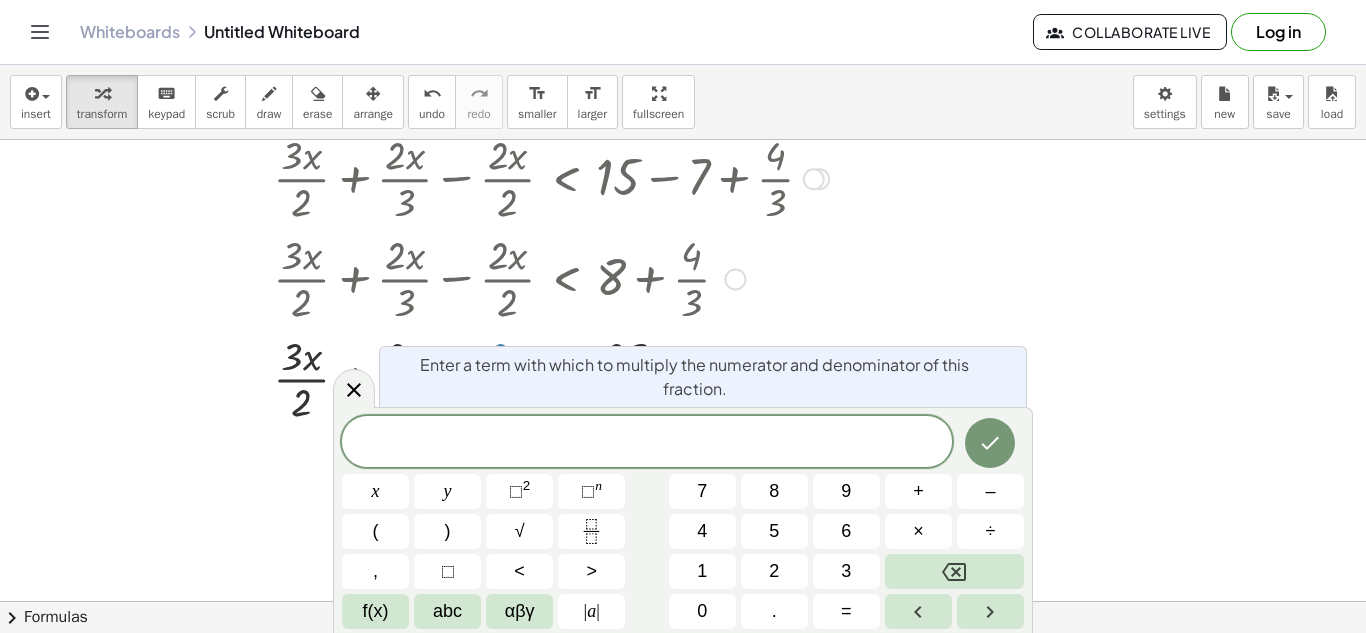 click on "+ · 2 · x · 3 − · 2 · ( + · 2 · 3 + · x · 2 ) + 7 < + 15 − · 3 · x · 2 + · 2 · x · 3 − ( + · 2 · · 2 · 3 + · 2 · · x · 2 ) + 7 < + 15 − · 3 · x · 2 + · 2 · x · 3 − · 2 · · 2 · 3 − · 2 · · x · 2 + 7 < + 15 − · 3 · x · 2 + · 2 · x · 3 − · 2 · 2 · 3 − · 2 · · x · 2 + 7 < + 15 − · 3 · x · 2 + · 2 · x · 3 − · 2 · 2 · 3 − · 2 · x · 2 + 7 < + 15 − · 3 · x · 2 + · 2 · x · 3 − · 4 · 3 − · 2 · x · 2 + 7 < + 15 − · 3 · x · 2 + · 3 · x · 2 + · 2 · x · 3 − · 4 · 3 − · 2 · x · 2 + 7 < 15 + · 3 · x · 2 + · 2 · x · 3 − · 4 · 3 − · 2 · x · 2 < + 15 − 7 + · 3 · x · 2 + · 2 · x · 3 − · 2 · x · 2 < + 15 − 7 + · 4 · 3 + · 3 · x · 2 + · 2 · x · 3 − · 2 · x · 2 < + 8 + · 4 · 3 + · 3 · x · 2 + · 2 · x · 3 − · 2 · x · 2 < + · 8 · 3 · 3 + · 4 · 3 + · 3 · x · 2 + · 2 · x · 3 − · 2 · x · 2 < + · 24 · 3 + · 4 · 3 + · 2 · x · 3 − · x ·" at bounding box center (464, 170) 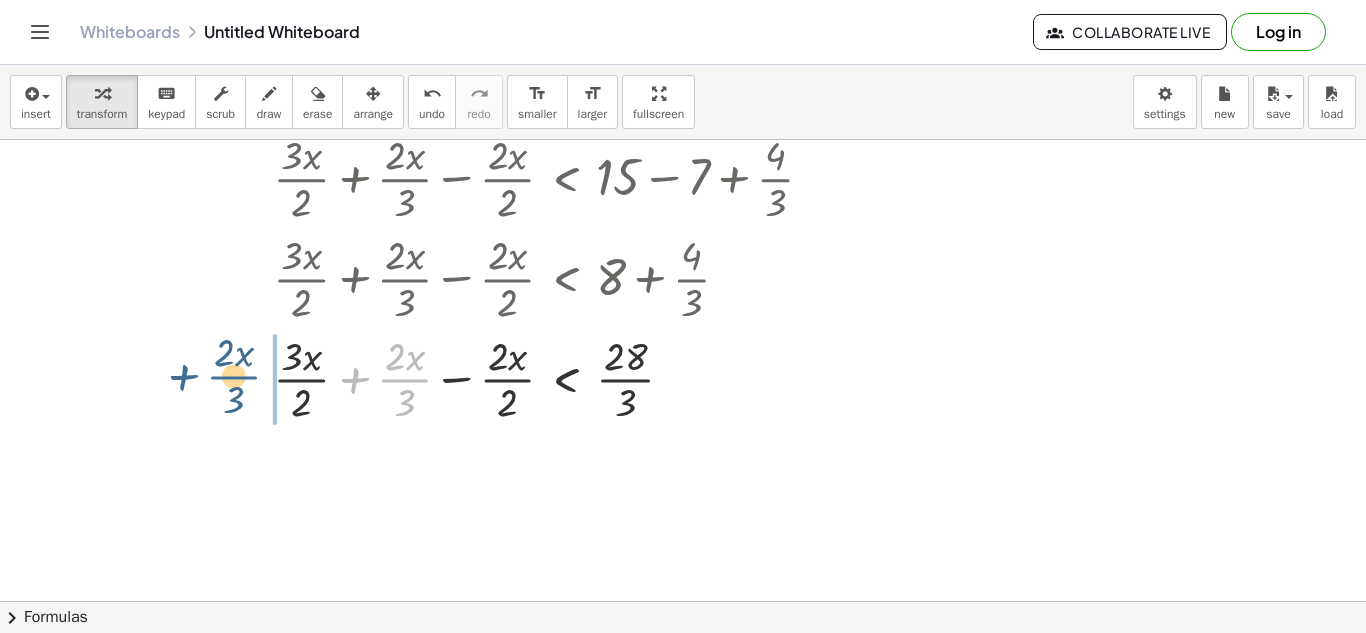 drag, startPoint x: 407, startPoint y: 378, endPoint x: 235, endPoint y: 375, distance: 172.02615 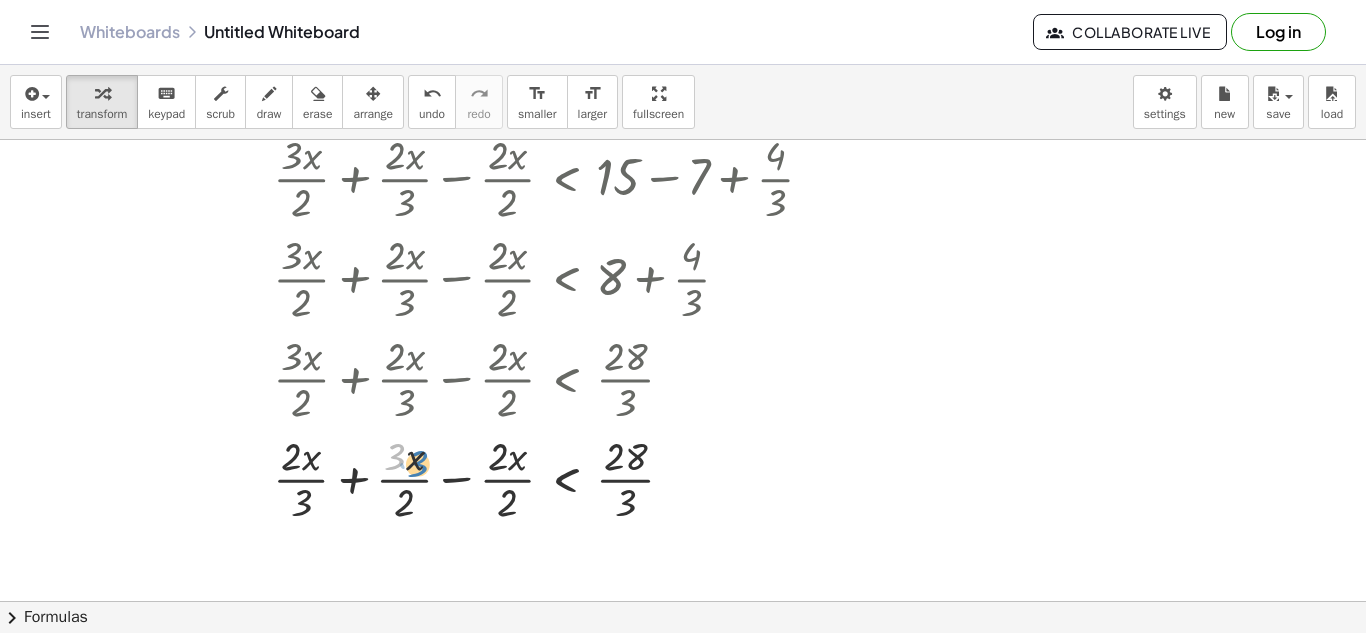 drag, startPoint x: 405, startPoint y: 464, endPoint x: 413, endPoint y: 471, distance: 10.630146 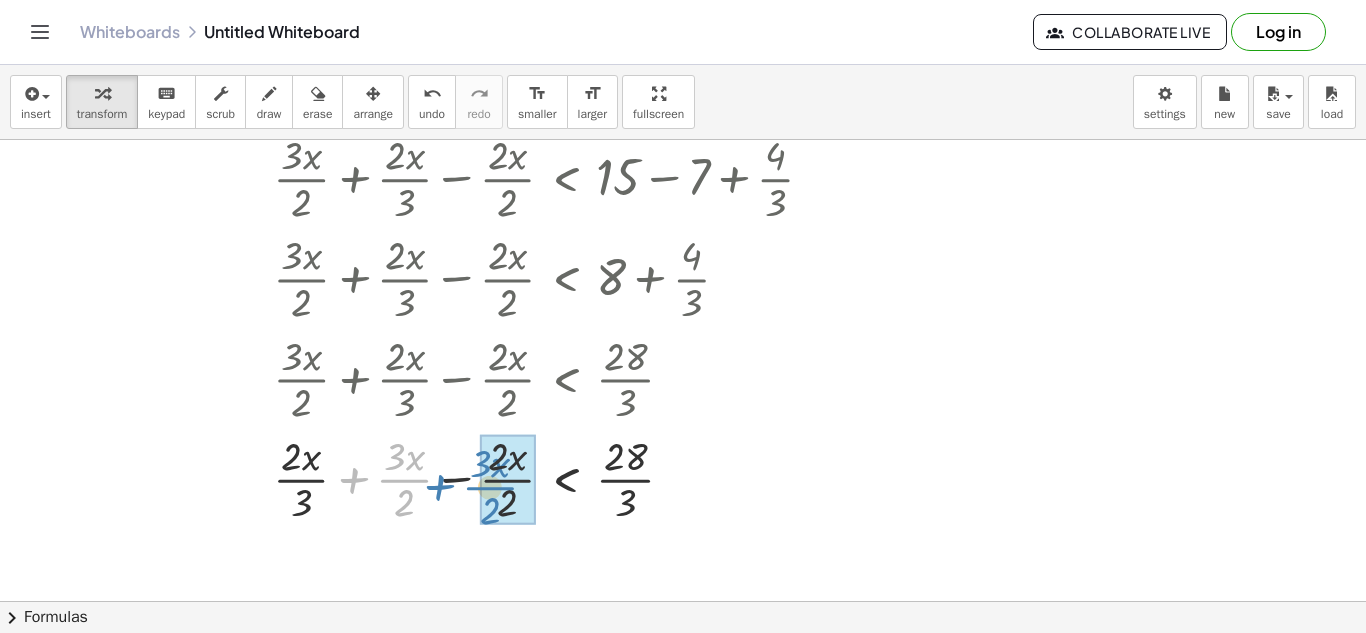 drag, startPoint x: 394, startPoint y: 473, endPoint x: 487, endPoint y: 479, distance: 93.193344 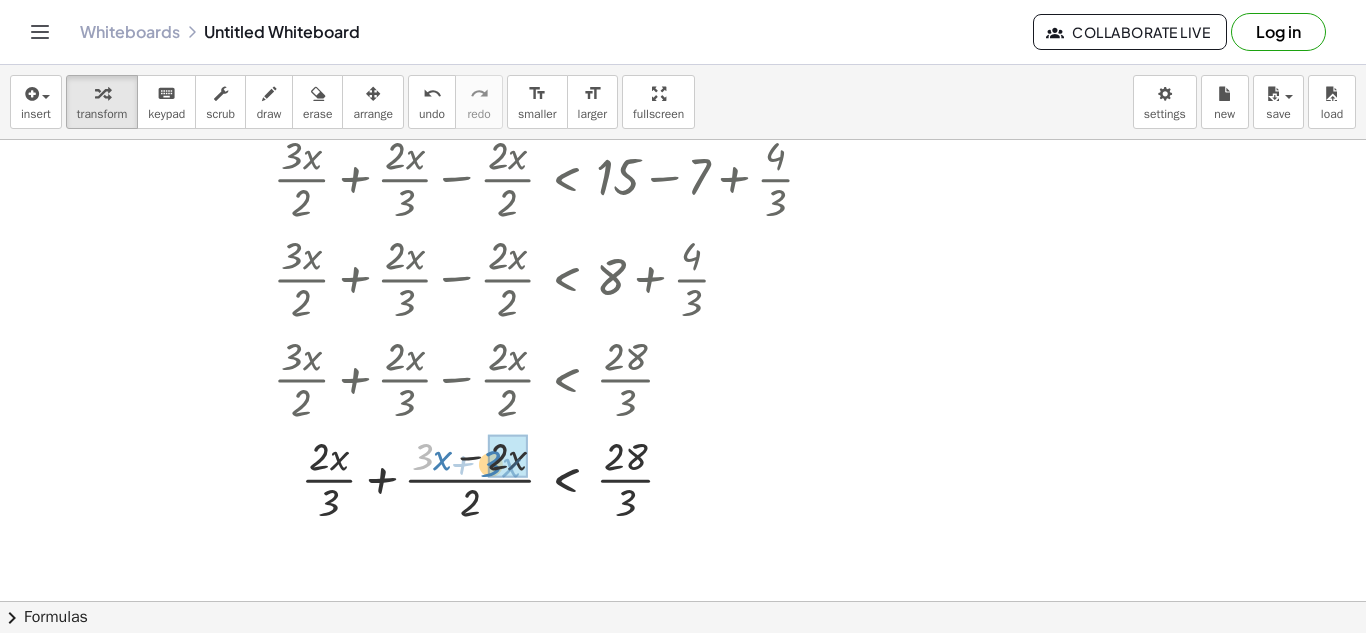 drag, startPoint x: 429, startPoint y: 458, endPoint x: 502, endPoint y: 465, distance: 73.33485 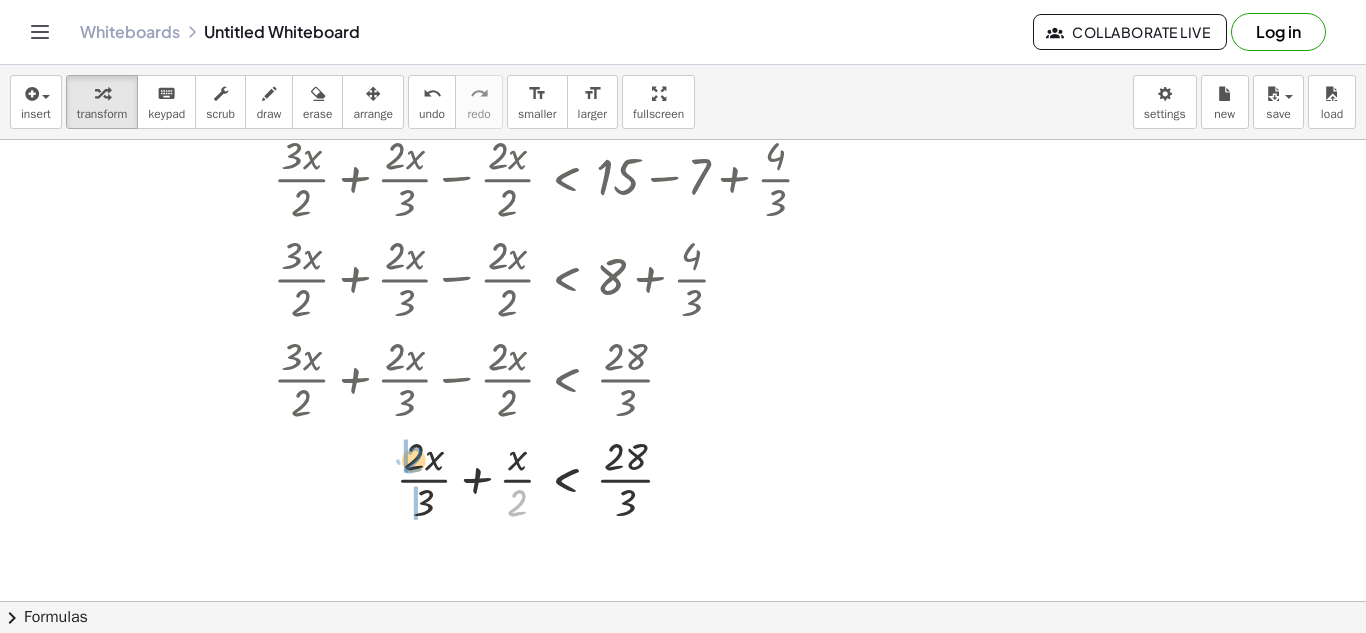 drag, startPoint x: 518, startPoint y: 507, endPoint x: 414, endPoint y: 464, distance: 112.53888 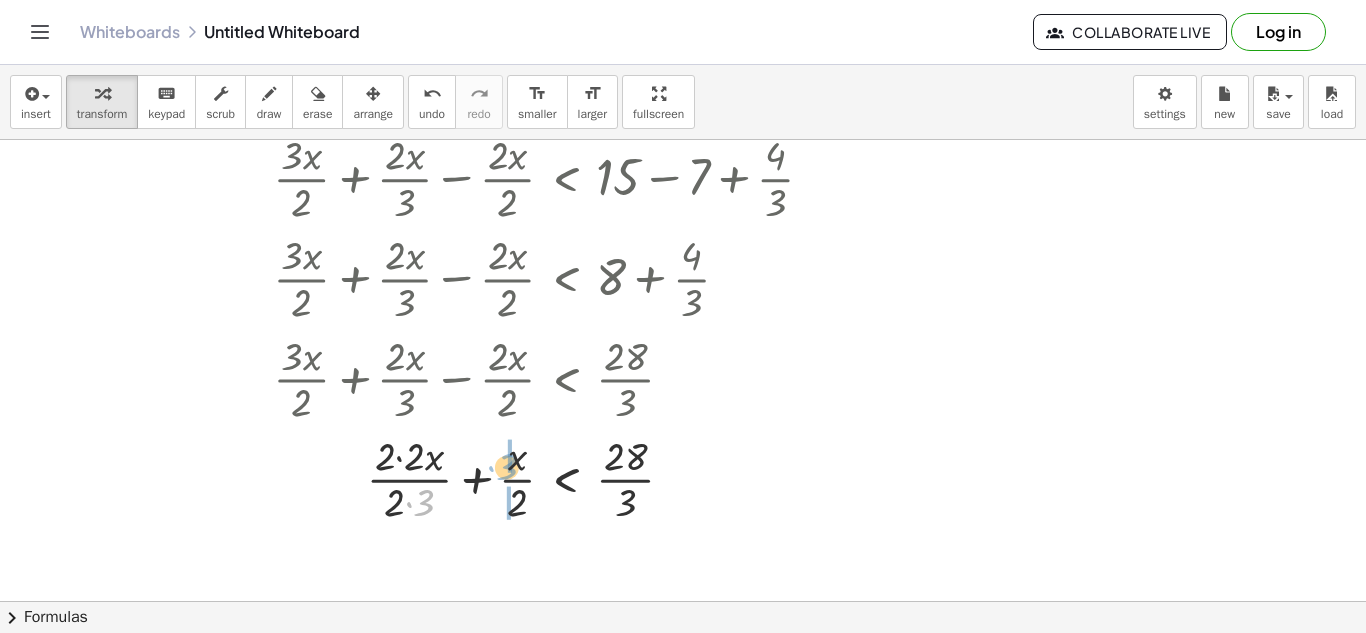drag, startPoint x: 420, startPoint y: 507, endPoint x: 502, endPoint y: 471, distance: 89.55445 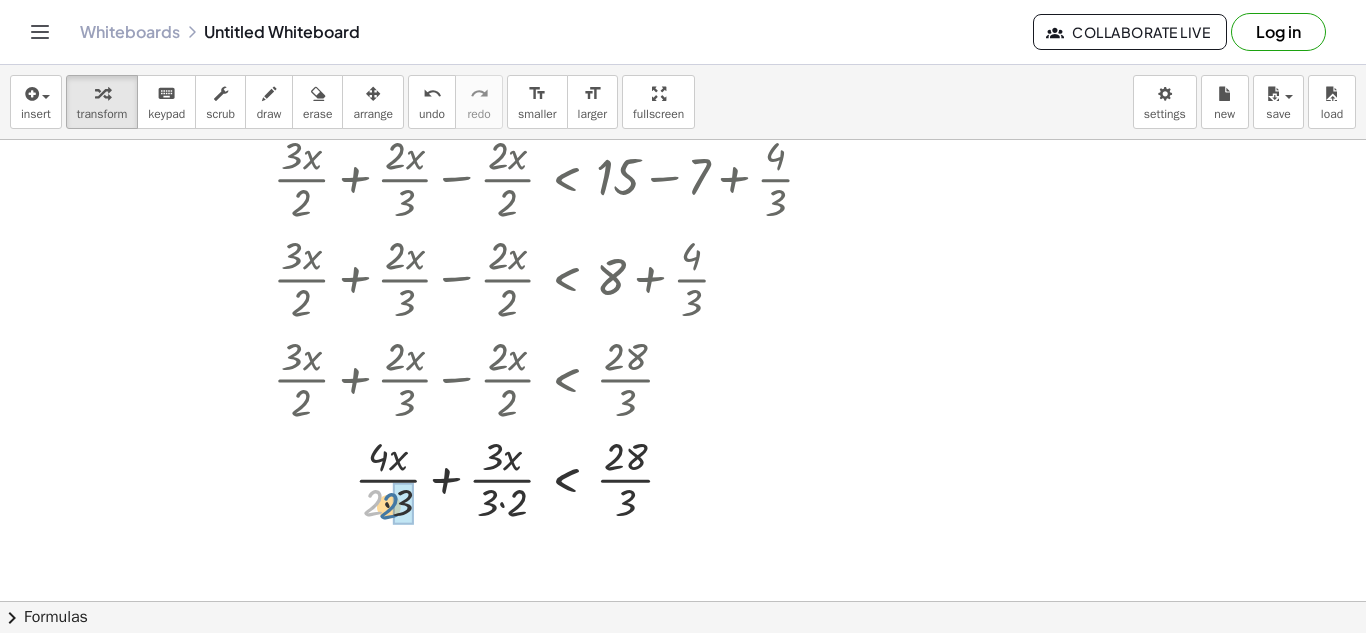 drag, startPoint x: 375, startPoint y: 498, endPoint x: 393, endPoint y: 501, distance: 18.248287 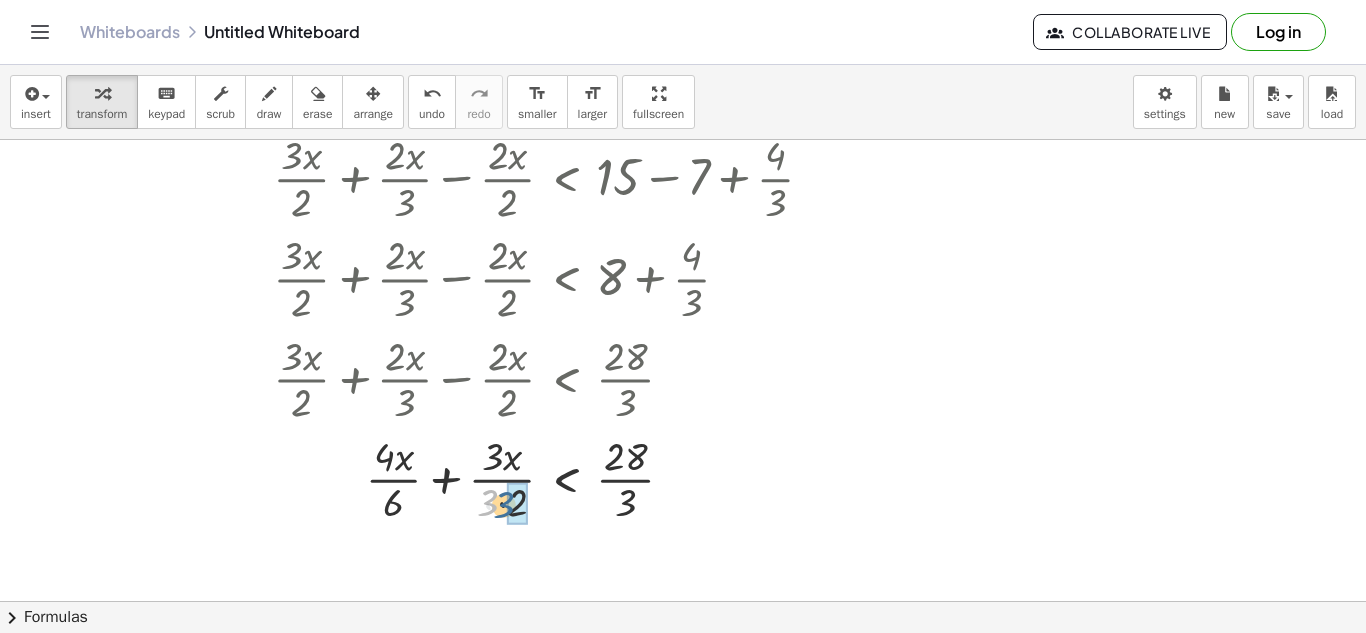 drag, startPoint x: 493, startPoint y: 501, endPoint x: 511, endPoint y: 503, distance: 18.110771 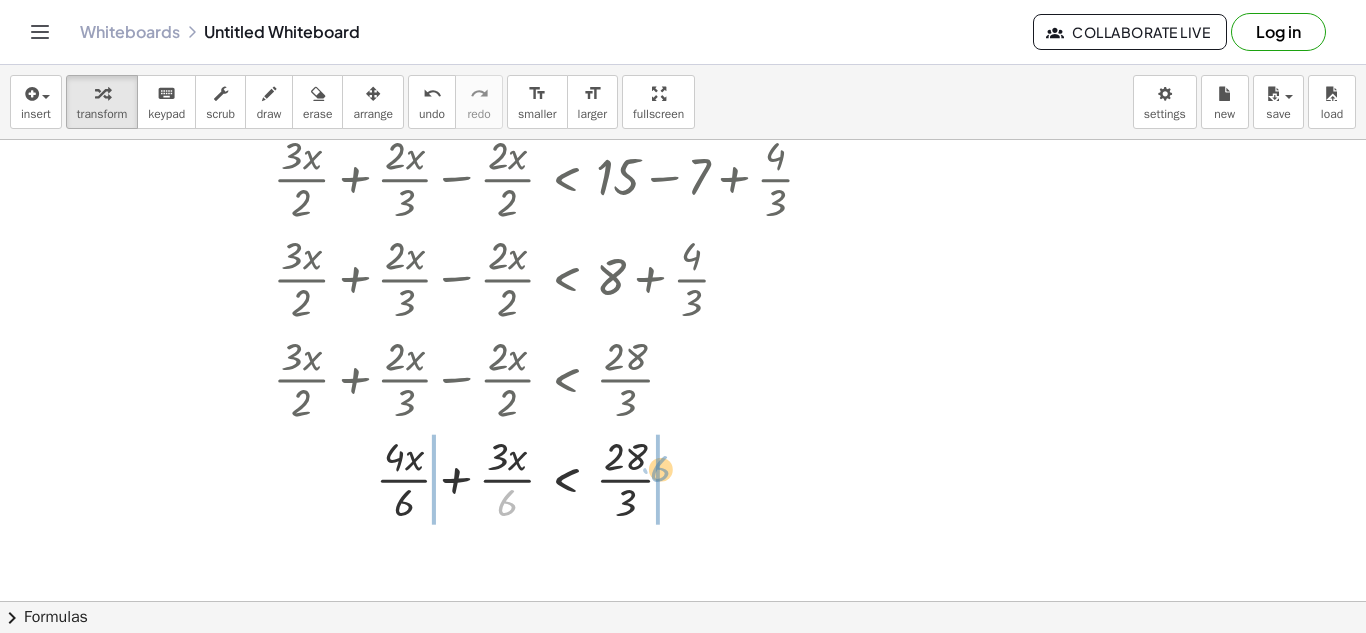drag, startPoint x: 502, startPoint y: 508, endPoint x: 659, endPoint y: 468, distance: 162.01543 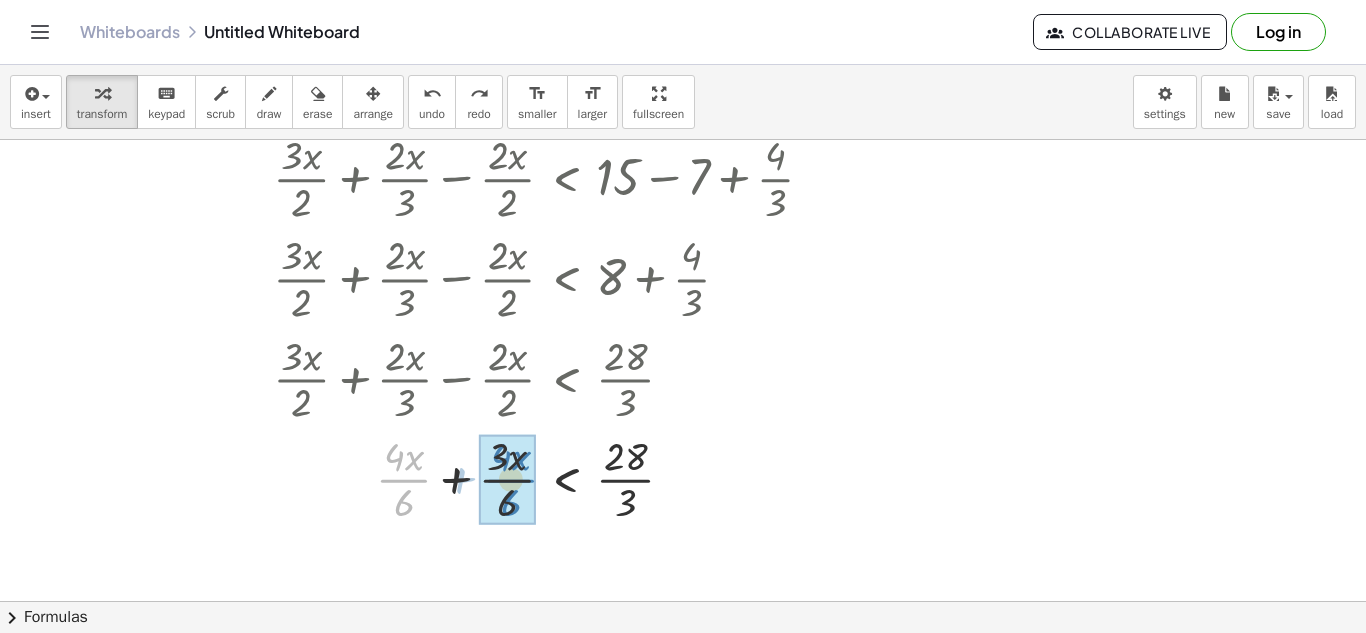 drag, startPoint x: 405, startPoint y: 475, endPoint x: 512, endPoint y: 475, distance: 107 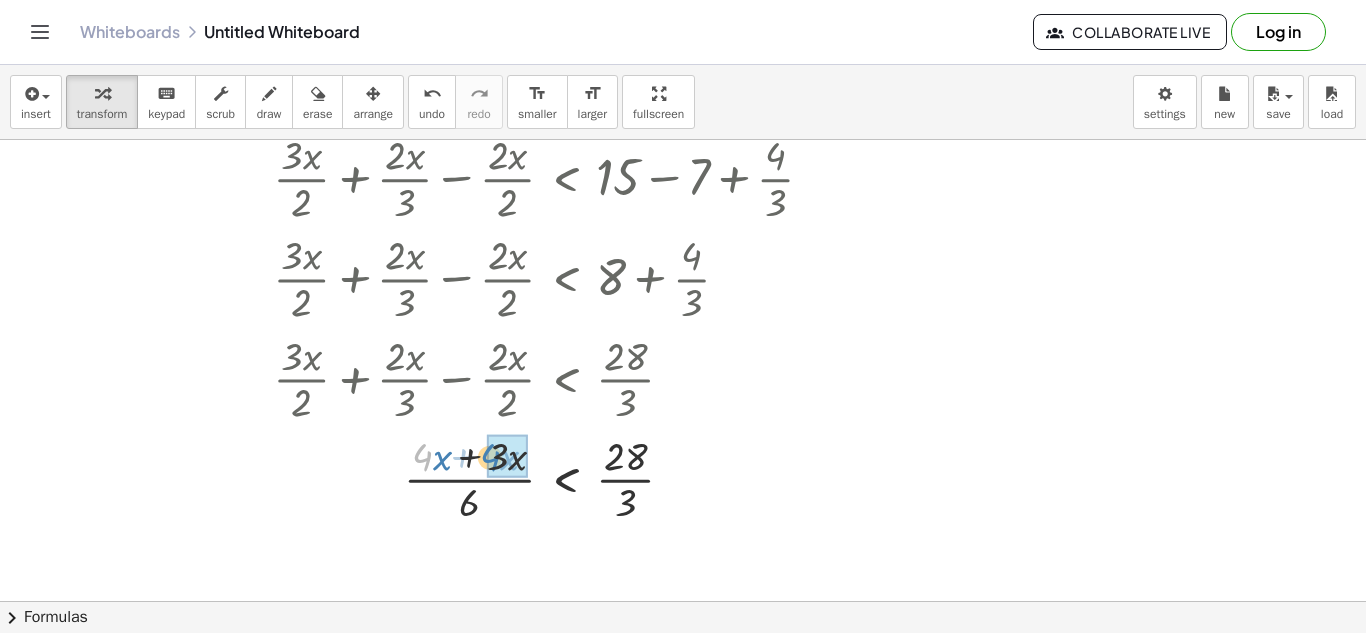 drag, startPoint x: 430, startPoint y: 463, endPoint x: 502, endPoint y: 463, distance: 72 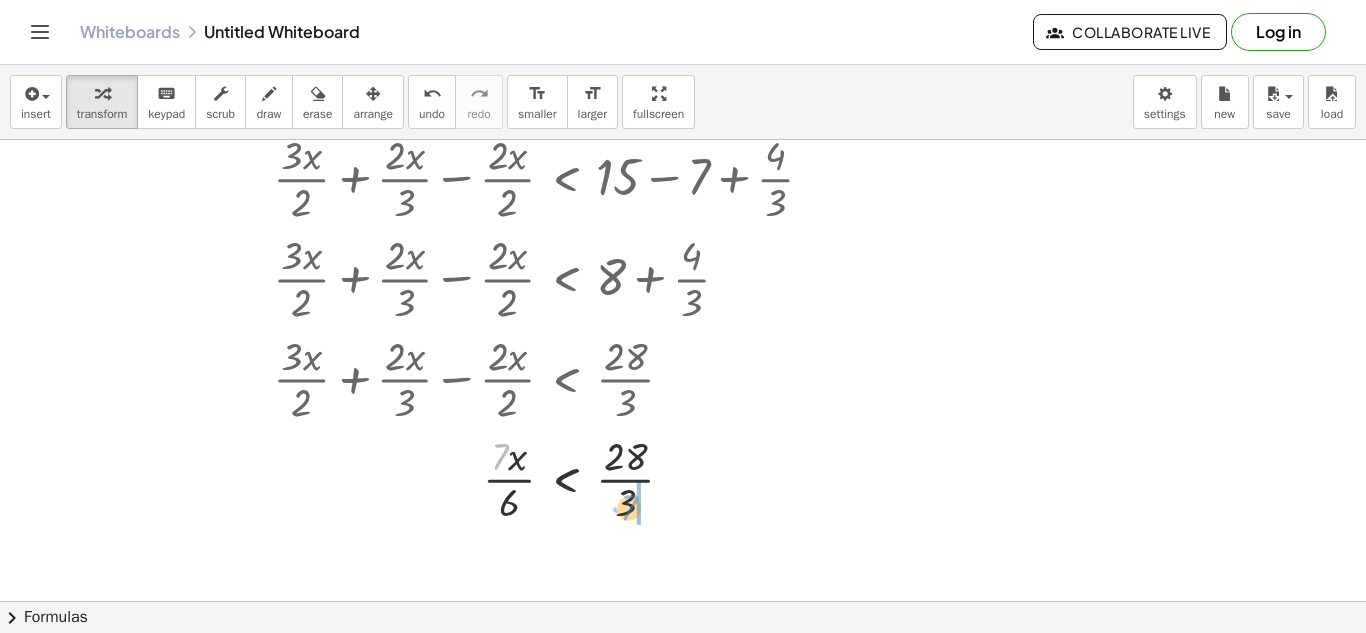 drag, startPoint x: 502, startPoint y: 458, endPoint x: 632, endPoint y: 509, distance: 139.64598 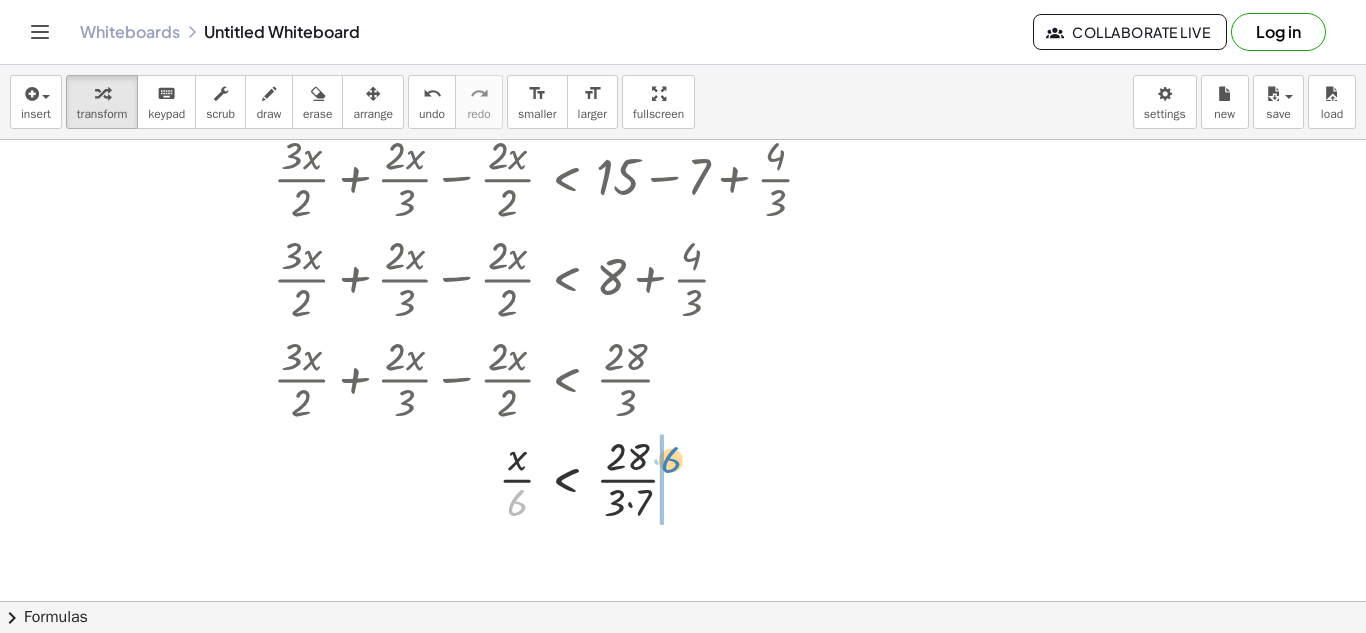 drag, startPoint x: 516, startPoint y: 506, endPoint x: 672, endPoint y: 459, distance: 162.92636 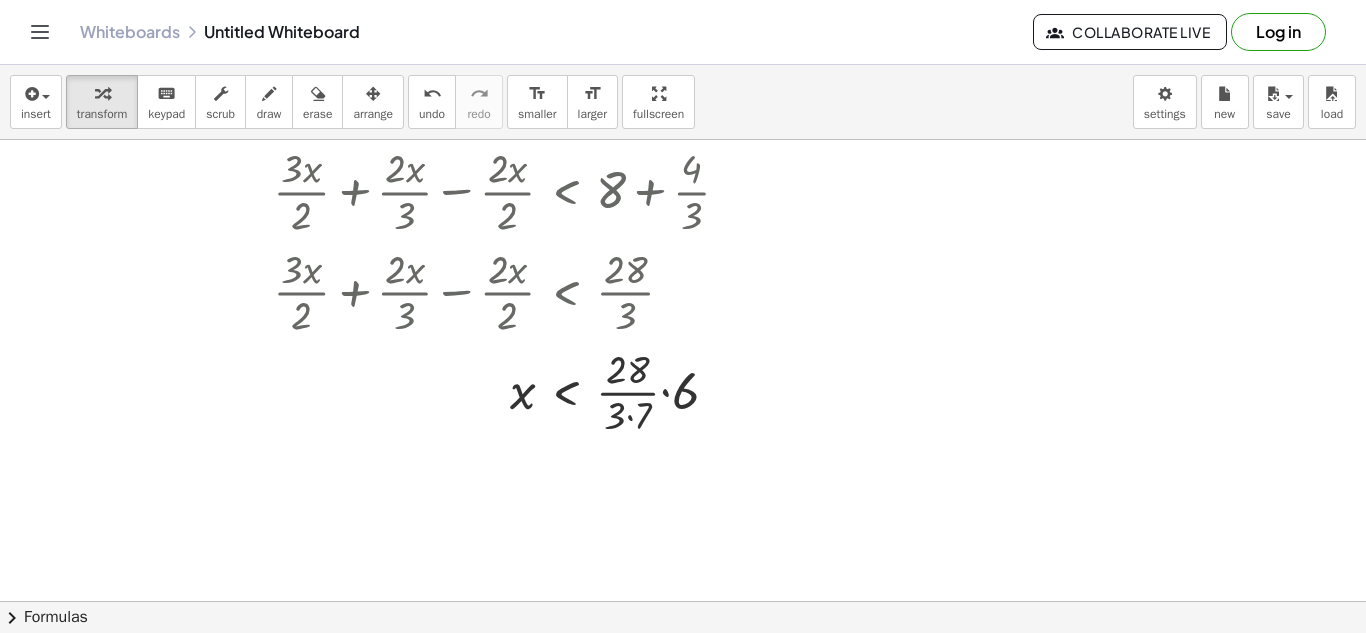scroll, scrollTop: 472, scrollLeft: 0, axis: vertical 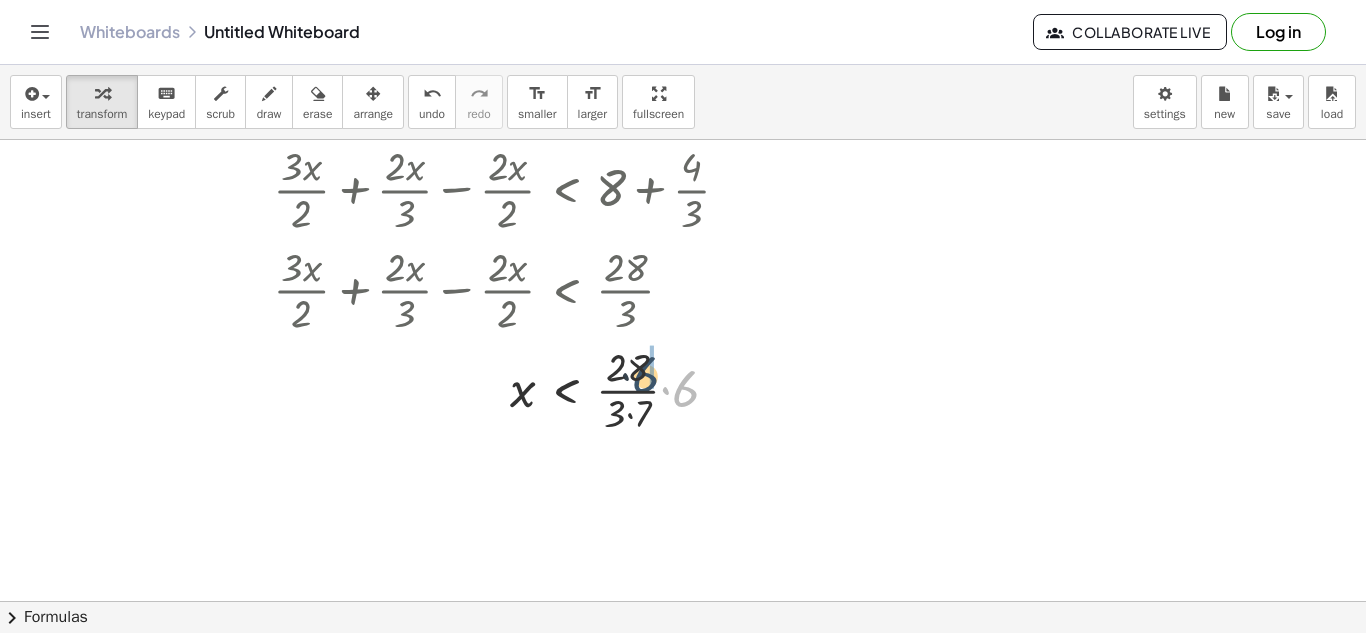 drag, startPoint x: 682, startPoint y: 389, endPoint x: 637, endPoint y: 375, distance: 47.127487 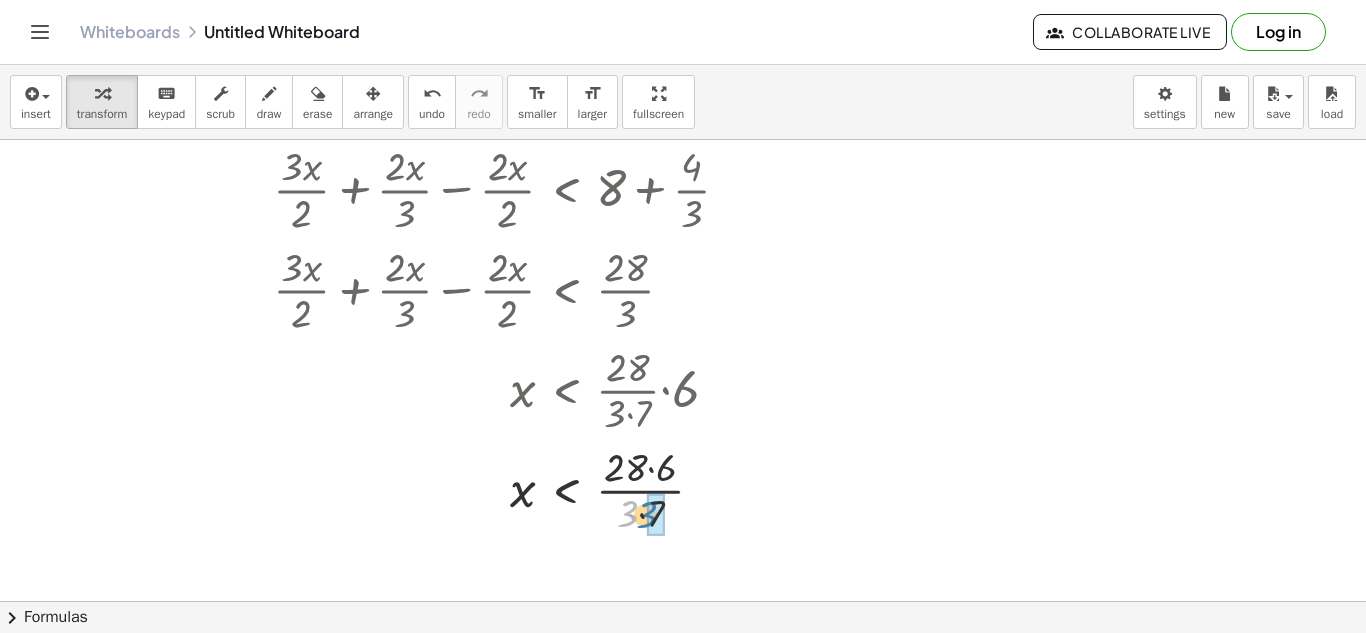 drag, startPoint x: 632, startPoint y: 513, endPoint x: 653, endPoint y: 514, distance: 21.023796 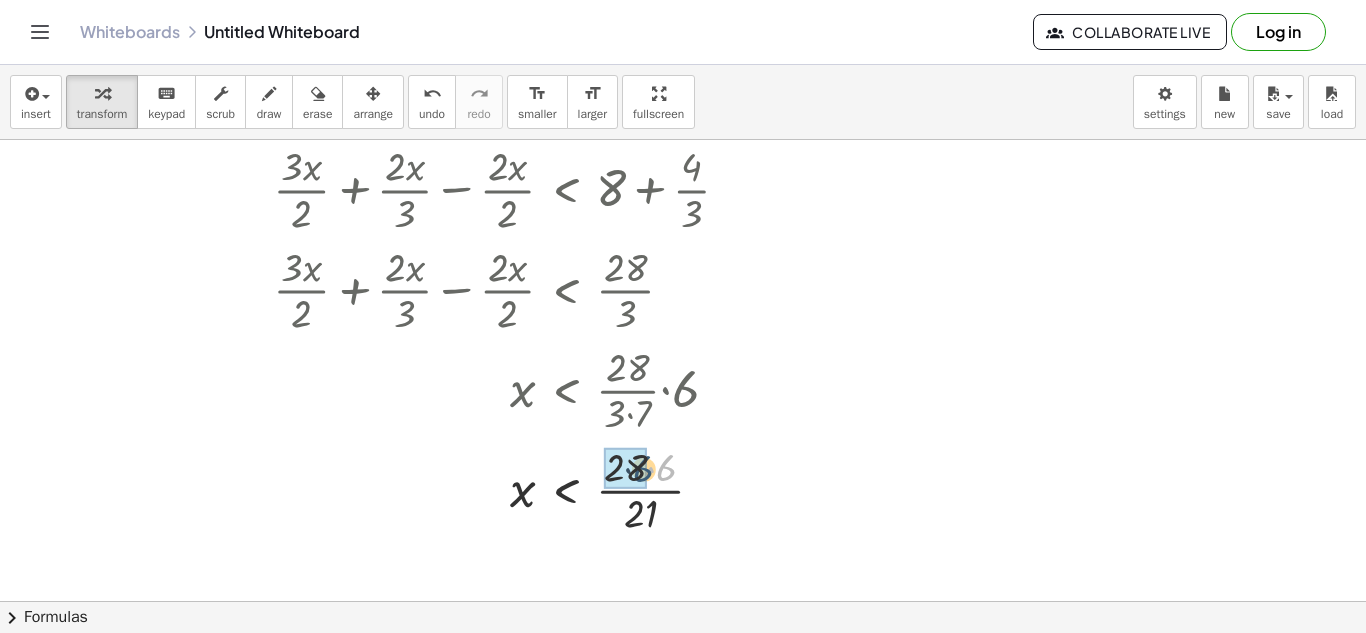 drag, startPoint x: 665, startPoint y: 473, endPoint x: 637, endPoint y: 474, distance: 28.01785 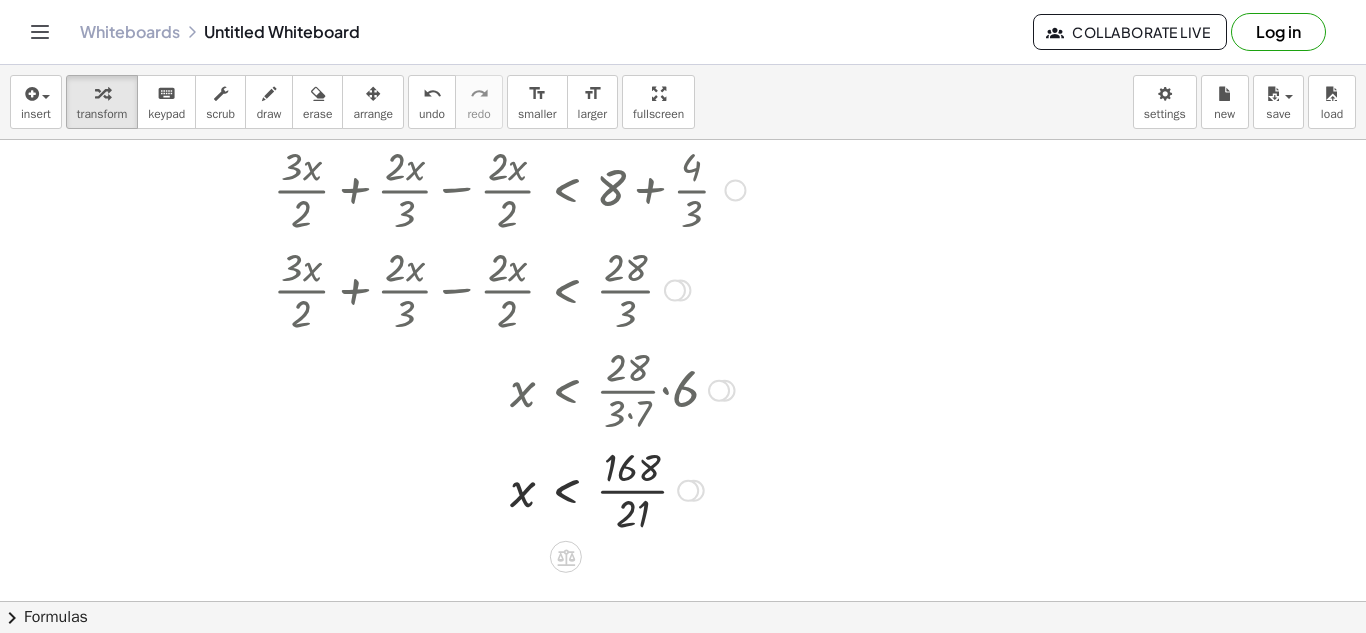 drag, startPoint x: 615, startPoint y: 419, endPoint x: 684, endPoint y: 407, distance: 70.035706 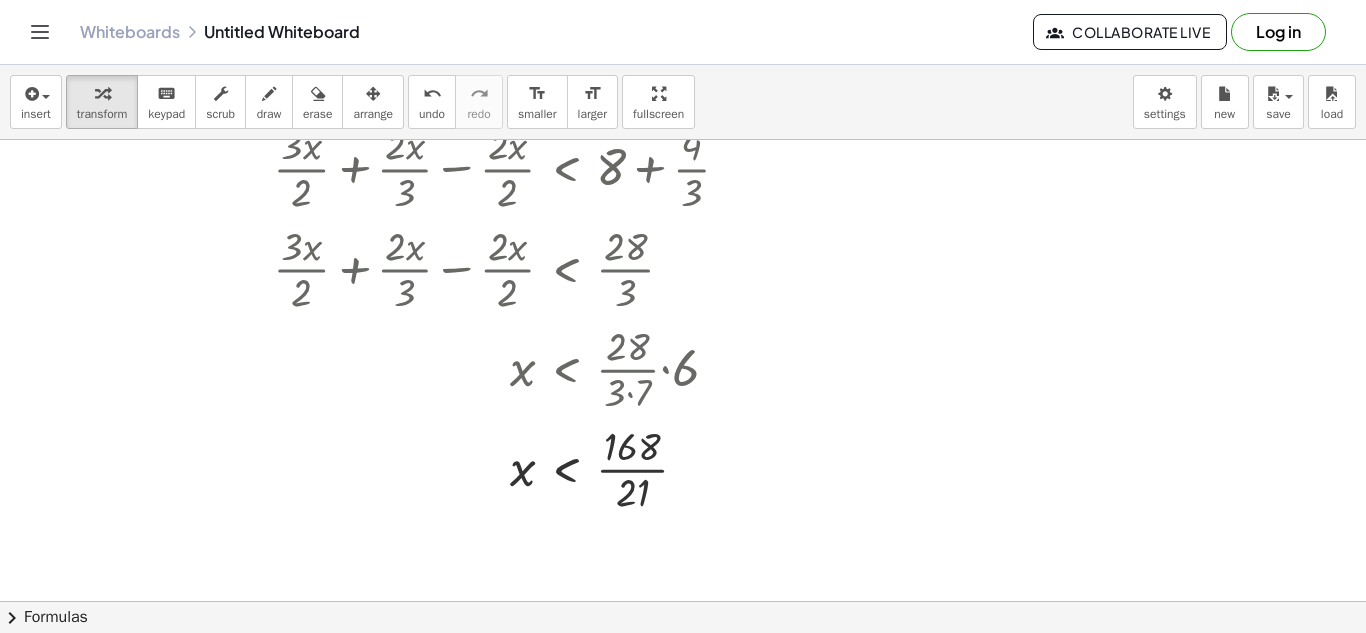 scroll, scrollTop: 483, scrollLeft: 0, axis: vertical 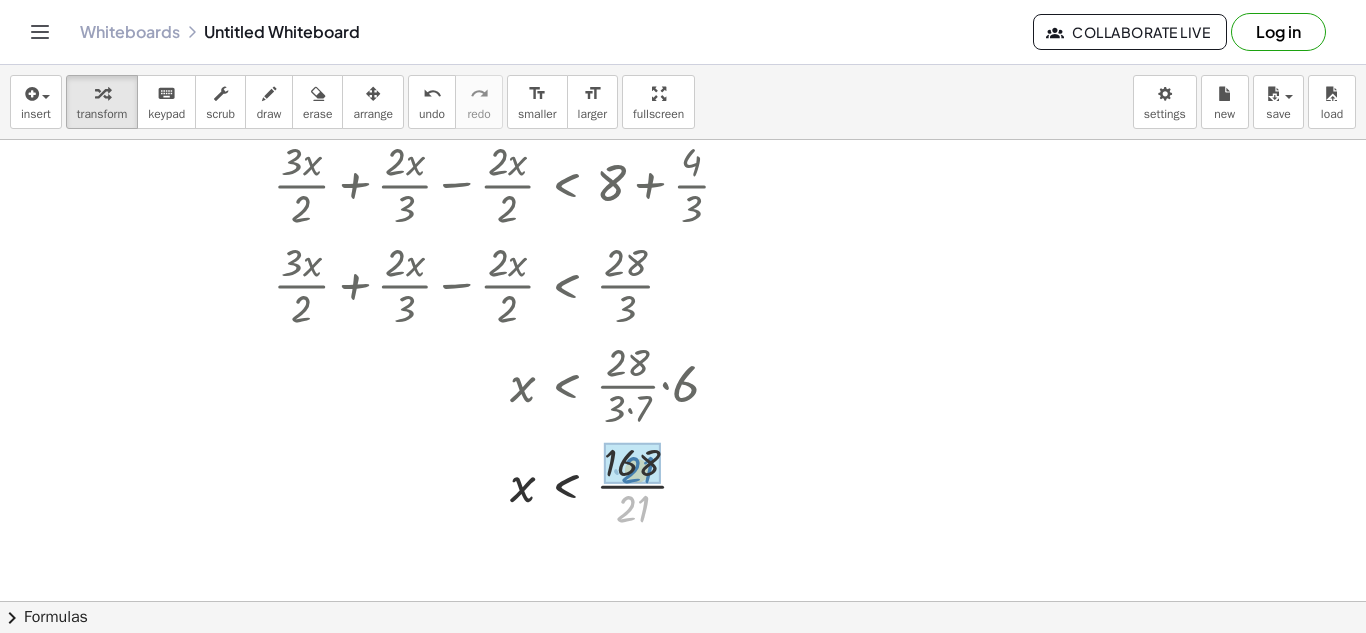 drag, startPoint x: 625, startPoint y: 514, endPoint x: 630, endPoint y: 474, distance: 40.311287 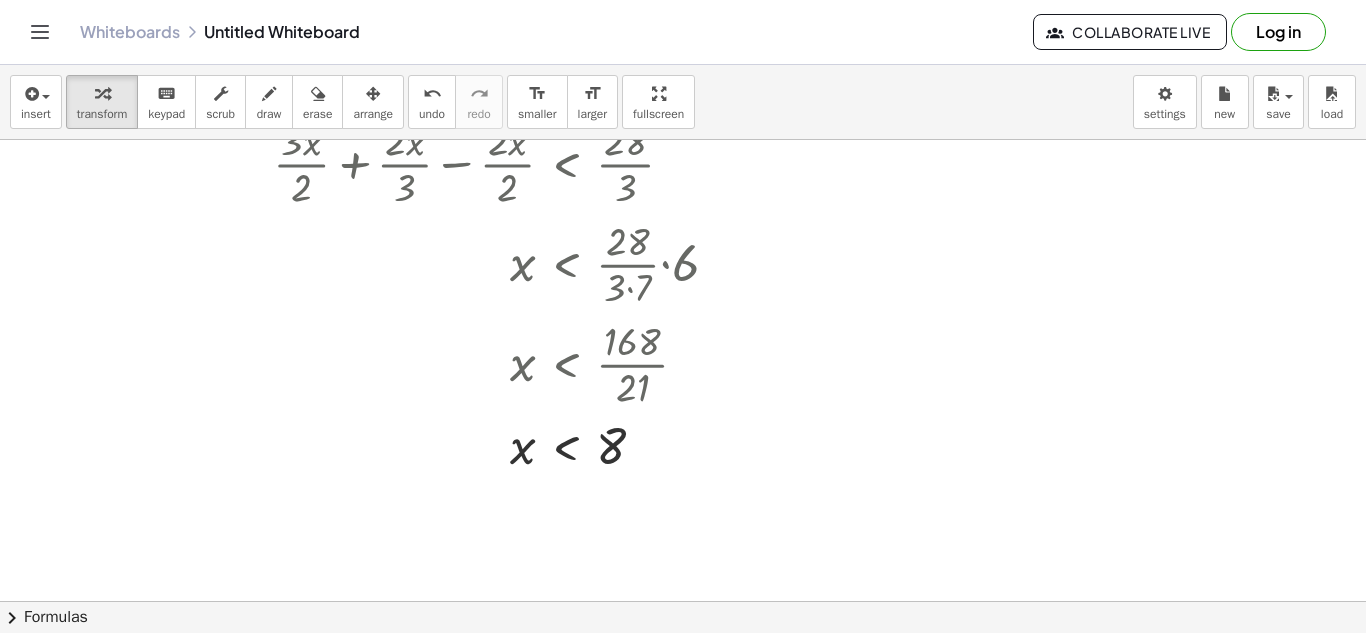 scroll, scrollTop: 604, scrollLeft: 0, axis: vertical 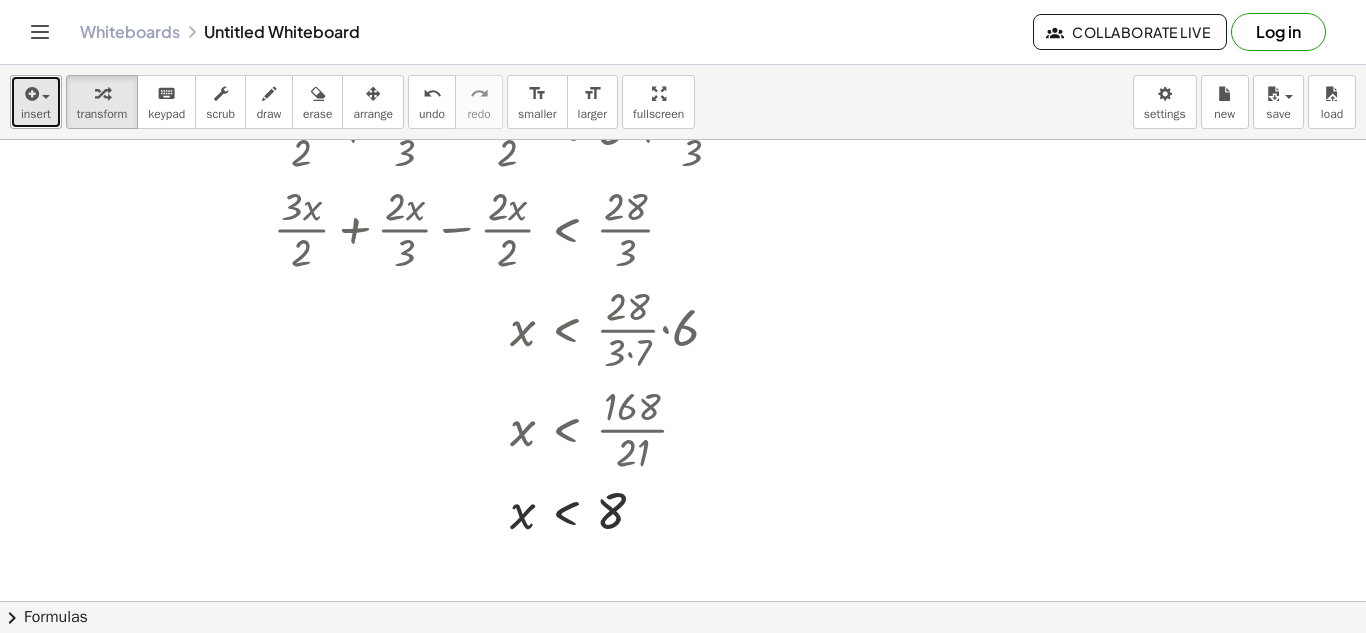 click at bounding box center (36, 93) 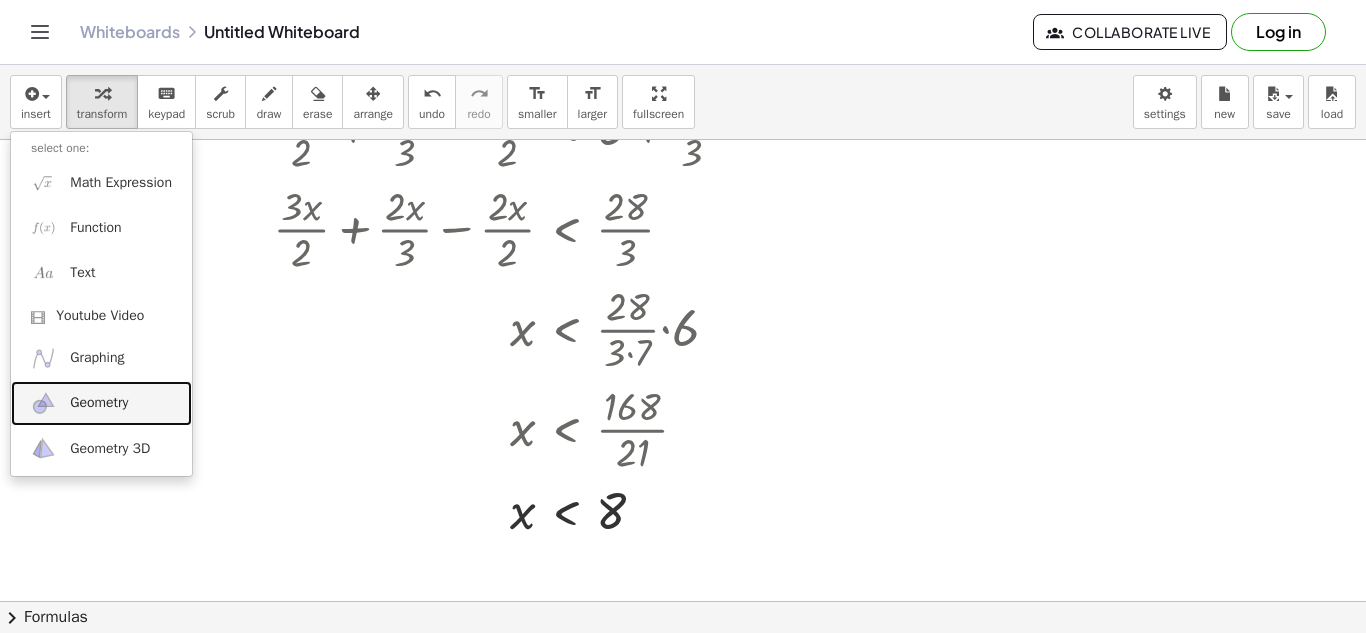 click on "Geometry" at bounding box center [101, 403] 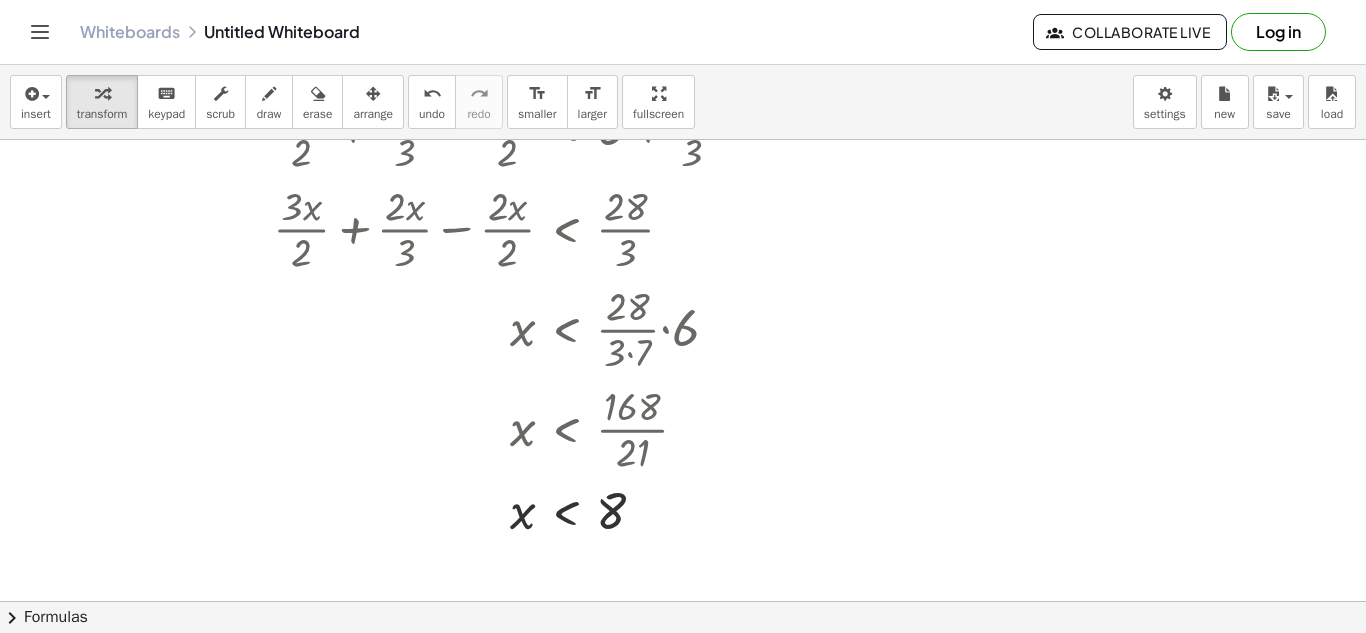 click at bounding box center (683, 298) 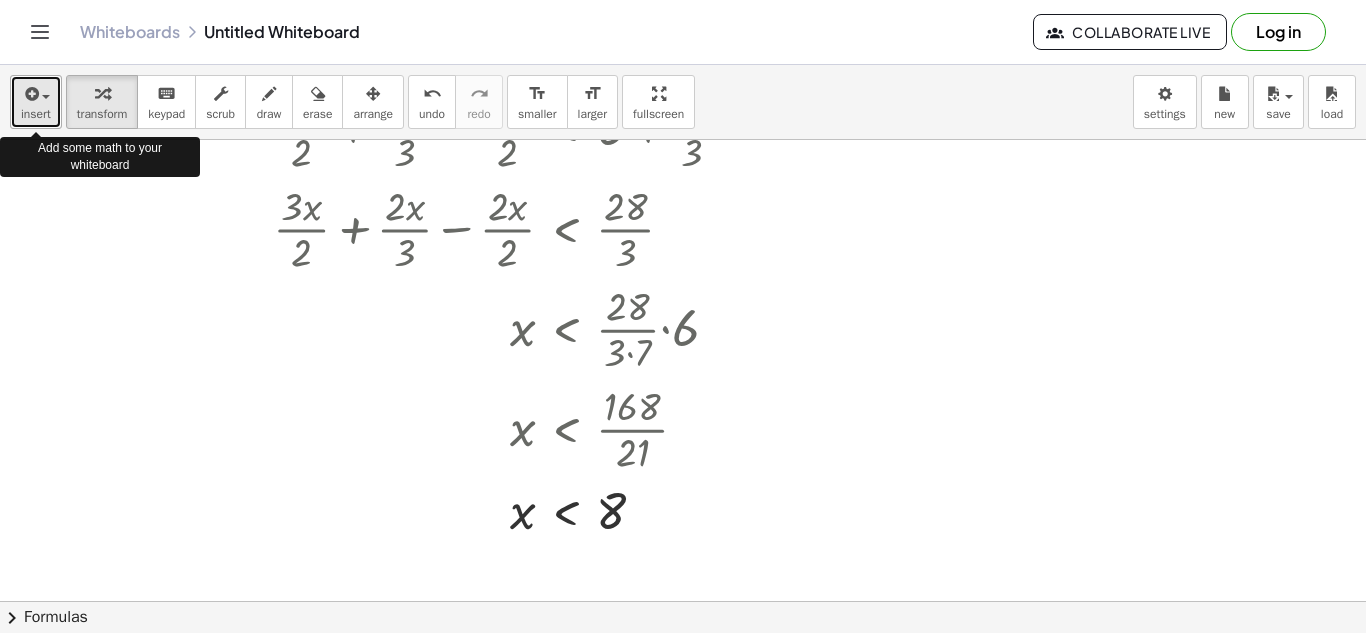 click at bounding box center (36, 93) 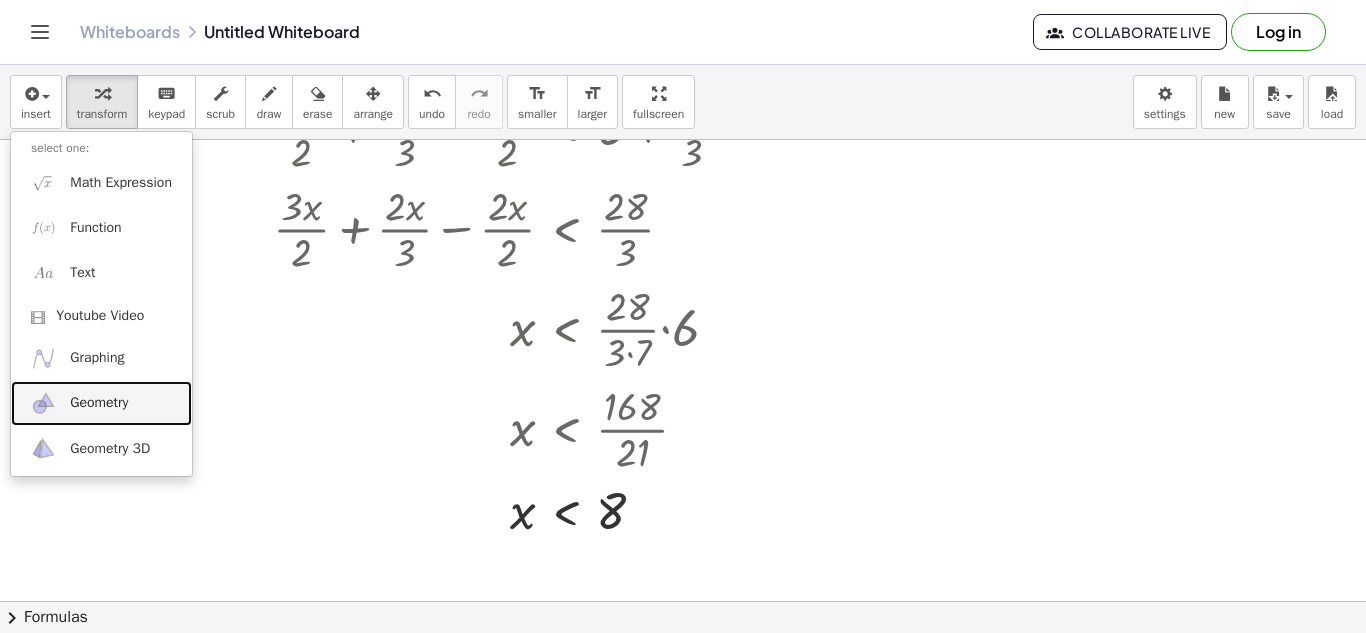 click on "Geometry" at bounding box center (99, 403) 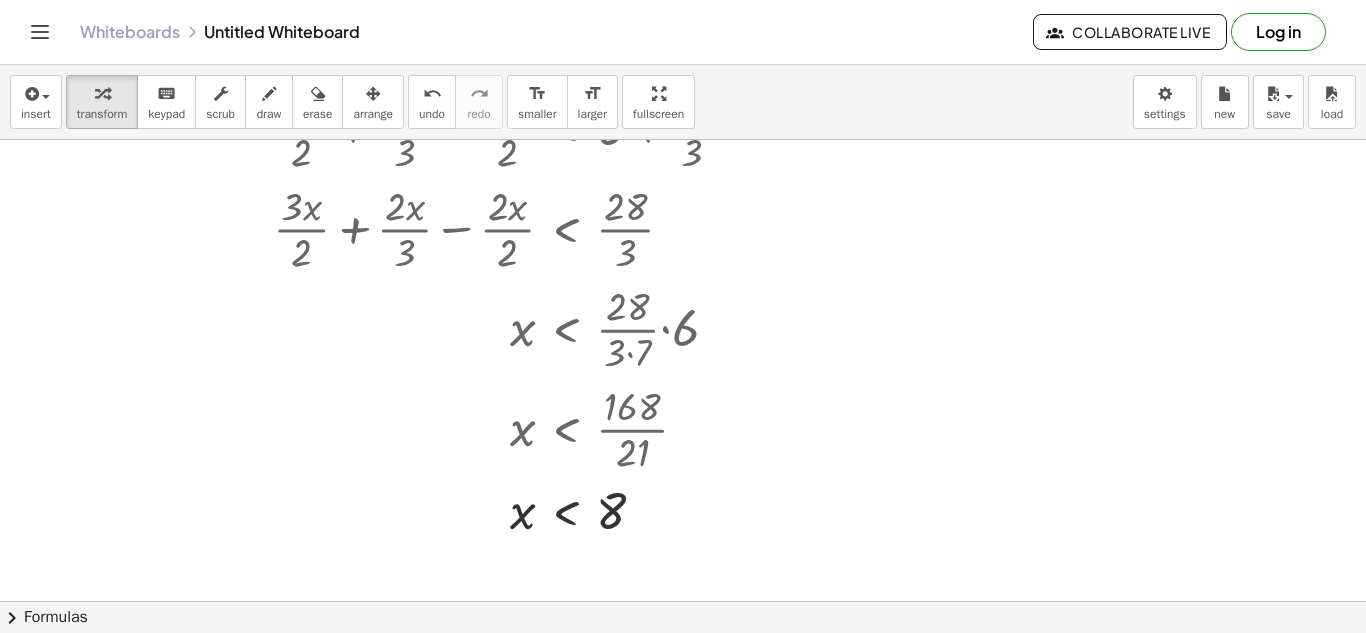 click at bounding box center (683, 298) 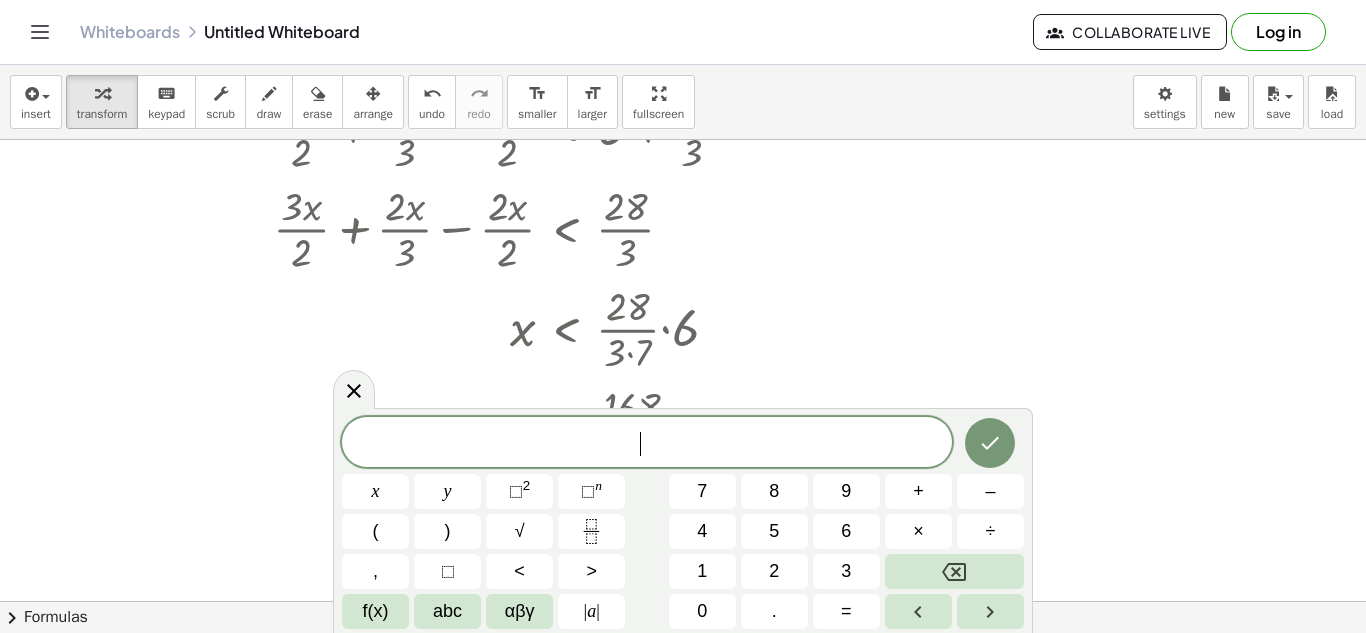 click at bounding box center [683, 298] 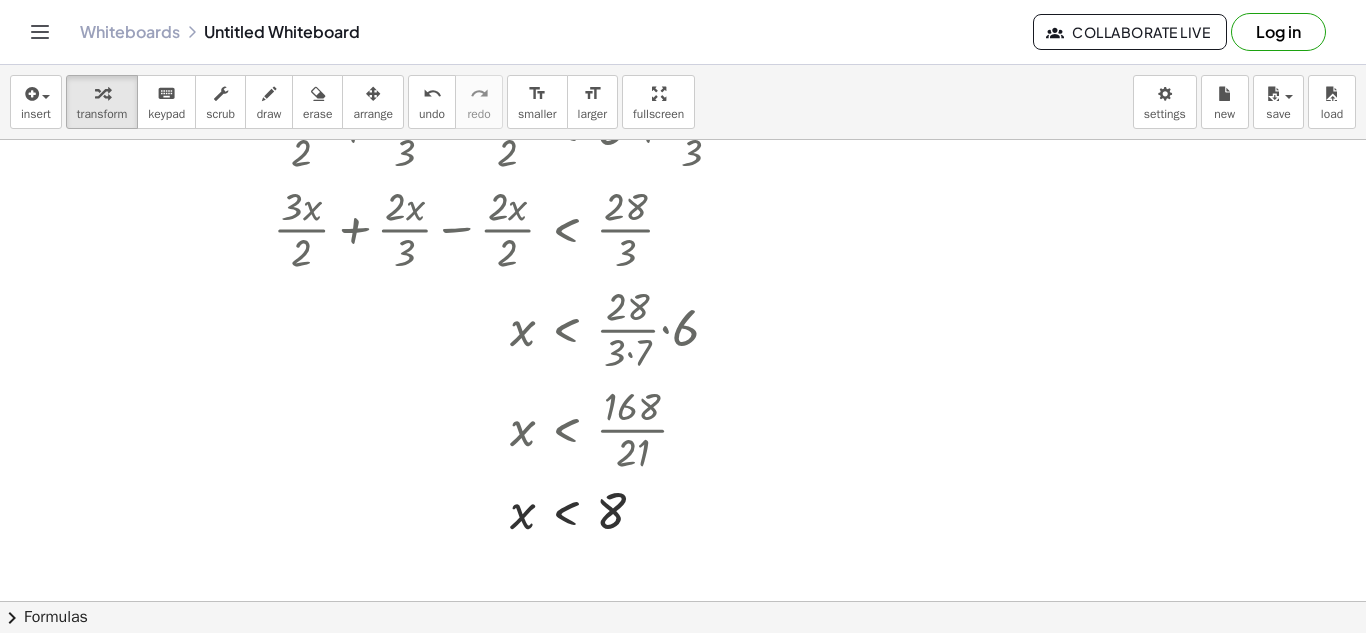 click at bounding box center (683, 298) 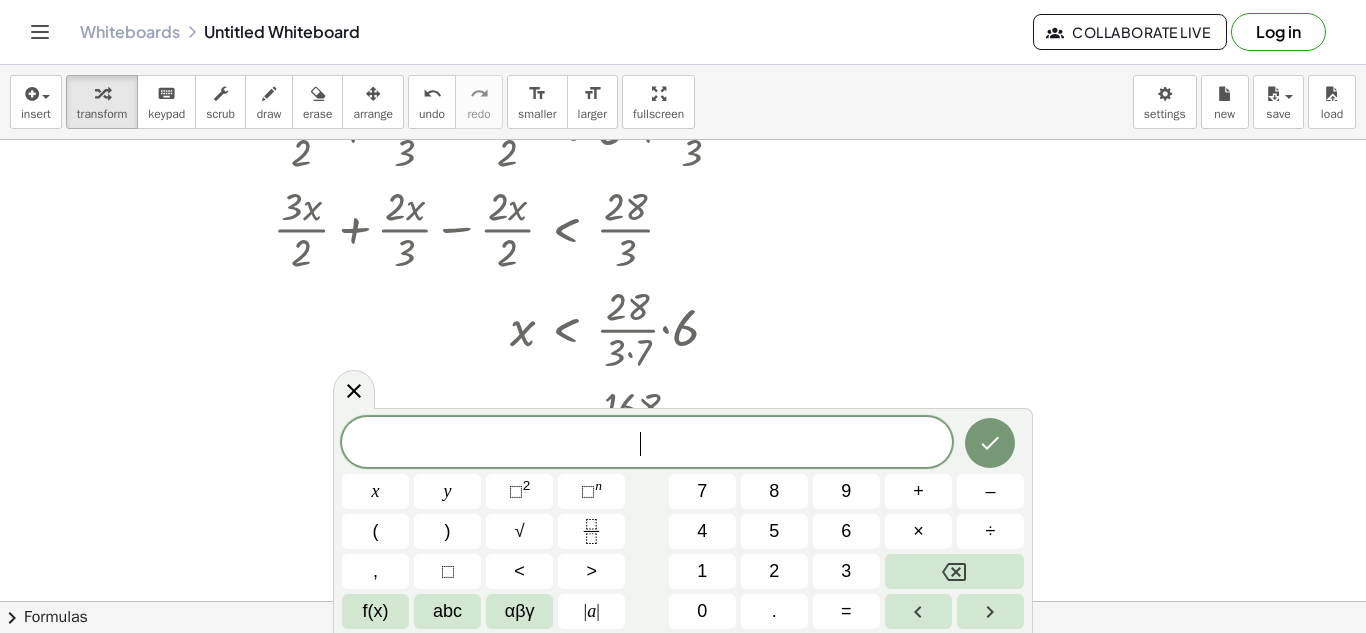 click at bounding box center (683, 298) 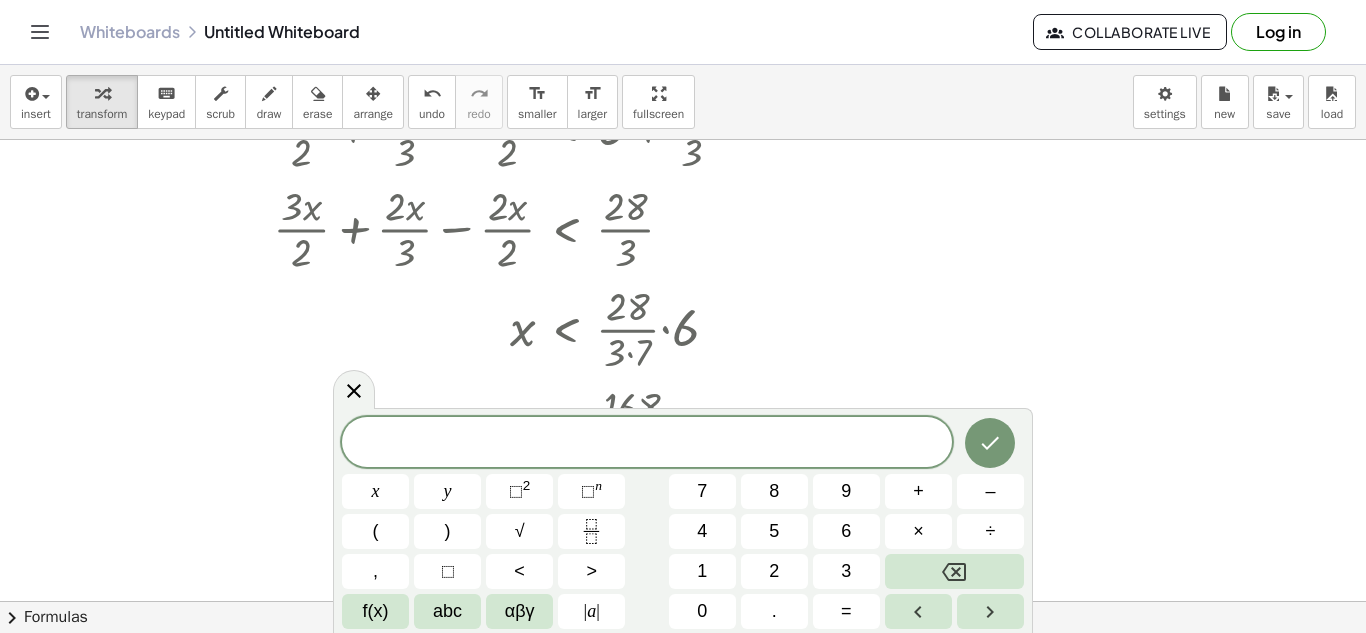 click at bounding box center (683, 298) 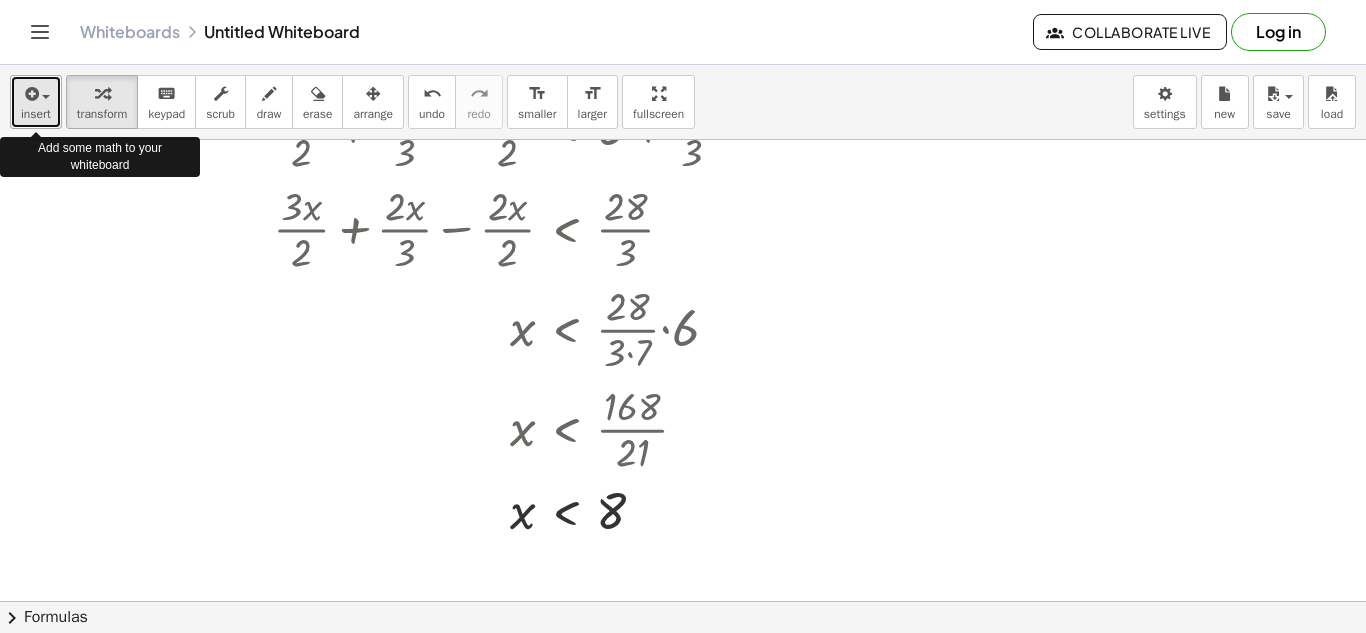 click at bounding box center [36, 93] 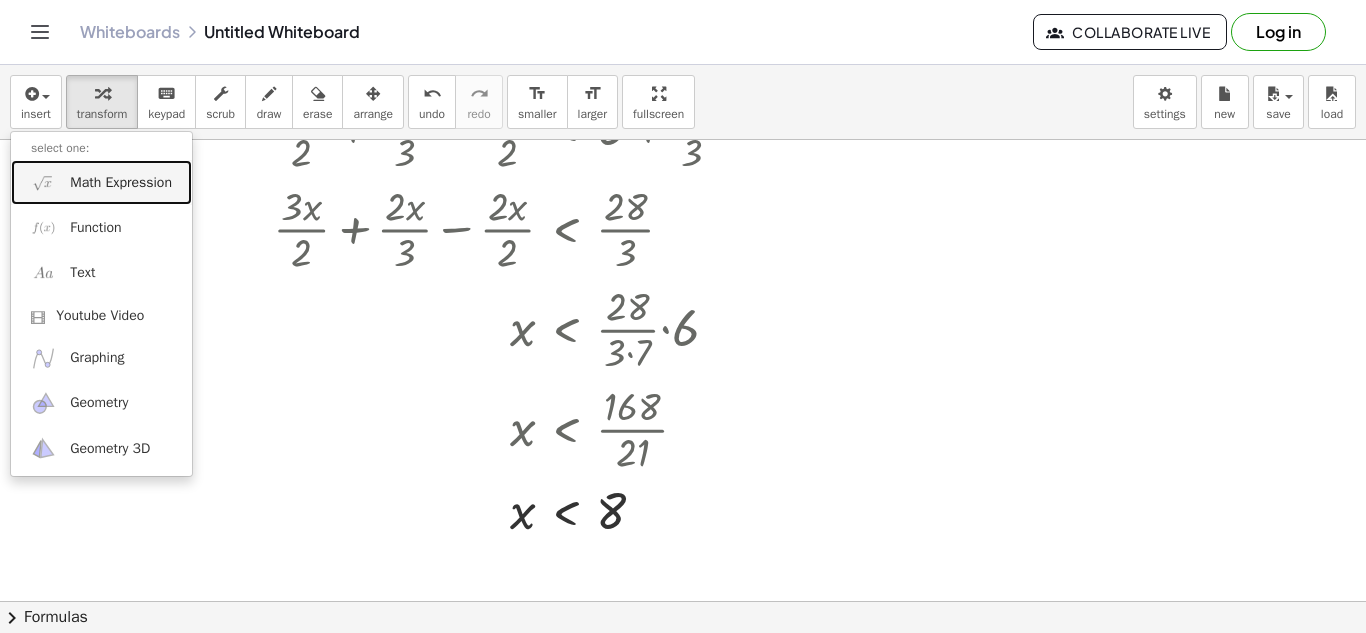 click on "Math Expression" at bounding box center [121, 183] 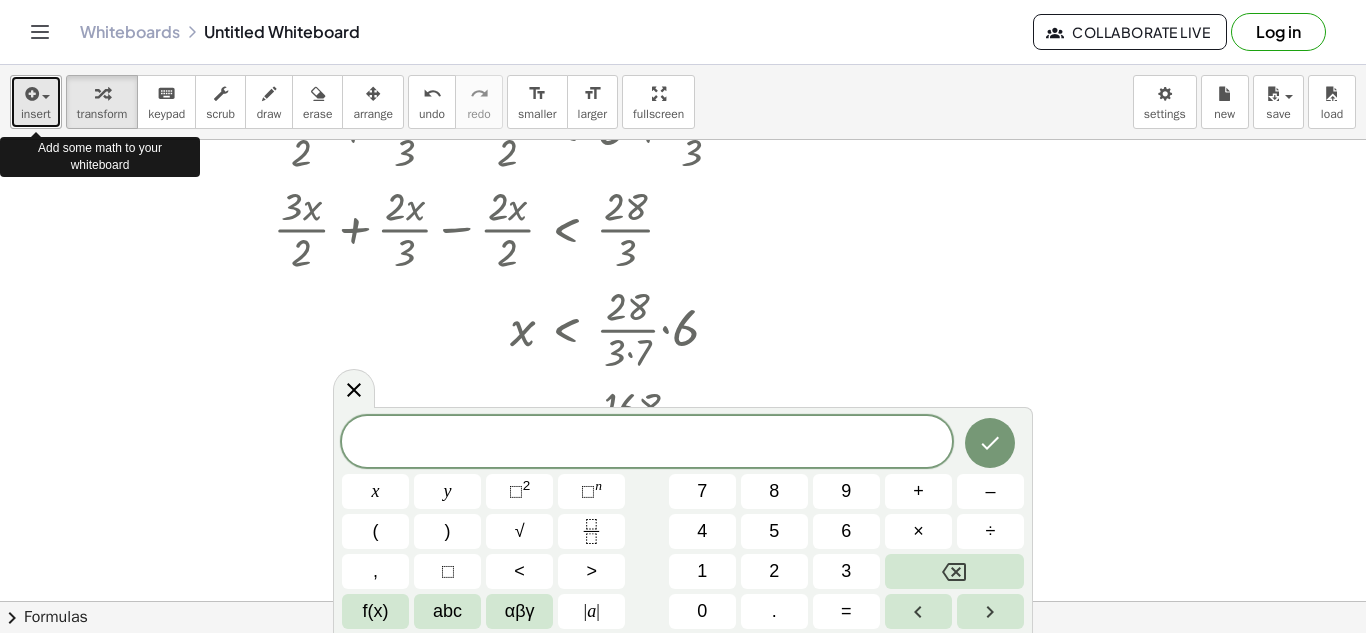 click at bounding box center (46, 97) 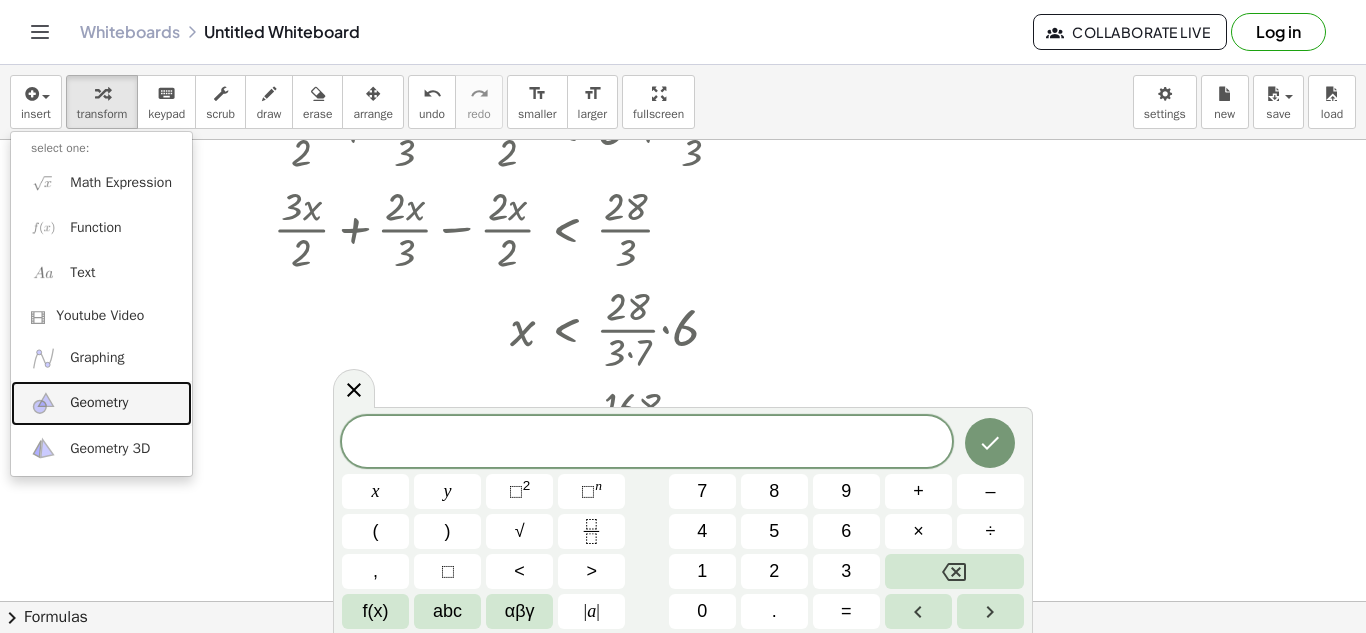 click on "Geometry" at bounding box center [99, 403] 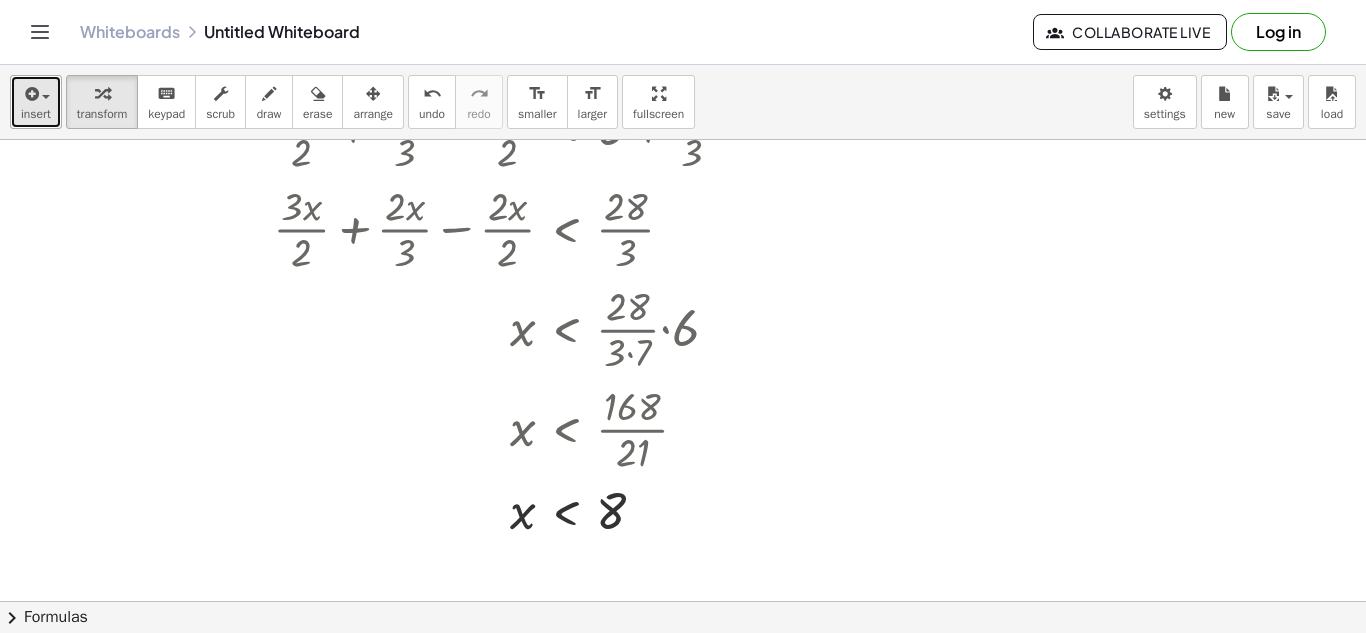 click at bounding box center (36, 93) 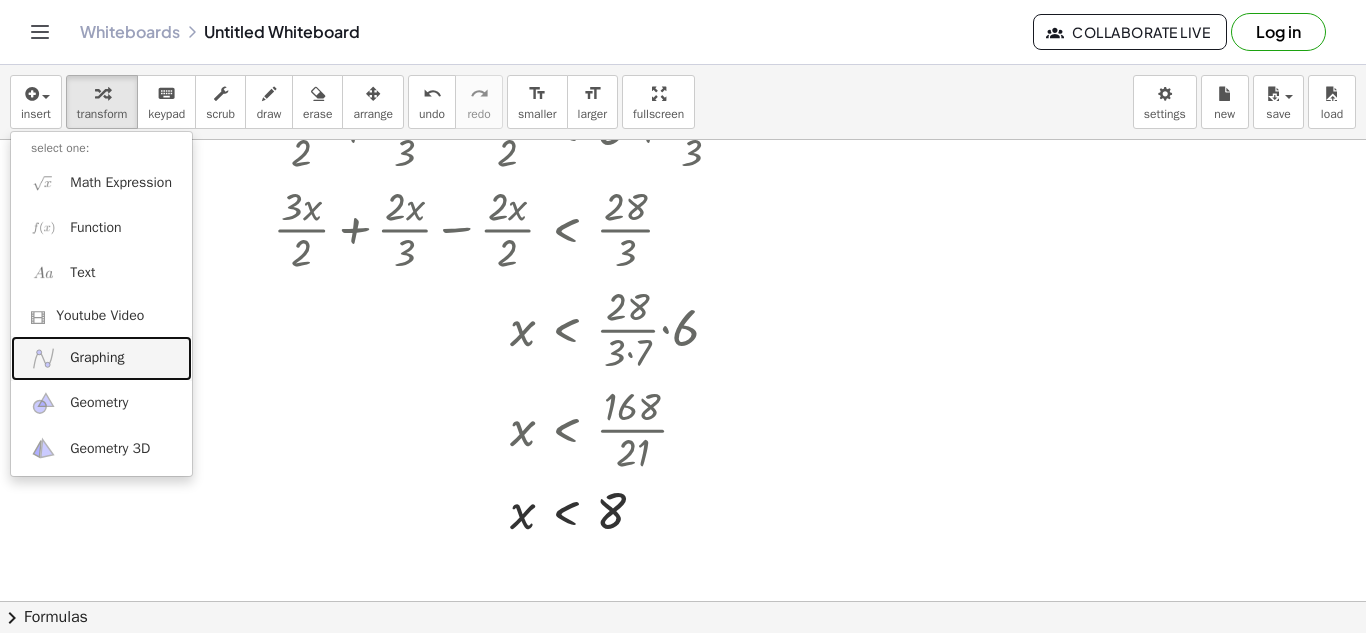 click on "Graphing" at bounding box center [101, 358] 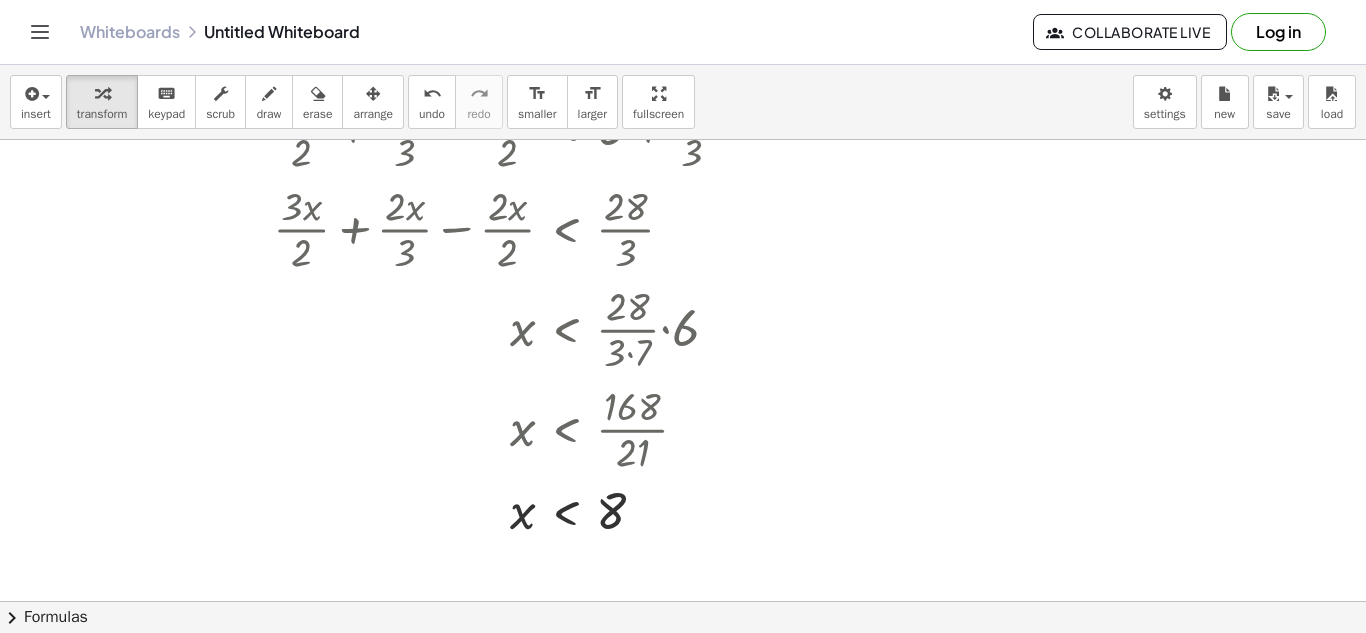click at bounding box center (683, 298) 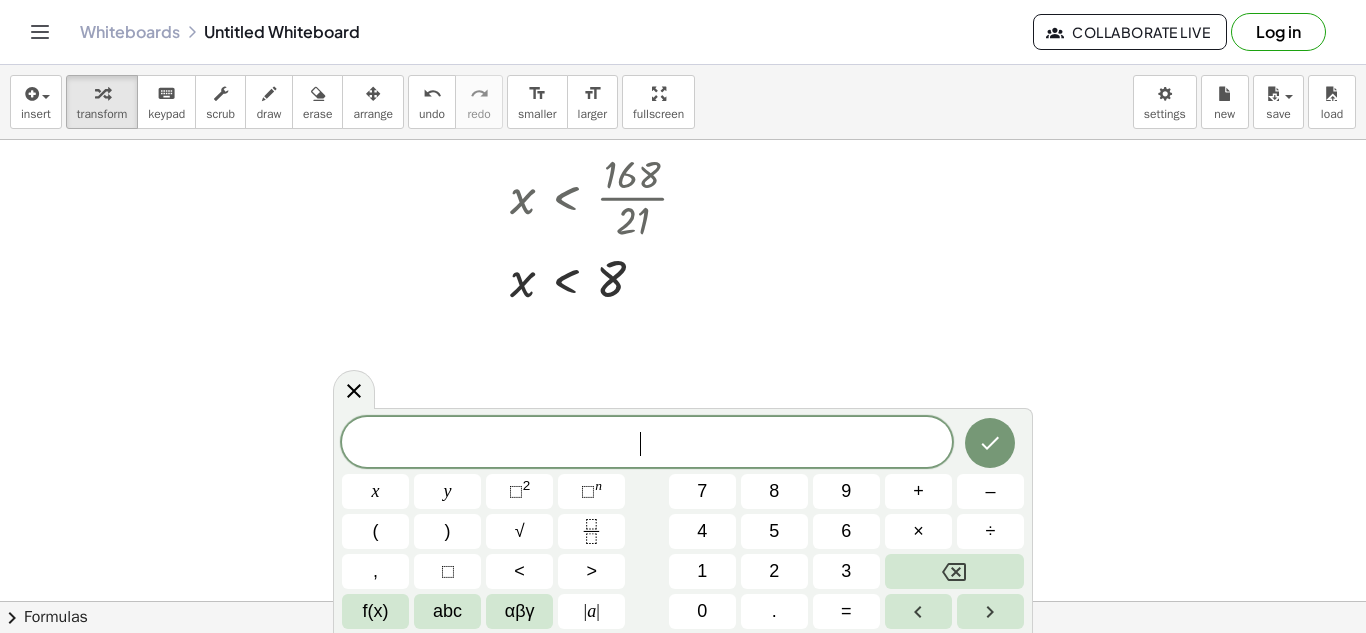 scroll, scrollTop: 762, scrollLeft: 0, axis: vertical 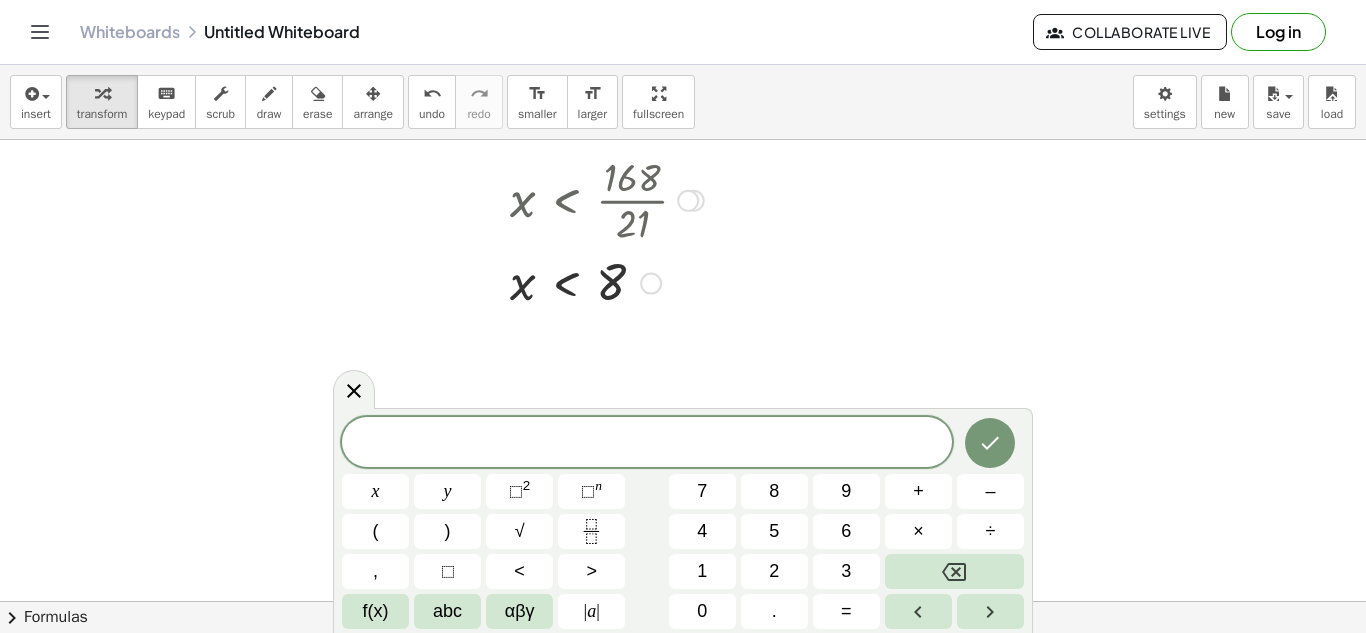 click at bounding box center [471, 282] 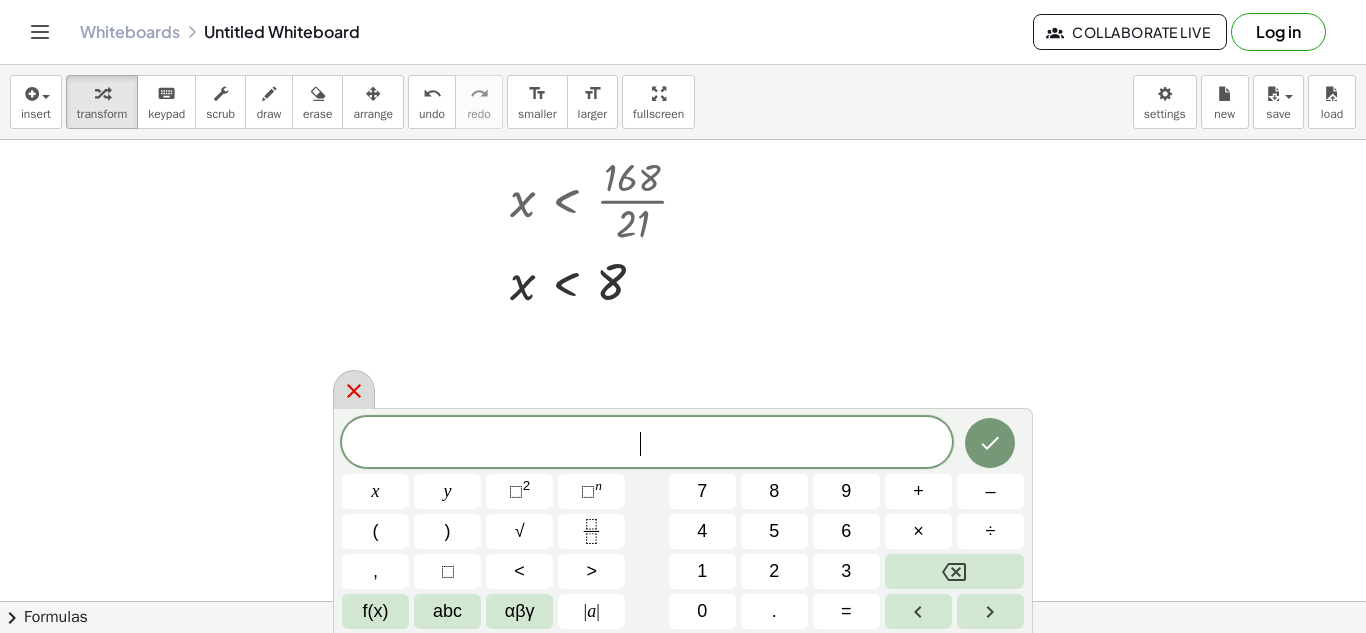 click 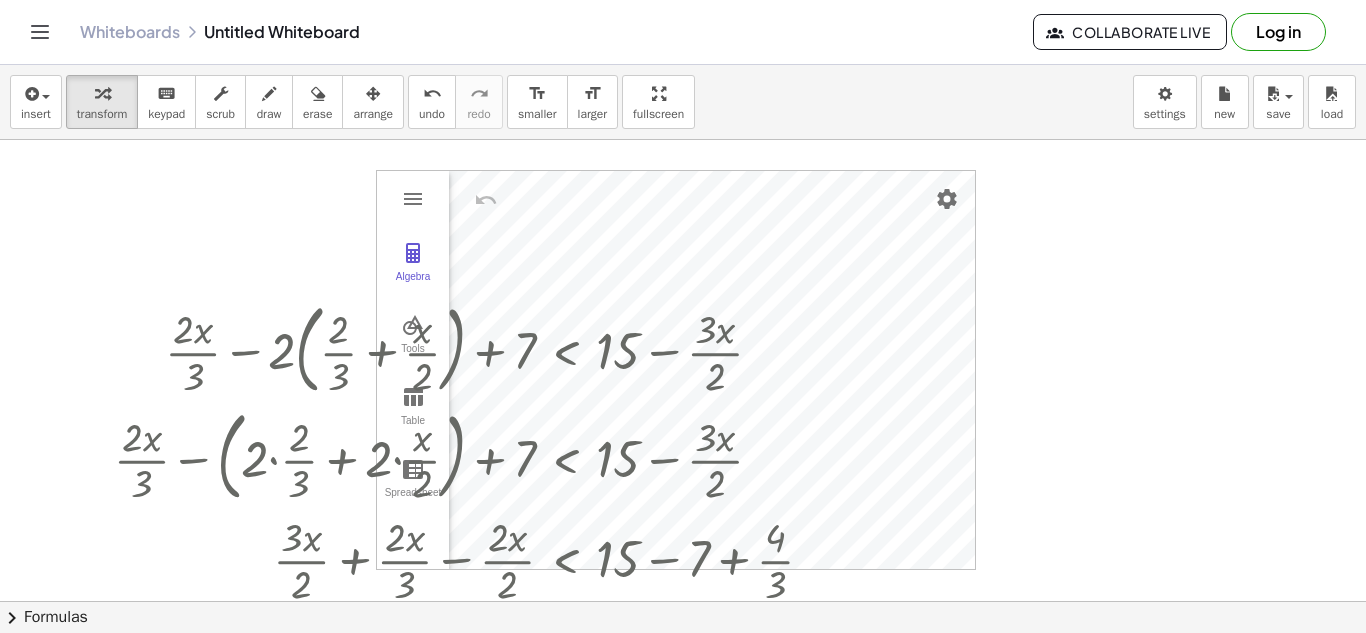 scroll, scrollTop: 0, scrollLeft: 0, axis: both 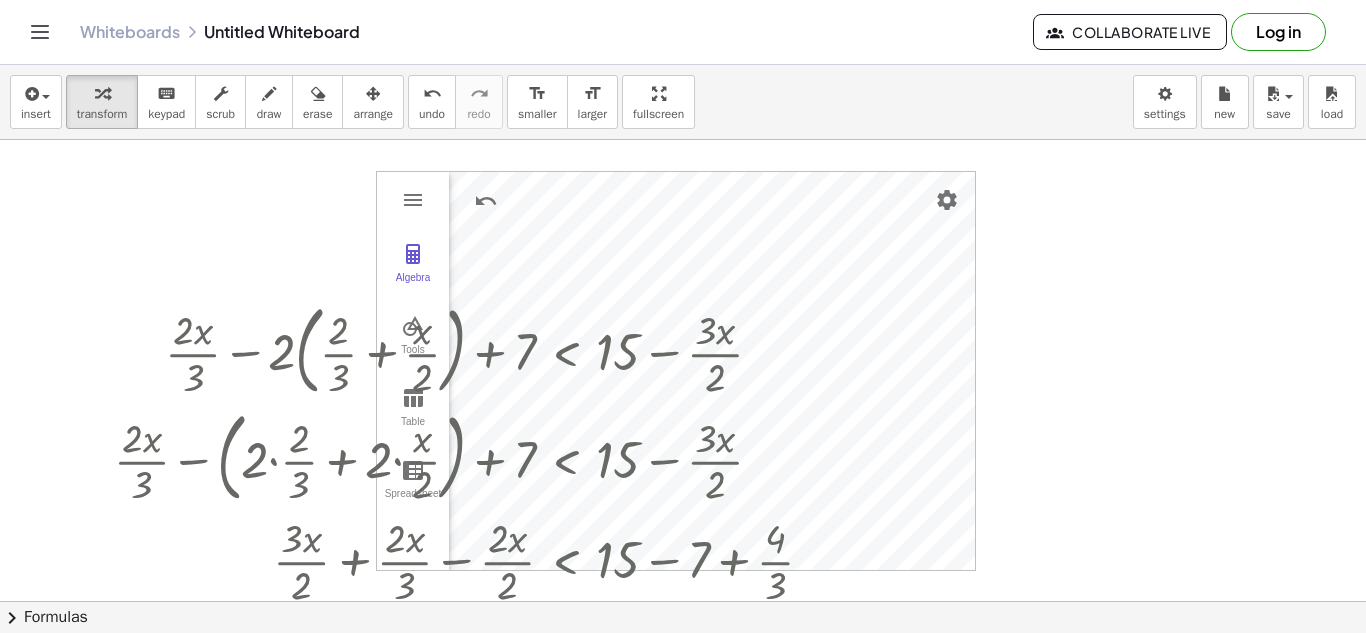 click on "Algebra Tools Table Spreadsheet GeoGebra Graphing Calculator Basic Tools Move Point Slider Intersect Extremum Roots Best Fit Line Edit Select Objects Move Graphics View Delete Show / Hide Label Show / Hide Object Copy Visual Style Media Text Points Point Intersect Point on Object Attach / Detach Point Extremum Roots Complex Number List Lines Line Ray Vector Others Pen Freehand Function Button Check Box Input Box" at bounding box center (676, 371) 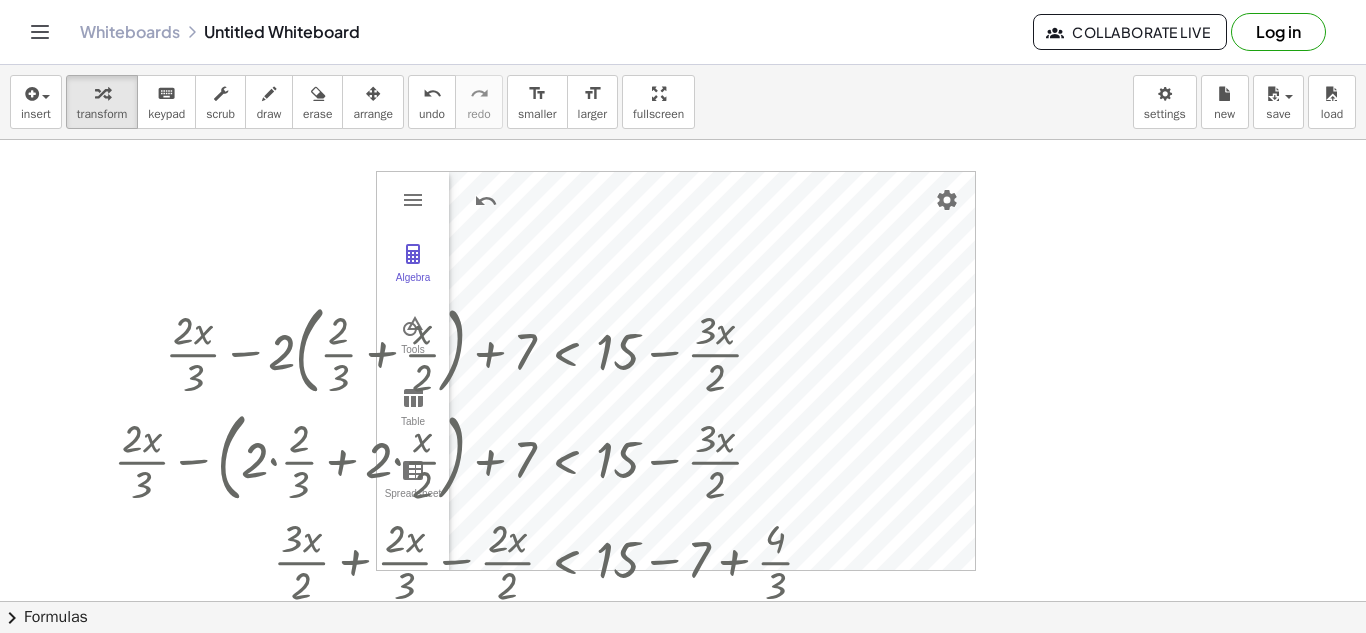 drag, startPoint x: 401, startPoint y: 191, endPoint x: 448, endPoint y: 195, distance: 47.169907 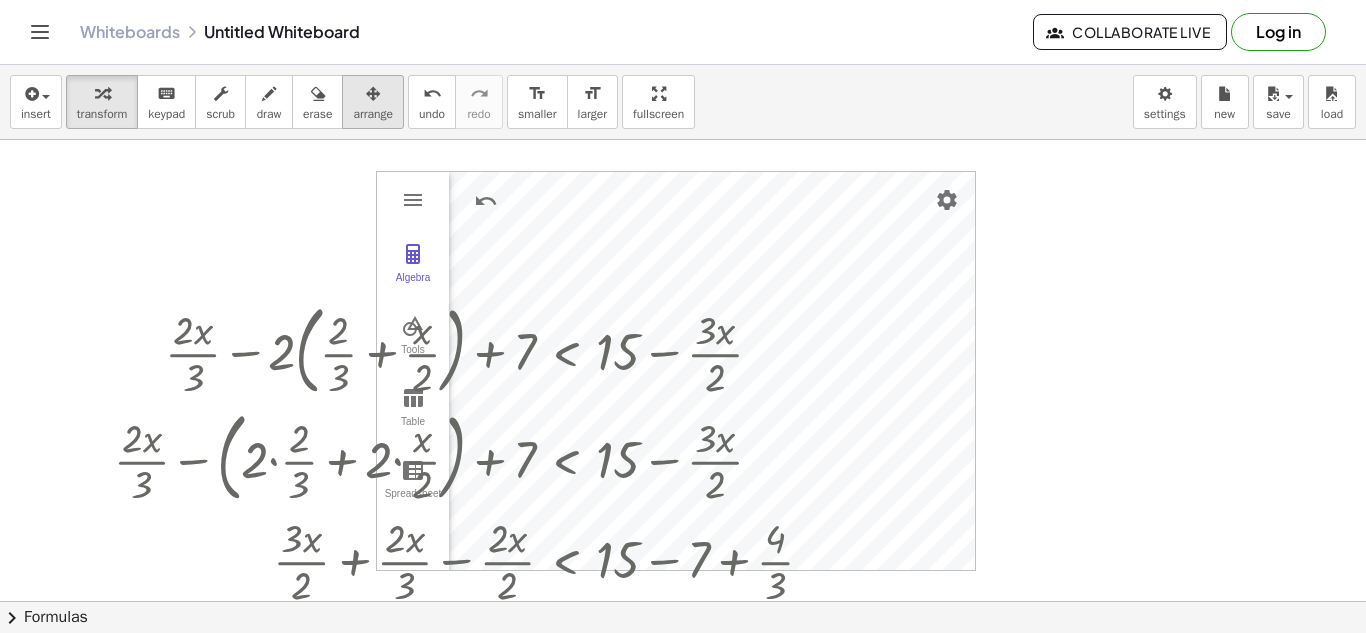 click at bounding box center [373, 94] 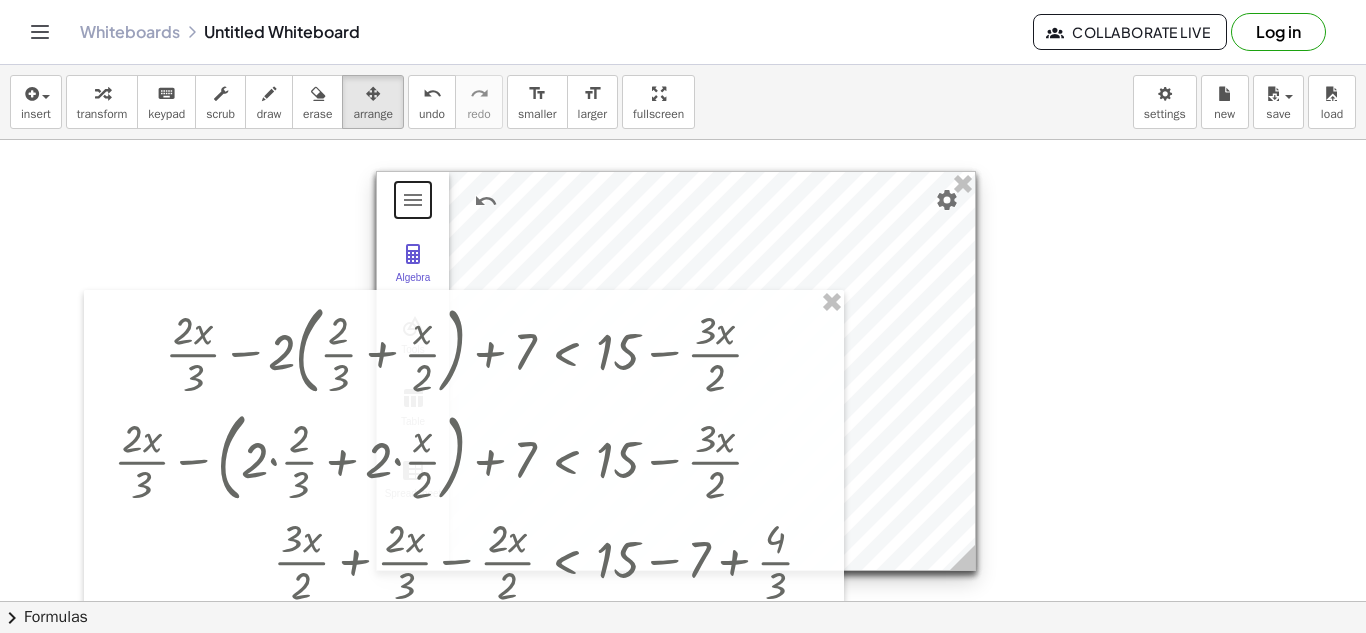 drag, startPoint x: 397, startPoint y: 213, endPoint x: 520, endPoint y: 203, distance: 123.40584 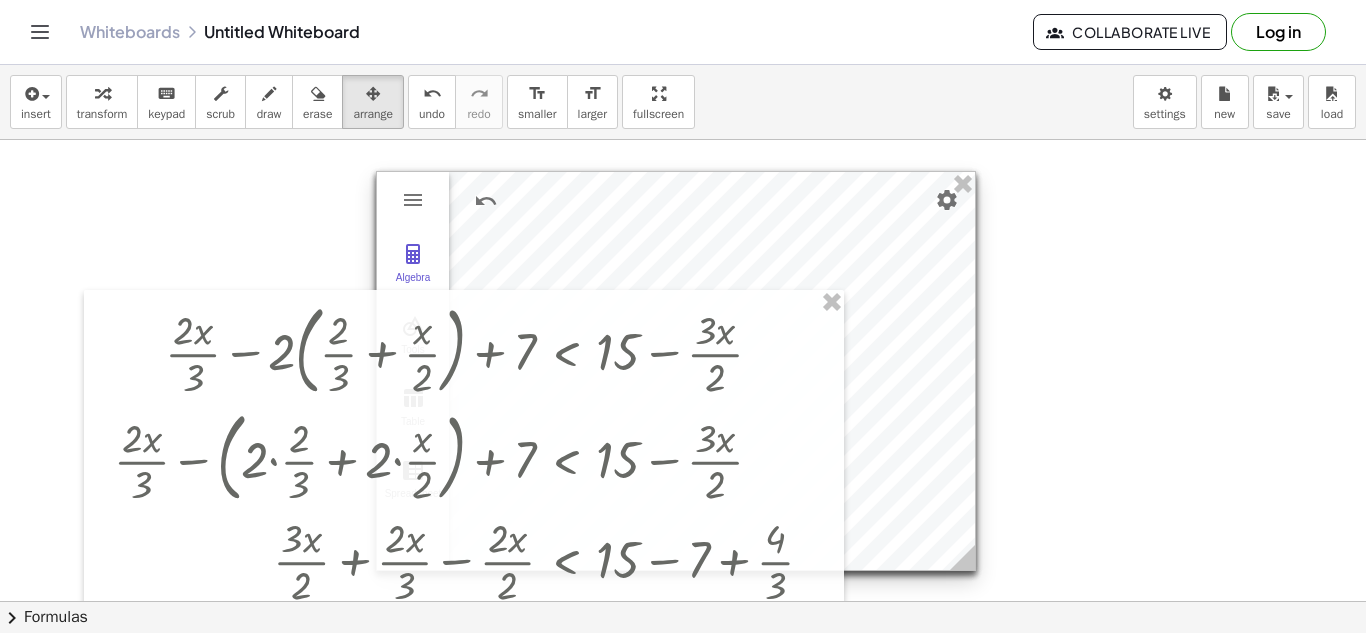 drag, startPoint x: 409, startPoint y: 190, endPoint x: 637, endPoint y: 209, distance: 228.7903 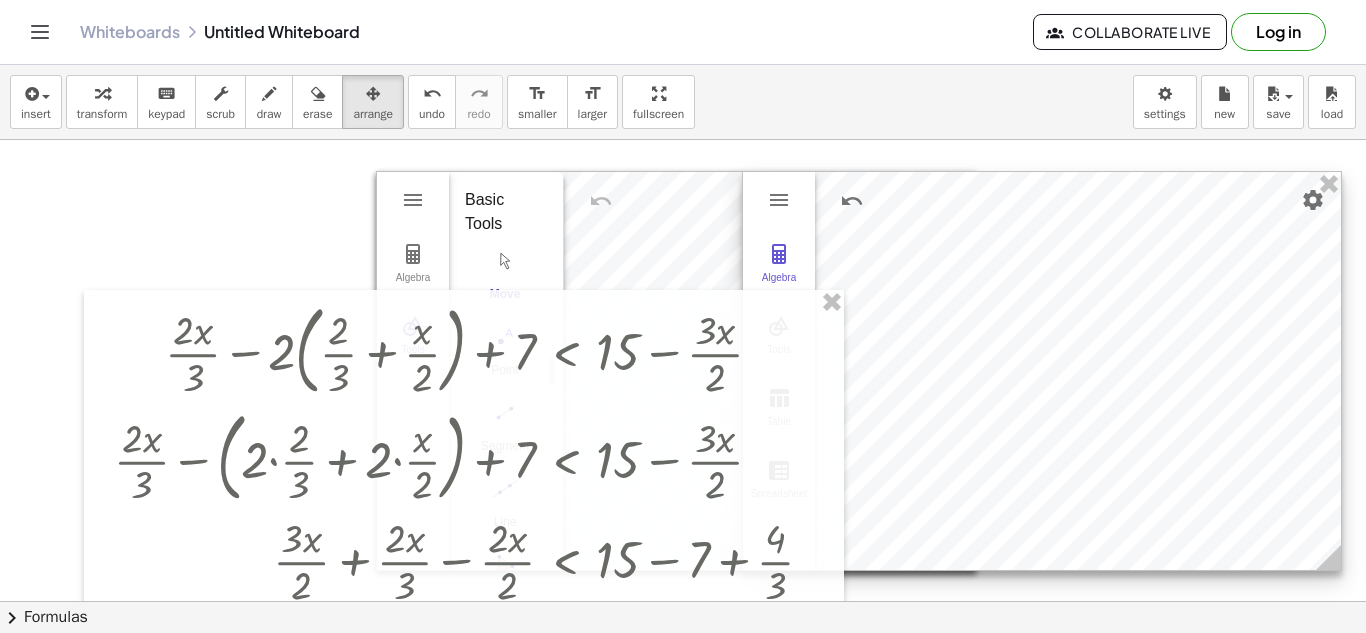 drag, startPoint x: 635, startPoint y: 202, endPoint x: 1001, endPoint y: 202, distance: 366 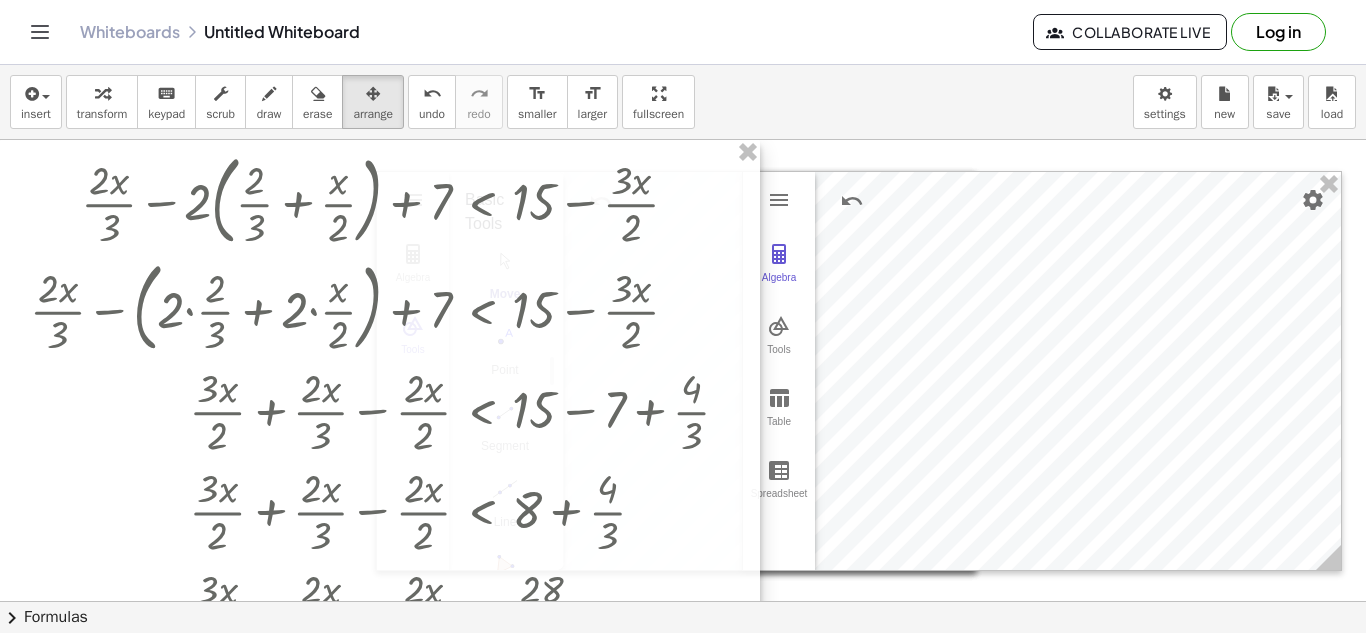 drag, startPoint x: 656, startPoint y: 307, endPoint x: 533, endPoint y: 144, distance: 204.20088 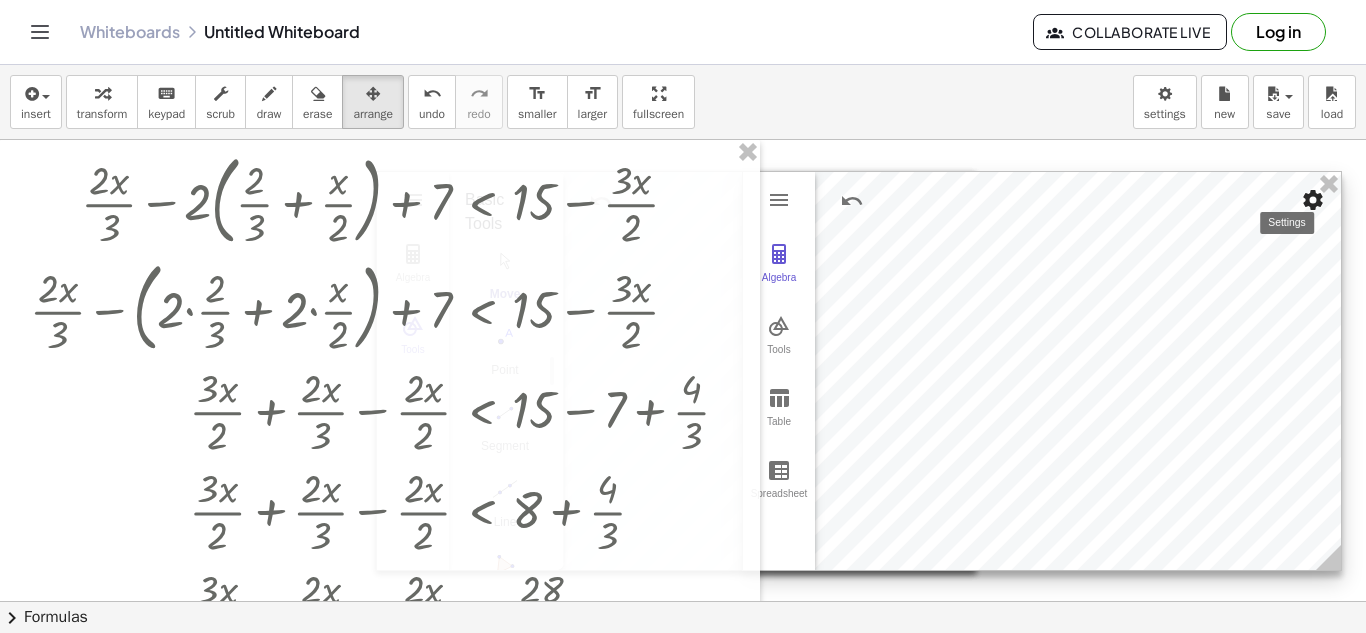 click at bounding box center (1313, 200) 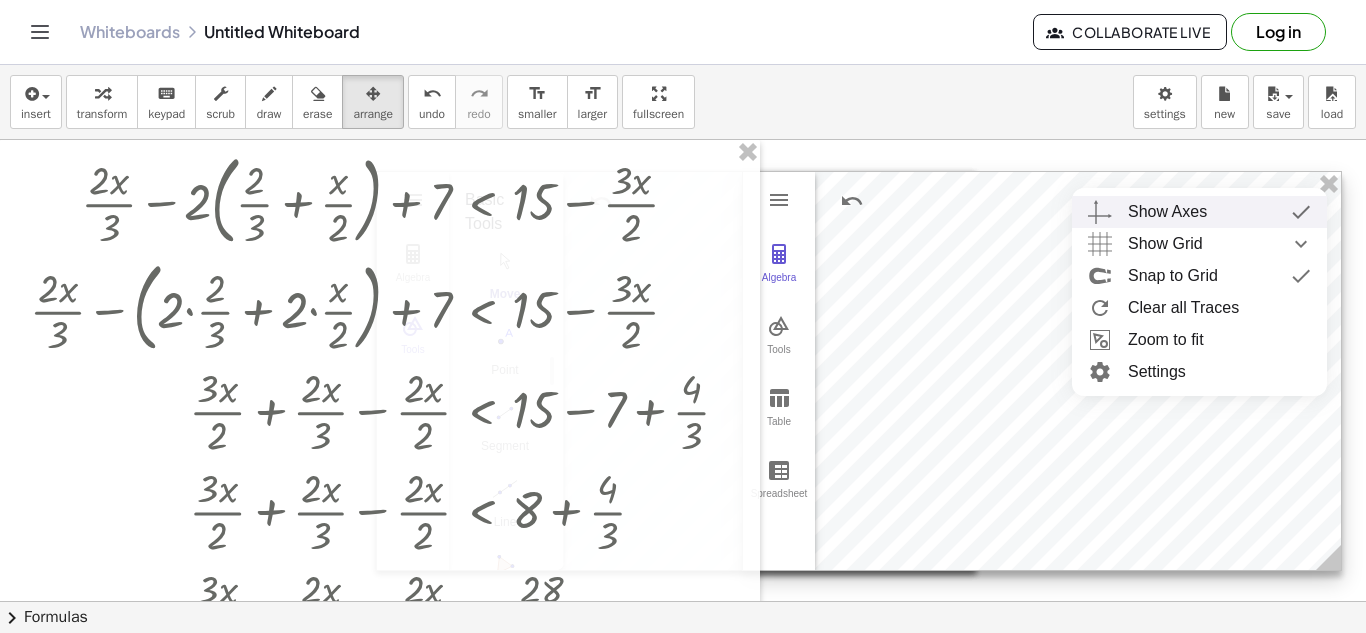 click on "Show Axes" at bounding box center (1167, 212) 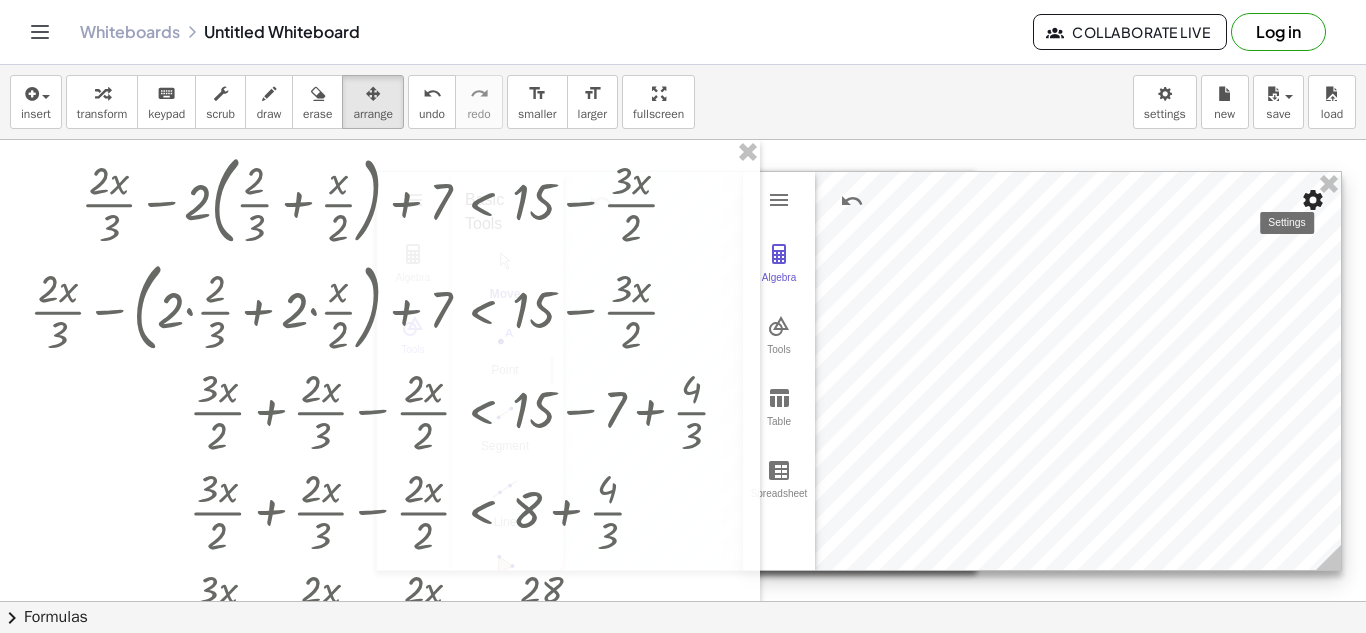 click at bounding box center [1313, 200] 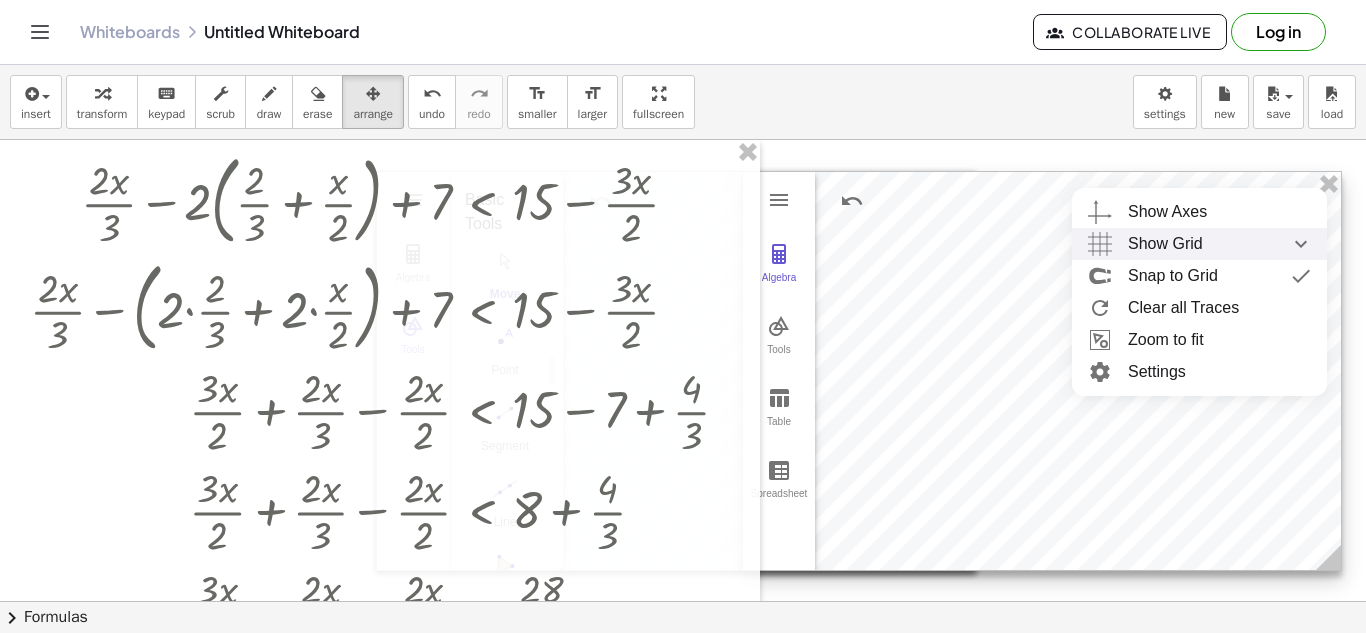 click on "Show Grid" at bounding box center (1165, 244) 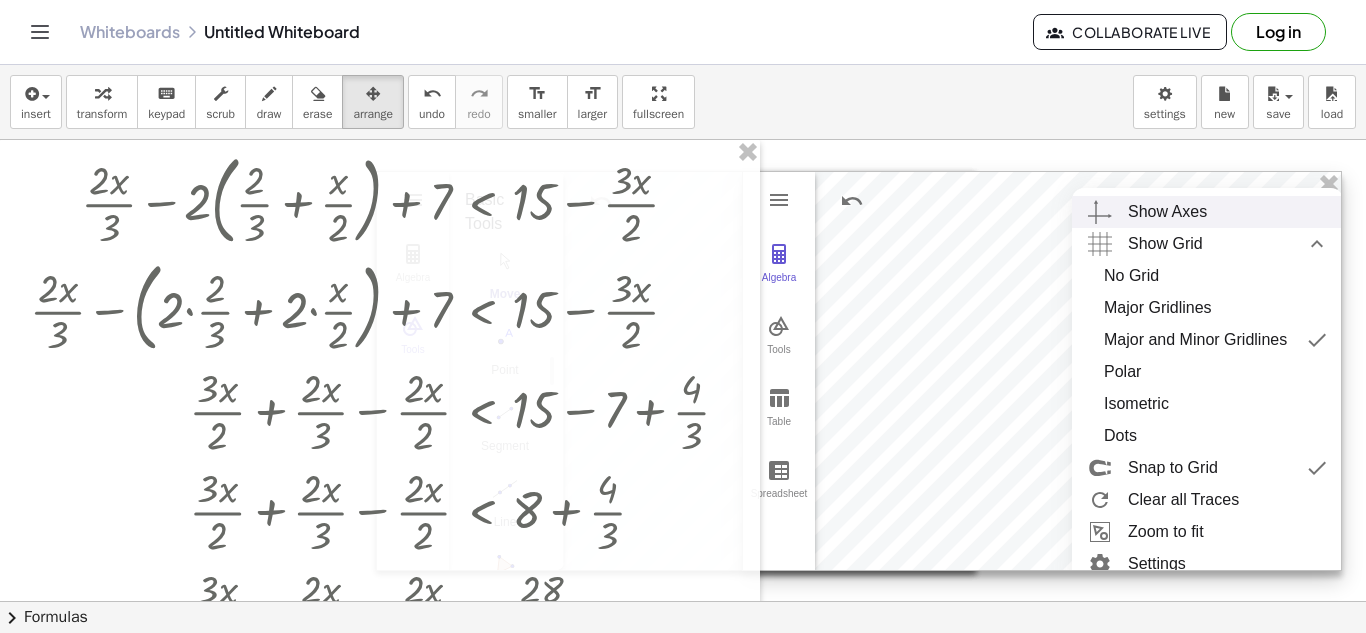 click on "Show Axes" at bounding box center (1167, 212) 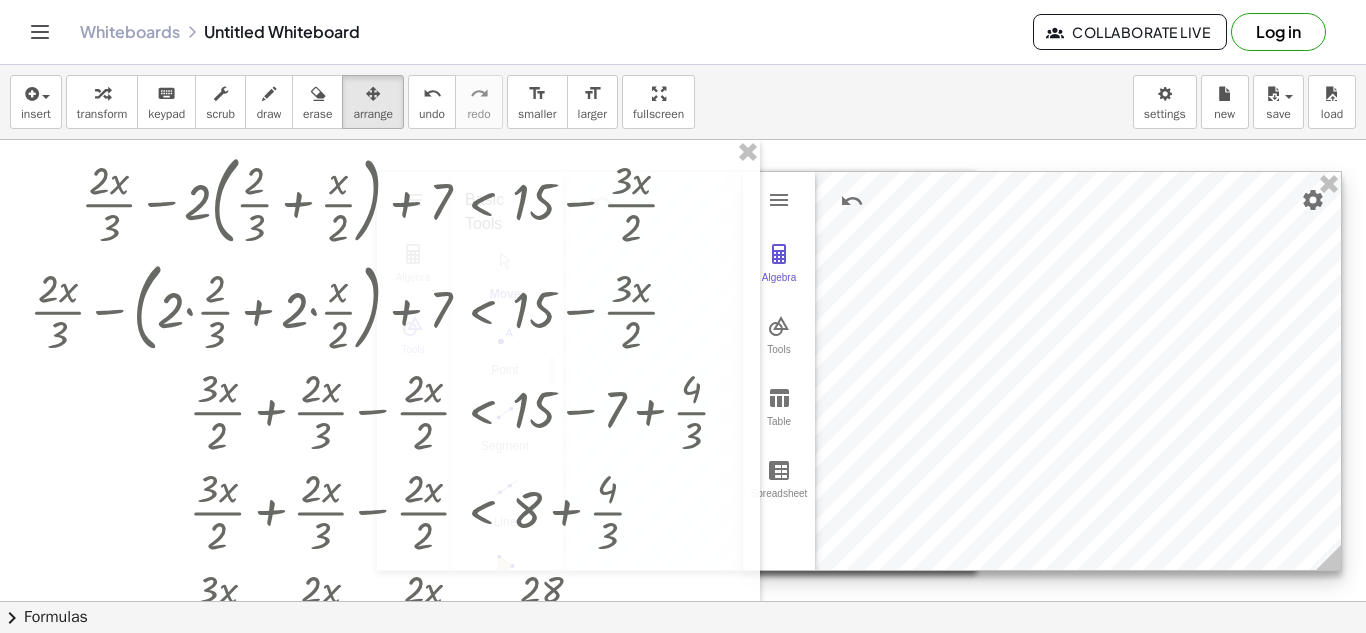 click at bounding box center (1042, 371) 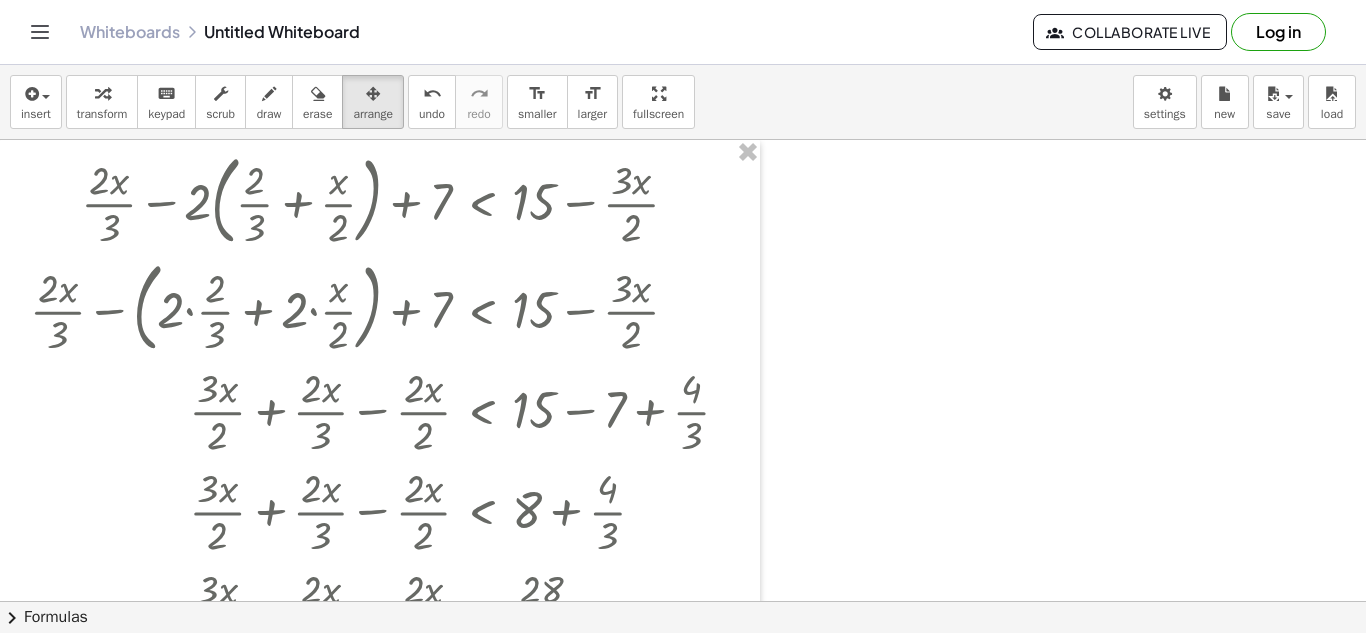 click at bounding box center (683, 601) 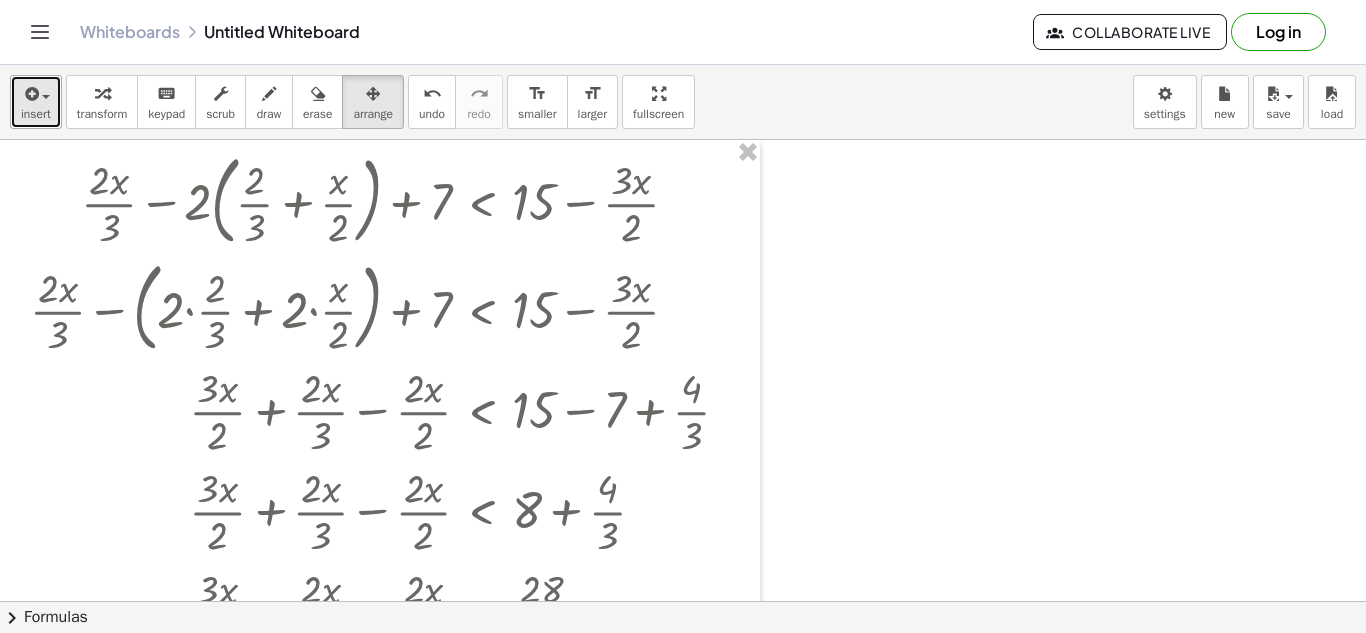 click at bounding box center (46, 97) 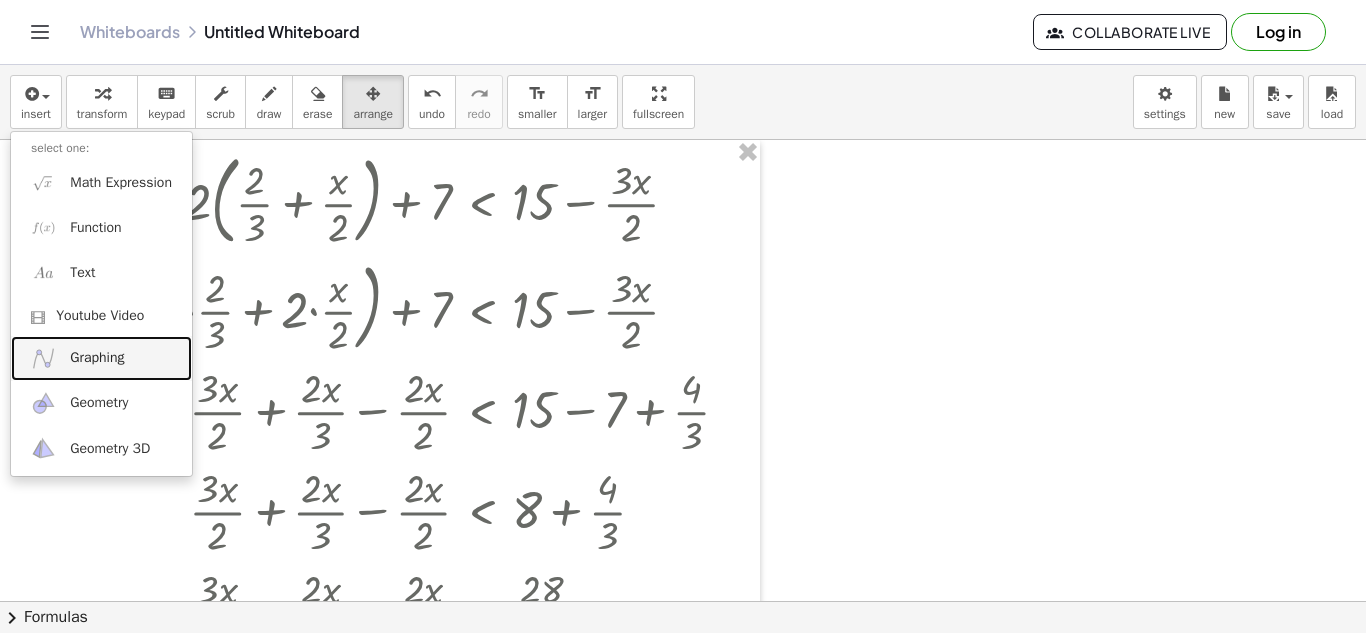 click on "Graphing" at bounding box center [101, 358] 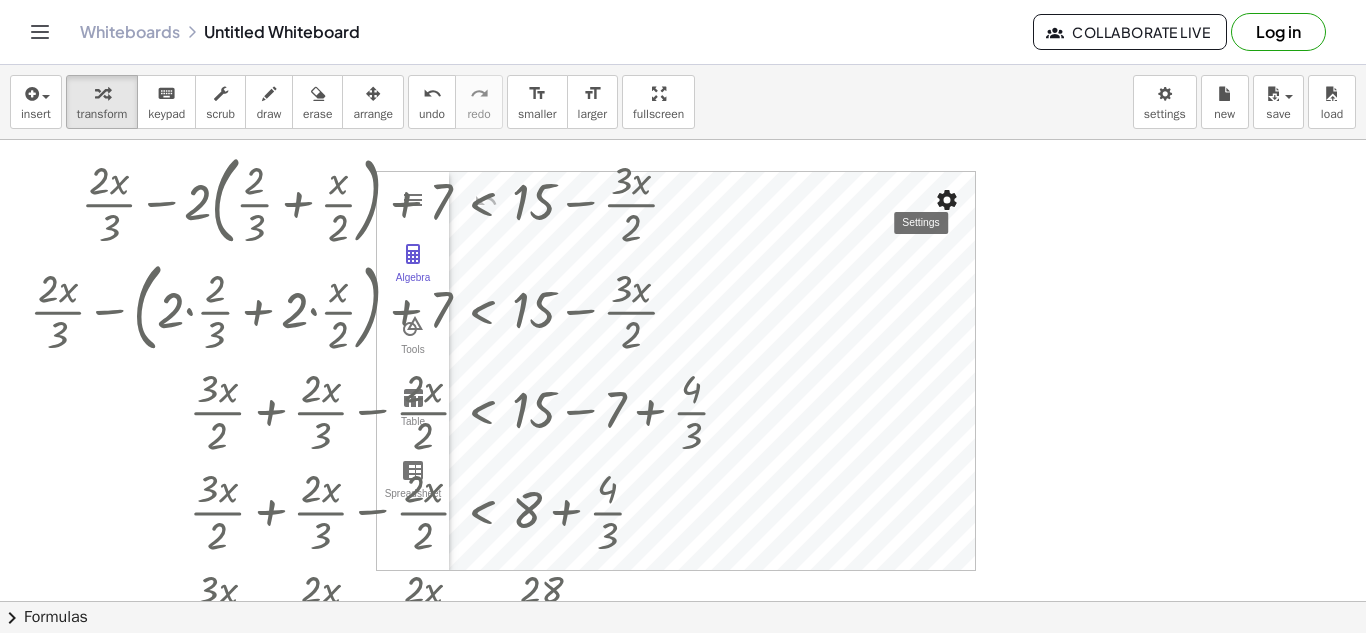 click at bounding box center [947, 200] 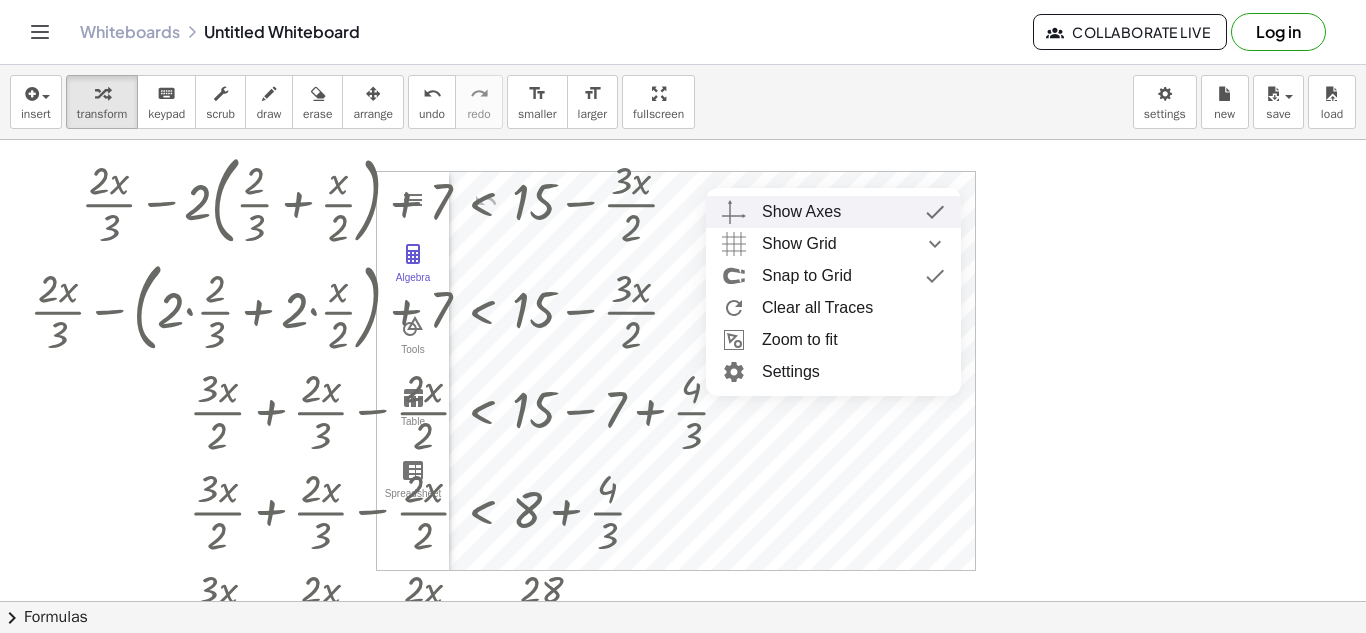 click on "Show Axes" at bounding box center (853, 212) 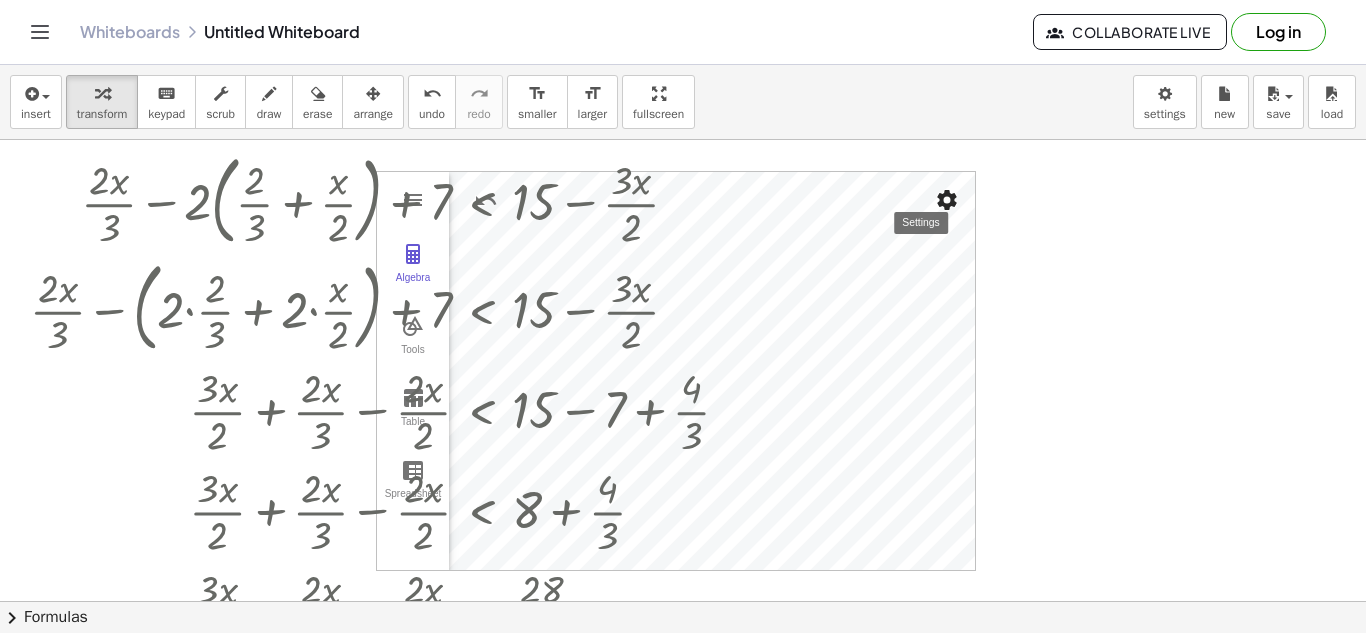 click at bounding box center [947, 200] 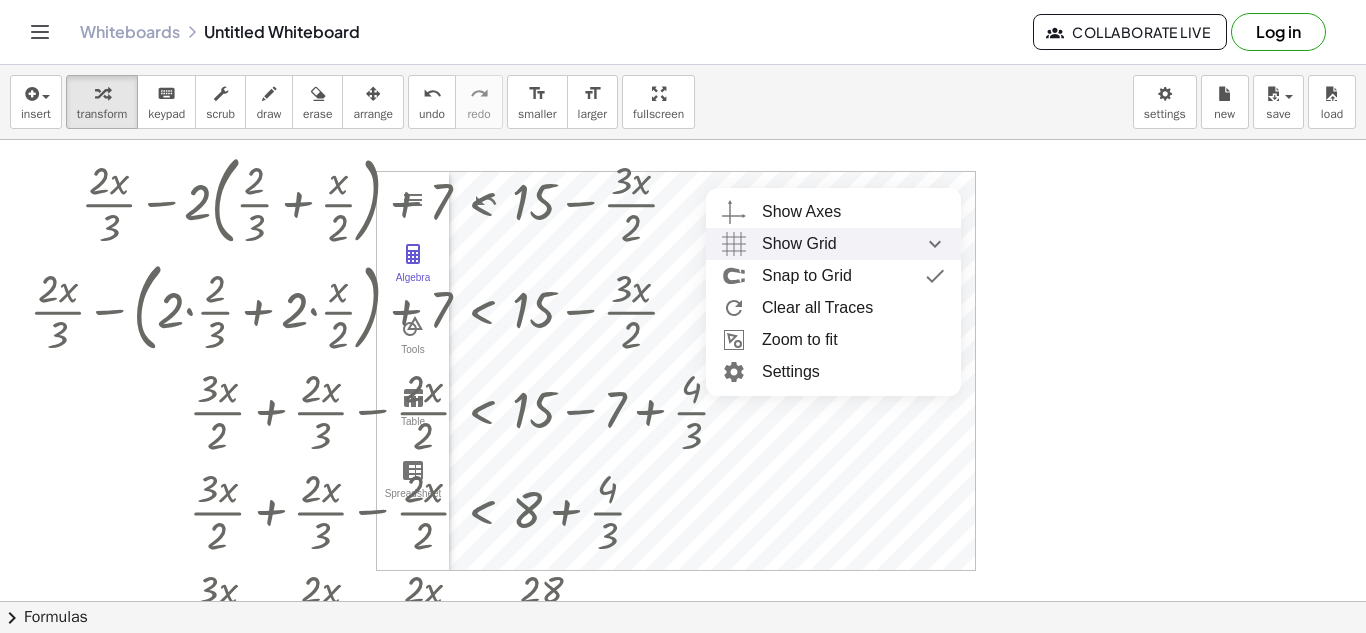 click at bounding box center [935, 244] 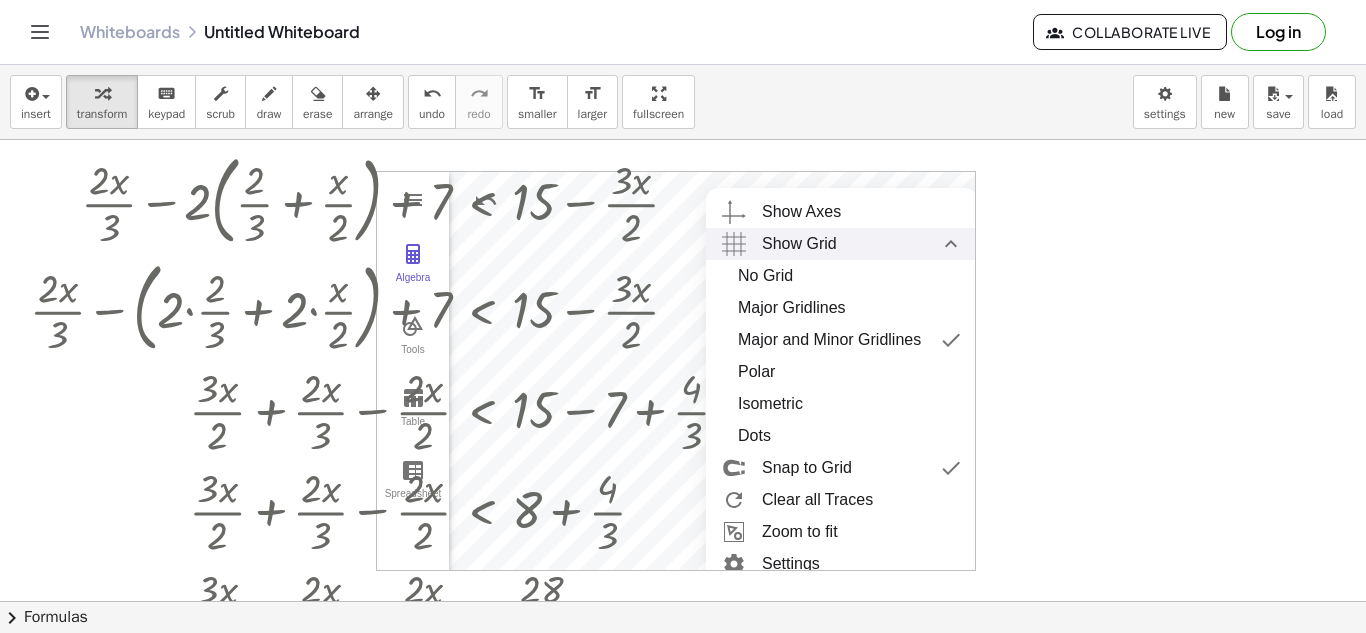 click at bounding box center (951, 244) 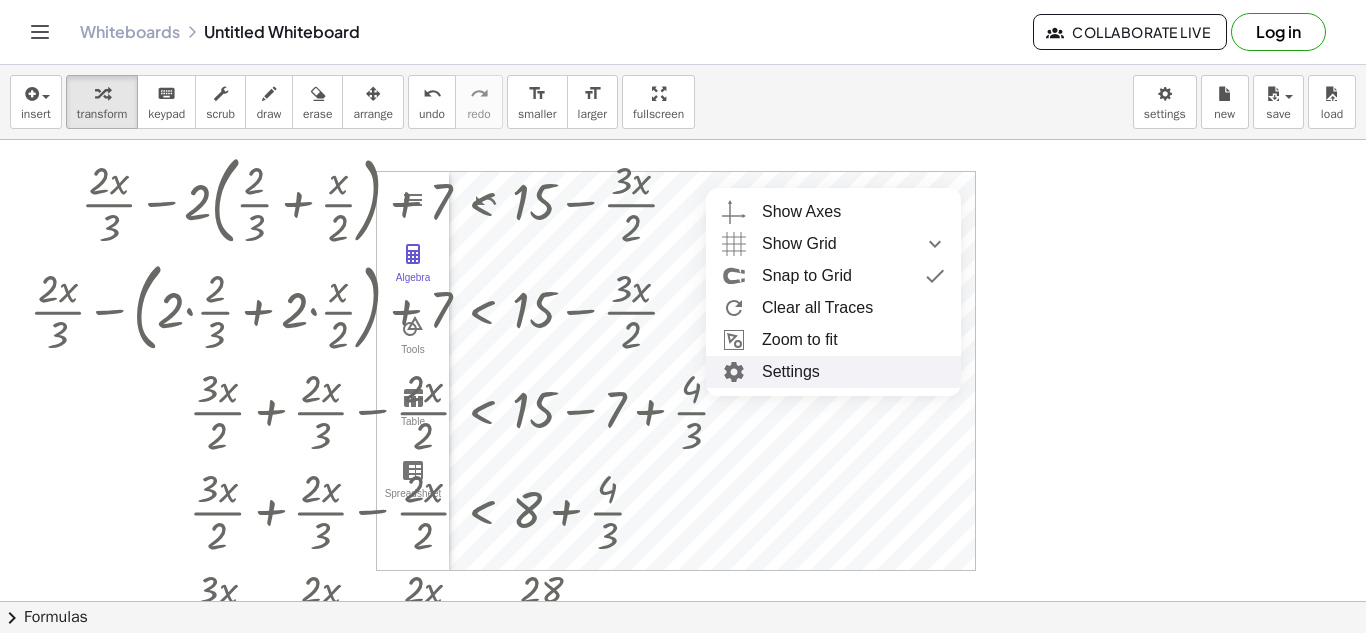 click at bounding box center [683, 601] 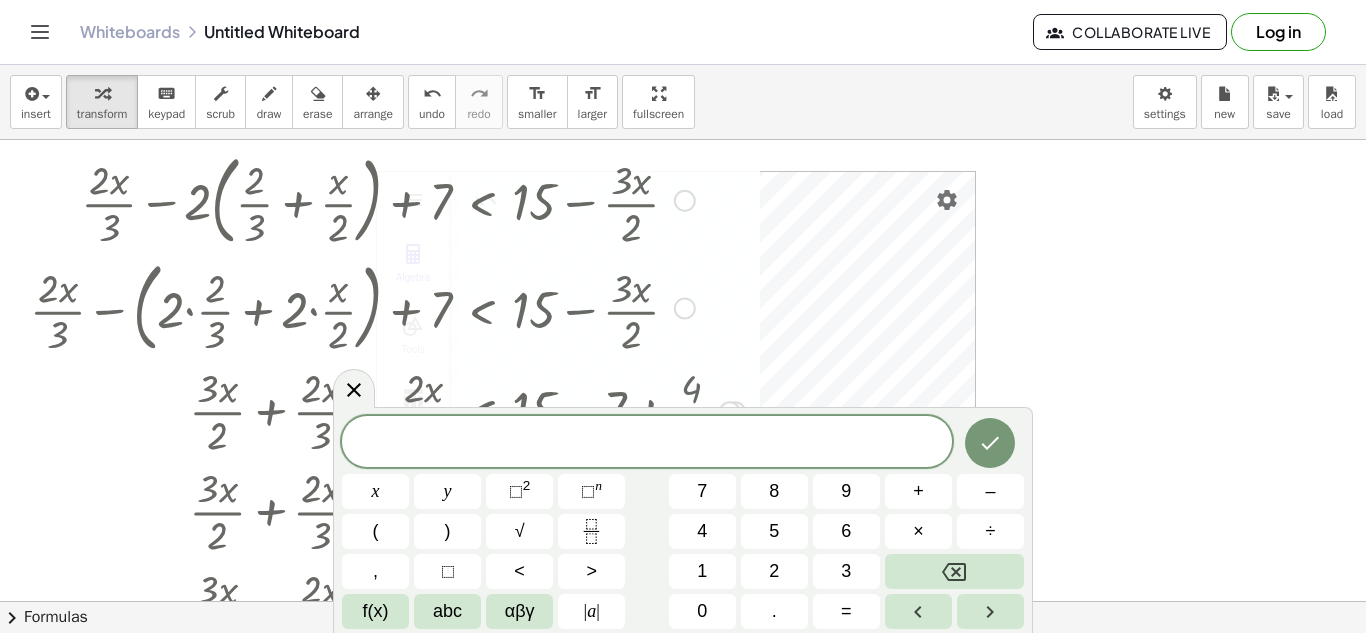 click at bounding box center (387, 199) 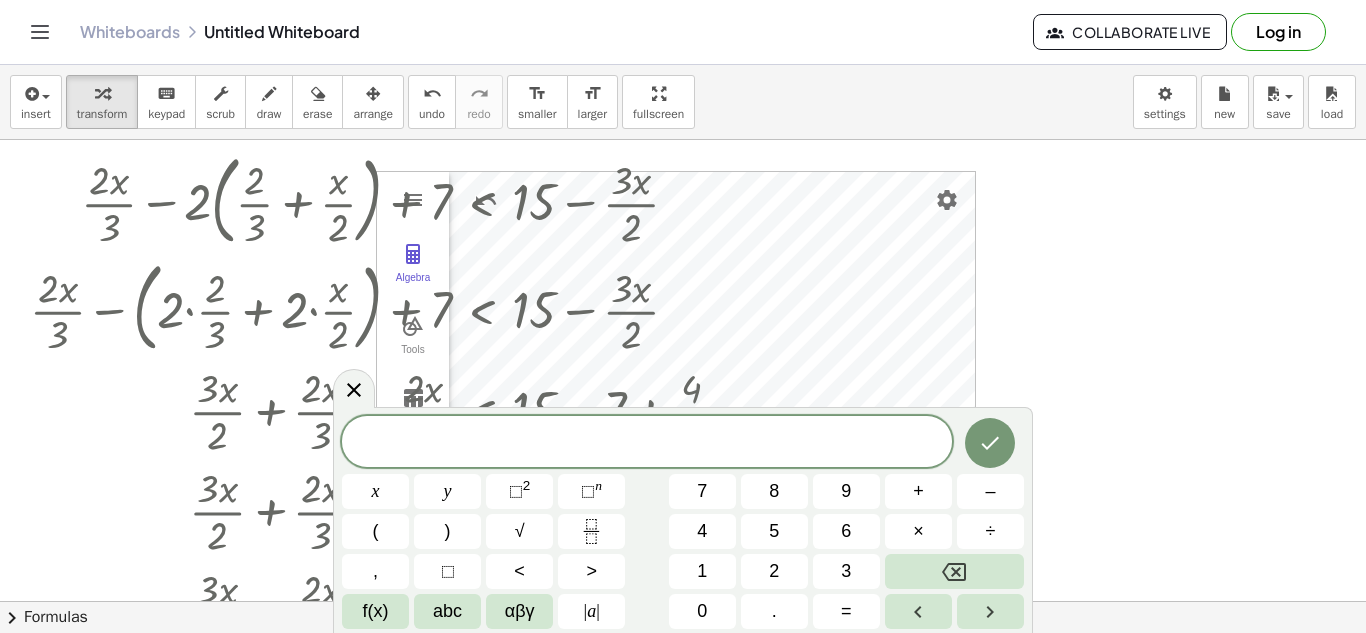 click at bounding box center [683, 601] 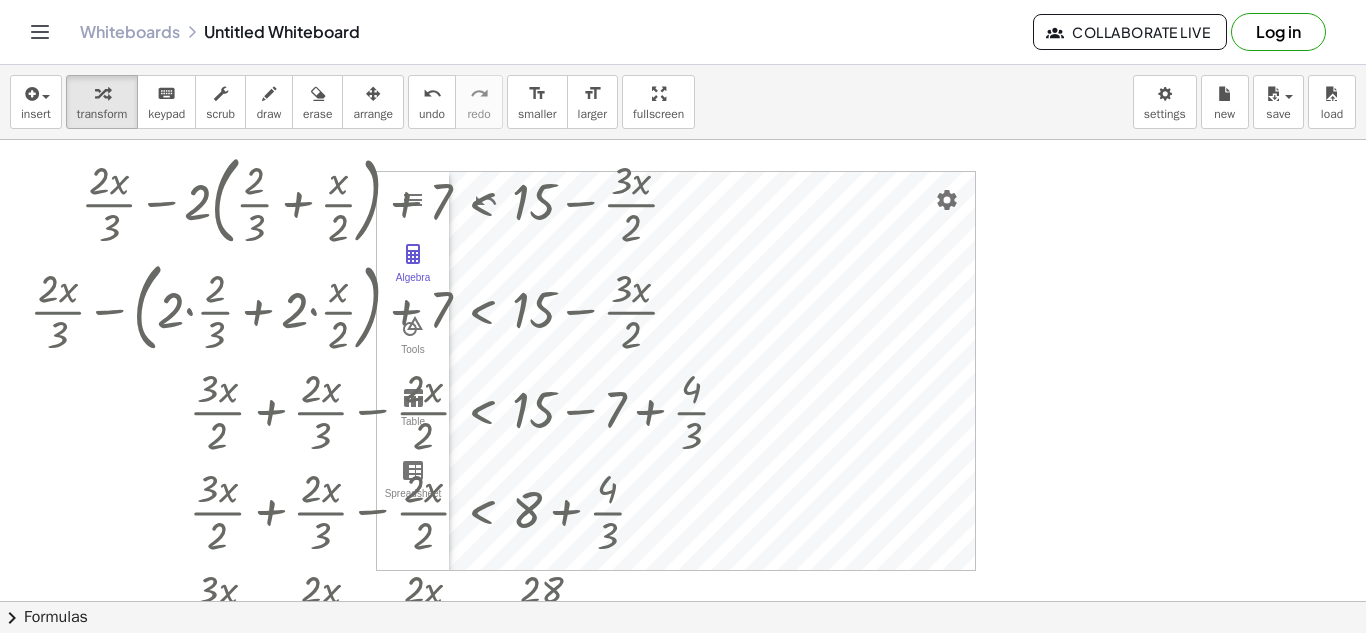 drag, startPoint x: 802, startPoint y: 170, endPoint x: 957, endPoint y: 142, distance: 157.50873 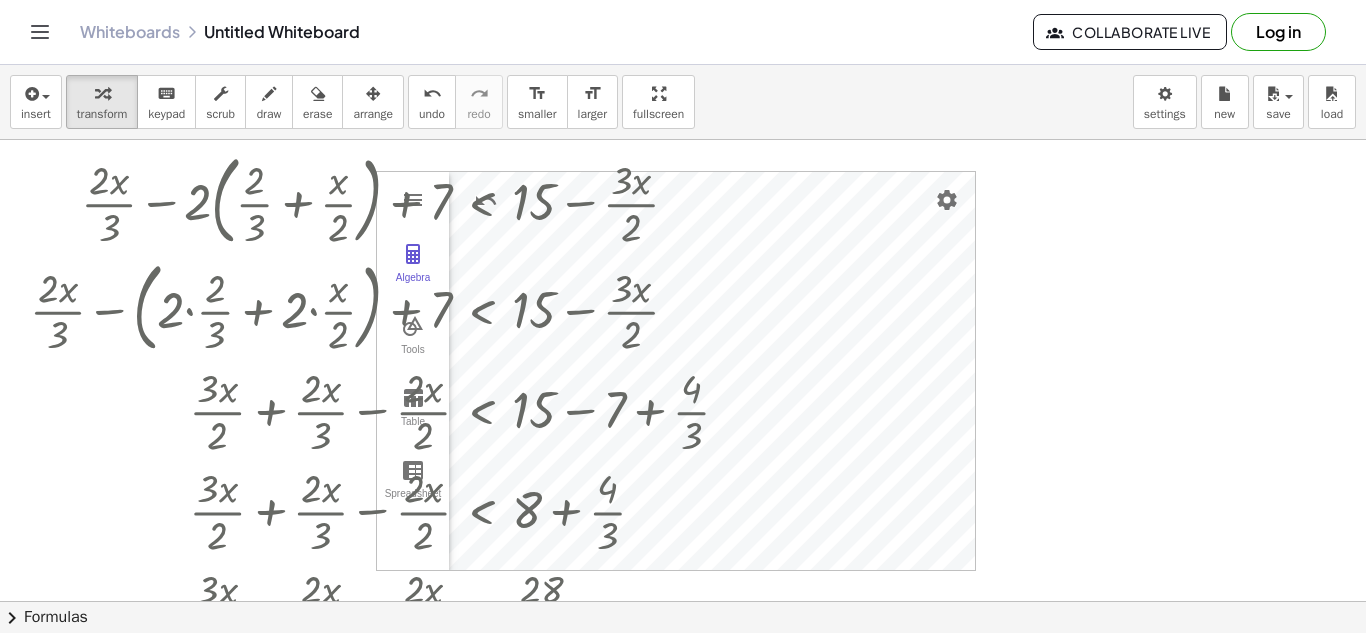 click on "+ · 2 · x · 3 − · 2 · ( + · 2 · 3 + · x · 2 ) + 7 < + 15 − · 3 · x · 2 + · 2 · x · 3 − ( + · 2 · · 2 · 3 + · 2 · · x · 2 ) + 7 < + 15 − · 3 · x · 2 + · 2 · x · 3 − · 2 · · 2 · 3 − · 2 · · x · 2 + 7 < + 15 − · 3 · x · 2 + · 2 · x · 3 − · 2 · 2 · 3 − · 2 · · x · 2 + 7 < + 15 − · 3 · x · 2 + · 2 · x · 3 − · 2 · 2 · 3 − · 2 · x · 2 + 7 < + 15 − · 3 · x · 2 + · 2 · x · 3 − · 4 · 3 − · 2 · x · 2 + 7 < + 15 − · 3 · x · 2 + · 3 · x · 2 + · 2 · x · 3 − · 4 · 3 − · 2 · x · 2 + 7 < 15 + · 3 · x · 2 + · 2 · x · 3 − · 4 · 3 − · 2 · x · 2 < + 15 − 7 + · 3 · x · 2 + · 2 · x · 3 − · 2 · x · 2 < + 15 − 7 + · 4 · 3 + · 3 · x · 2 + · 2 · x · 3 − · 2 · x · 2 < + 8 + · 4 · 3 + · 3 · x · 2 + · 2 · x · 3 − · 2 · x · 2 < + · 8 · 3 · 3 + · 4 · 3 + · 3 · x · 2 + · 2 · x · 3 − · 2 · x · 2 < + · 24 · 3 + · 4 · 3 + · 3 · x · 2 + · 2 · x" at bounding box center [683, 601] 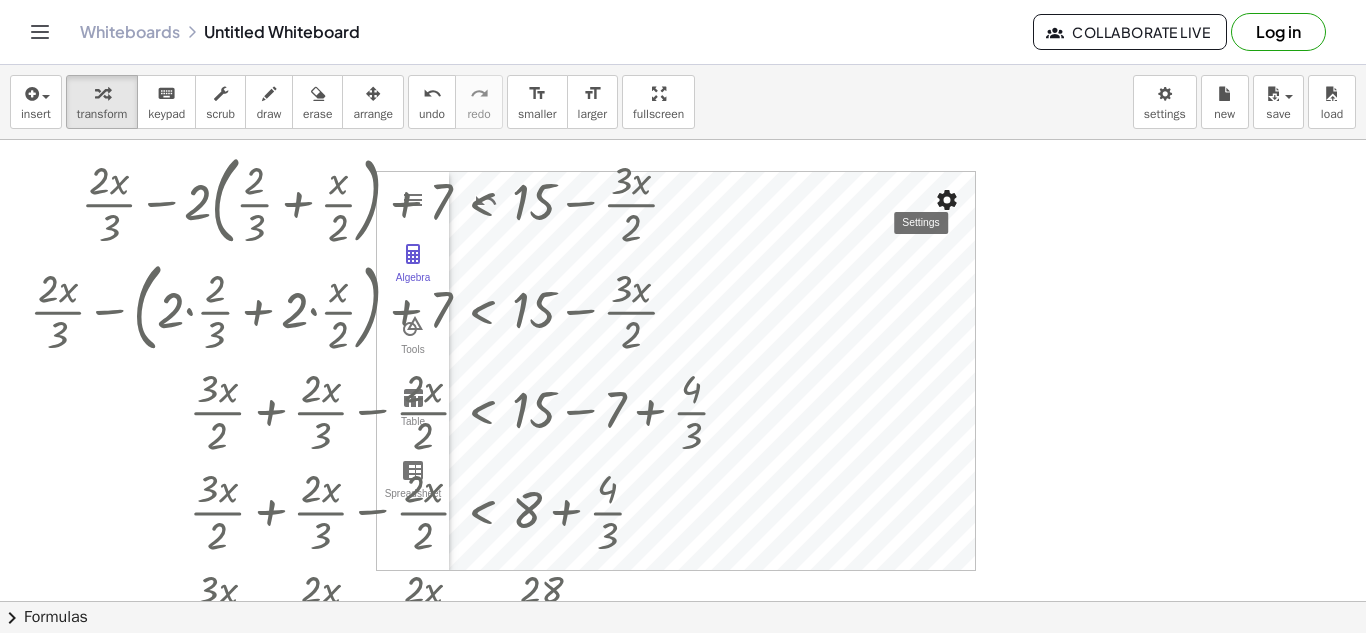 click at bounding box center (947, 200) 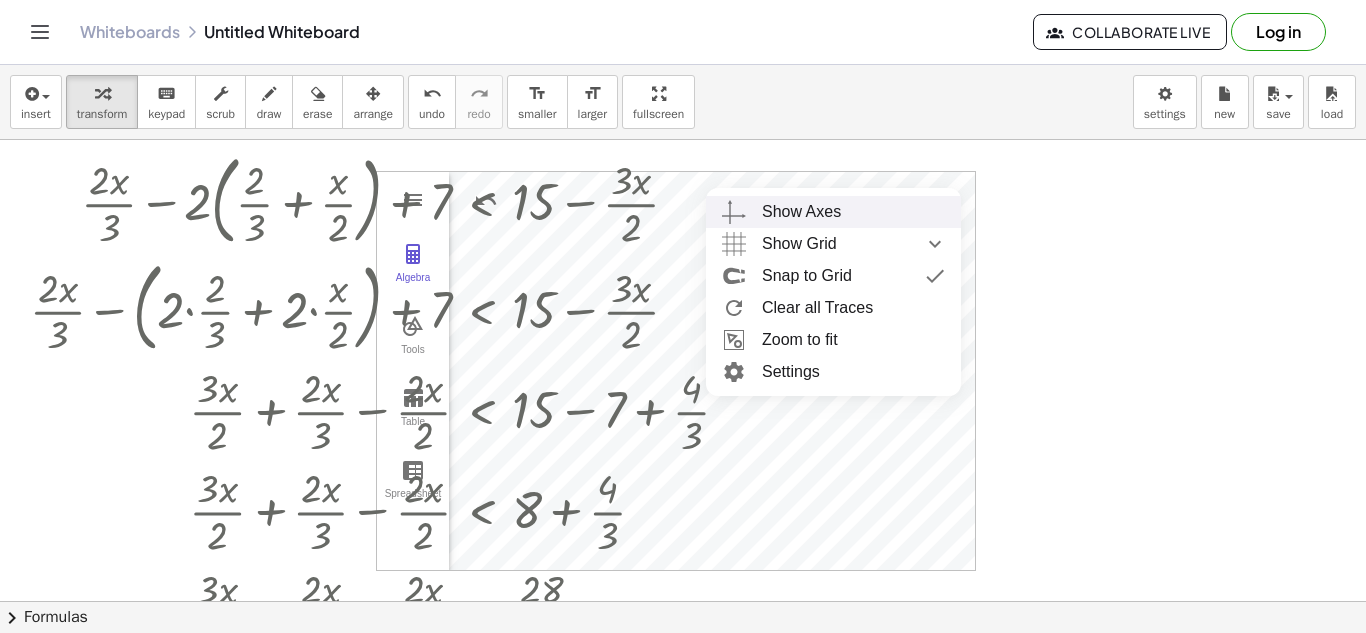 click on "Show Axes" at bounding box center [801, 212] 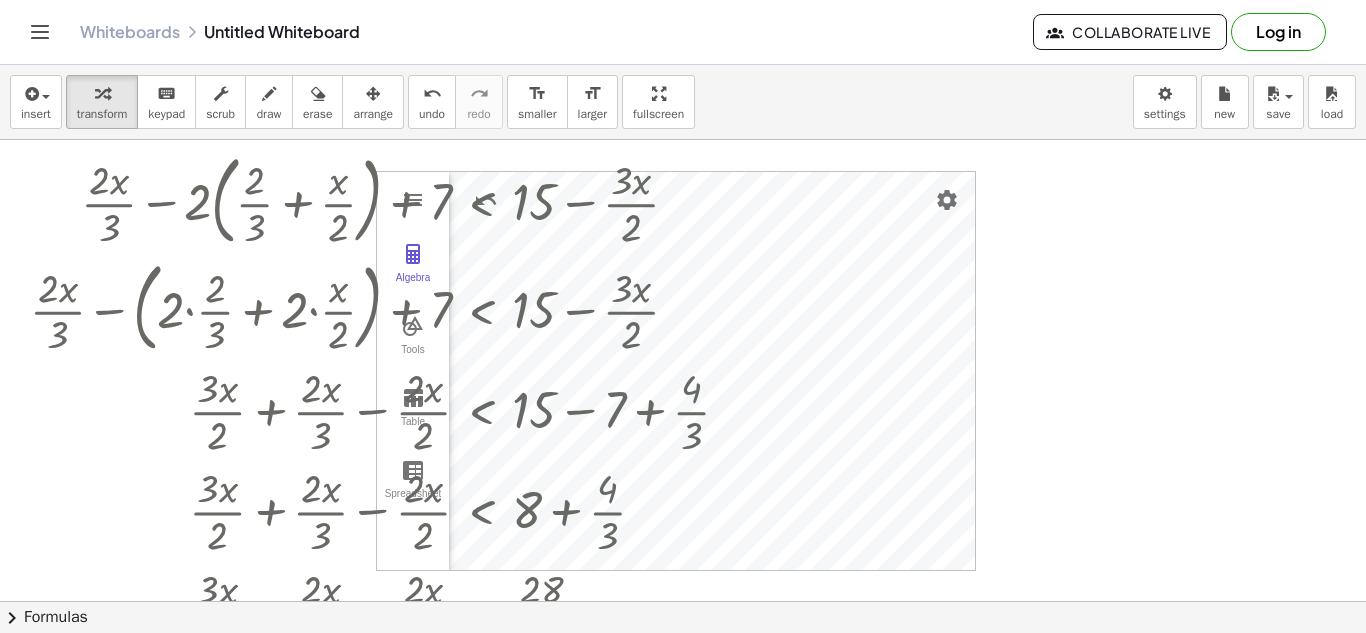click on "+ · 2 · x · 3 − · 2 · ( + · 2 · 3 + · x · 2 ) + 7 < + 15 − · 3 · x · 2 + · 2 · x · 3 − ( + · 2 · · 2 · 3 + · 2 · · x · 2 ) + 7 < + 15 − · 3 · x · 2 + · 2 · x · 3 − · 2 · · 2 · 3 − · 2 · · x · 2 + 7 < + 15 − · 3 · x · 2 + · 2 · x · 3 − · 2 · 2 · 3 − · 2 · · x · 2 + 7 < + 15 − · 3 · x · 2 + · 2 · x · 3 − · 2 · 2 · 3 − · 2 · x · 2 + 7 < + 15 − · 3 · x · 2 + · 2 · x · 3 − · 4 · 3 − · 2 · x · 2 + 7 < + 15 − · 3 · x · 2 + · 3 · x · 2 + · 2 · x · 3 − · 4 · 3 − · 2 · x · 2 + 7 < 15 + · 3 · x · 2 + · 2 · x · 3 − · 4 · 3 − · 2 · x · 2 < + 15 − 7 + · 3 · x · 2 + · 2 · x · 3 − · 2 · x · 2 < + 15 − 7 + · 4 · 3 + · 3 · x · 2 + · 2 · x · 3 − · 2 · x · 2 < + 8 + · 4 · 3 + · 3 · x · 2 + · 2 · x · 3 − · 2 · x · 2 < + · 8 · 3 · 3 + · 4 · 3 + · 3 · x · 2 + · 2 · x · 3 − · 2 · x · 2 < + · 24 · 3 + · 4 · 3 + · 3 · x · 2 + · 2 · x" at bounding box center [683, 601] 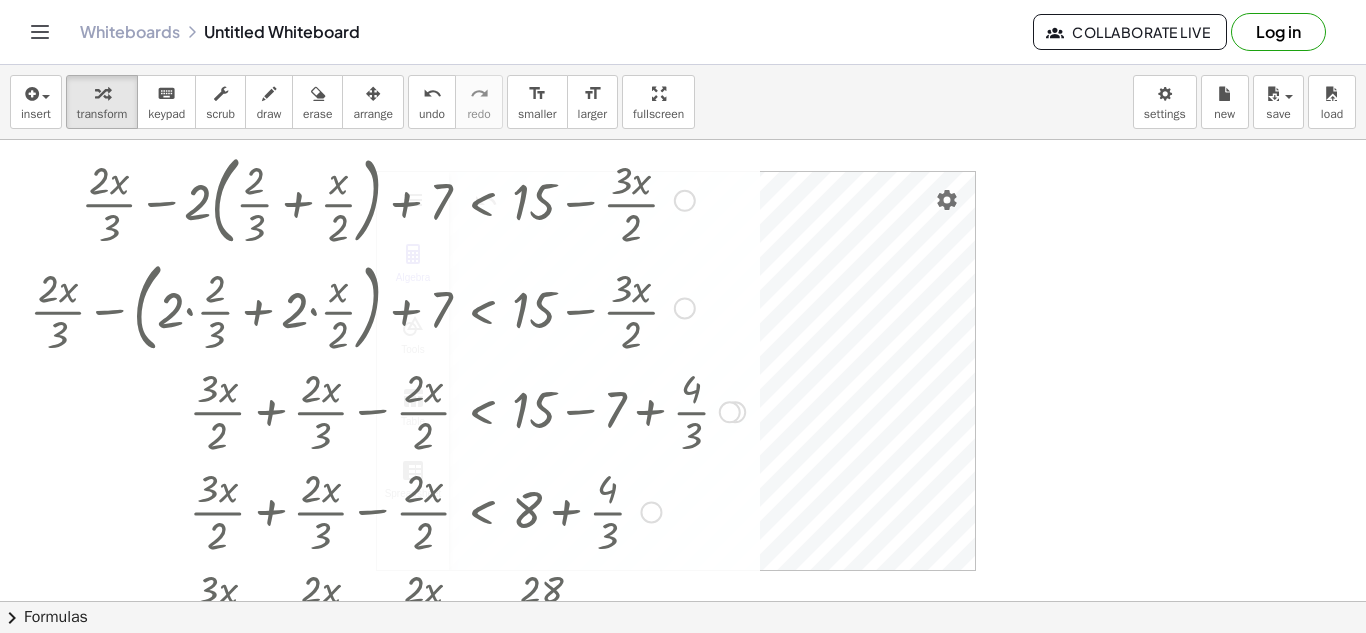click on "+ · 2 · x · 3 − · 2 · ( + · 2 · 3 + · x · 2 ) + 7 < + 15 − · 3 · x · 2 + · 2 · x · 3 − ( + · 2 · · 2 · 3 + · 2 · · x · 2 ) + 7 < + 15 − · 3 · x · 2 + · 2 · x · 3 − · 2 · · 2 · 3 − · 2 · · x · 2 + 7 < + 15 − · 3 · x · 2 + · 2 · x · 3 − · 2 · 2 · 3 − · 2 · · x · 2 + 7 < + 15 − · 3 · x · 2 + · 2 · x · 3 − · 2 · 2 · 3 − · 2 · x · 2 + 7 < + 15 − · 3 · x · 2 + · 2 · x · 3 − · 4 · 3 − · 2 · x · 2 + 7 < + 15 − · 3 · x · 2 + · 3 · x · 2 + · 2 · x · 3 − · 4 · 3 − · 2 · x · 2 + 7 < 15 + · 3 · x · 2 + · 2 · x · 3 − · 4 · 3 − · 2 · x · 2 < + 15 − 7 + · 3 · x · 2 + · 2 · x · 3 − · 2 · x · 2 < + 15 − 7 + · 4 · 3 + · 3 · x · 2 + · 2 · x · 3 − · 2 · x · 2 < + 8 + · 4 · 3 + · 3 · x · 2 + · 2 · x · 3 − · 2 · x · 2 < + · 8 · 3 · 3 + · 4 · 3 + · 3 · x · 2 + · 2 · x · 3 − · 2 · x · 2 < + · 24 · 3 + · 4 · 3 + · 3 · x · 2 + · 2 · x" at bounding box center [683, 601] 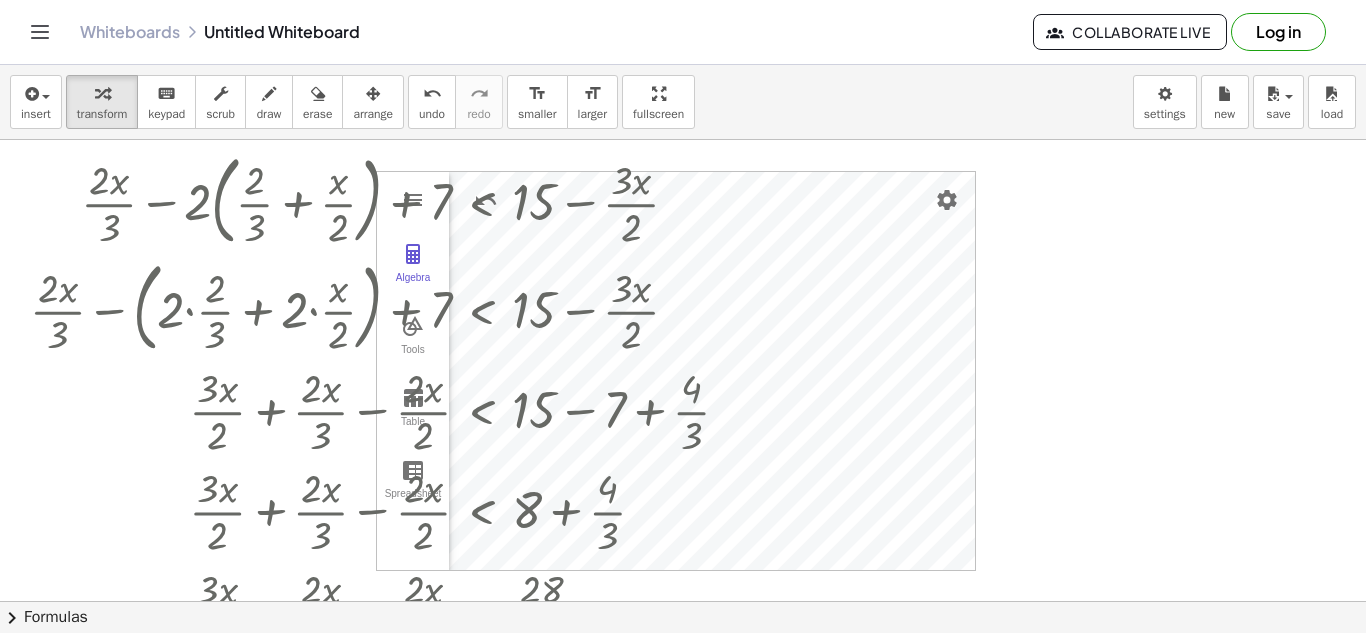 click on "+ · 2 · x · 3 − · 2 · ( + · 2 · 3 + · x · 2 ) + 7 < + 15 − · 3 · x · 2 + · 2 · x · 3 − ( + · 2 · · 2 · 3 + · 2 · · x · 2 ) + 7 < + 15 − · 3 · x · 2 + · 2 · x · 3 − · 2 · · 2 · 3 − · 2 · · x · 2 + 7 < + 15 − · 3 · x · 2 + · 2 · x · 3 − · 2 · 2 · 3 − · 2 · · x · 2 + 7 < + 15 − · 3 · x · 2 + · 2 · x · 3 − · 2 · 2 · 3 − · 2 · x · 2 + 7 < + 15 − · 3 · x · 2 + · 2 · x · 3 − · 4 · 3 − · 2 · x · 2 + 7 < + 15 − · 3 · x · 2 + · 3 · x · 2 + · 2 · x · 3 − · 4 · 3 − · 2 · x · 2 + 7 < 15 + · 3 · x · 2 + · 2 · x · 3 − · 4 · 3 − · 2 · x · 2 < + 15 − 7 + · 3 · x · 2 + · 2 · x · 3 − · 2 · x · 2 < + 15 − 7 + · 4 · 3 + · 3 · x · 2 + · 2 · x · 3 − · 2 · x · 2 < + 8 + · 4 · 3 + · 3 · x · 2 + · 2 · x · 3 − · 2 · x · 2 < + · 8 · 3 · 3 + · 4 · 3 + · 3 · x · 2 + · 2 · x · 3 − · 2 · x · 2 < + · 24 · 3 + · 4 · 3 + · 3 · x · 2 + · 2 · x" at bounding box center [683, 601] 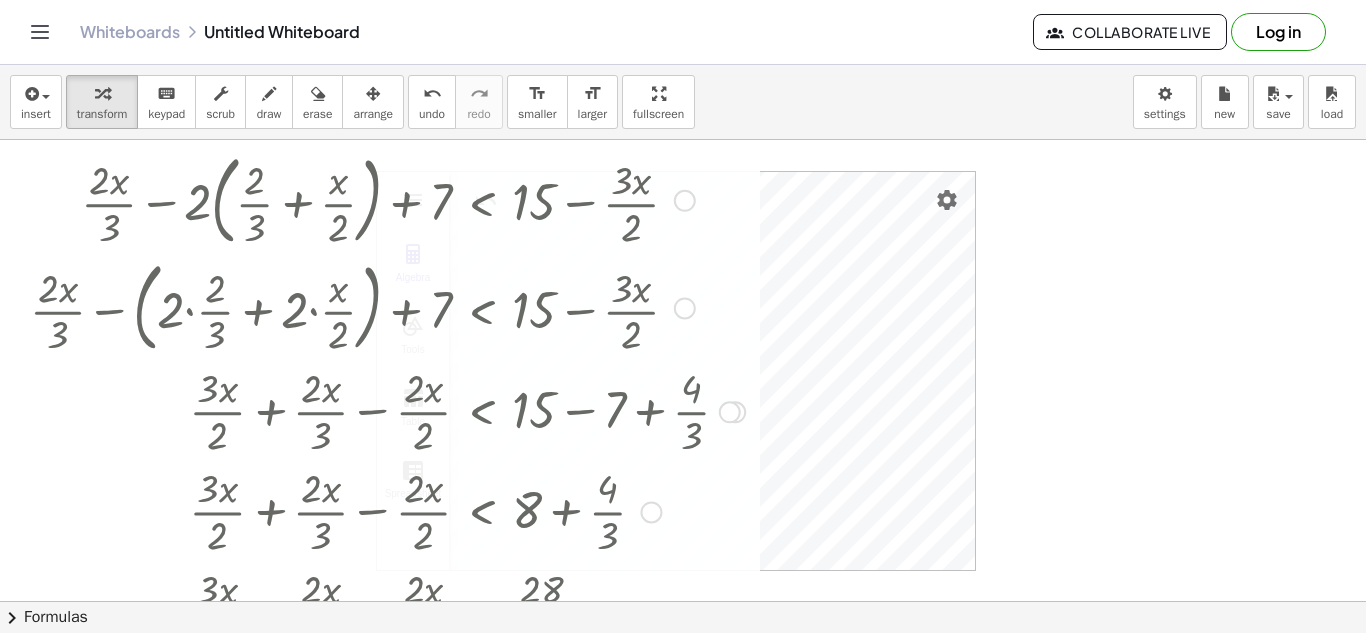 click on "+ · 2 · x · 3 − · 2 · ( + · 2 · 3 + · x · 2 ) + 7 < + 15 − · 3 · x · 2 + · 2 · x · 3 − ( + · 2 · · 2 · 3 + · 2 · · x · 2 ) + 7 < + 15 − · 3 · x · 2 + · 2 · x · 3 − · 2 · · 2 · 3 − · 2 · · x · 2 + 7 < + 15 − · 3 · x · 2 + · 2 · x · 3 − · 2 · 2 · 3 − · 2 · · x · 2 + 7 < + 15 − · 3 · x · 2 + · 2 · x · 3 − · 2 · 2 · 3 − · 2 · x · 2 + 7 < + 15 − · 3 · x · 2 + · 2 · x · 3 − · 4 · 3 − · 2 · x · 2 + 7 < + 15 − · 3 · x · 2 + · 3 · x · 2 + · 2 · x · 3 − · 4 · 3 − · 2 · x · 2 + 7 < 15 + · 3 · x · 2 + · 2 · x · 3 − · 4 · 3 − · 2 · x · 2 < + 15 − 7 + · 3 · x · 2 + · 2 · x · 3 − · 2 · x · 2 < + 15 − 7 + · 4 · 3 + · 3 · x · 2 + · 2 · x · 3 − · 2 · x · 2 < + 8 + · 4 · 3 + · 3 · x · 2 + · 2 · x · 3 − · 2 · x · 2 < + · 8 · 3 · 3 + · 4 · 3 + · 3 · x · 2 + · 2 · x · 3 − · 2 · x · 2 < + · 24 · 3 + · 4 · 3 + · 3 · x · 2 + · 2 · x" at bounding box center [380, 535] 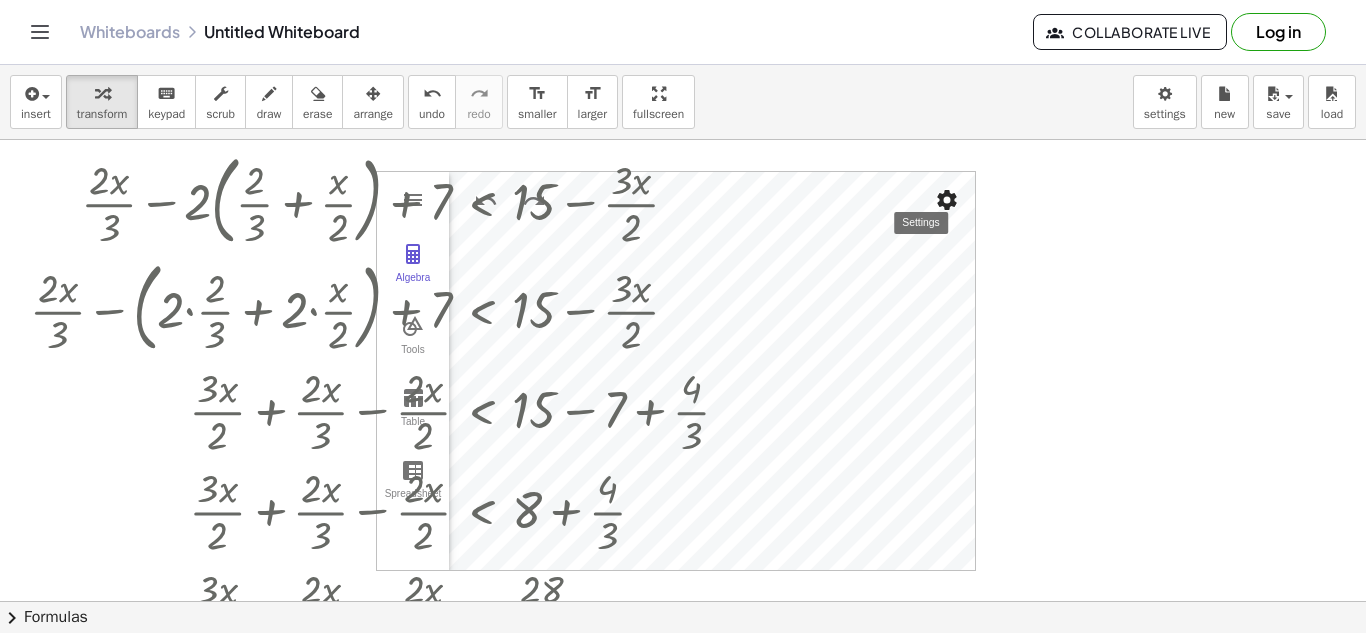 click at bounding box center [947, 200] 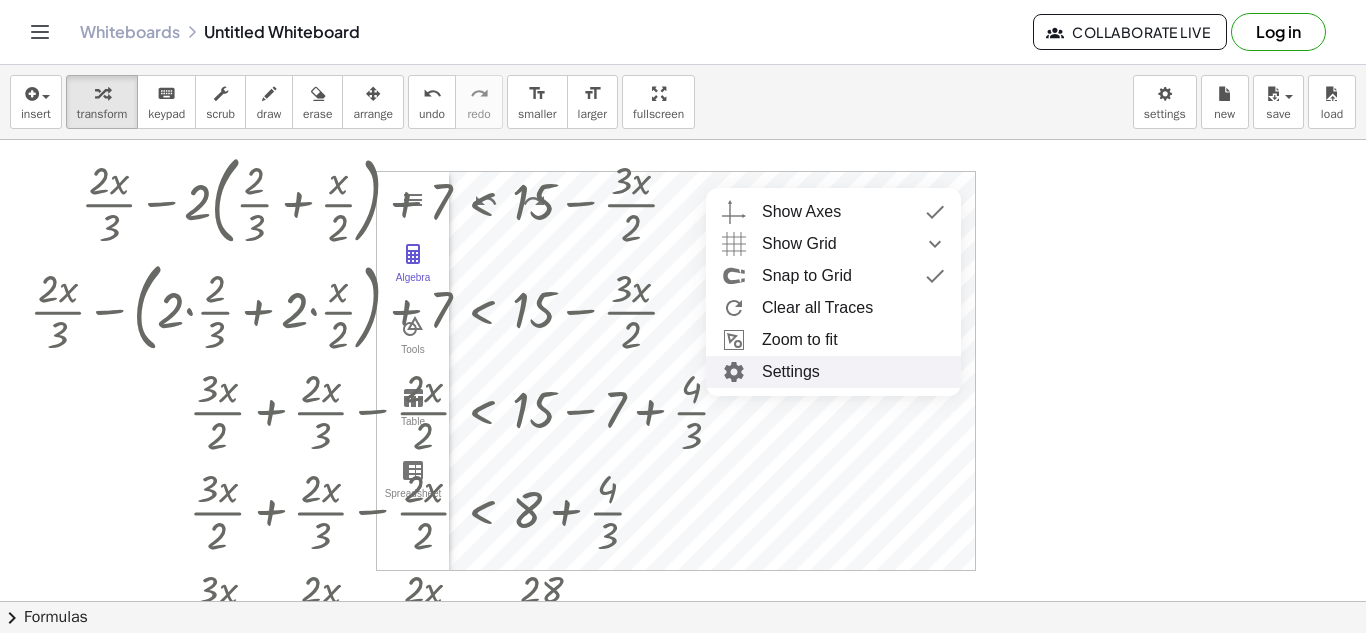 click on "Settings" at bounding box center (833, 372) 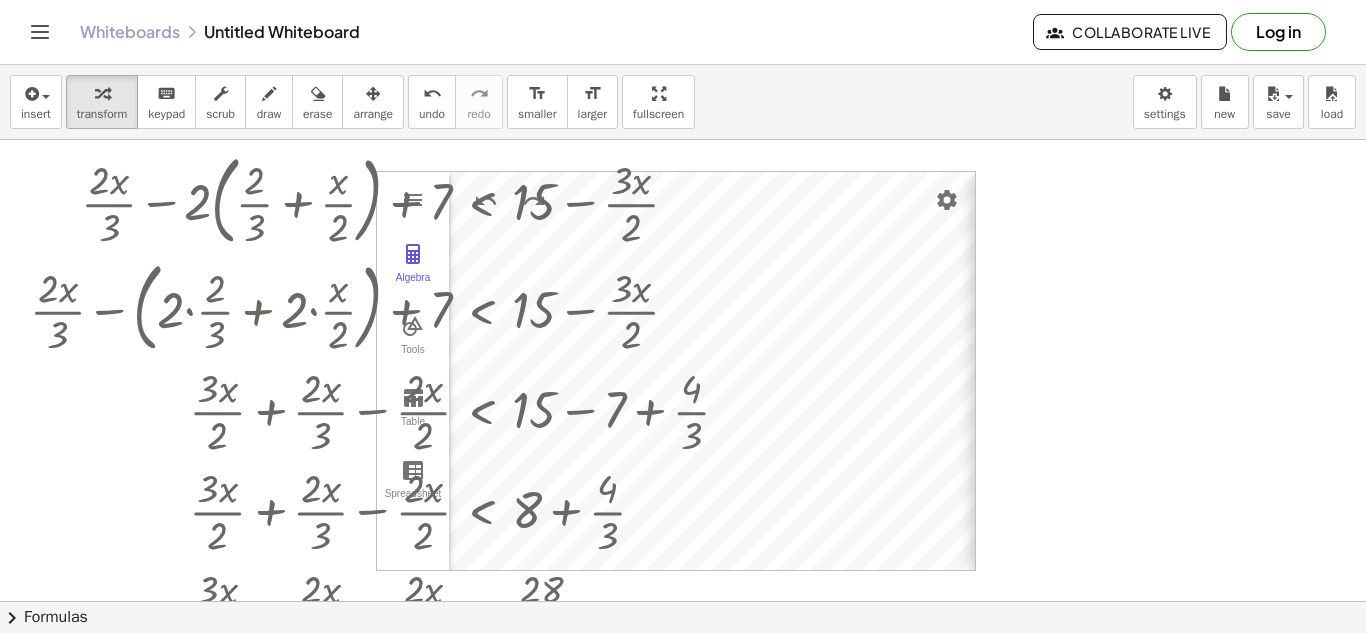 click on "Algebra Tools Table Spreadsheet Input… GeoGebra Graphing Calculator Basic Tools Move Point Slider Intersect Extremum Roots Best Fit Line Edit Select Objects Move Graphics View Delete Show / Hide Label Show / Hide Object Copy Visual Style Media Text Points Point Intersect Point on Object Attach / Detach Point Extremum Roots Complex Number List Lines Line Ray Vector Others Pen Freehand Function Button Check Box Input Box   Basic xAxis yAxis Grid Dimensions x Min: ***** x Max: **** y Min: ***** y Max: **** xAxis : yAxis *  :  * Axes Show Axes Bold Color: Line Style: Label Style: Serif Bold Italic Navigation Bar for Construction Steps Show Play button Button to open construction protocol Miscellaneous Background Color: Tooltips: Automatic Show Mouse Coordinates Right Angle Style: □ Show xAxis Show Numbers Positive Direction Only Distance Ticks:  |    |    | Label: Unit: Cross at: * Stick to Edge Selection Allowed Show yAxis Show Numbers Positive Direction Only Distance Ticks:  |    |    | Label: *" at bounding box center (676, 371) 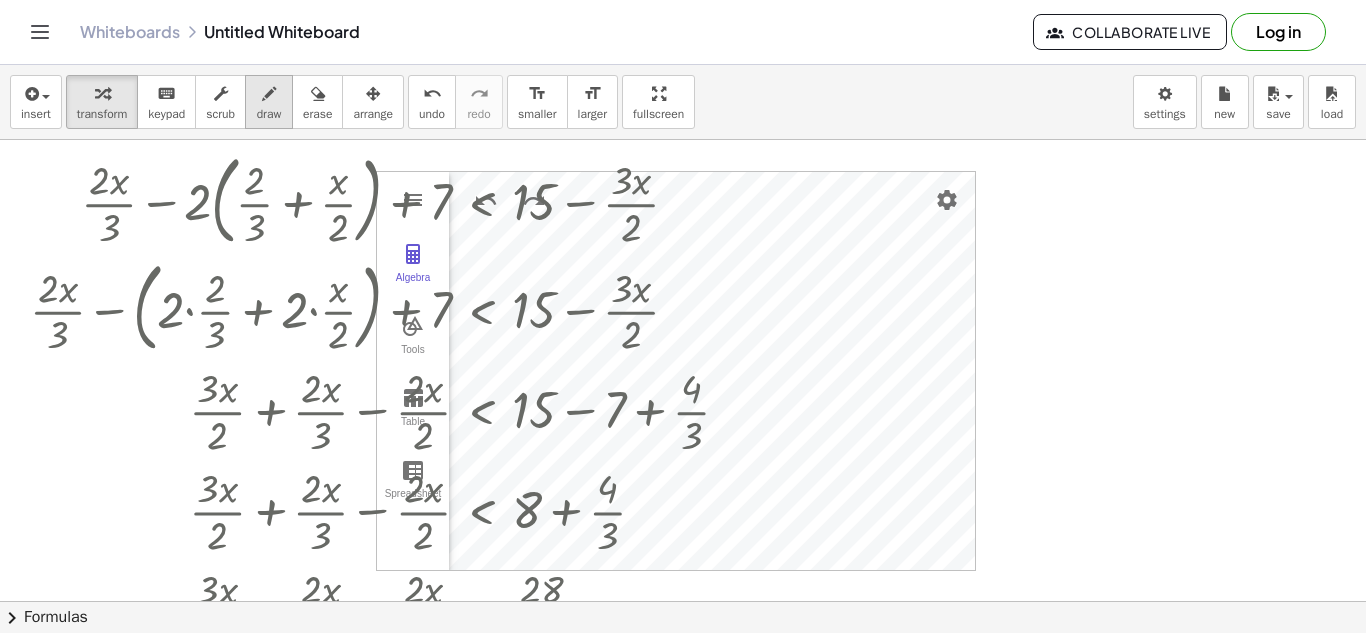 click at bounding box center [269, 94] 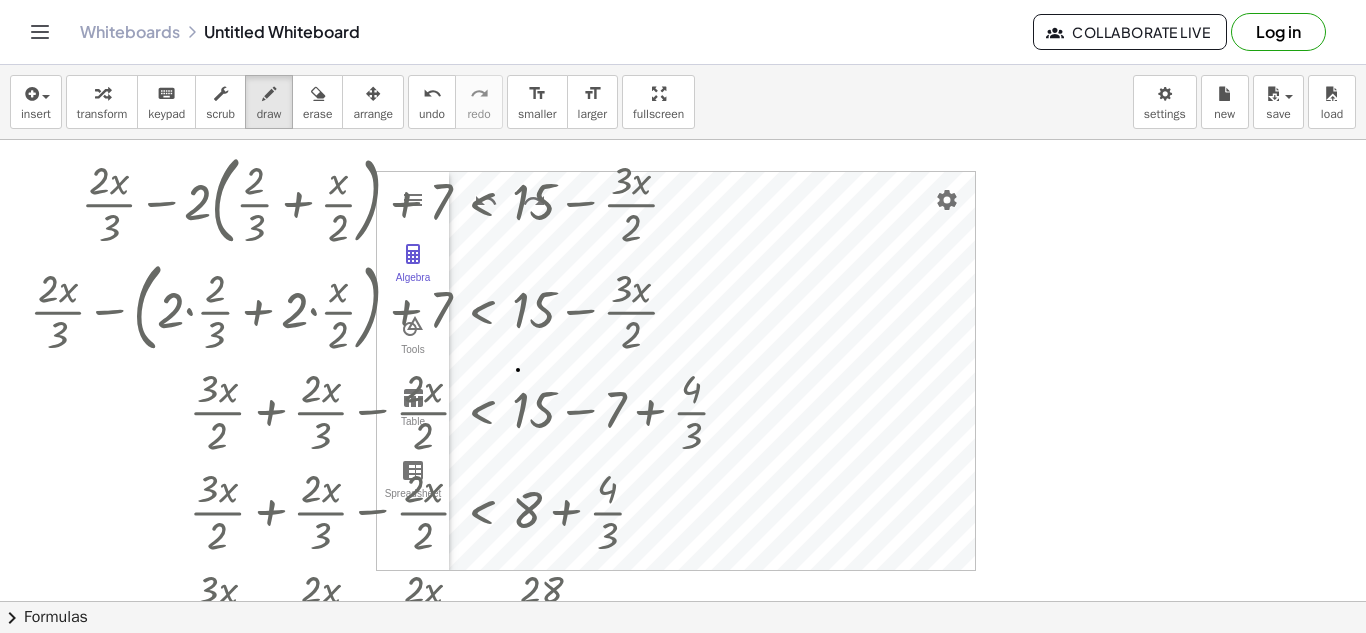click at bounding box center (683, 601) 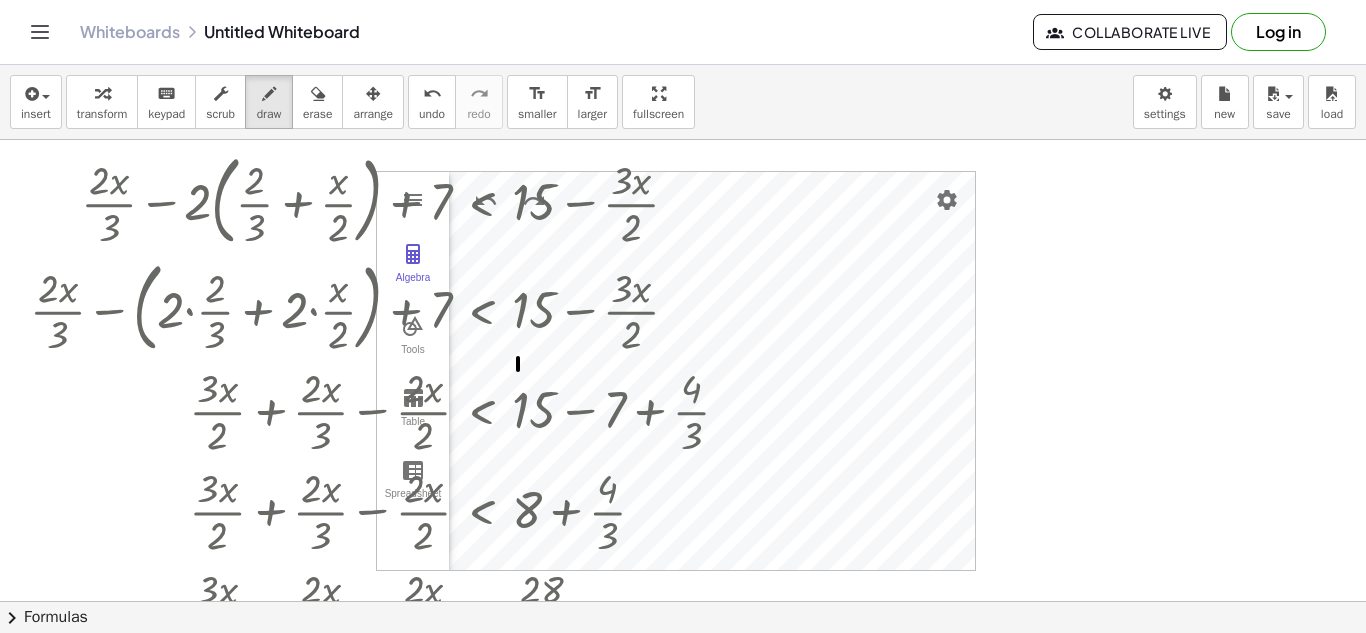 drag, startPoint x: 518, startPoint y: 369, endPoint x: 518, endPoint y: 357, distance: 12 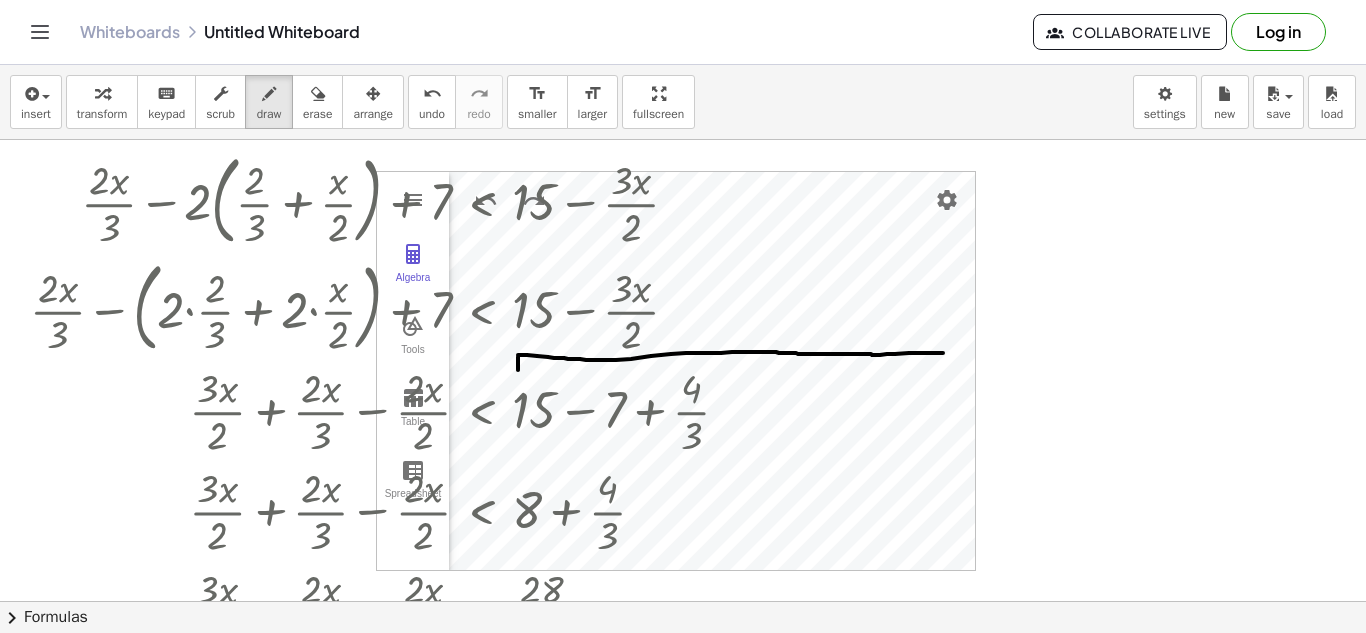 drag, startPoint x: 518, startPoint y: 355, endPoint x: 943, endPoint y: 353, distance: 425.0047 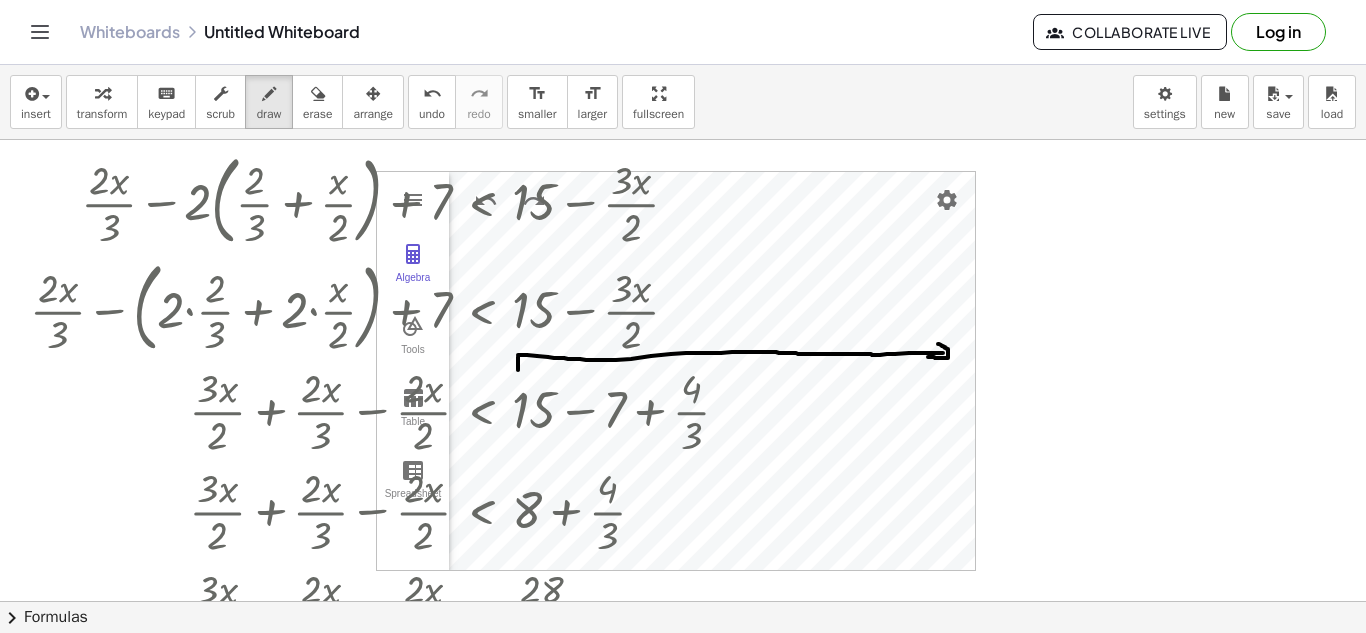 drag, startPoint x: 938, startPoint y: 344, endPoint x: 928, endPoint y: 357, distance: 16.40122 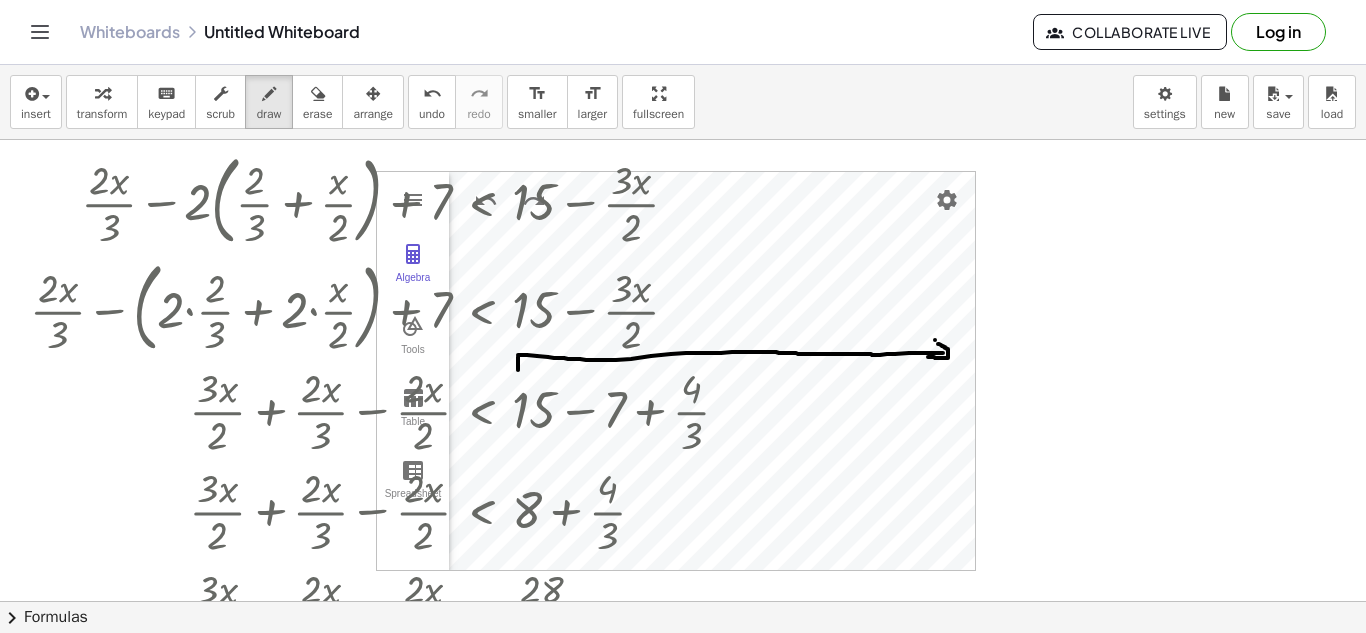 click at bounding box center (683, 601) 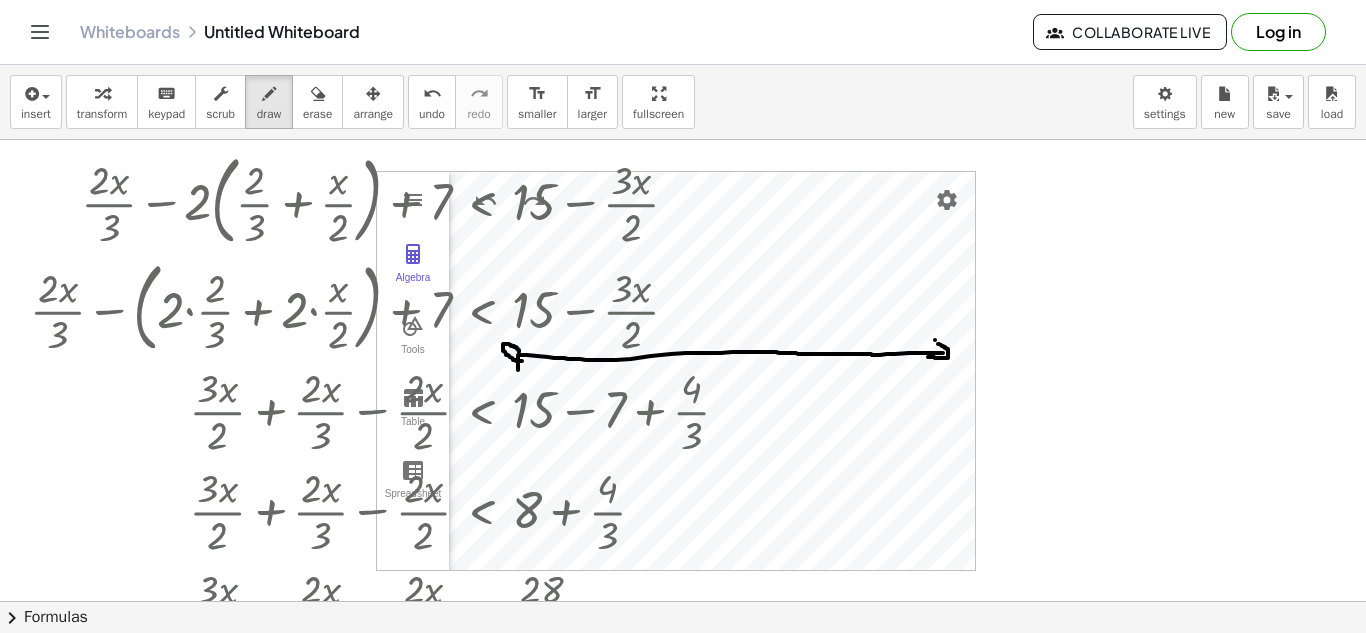 click at bounding box center (683, 601) 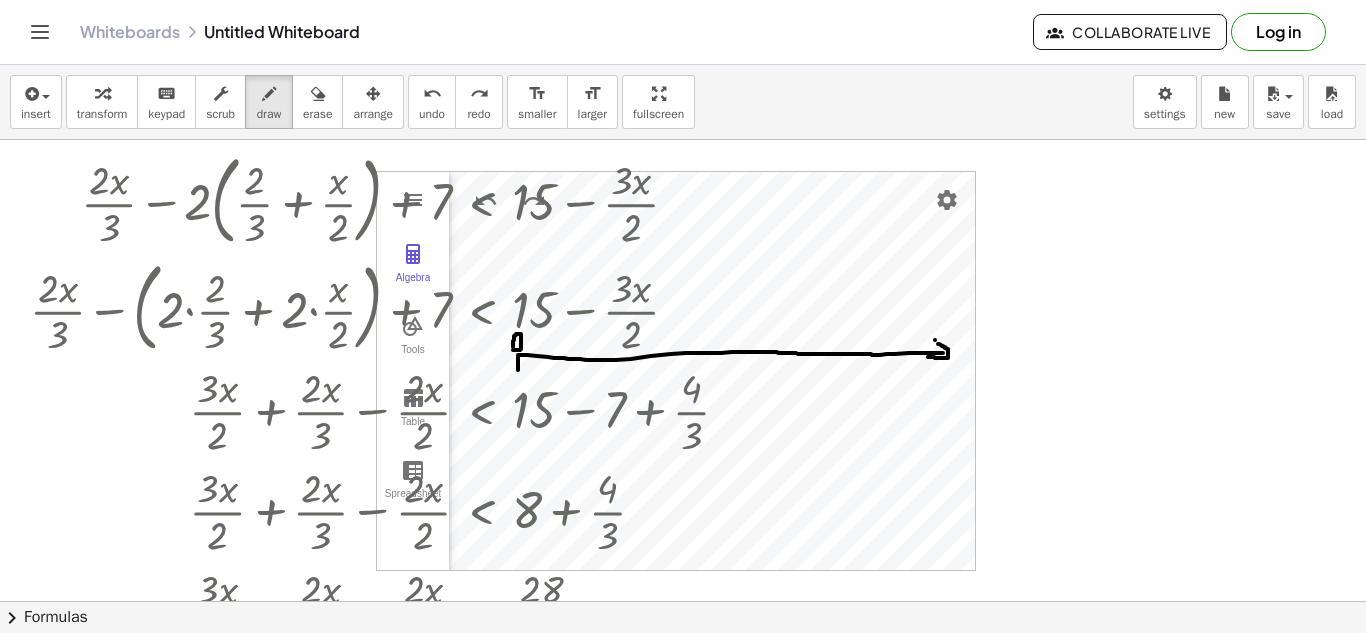 click at bounding box center [683, 601] 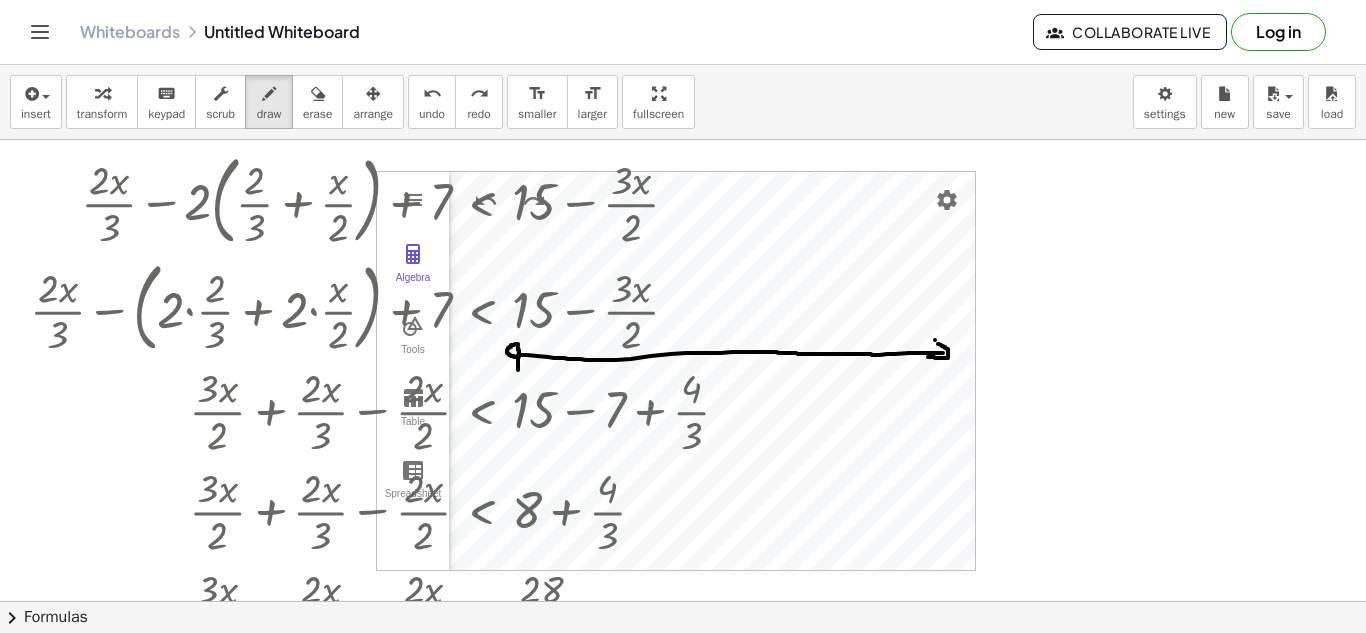 click at bounding box center (683, 601) 